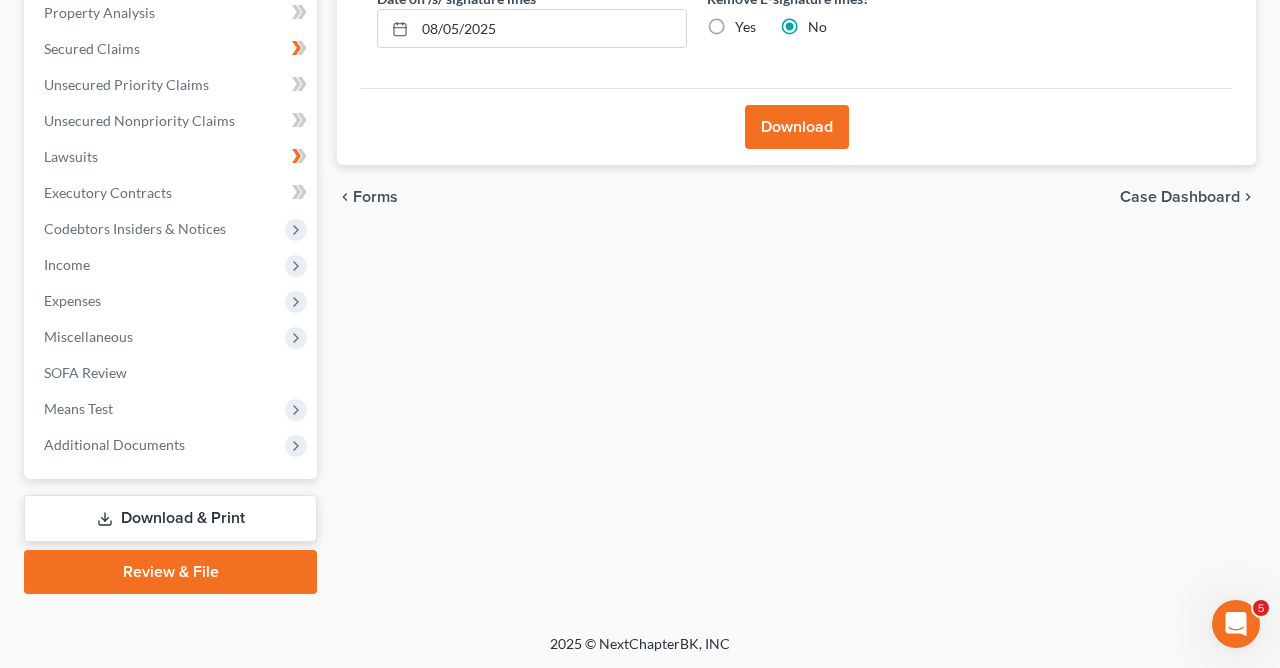 scroll, scrollTop: 0, scrollLeft: 0, axis: both 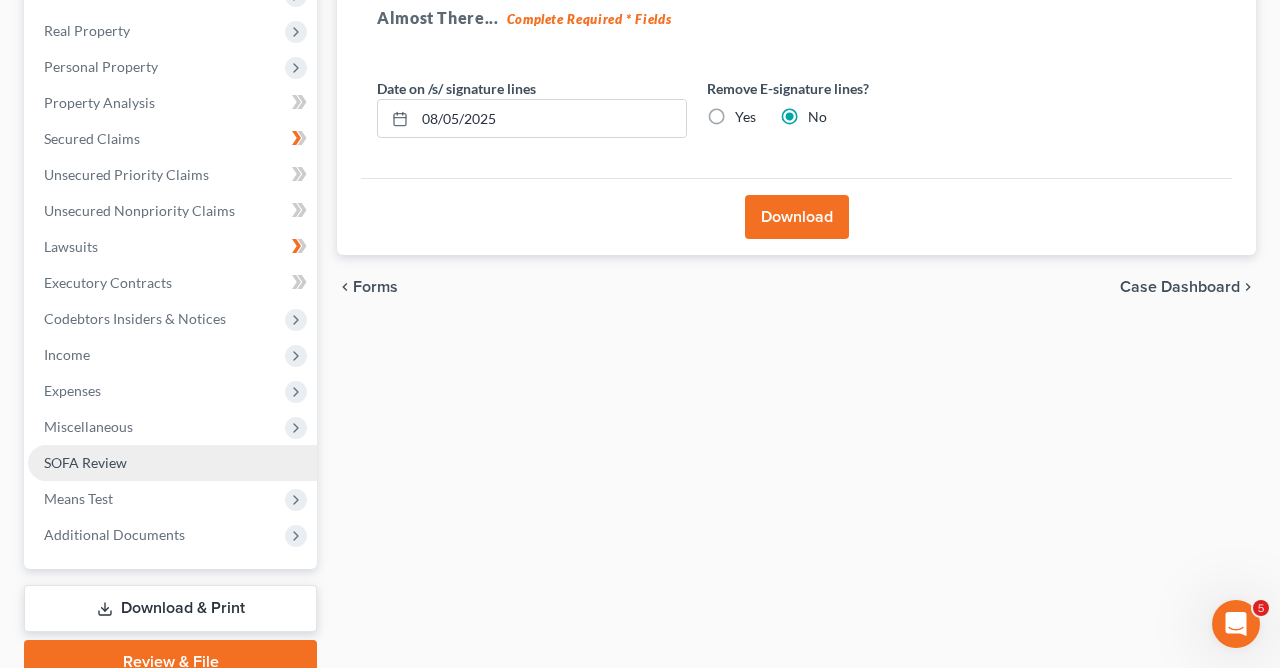 click on "SOFA Review" at bounding box center (85, 462) 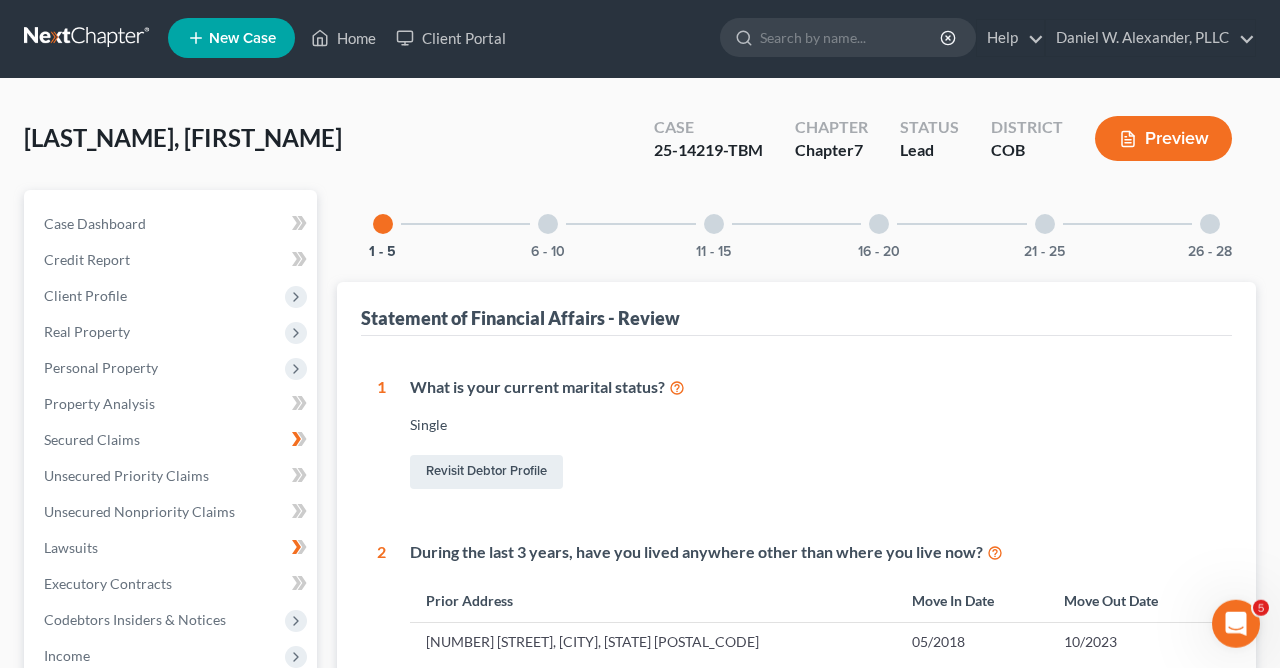 scroll, scrollTop: 0, scrollLeft: 0, axis: both 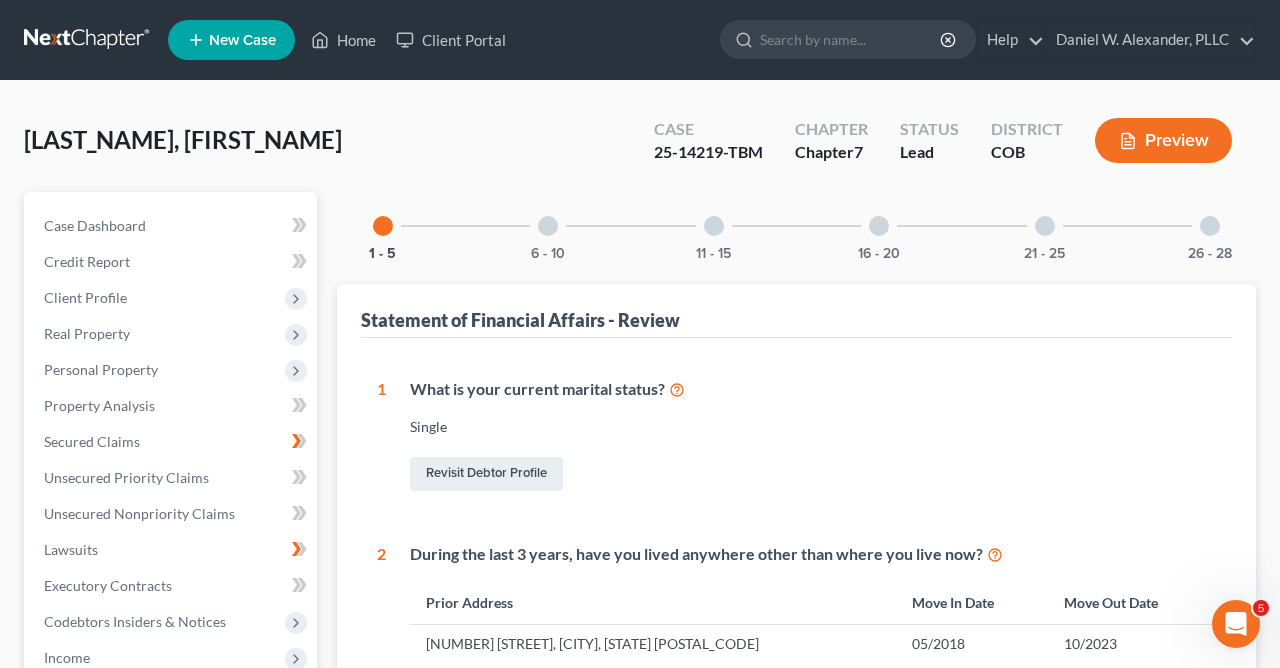 click at bounding box center [879, 226] 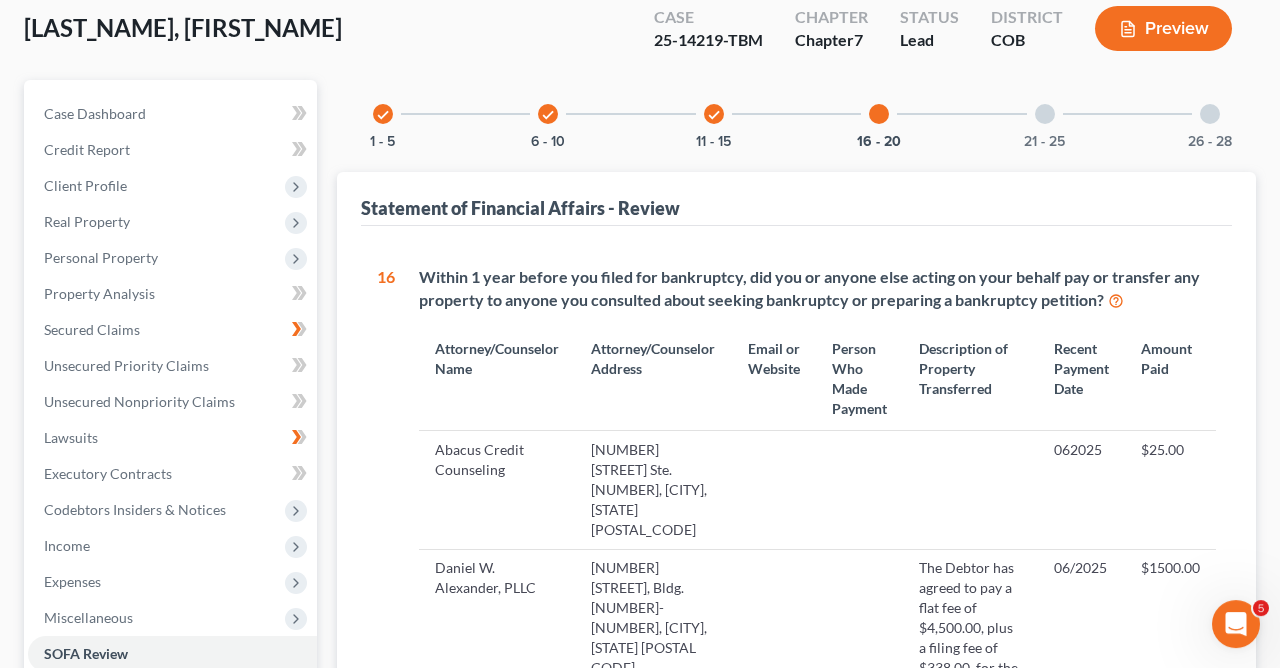 scroll, scrollTop: 86, scrollLeft: 0, axis: vertical 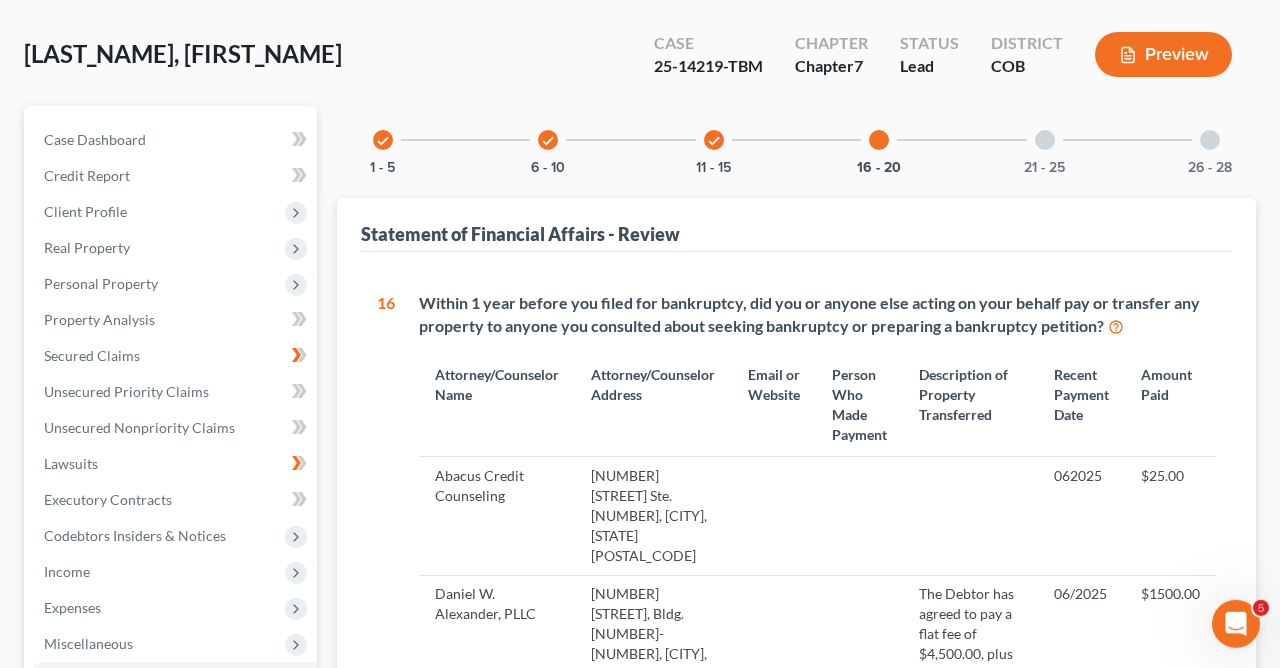 click on "check" at bounding box center (714, 141) 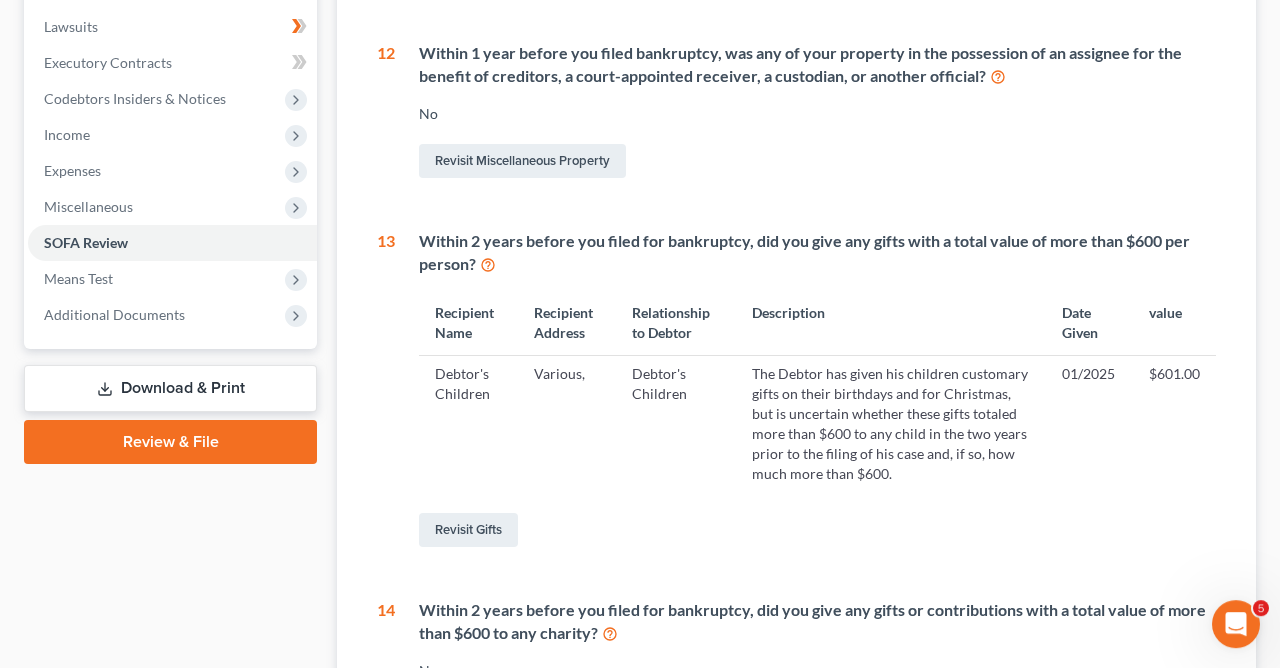scroll, scrollTop: 566, scrollLeft: 0, axis: vertical 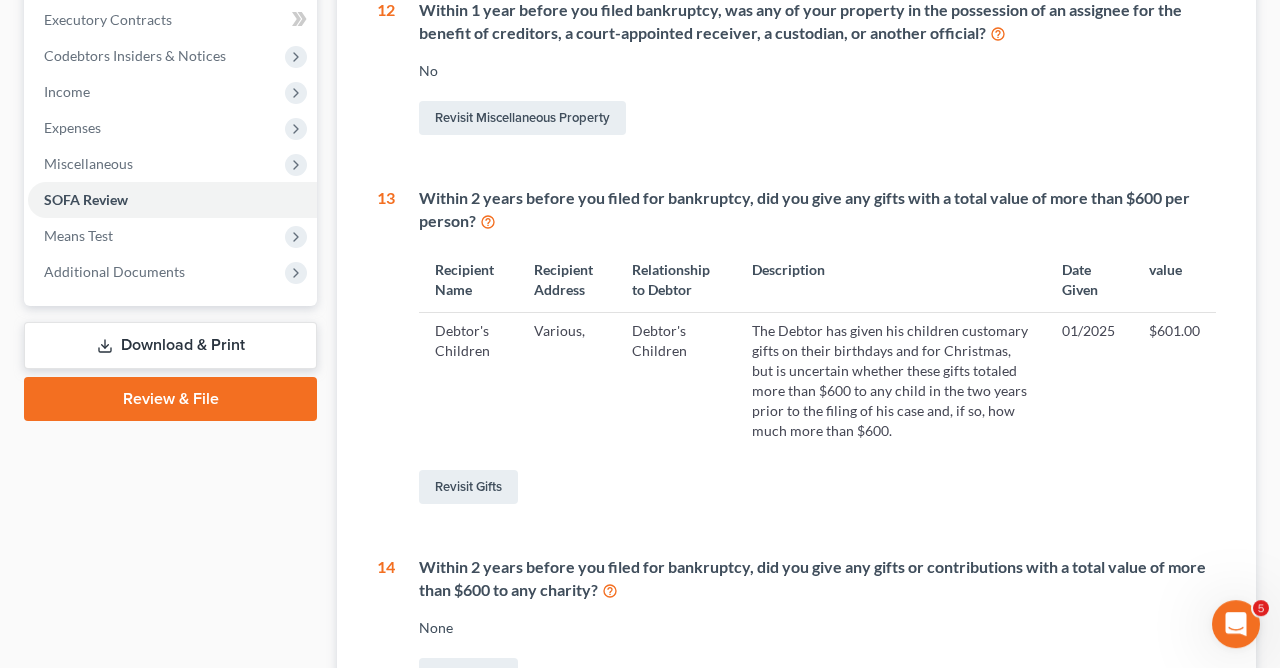 click on "The Debtor has given his children customary gifts on their birthdays and for Christmas, but is uncertain whether these gifts totaled more than $600 to any child in the two years prior to the filing of his case and, if so, how much more than $600." at bounding box center [891, 381] 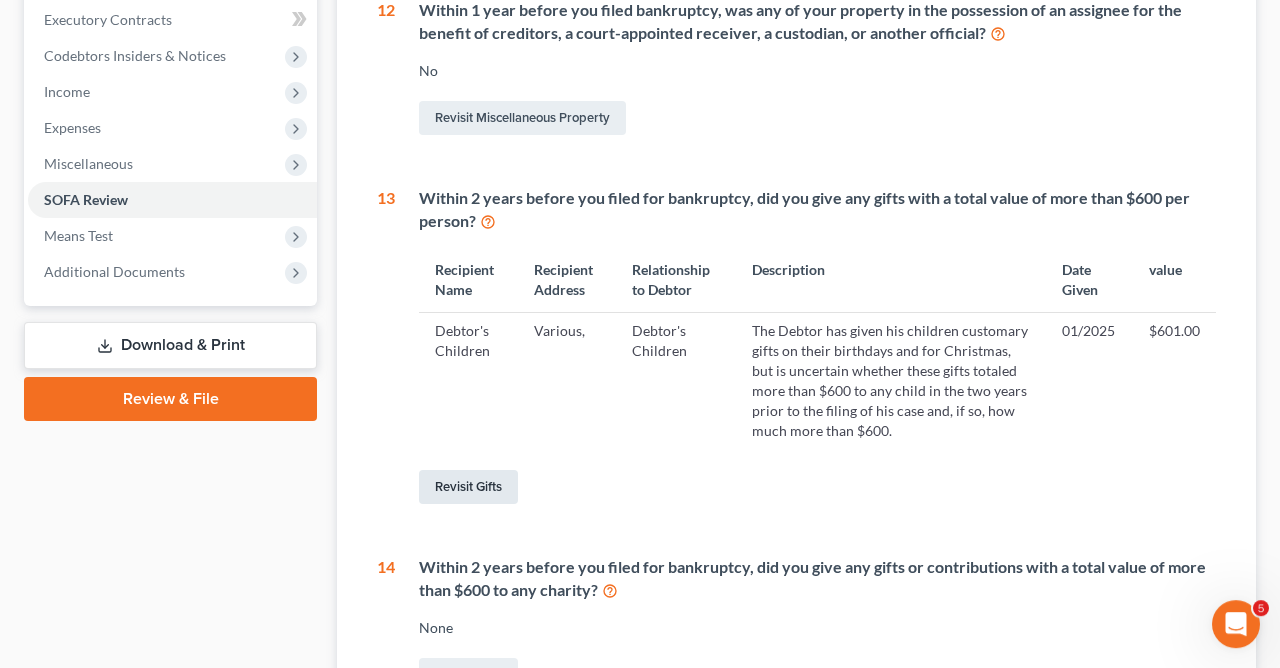 click on "Revisit Gifts" at bounding box center (468, 487) 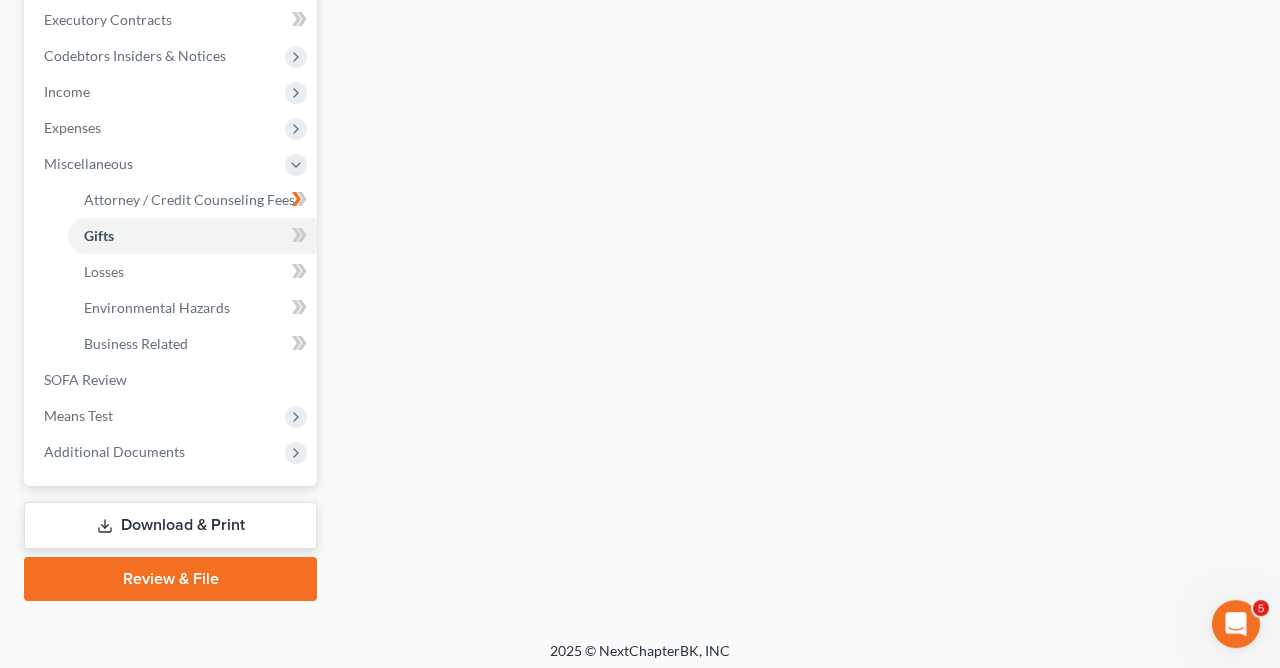 scroll, scrollTop: 393, scrollLeft: 0, axis: vertical 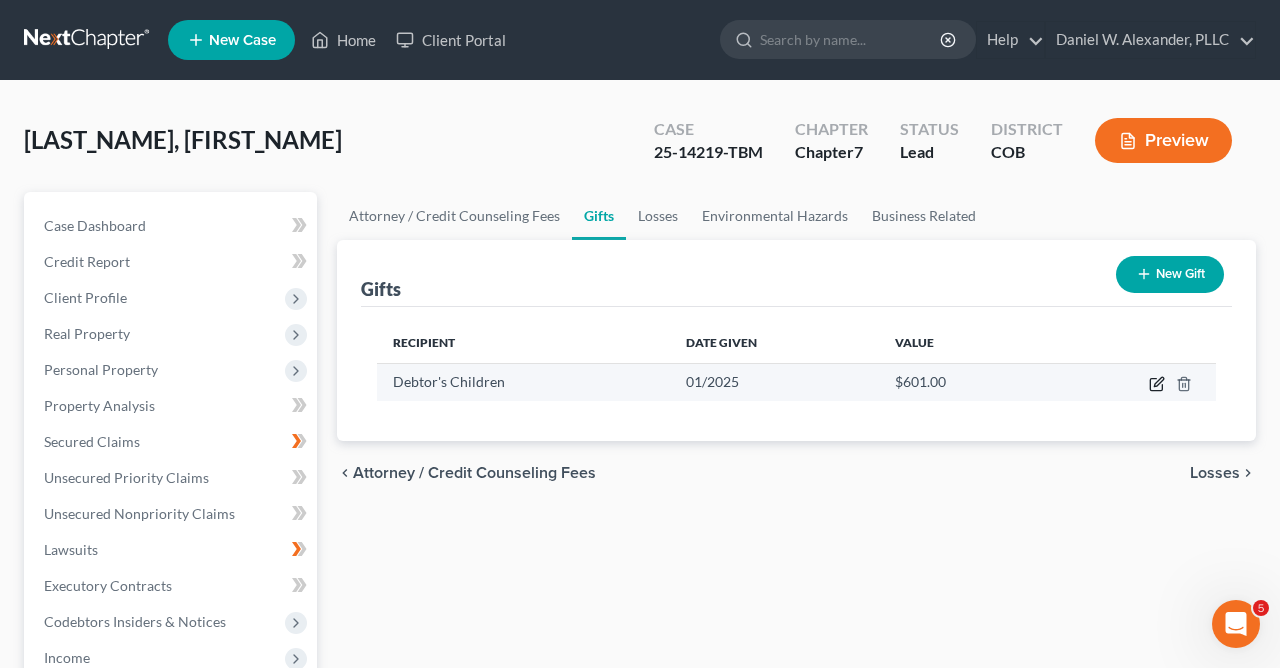 click 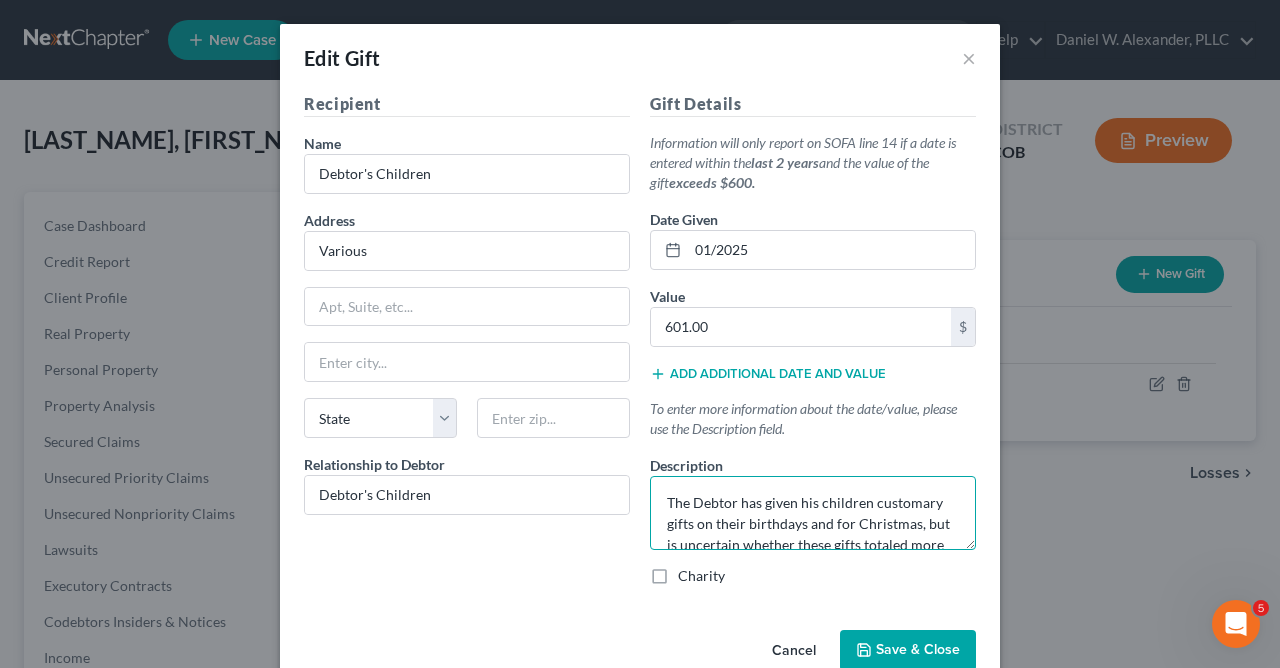 click on "The Debtor has given his children customary gifts on their birthdays and for Christmas, but is uncertain whether these gifts totaled more than $600 to any child in the two years prior to the filing of his case and, if so, how much more than $600." at bounding box center [813, 513] 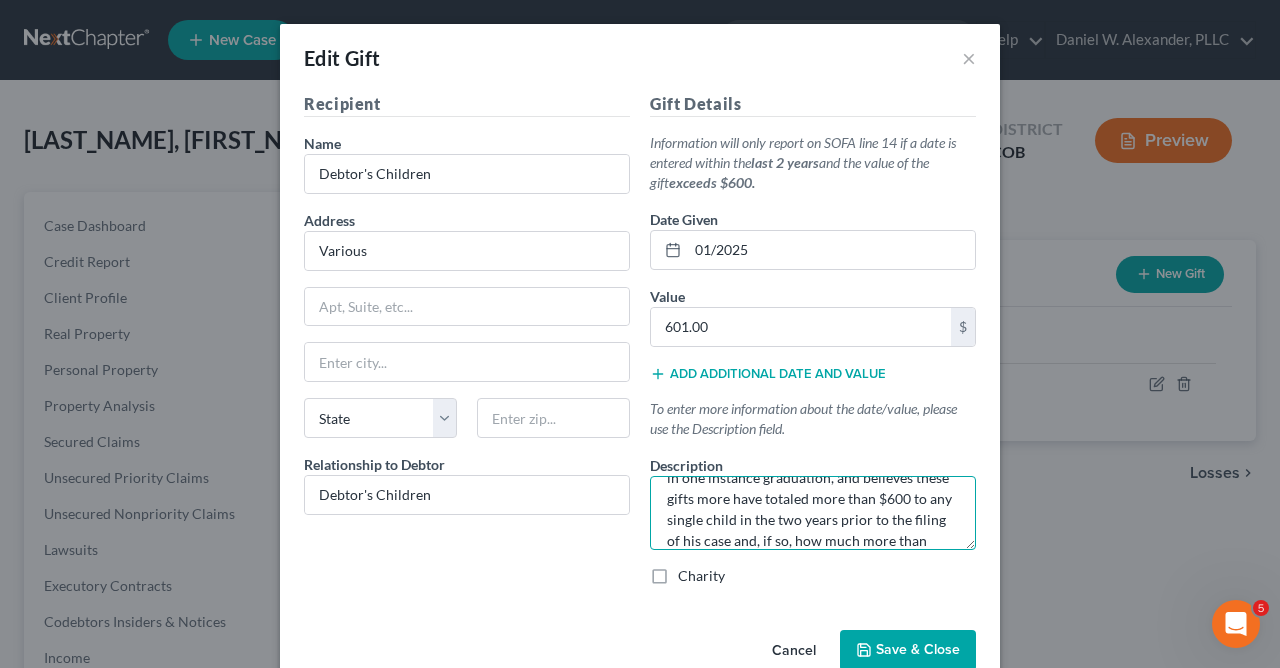 scroll, scrollTop: 69, scrollLeft: 0, axis: vertical 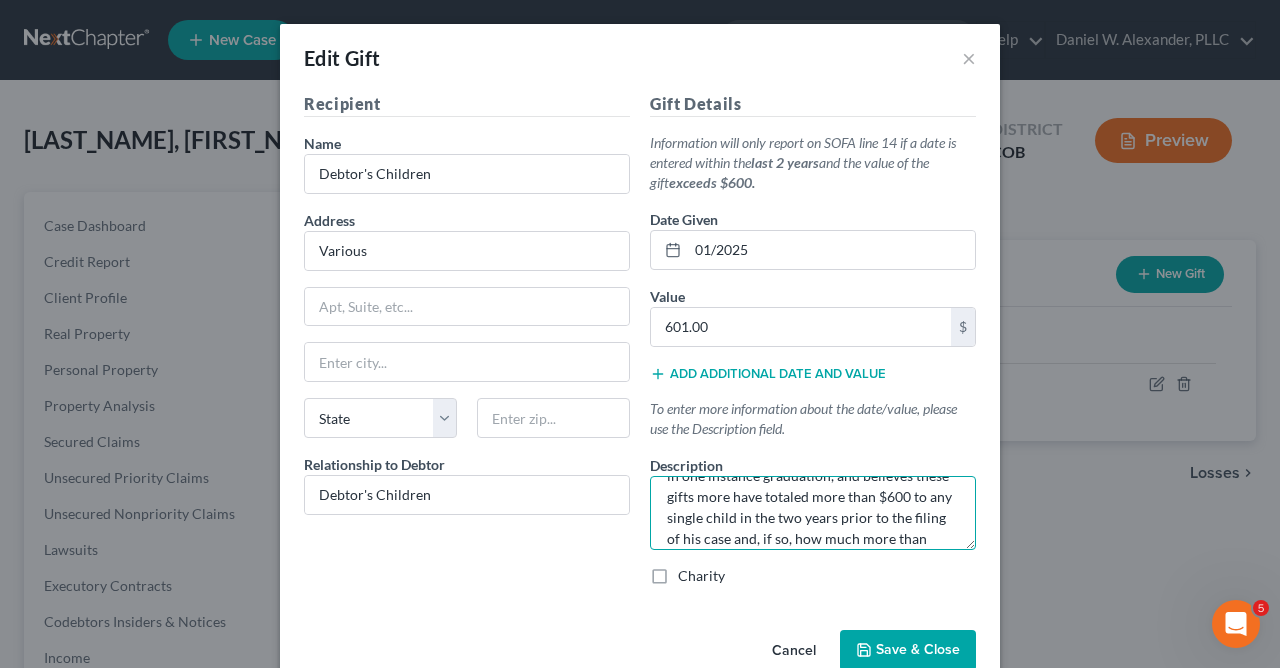 type on "The Debtor has given his children customary gifts on their birthdays and for Christmas, and in one instance graduation, and believes these gifts more have totaled more than $600 to any single child in the two years prior to the filing of his case and, if so, how much more than $600." 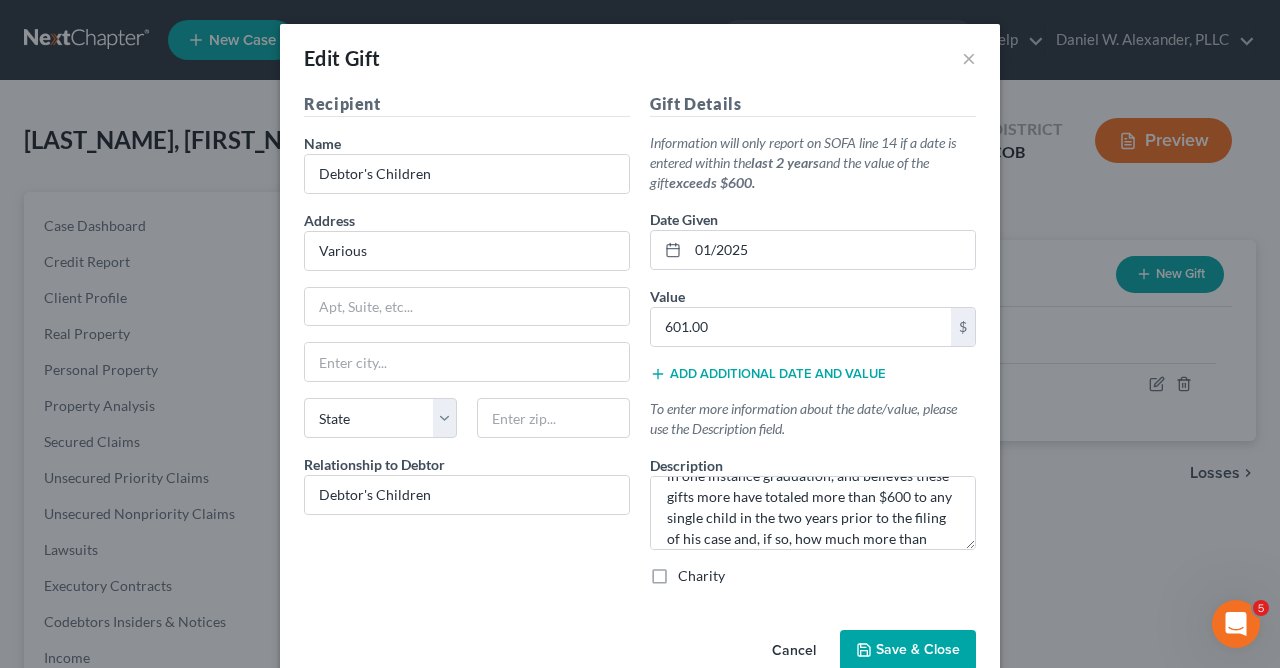 click on "Save & Close" at bounding box center (918, 650) 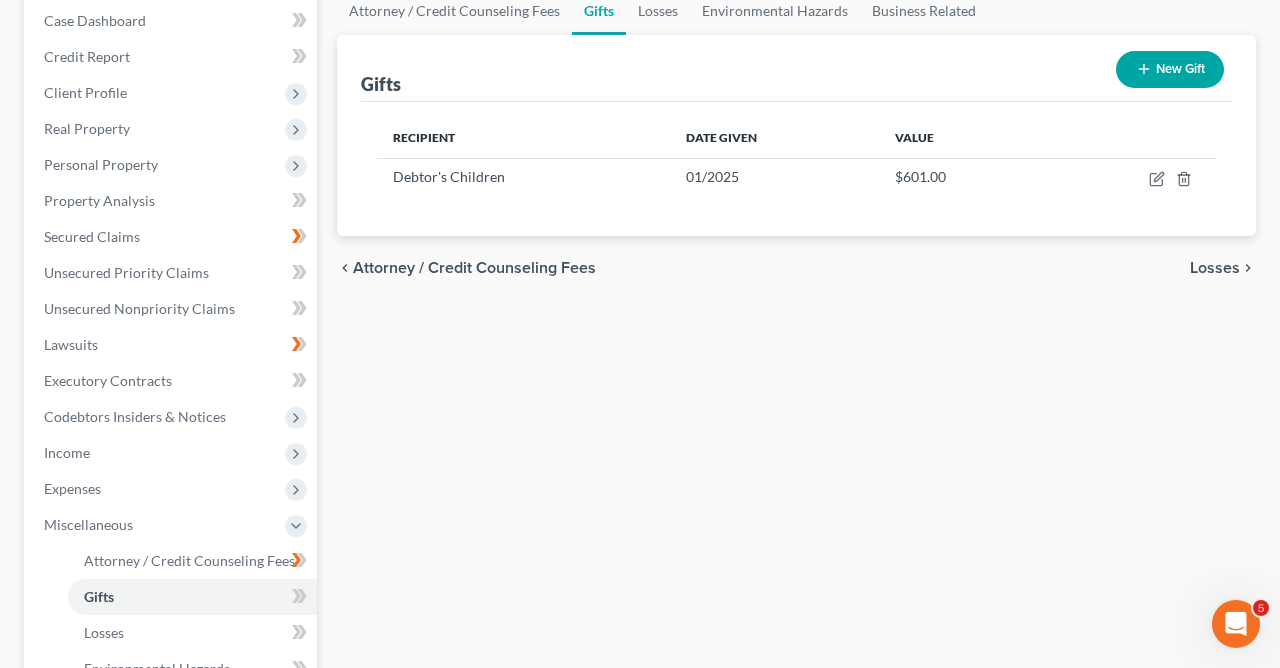 scroll, scrollTop: 219, scrollLeft: 0, axis: vertical 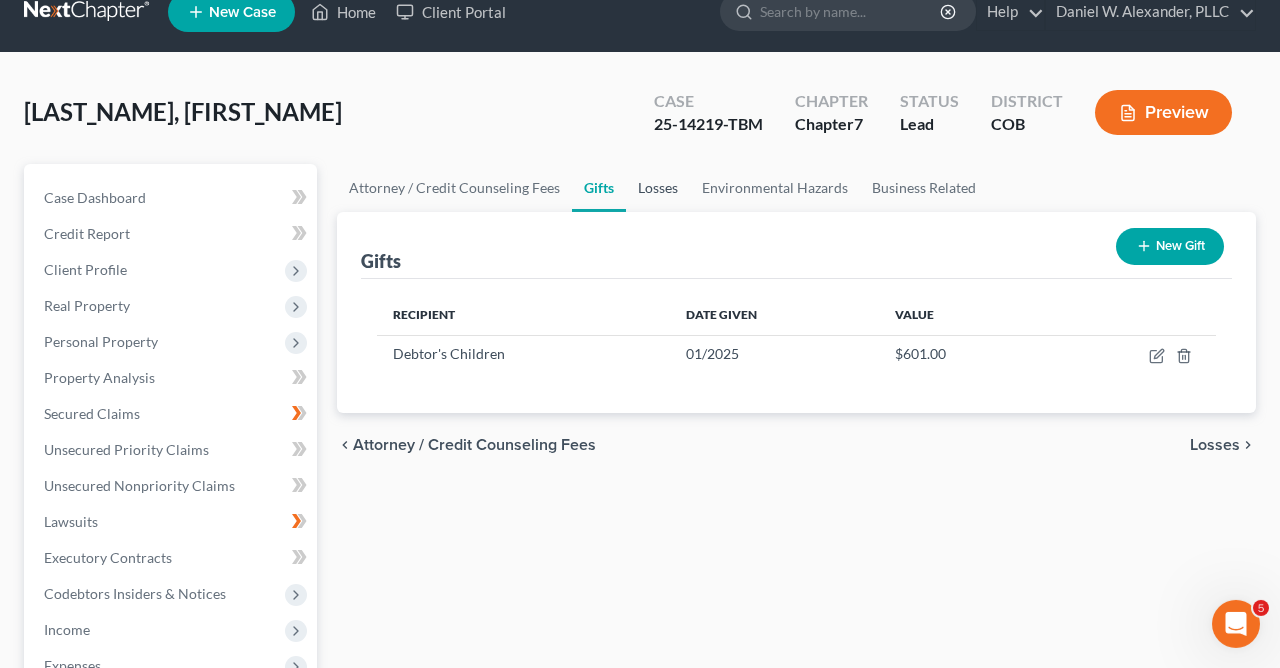click on "Losses" at bounding box center [658, 188] 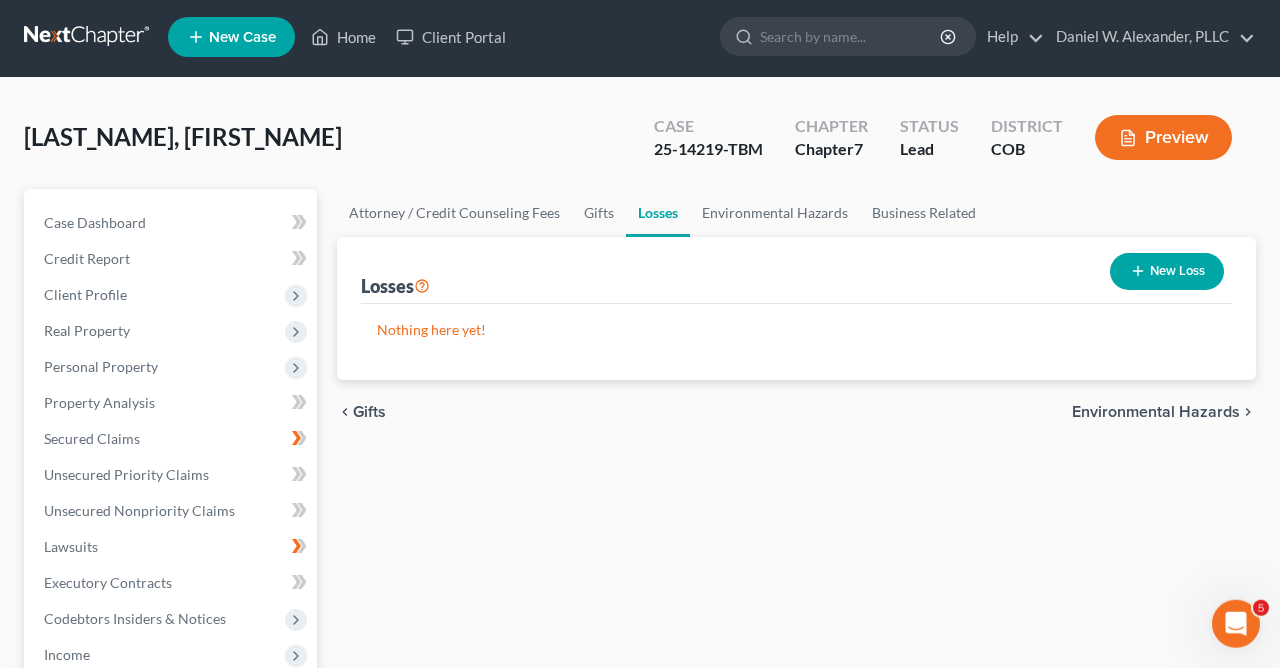 scroll, scrollTop: 0, scrollLeft: 0, axis: both 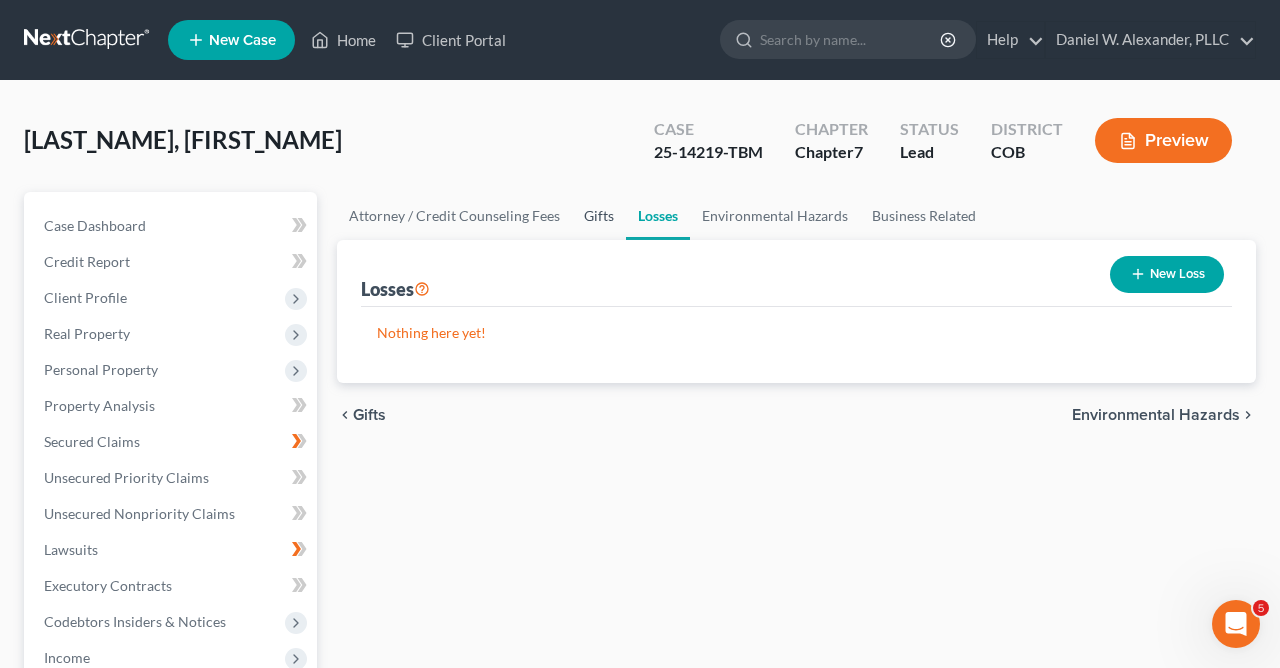 click on "Gifts" at bounding box center [599, 216] 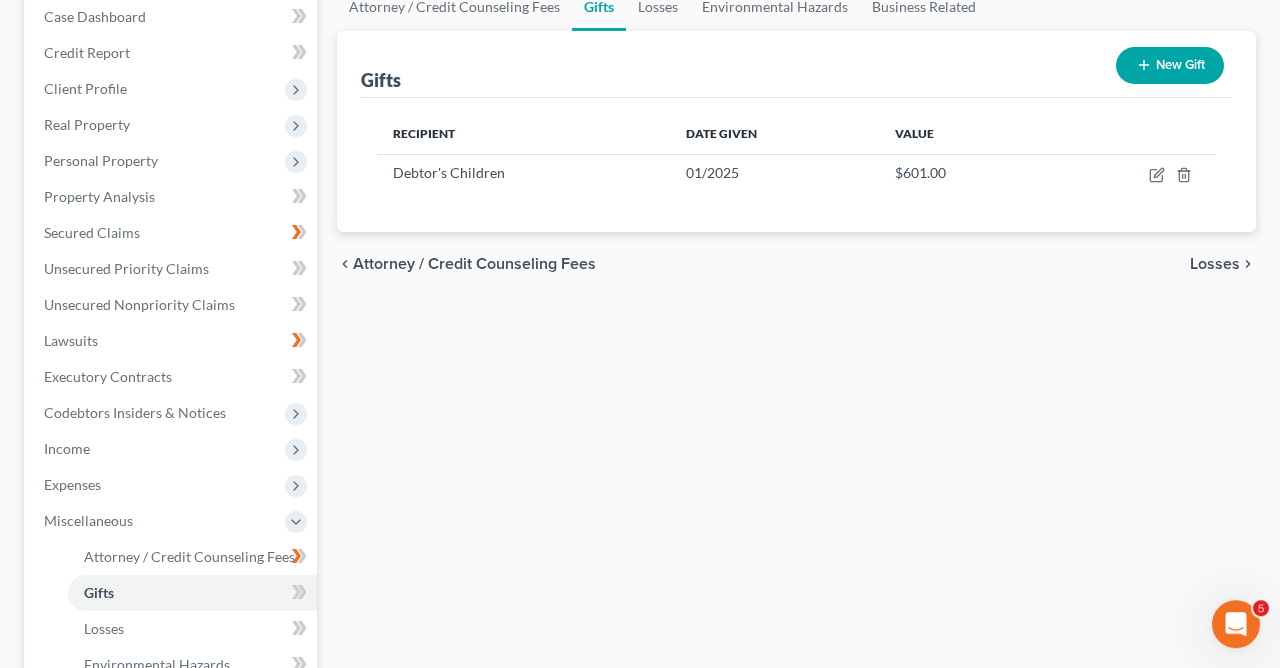 scroll, scrollTop: 290, scrollLeft: 0, axis: vertical 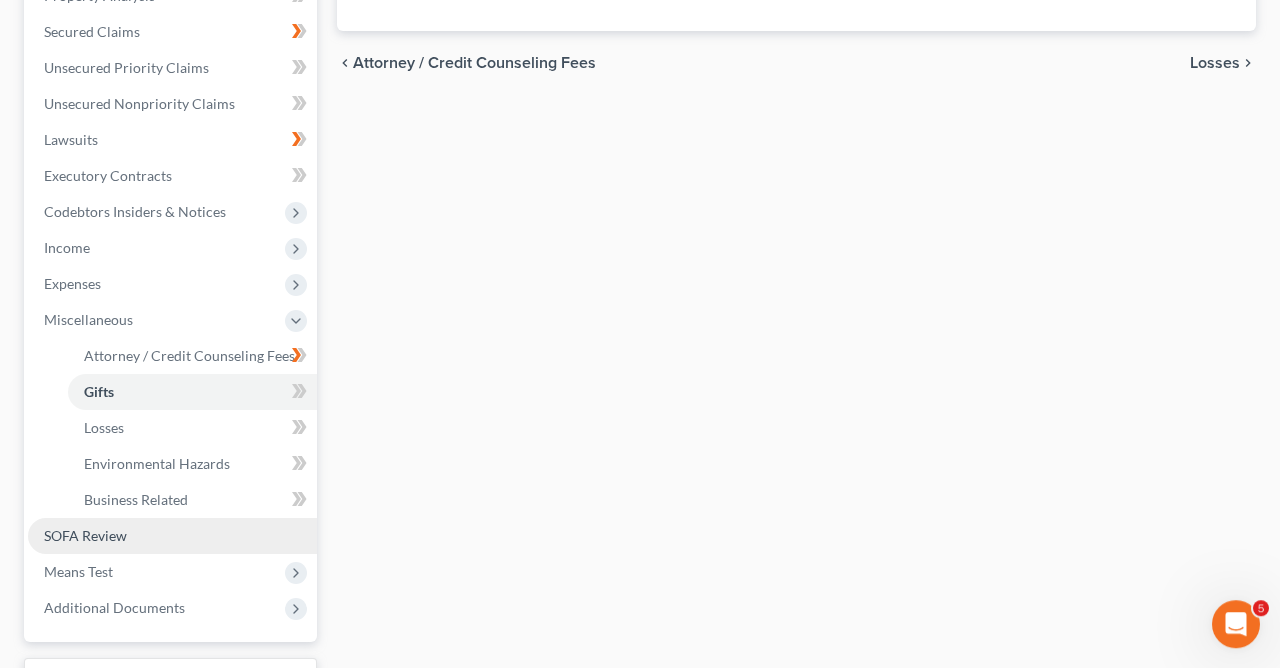 click on "SOFA Review" at bounding box center [85, 535] 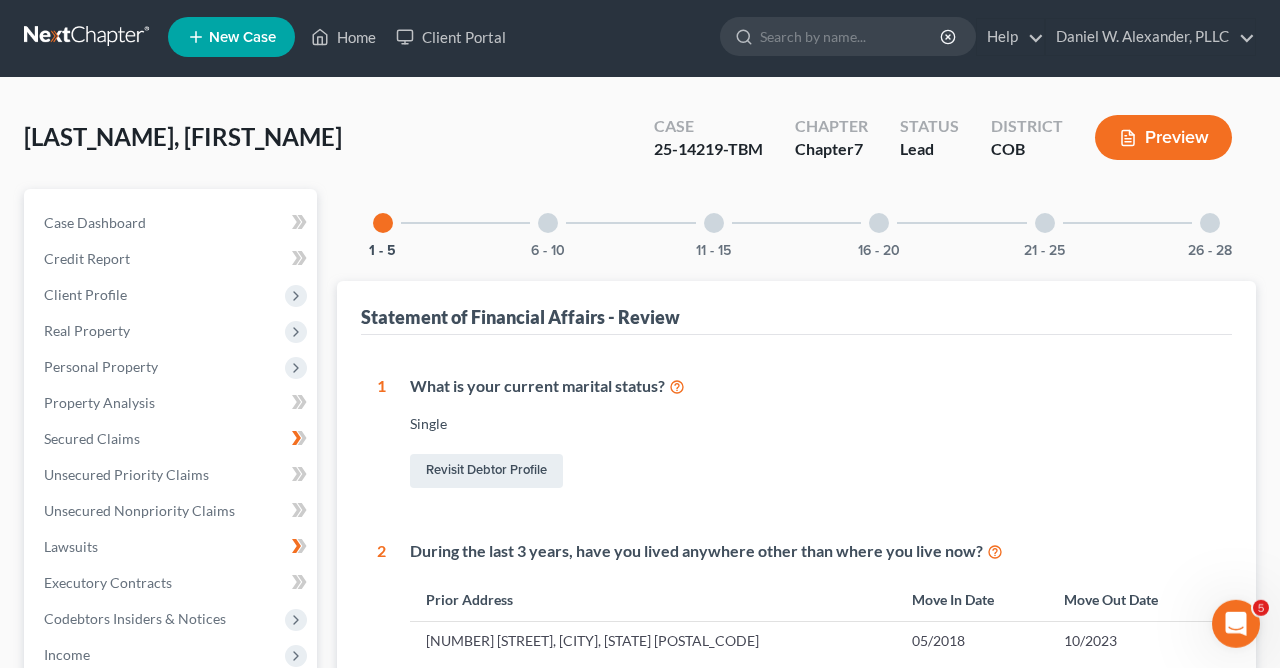 scroll, scrollTop: 0, scrollLeft: 0, axis: both 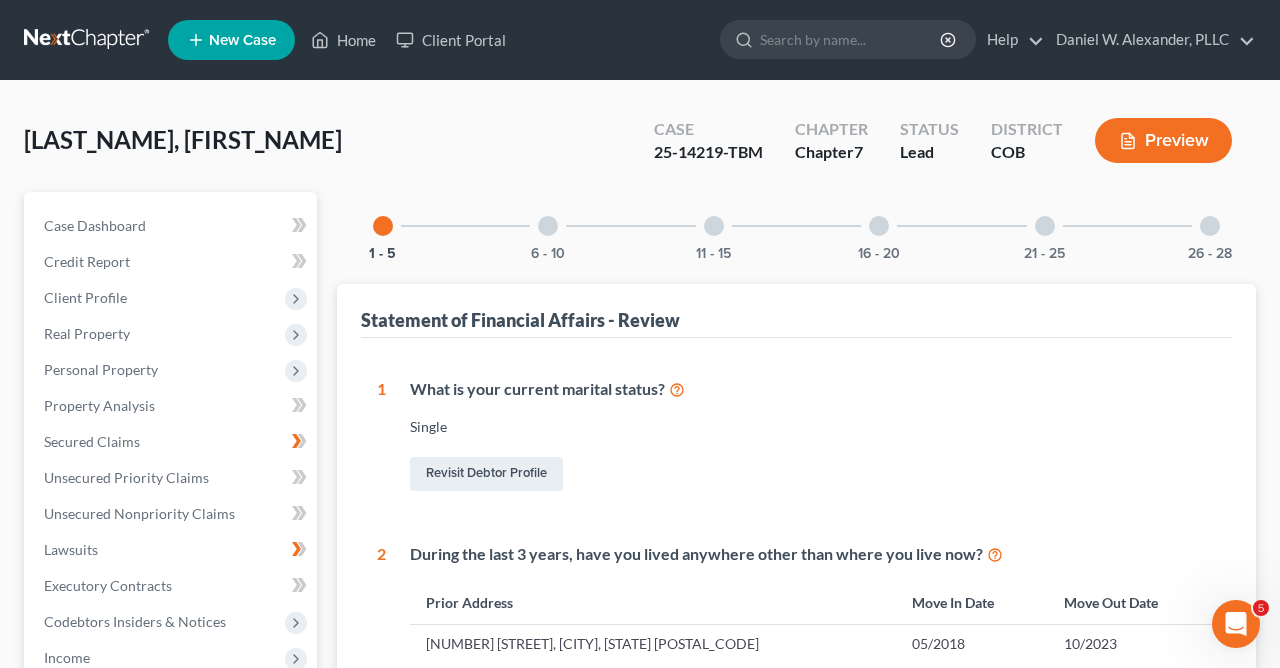 click at bounding box center (714, 226) 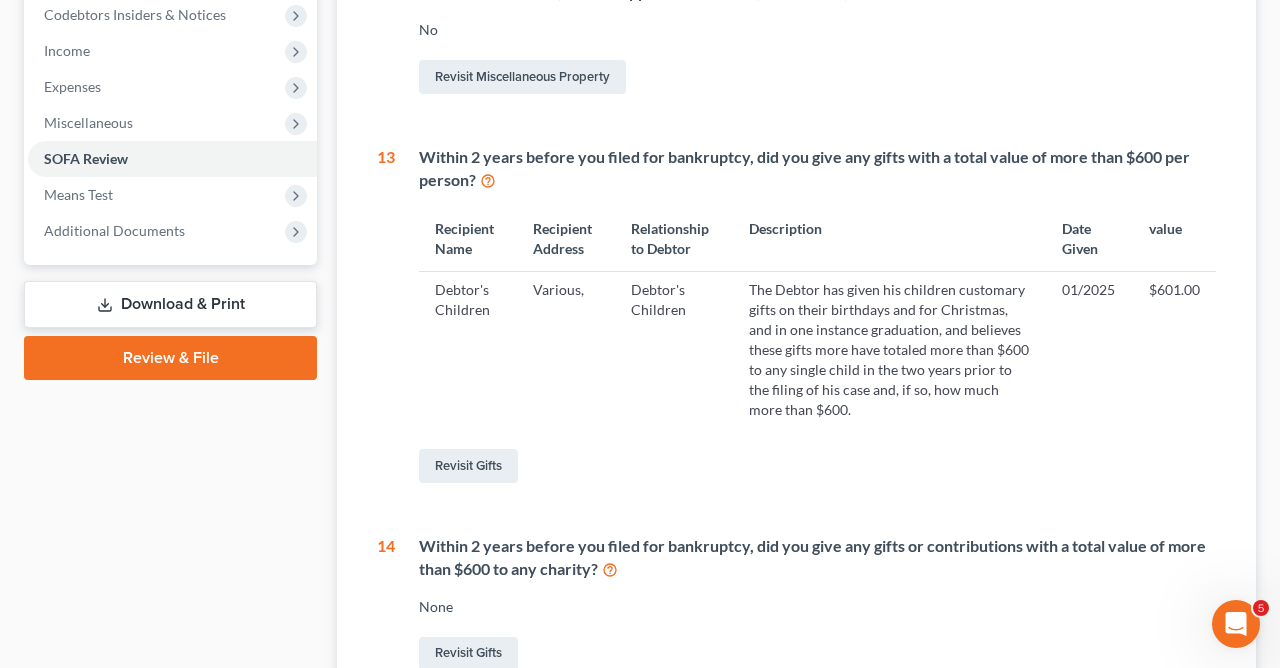 scroll, scrollTop: 631, scrollLeft: 0, axis: vertical 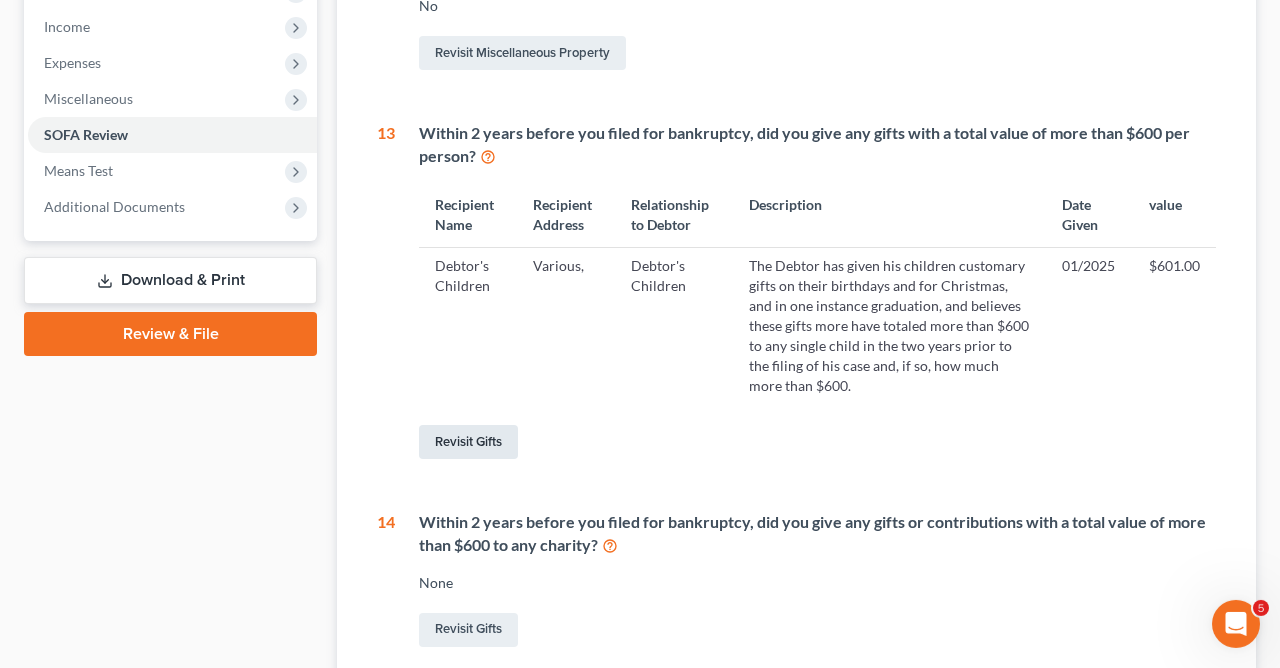 click on "Revisit Gifts" at bounding box center [468, 442] 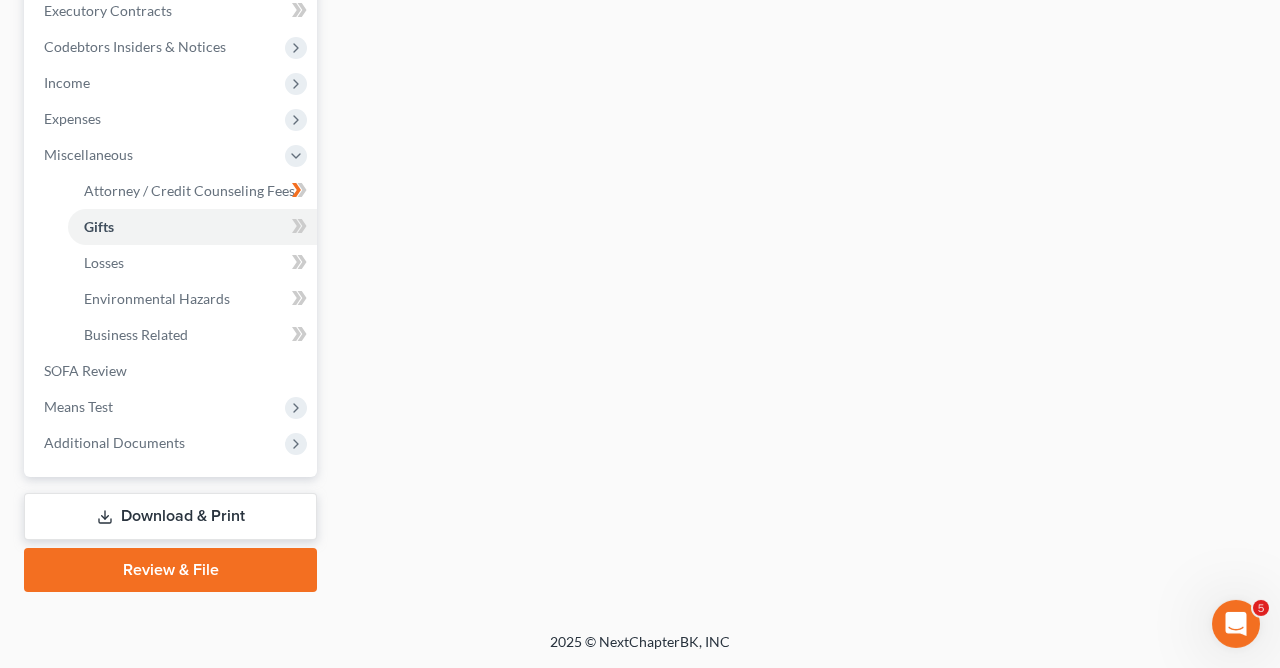 scroll, scrollTop: 393, scrollLeft: 0, axis: vertical 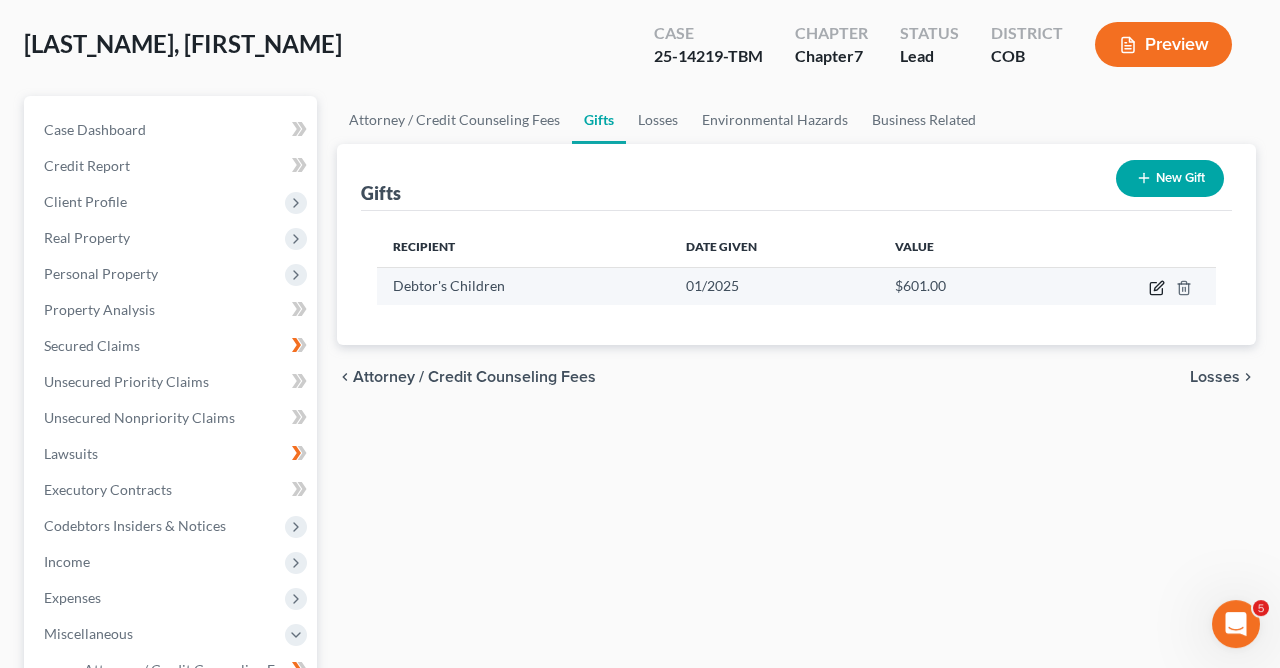 click 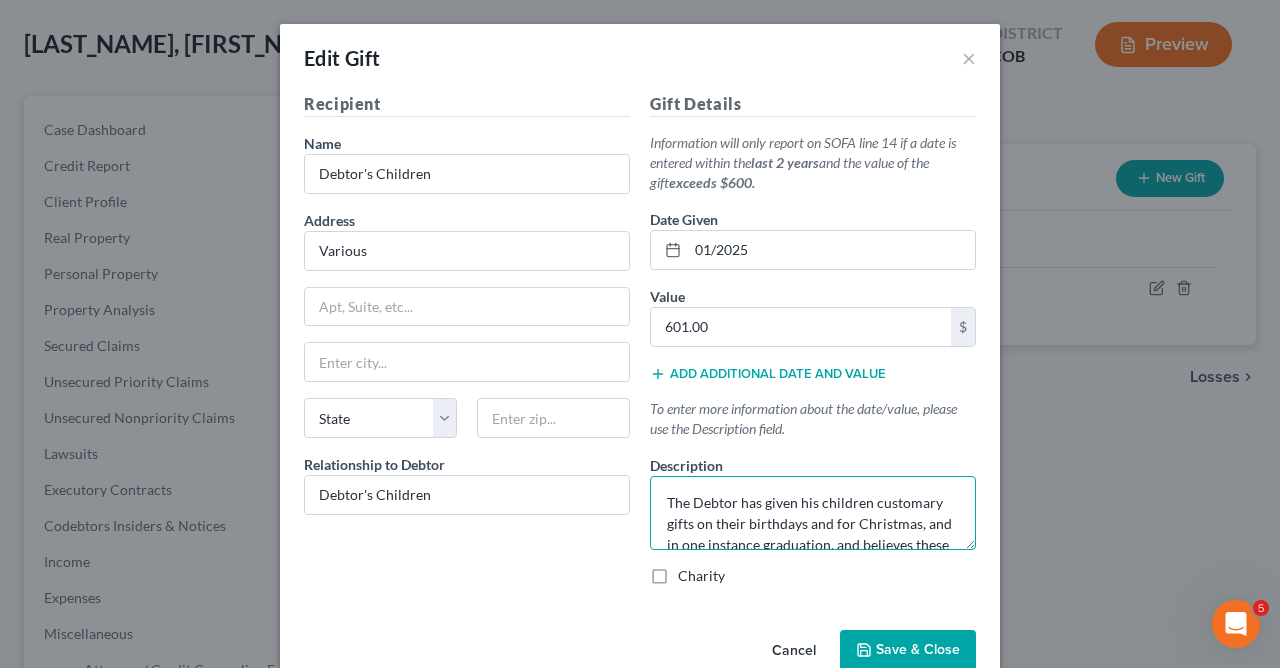 click on "The Debtor has given his children customary gifts on their birthdays and for Christmas, and in one instance graduation, and believes these gifts more have totaled more than $600 to any single child in the two years prior to the filing of his case and, if so, how much more than $600." at bounding box center [813, 513] 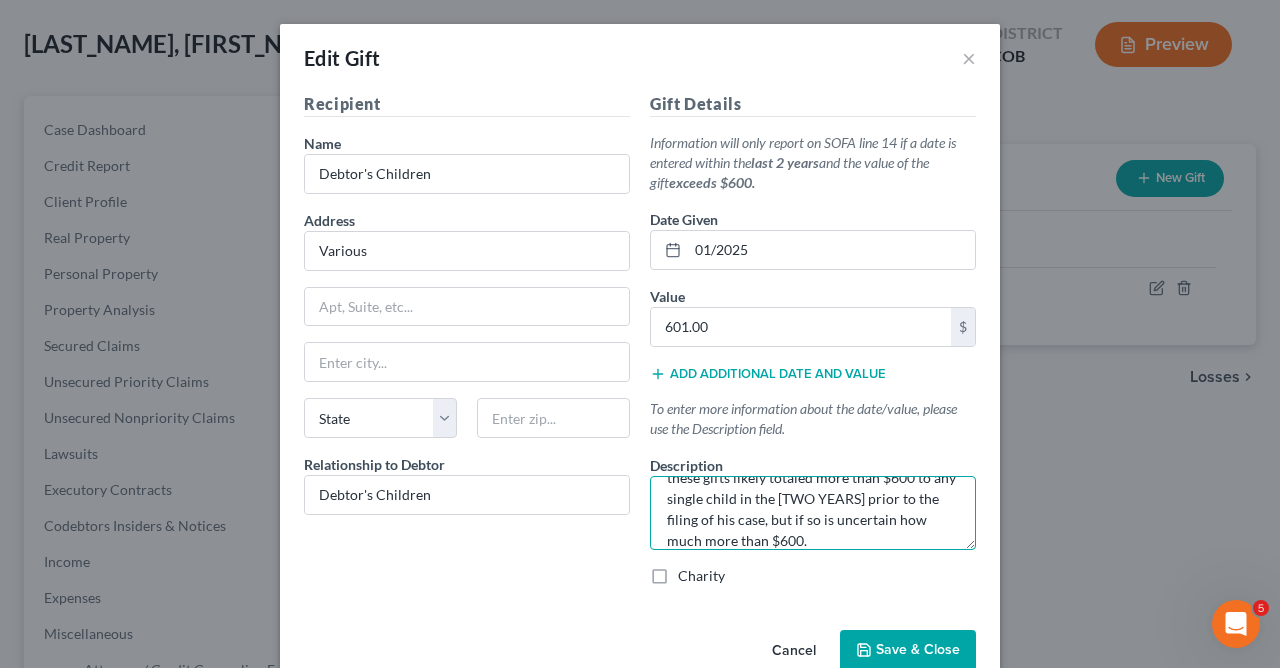 scroll, scrollTop: 90, scrollLeft: 0, axis: vertical 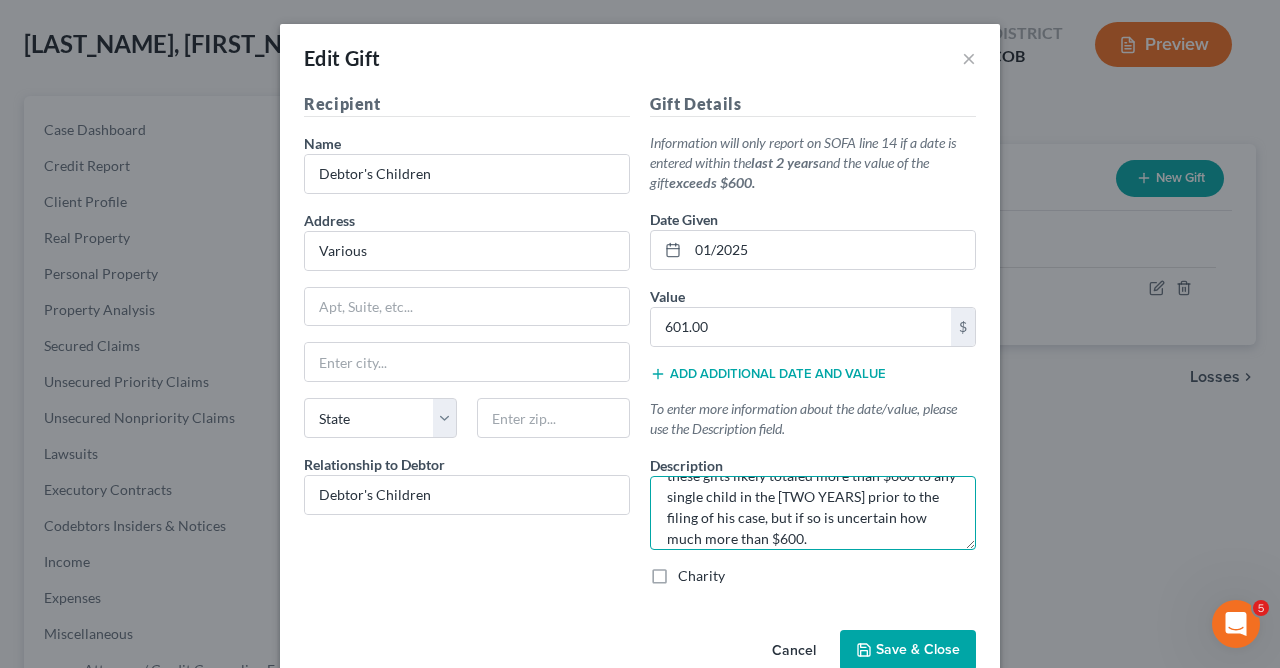 type on "The Debtor has given his children customary gifts on their [BIRTHDAY]s and for Christmas, and in one instance graduation, and believes these gifts likely totaled more than $600 to any single child in the [TWO YEARS] prior to the filing of his case, but if so is uncertain how much more than $600." 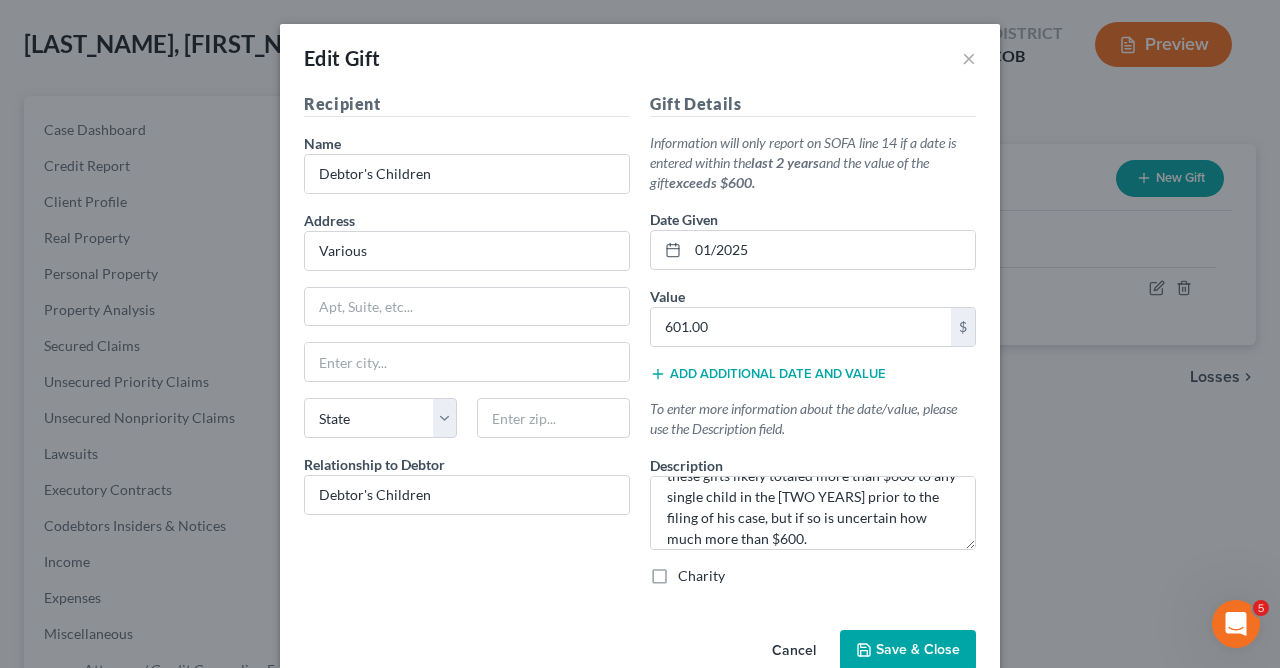 click on "Save & Close" at bounding box center (918, 650) 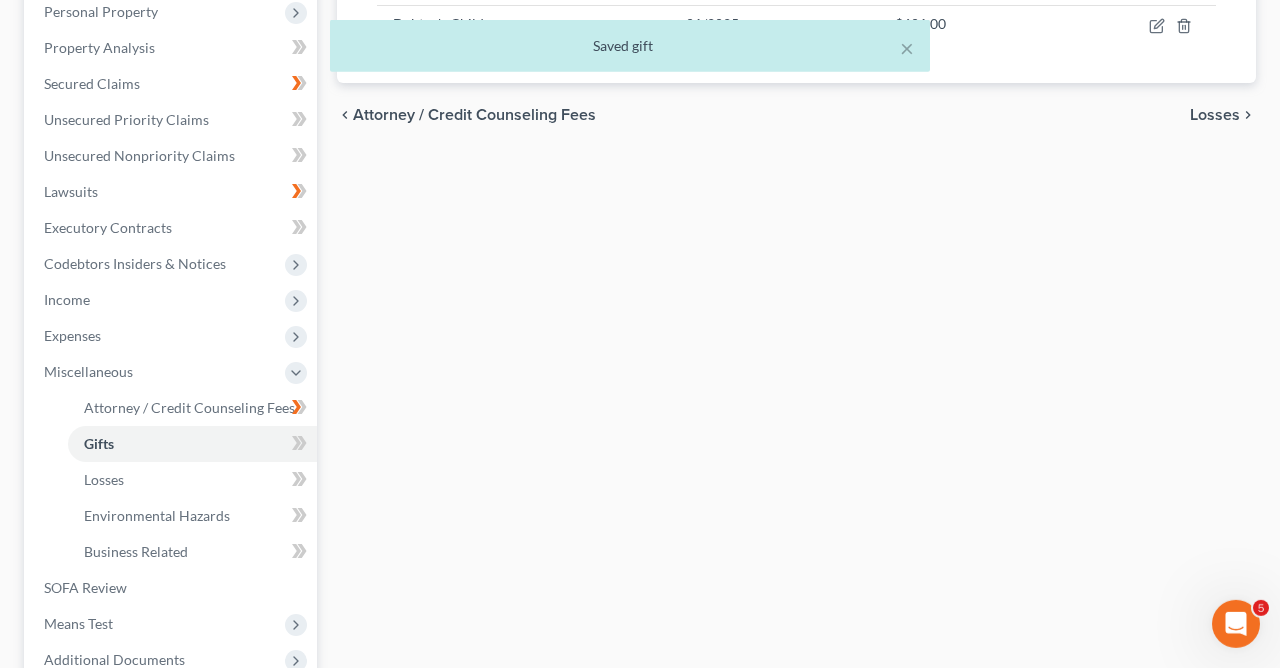 scroll, scrollTop: 405, scrollLeft: 0, axis: vertical 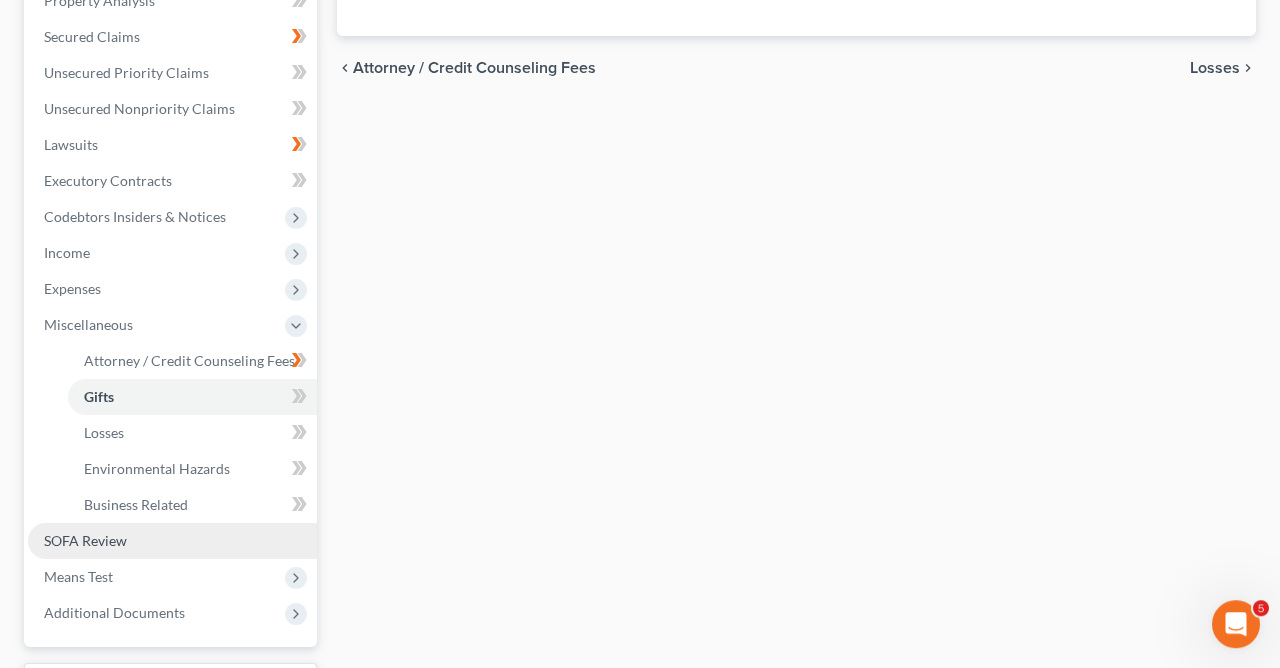 click on "SOFA Review" at bounding box center (85, 540) 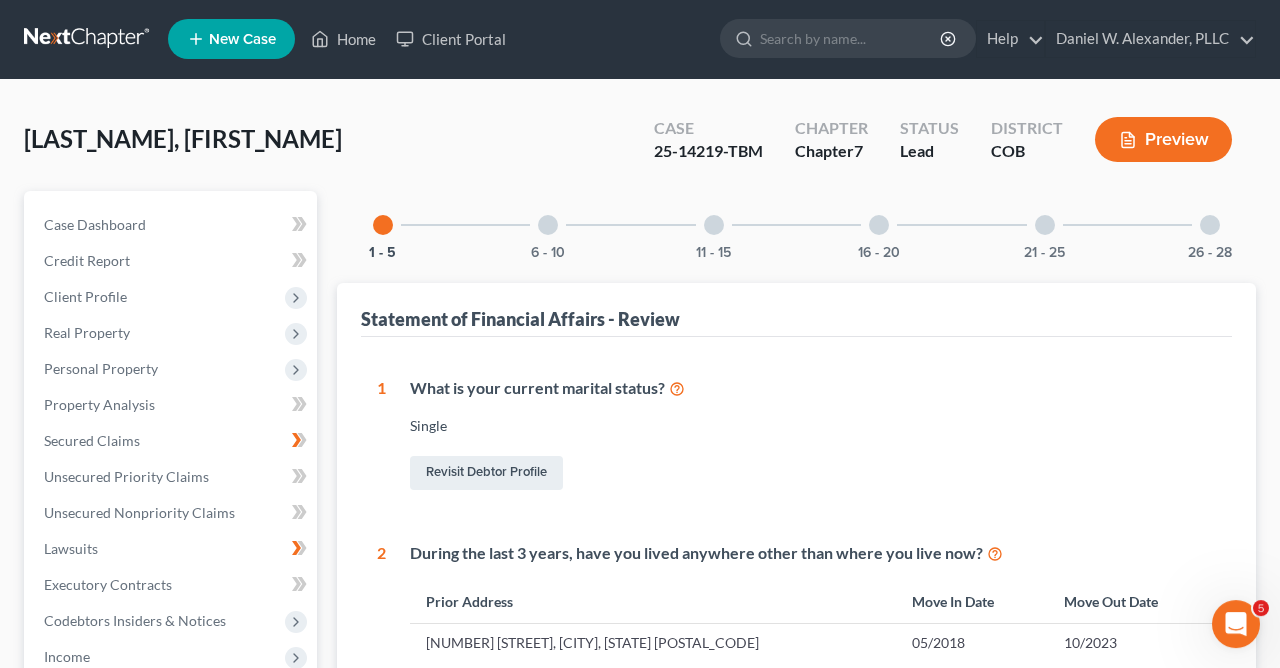 scroll, scrollTop: 0, scrollLeft: 0, axis: both 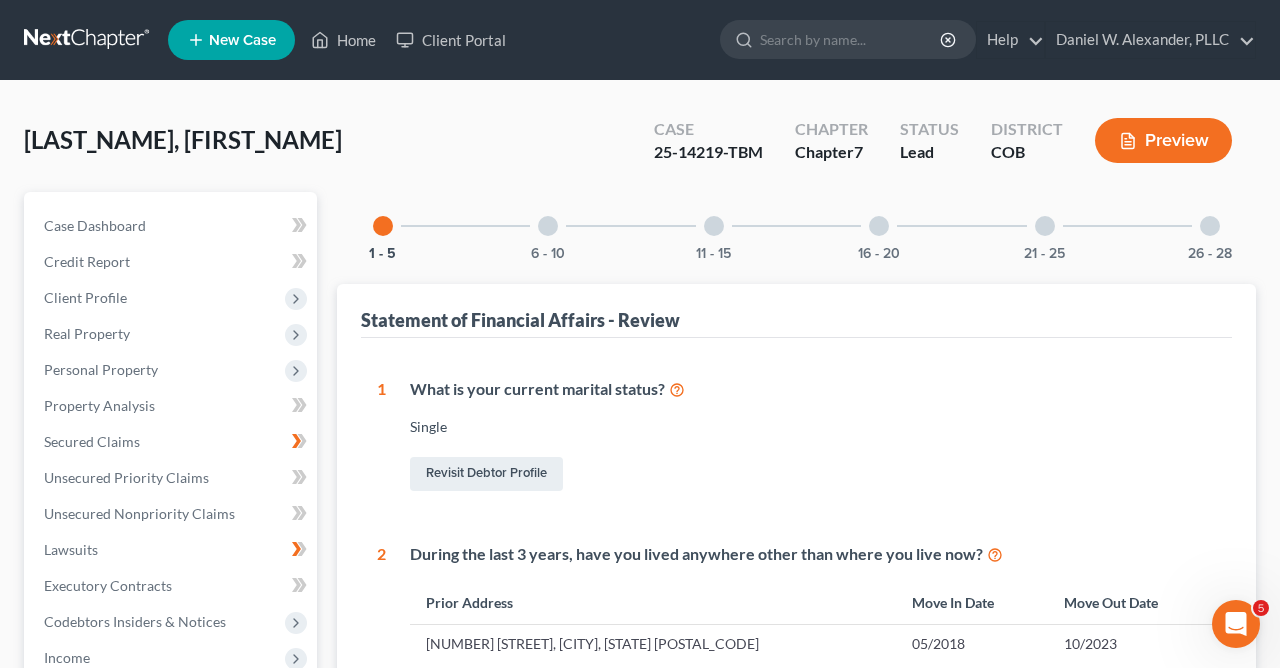 click at bounding box center (714, 226) 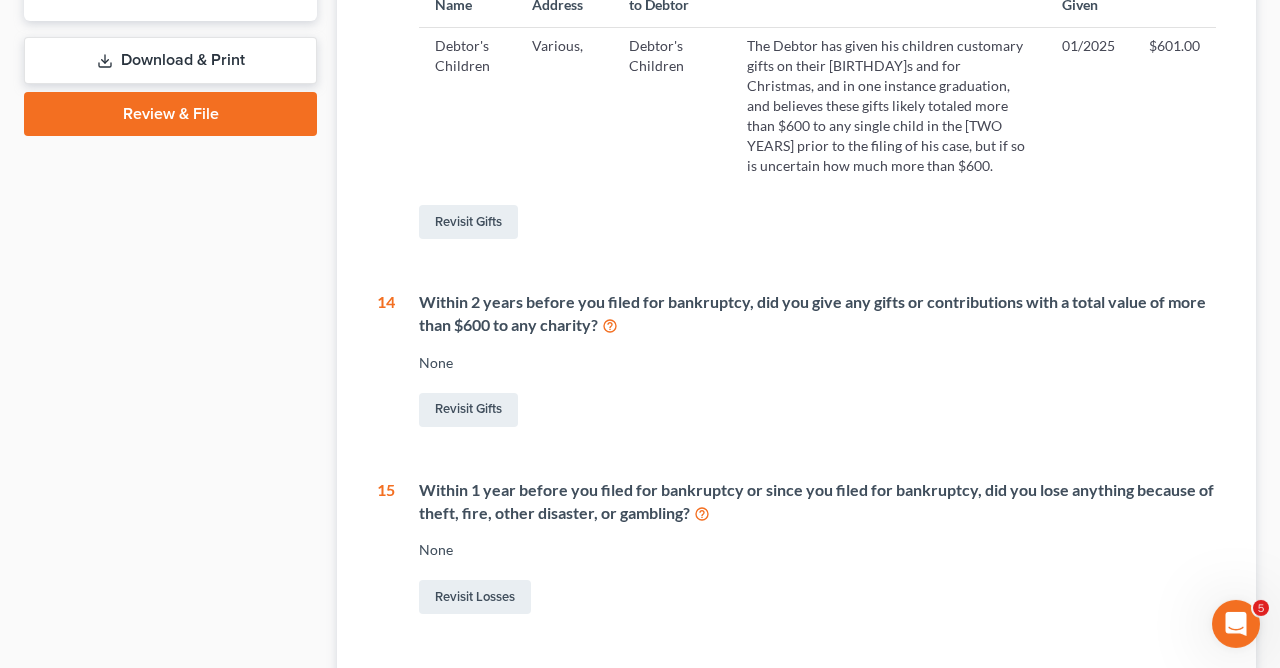 scroll, scrollTop: 861, scrollLeft: 0, axis: vertical 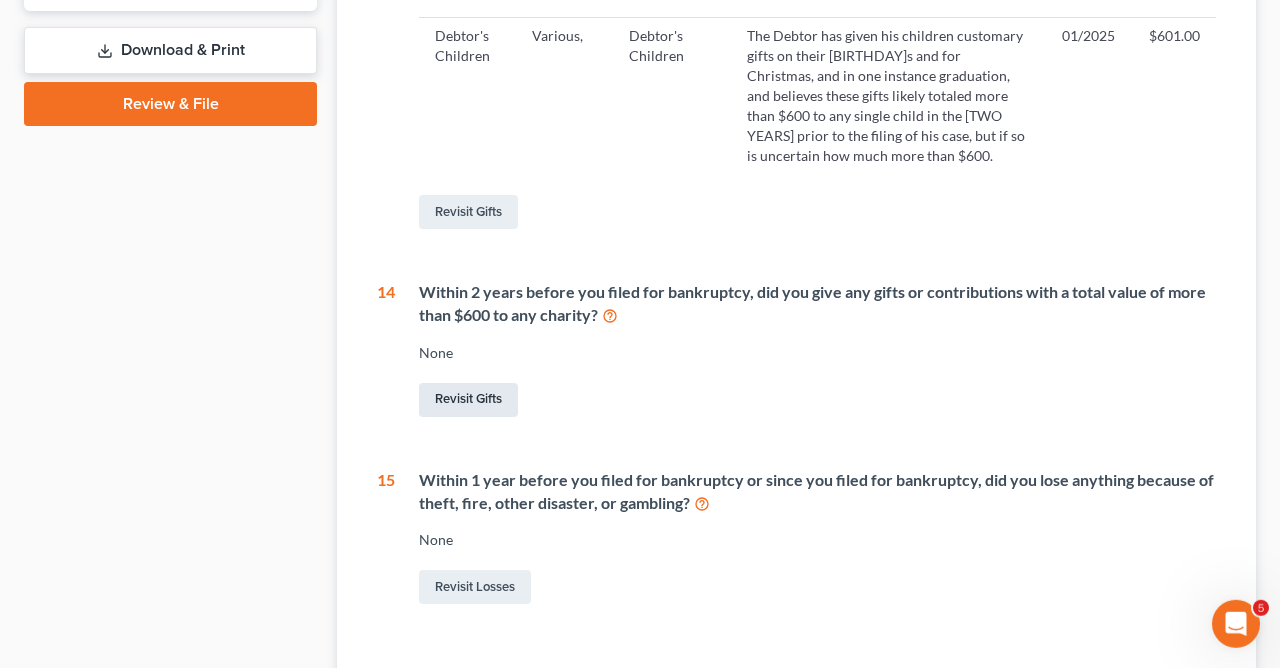 click on "Revisit Gifts" at bounding box center [468, 400] 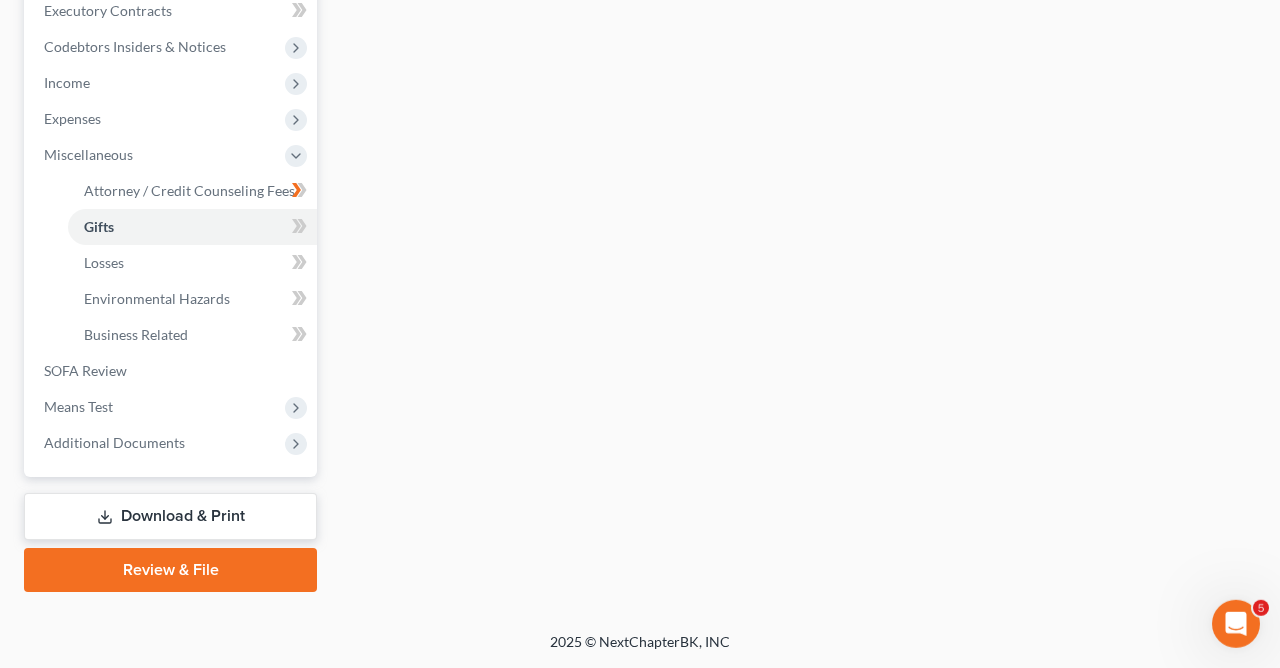 scroll, scrollTop: 393, scrollLeft: 0, axis: vertical 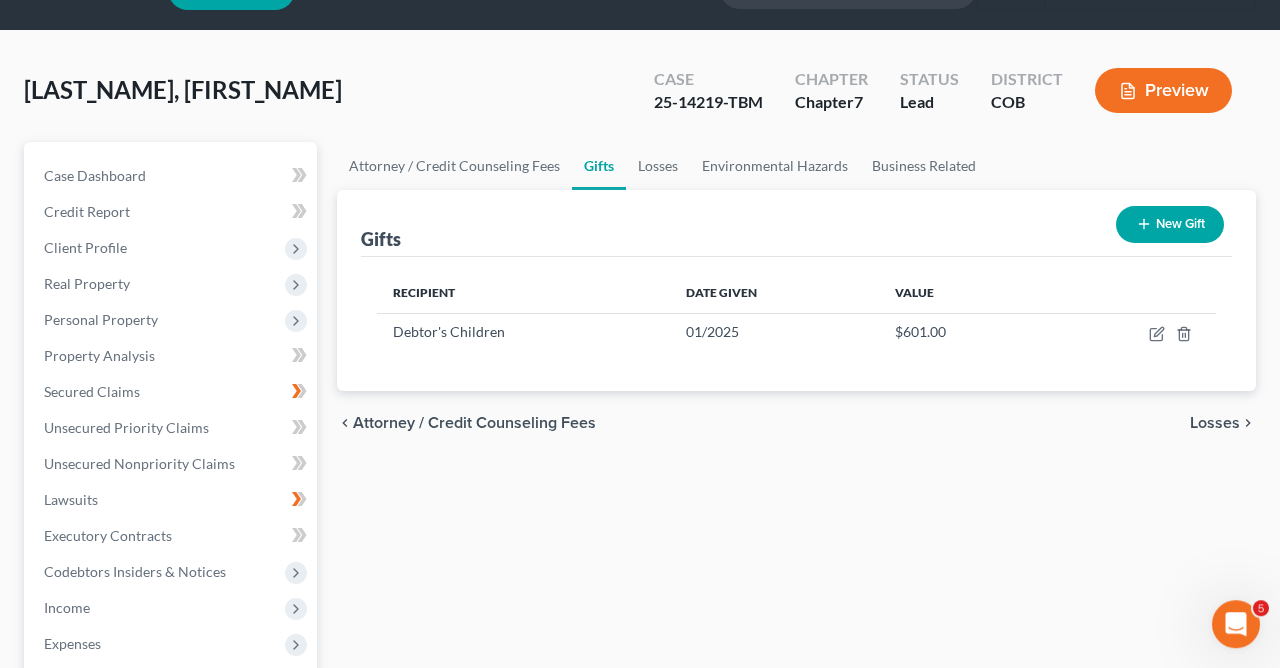 click 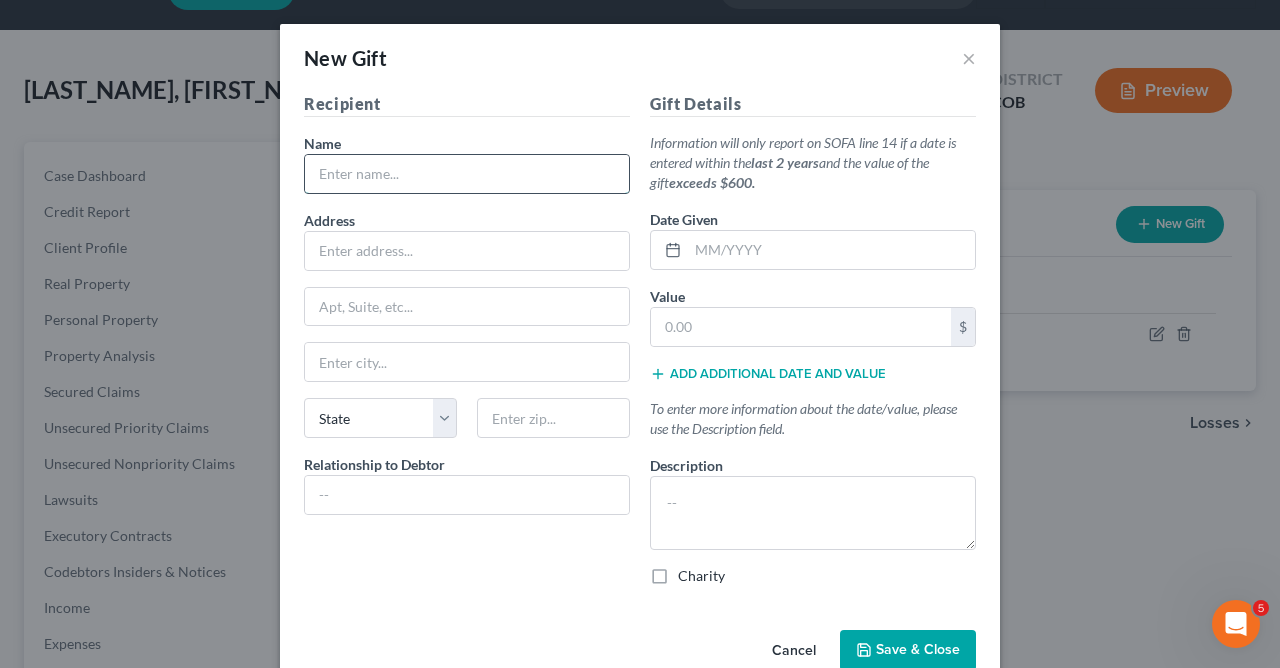 click at bounding box center [467, 174] 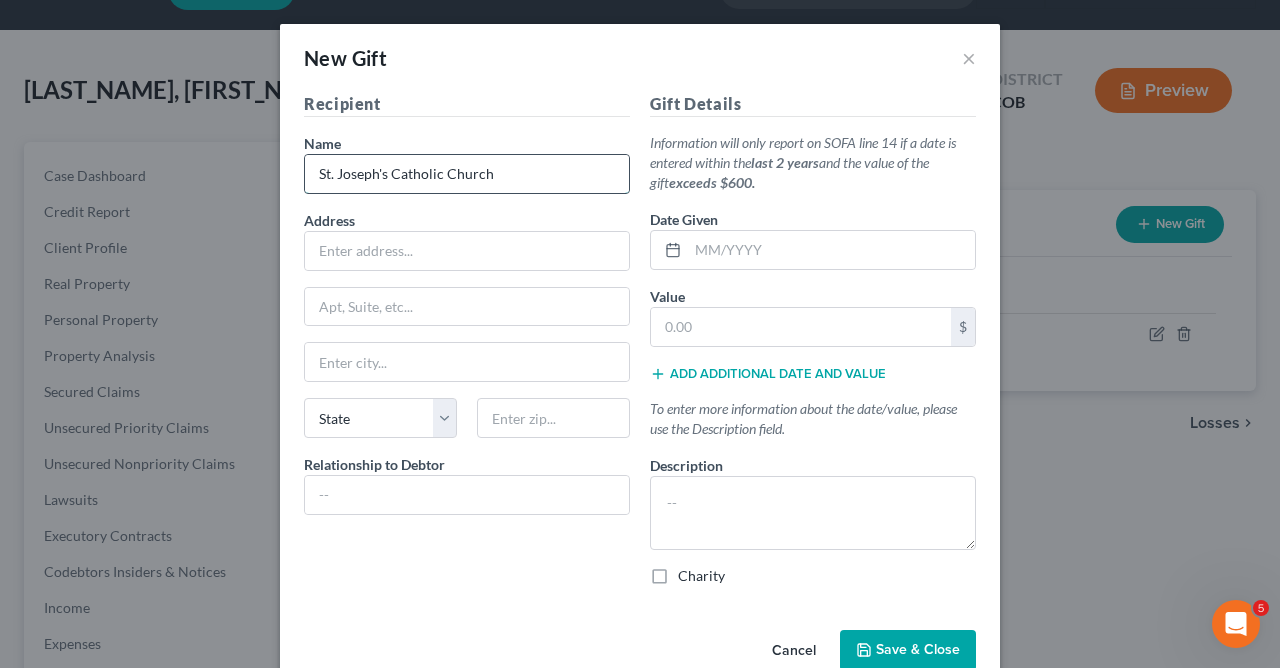 type on "St. Joseph's Catholic Church" 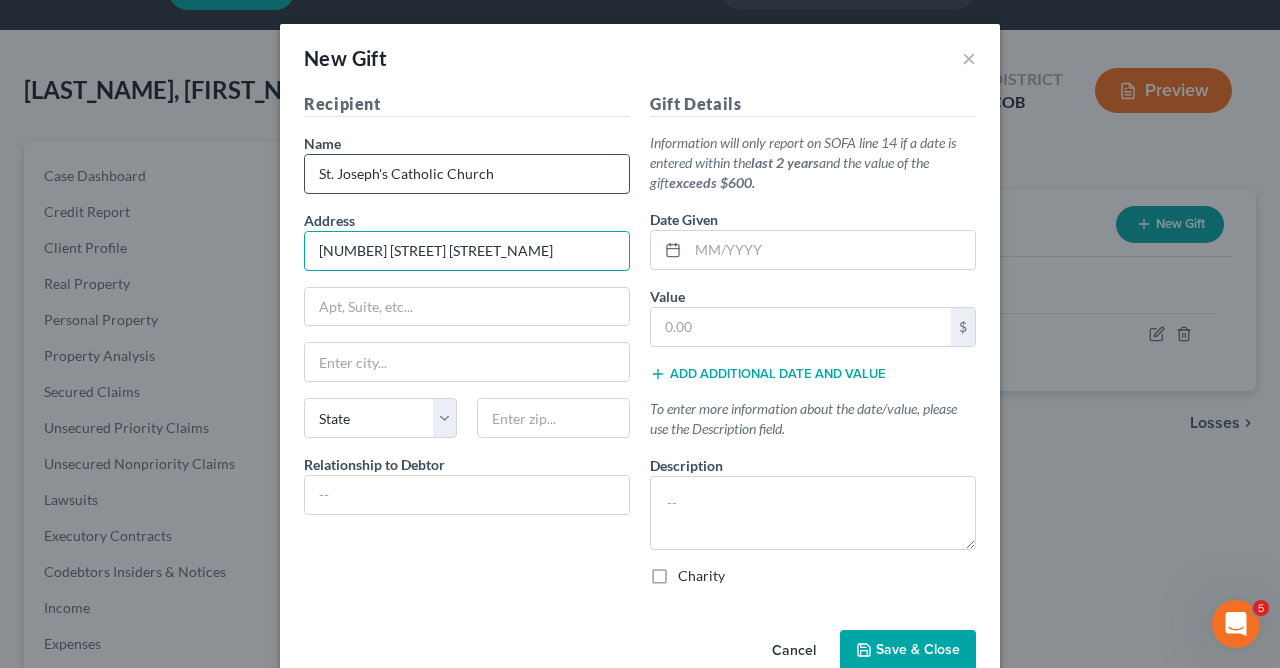 type on "[NUMBER] [STREET] [STREET_NAME]" 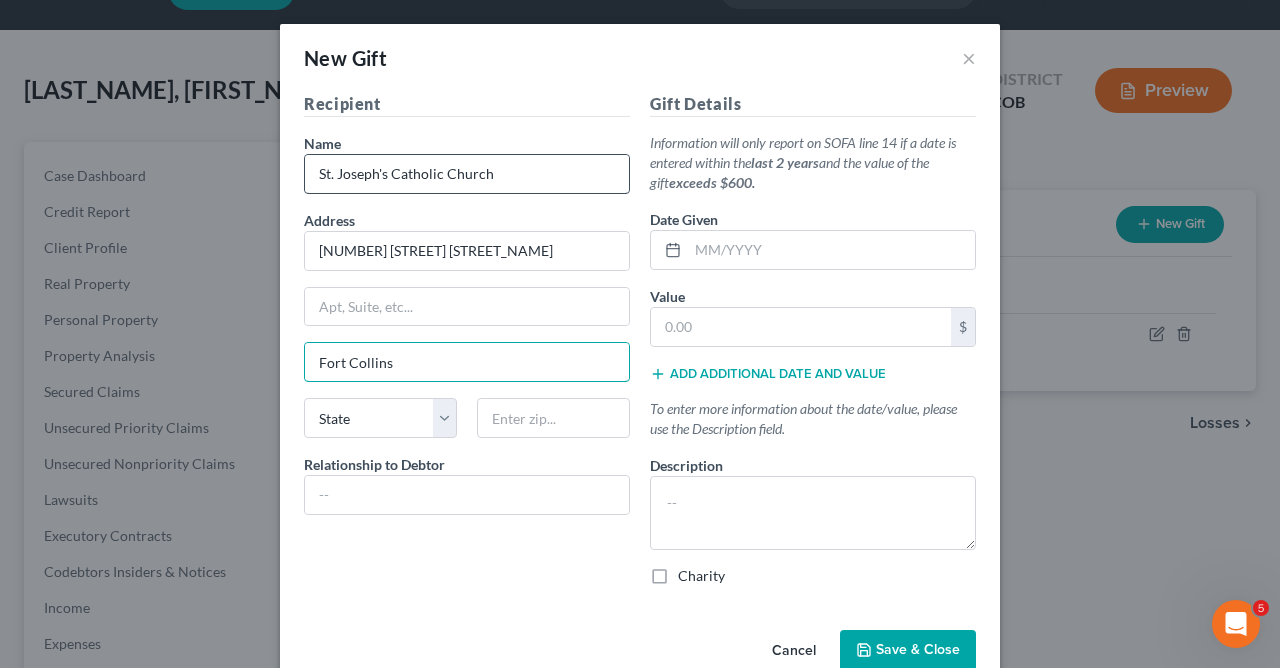 type on "Fort Collins" 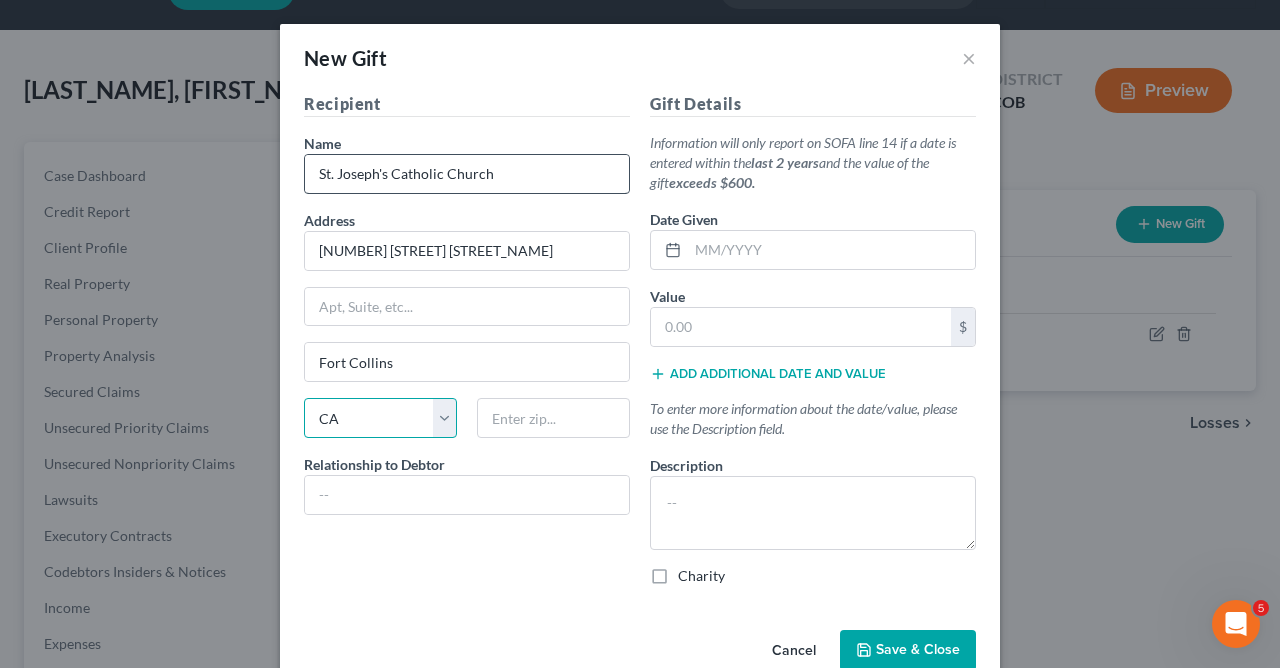 select on "5" 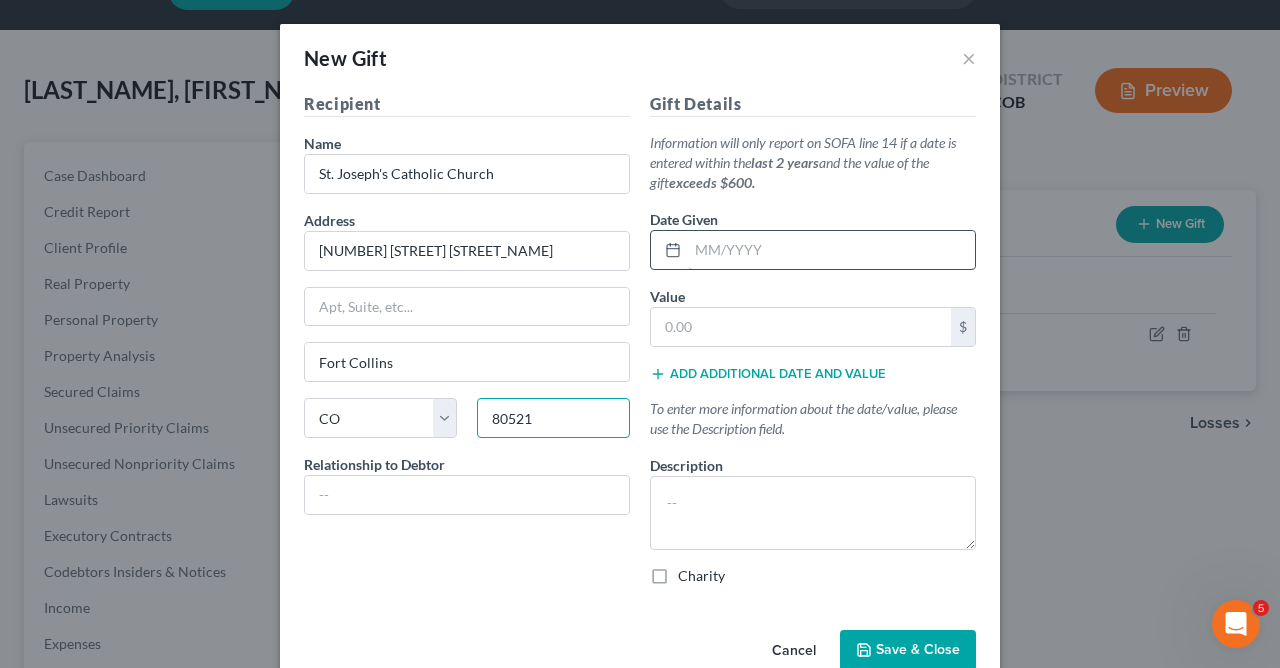type on "80521" 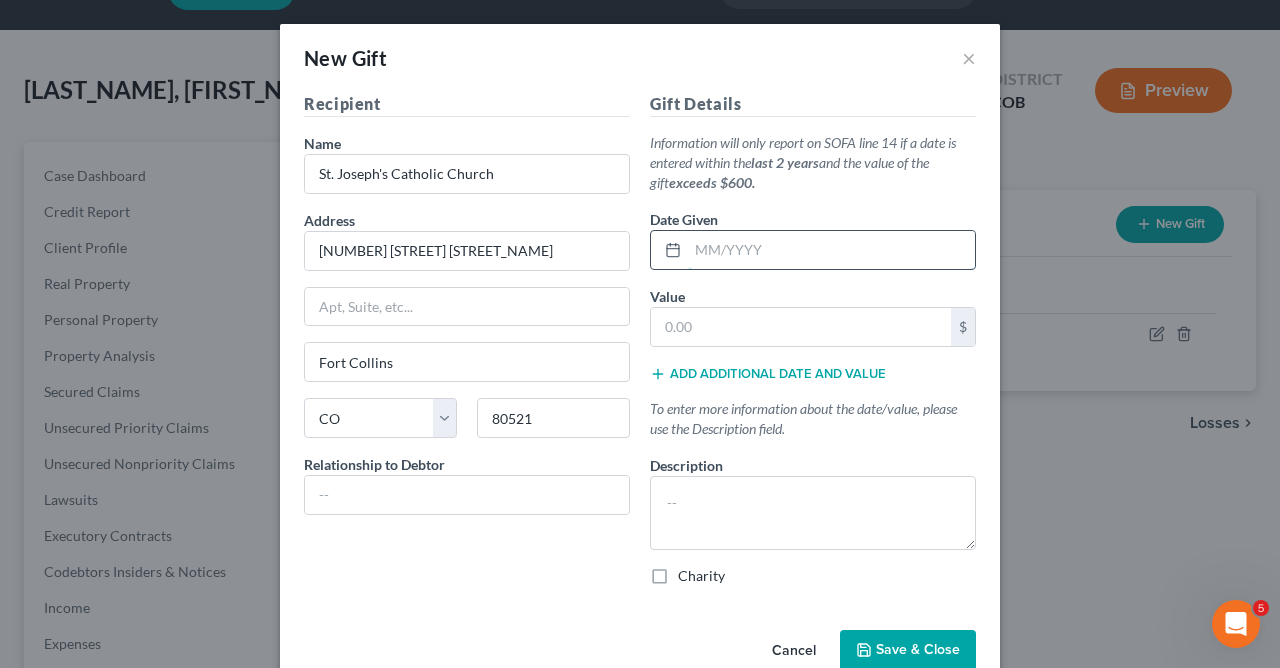 click at bounding box center [831, 250] 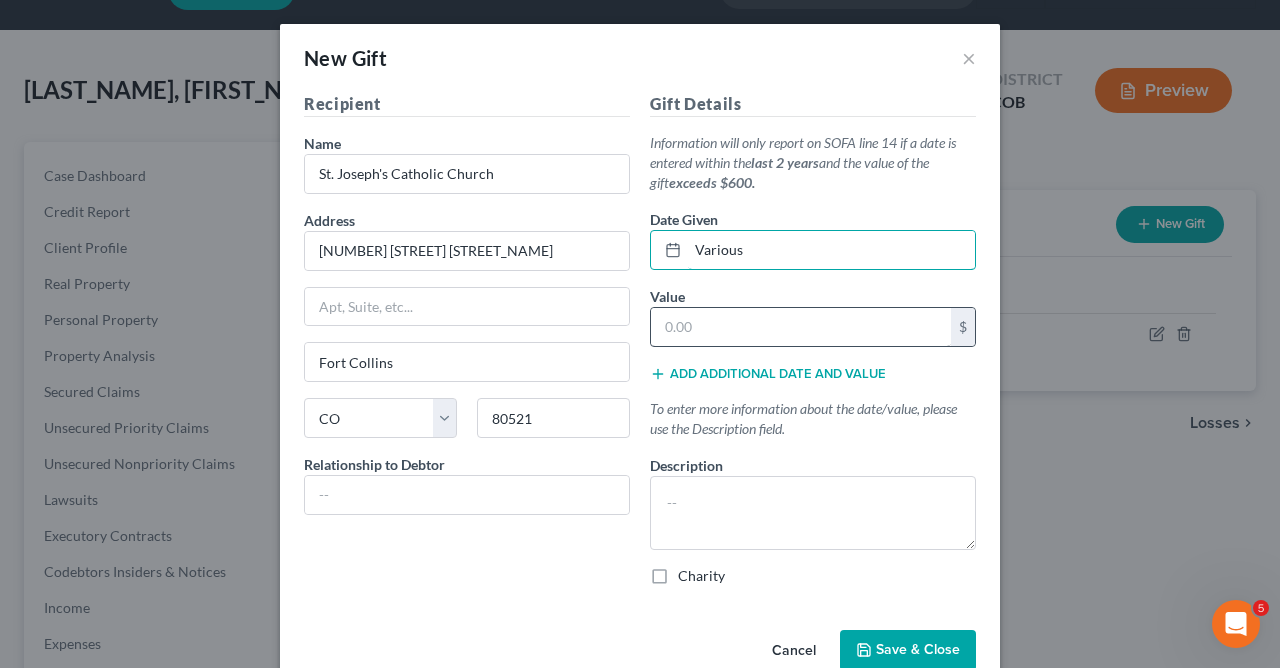 type on "Various" 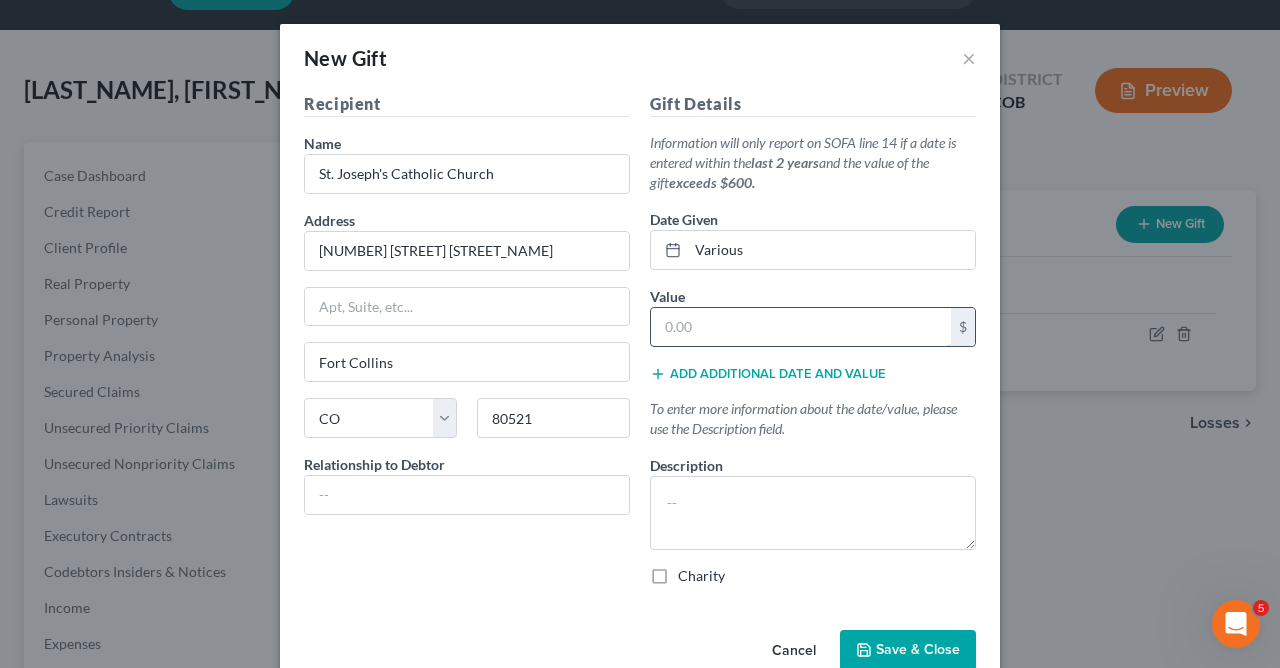 click at bounding box center (801, 327) 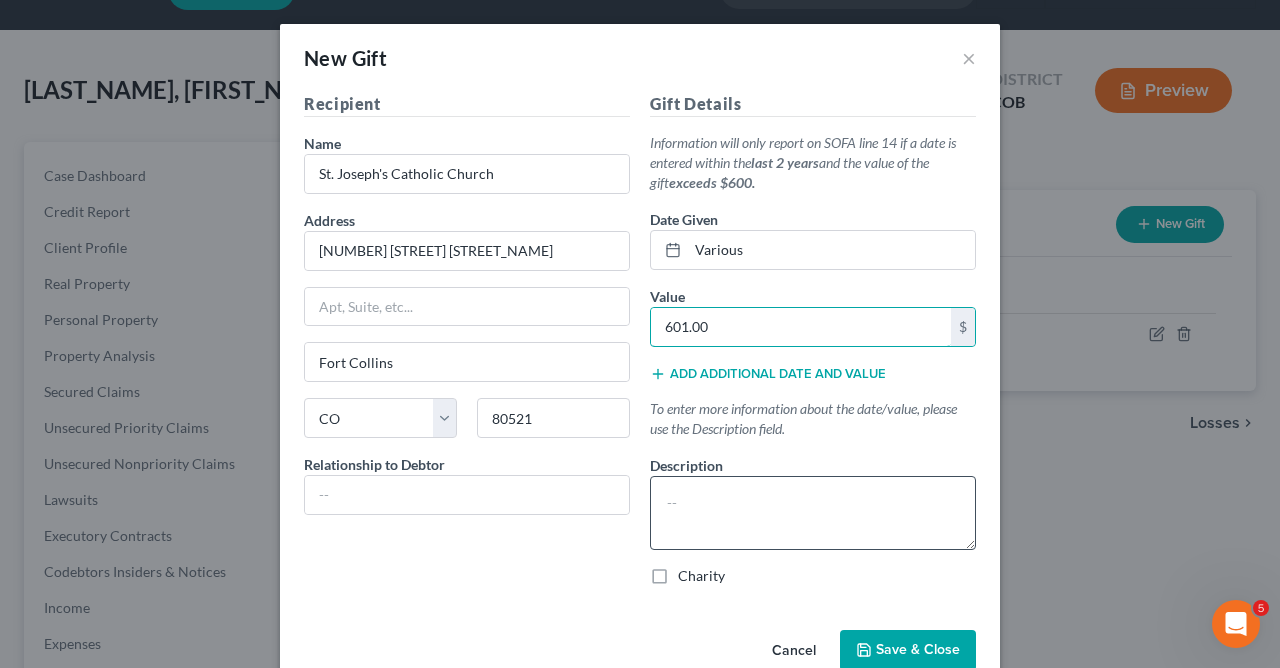 type on "601.00" 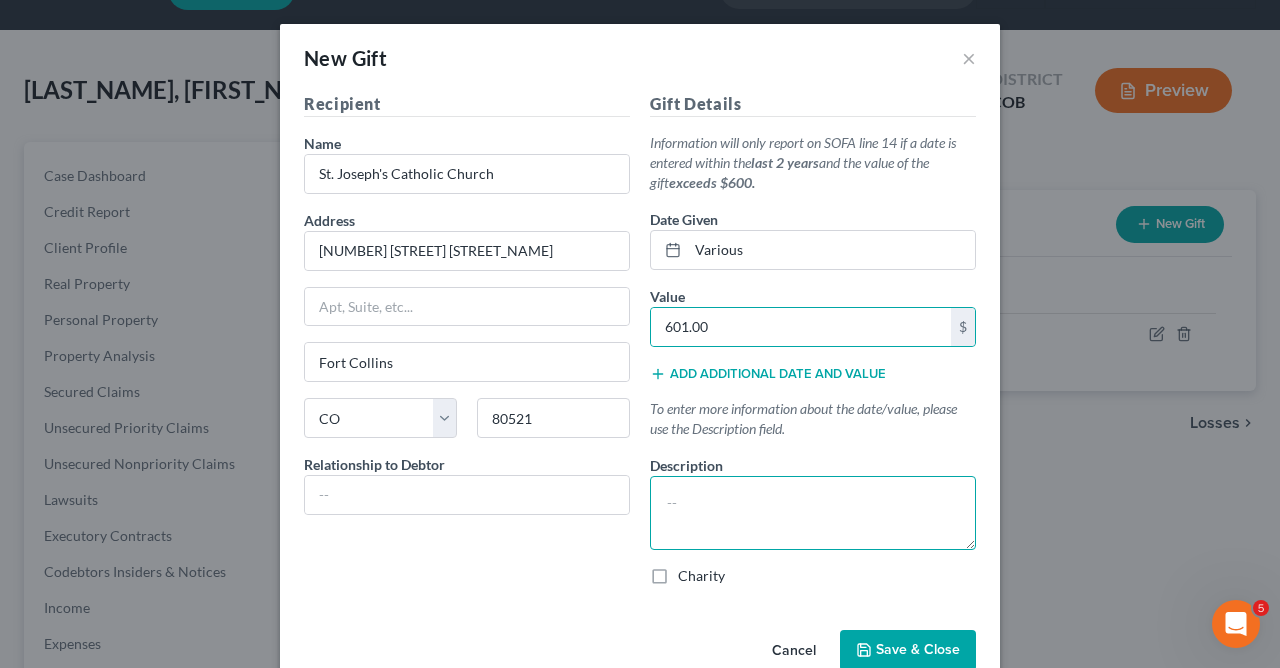 click at bounding box center (813, 513) 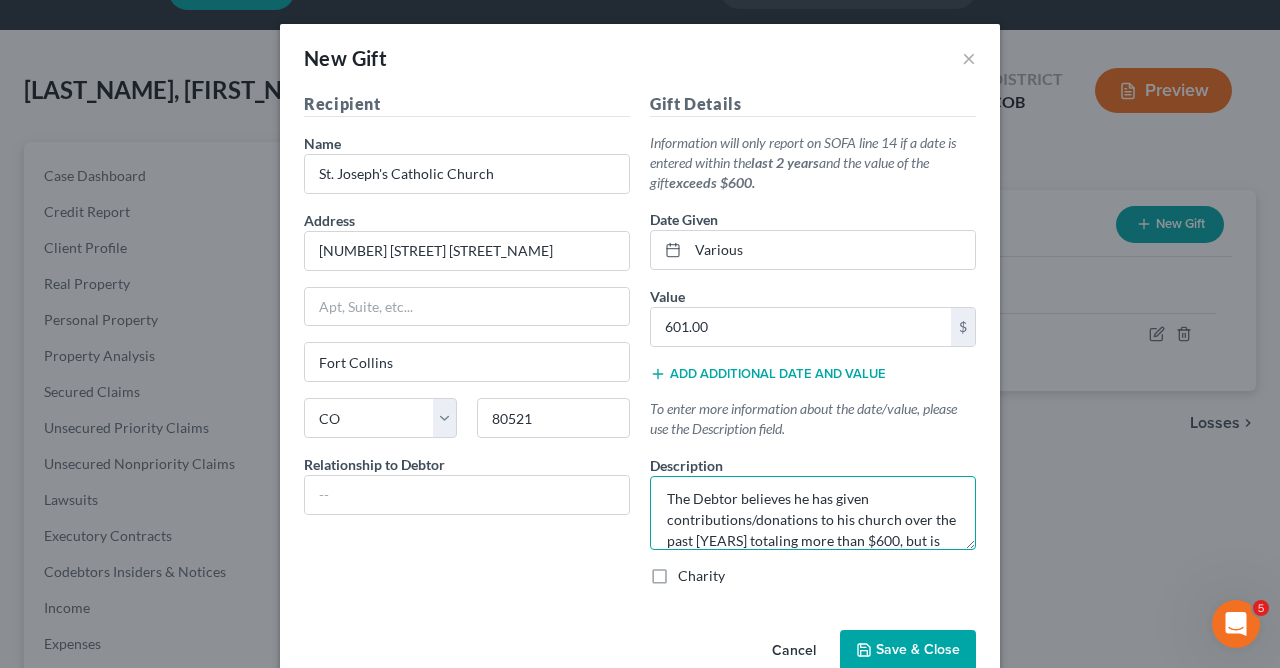 scroll, scrollTop: 25, scrollLeft: 0, axis: vertical 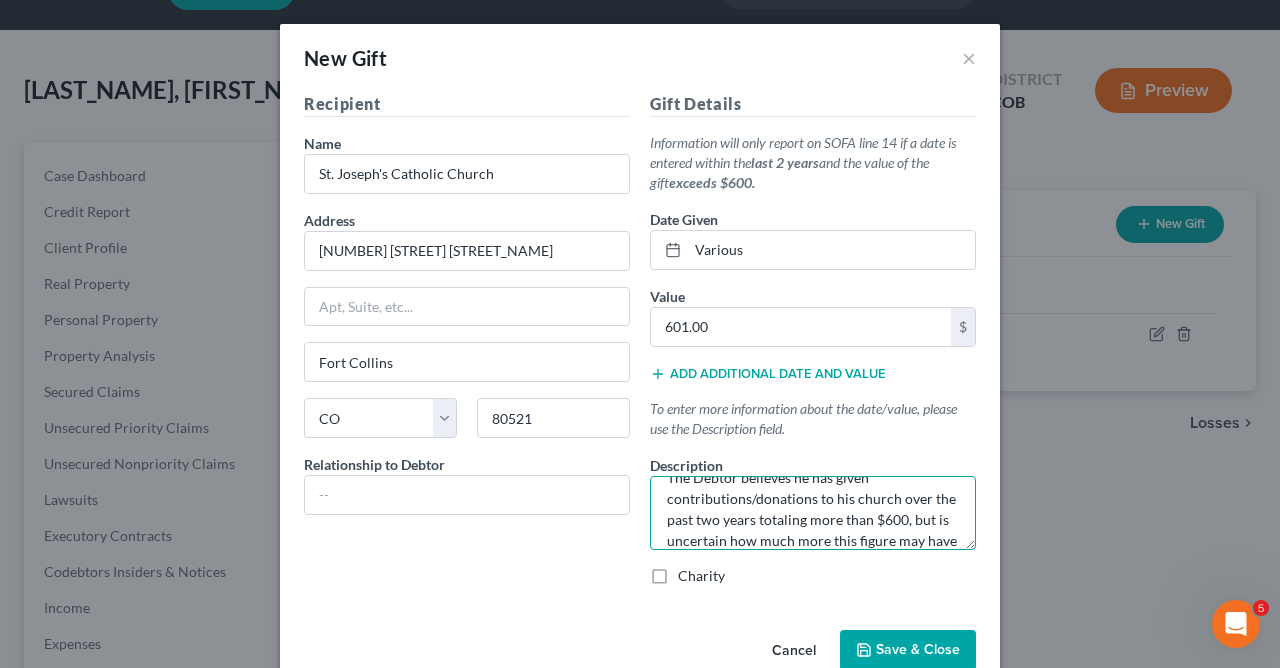 type on "The Debtor believes he has given contributions/donations to his church over the past two years totaling more than $600, but is uncertain how much more this figure may have been." 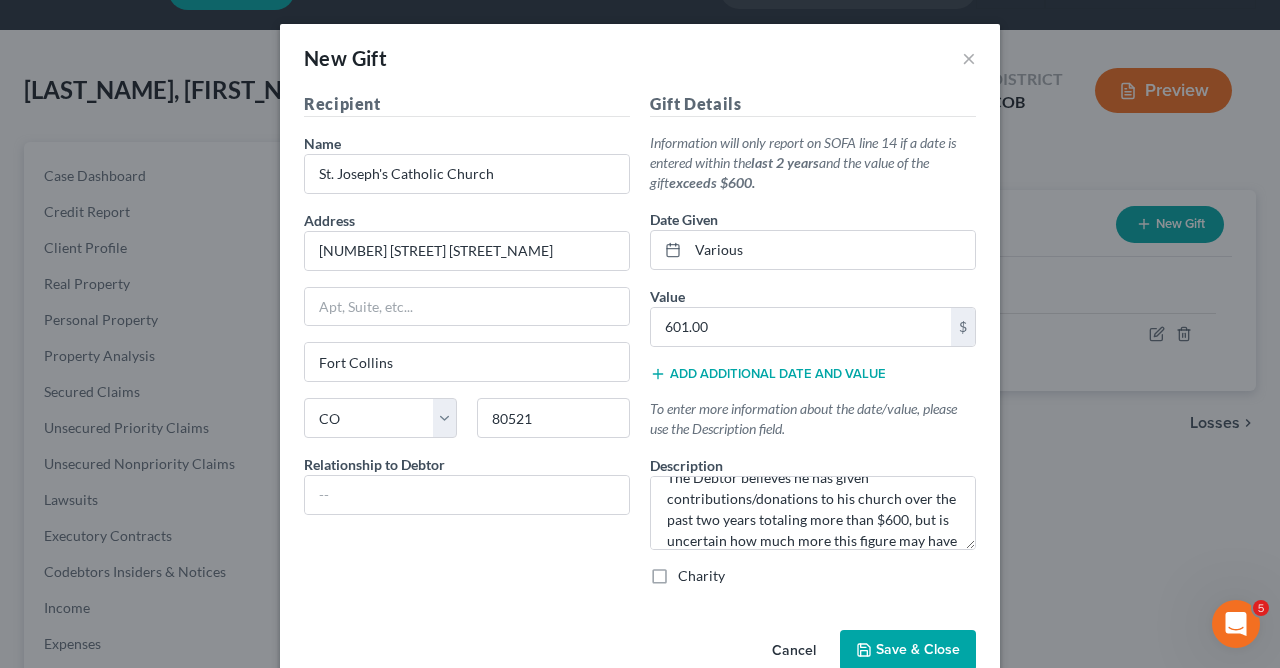 click on "Charity" at bounding box center [701, 576] 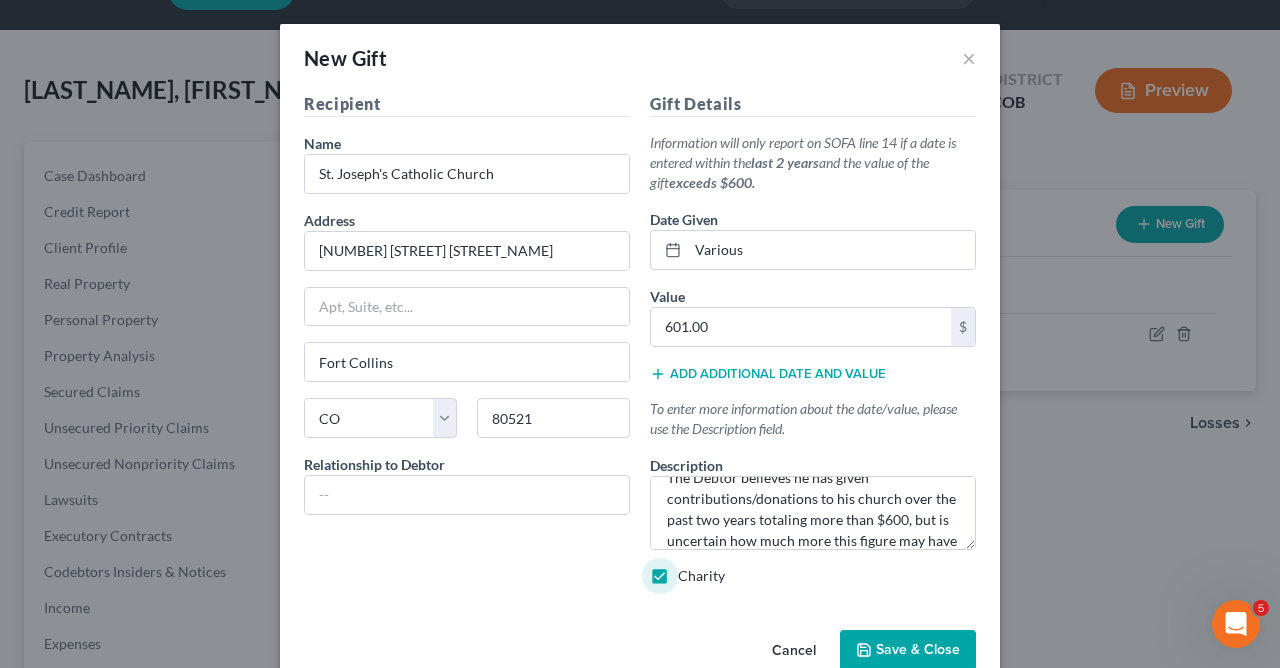 click on "Save & Close" at bounding box center [918, 650] 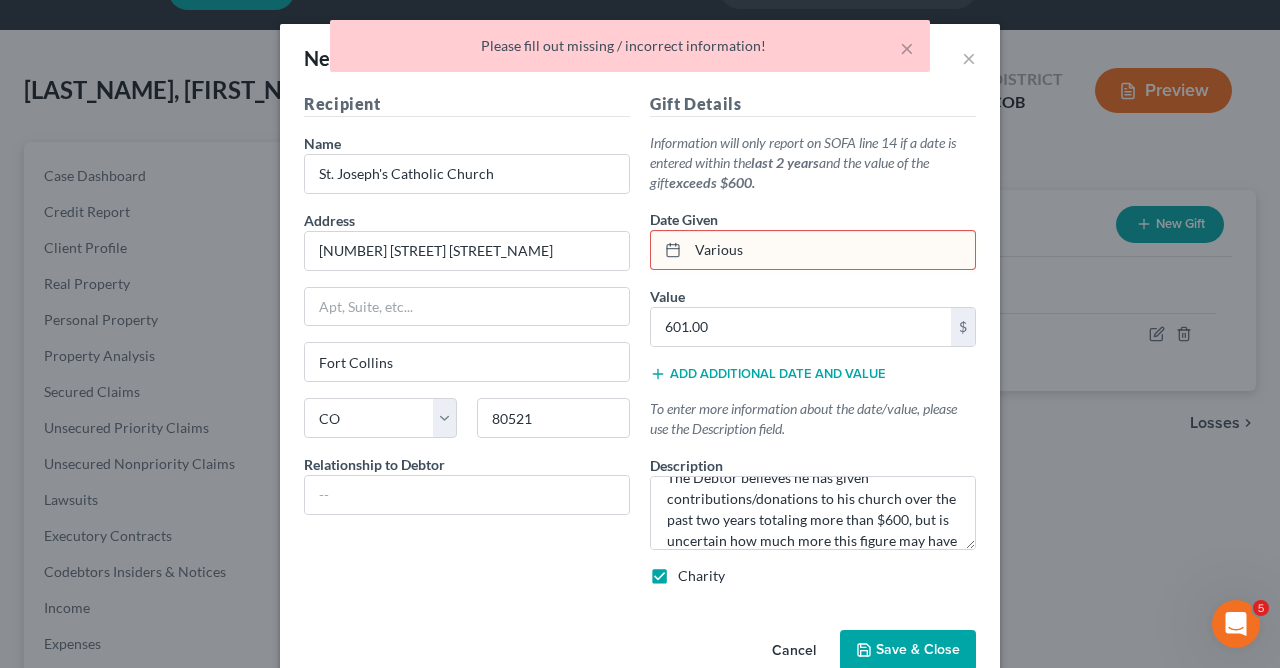 click on "Various" at bounding box center (831, 250) 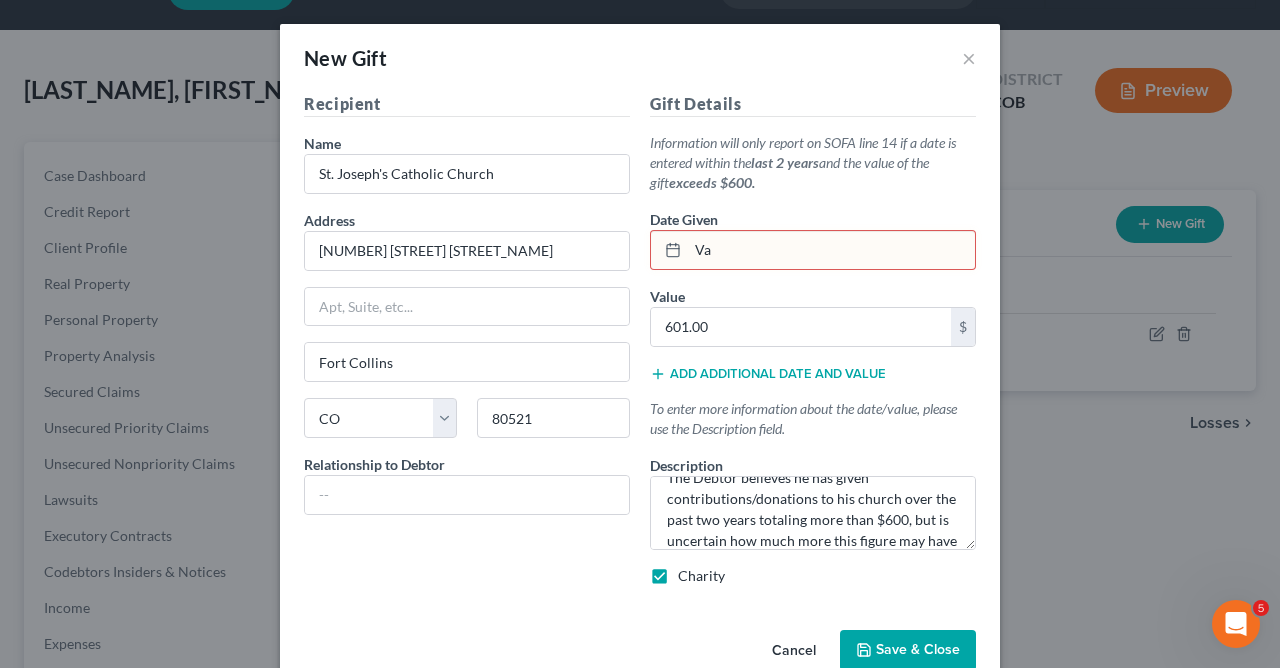type on "V" 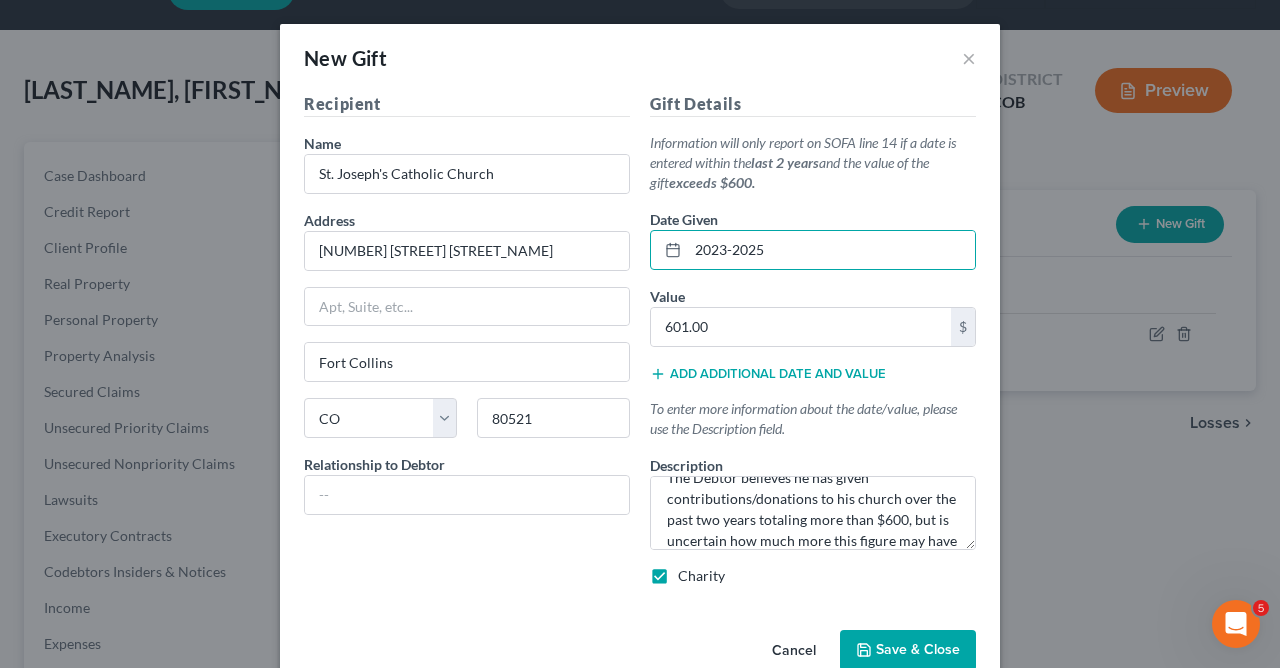 click on "Save & Close" at bounding box center (918, 650) 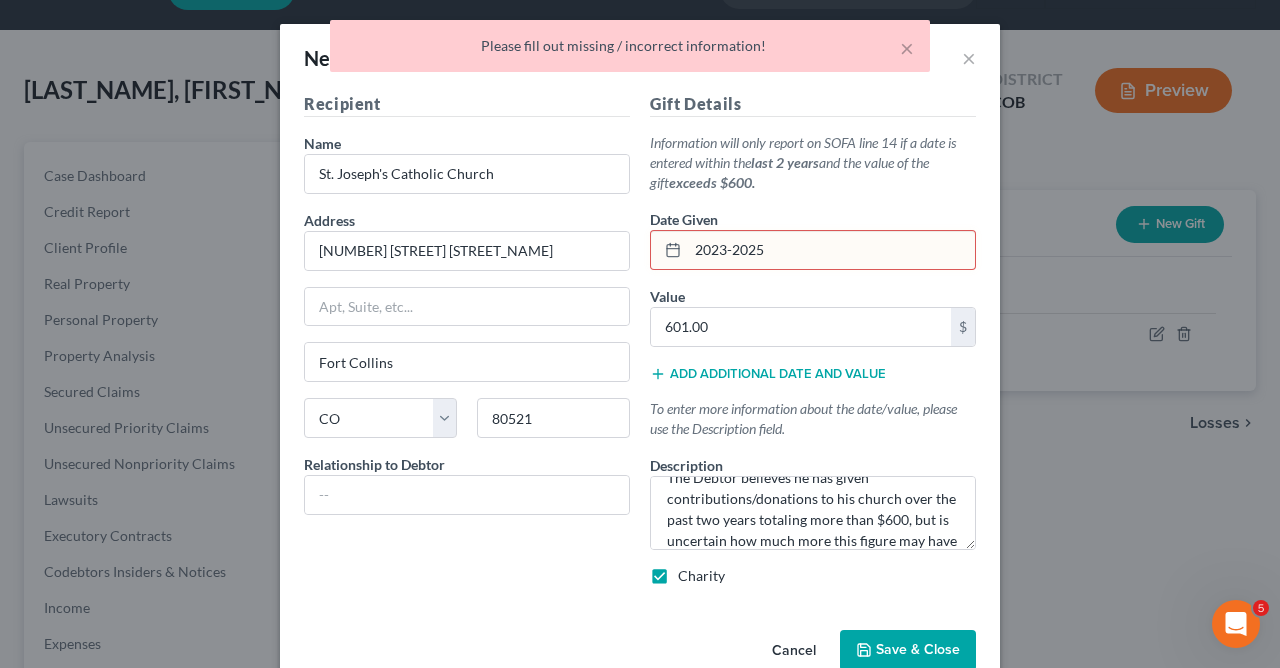 click on "2023-2025" at bounding box center (831, 250) 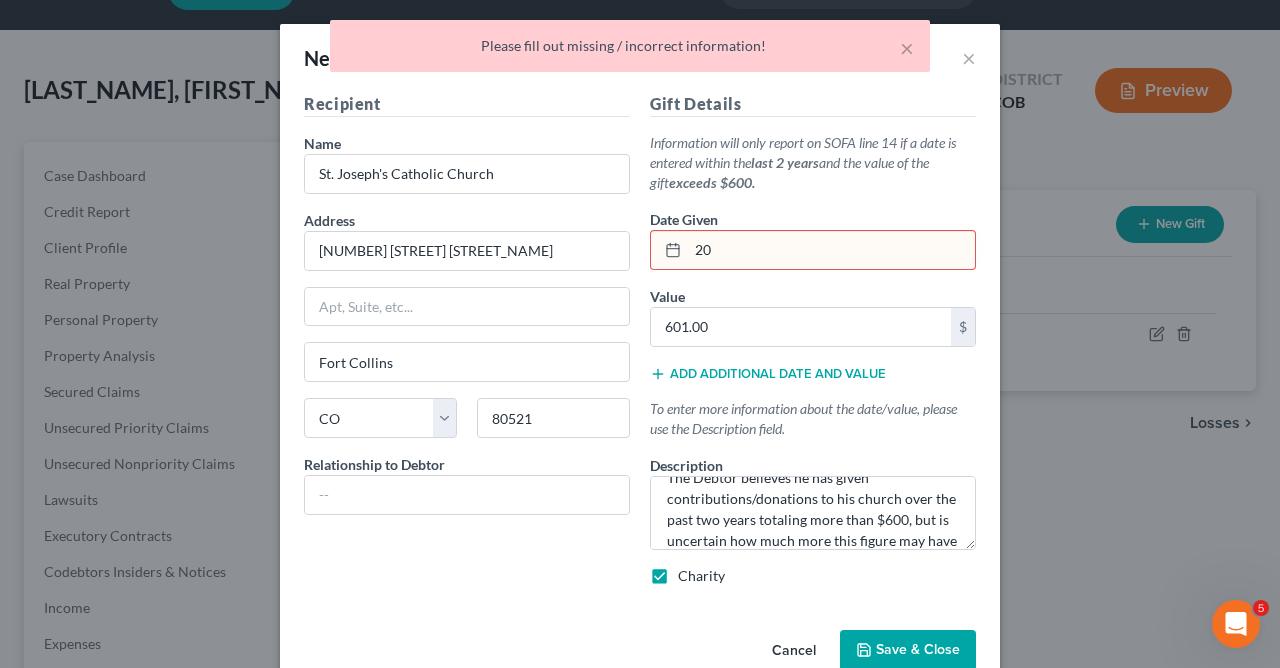 type on "2" 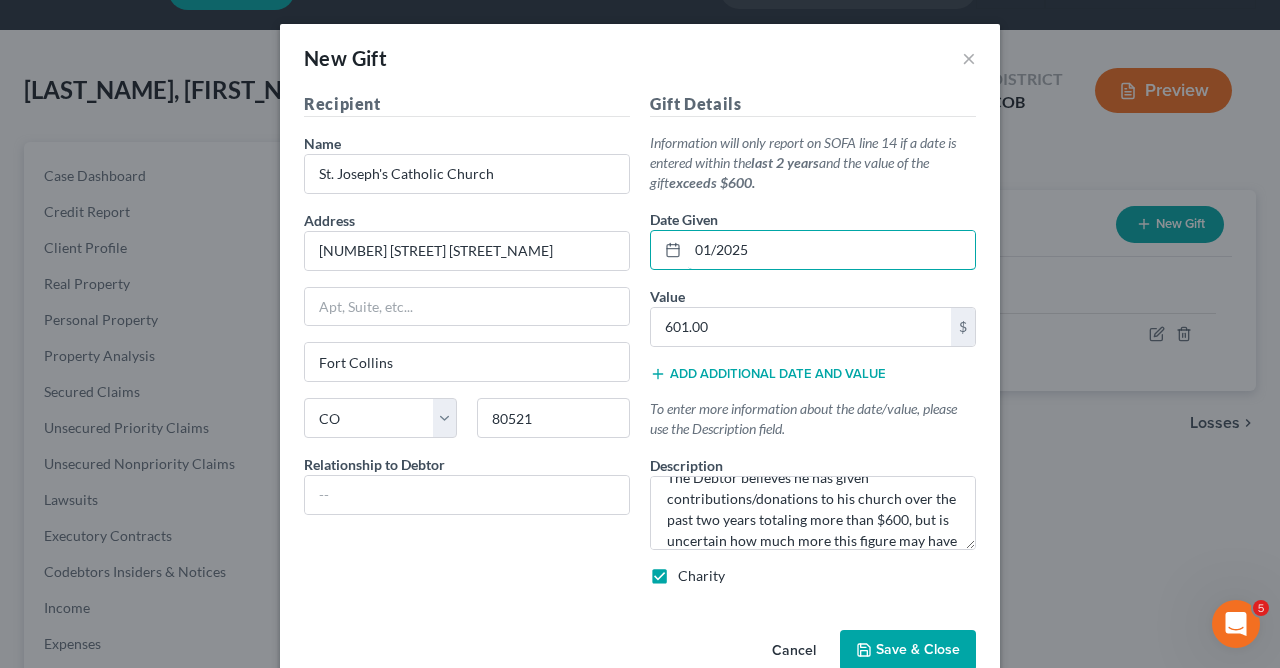 type on "01/2025" 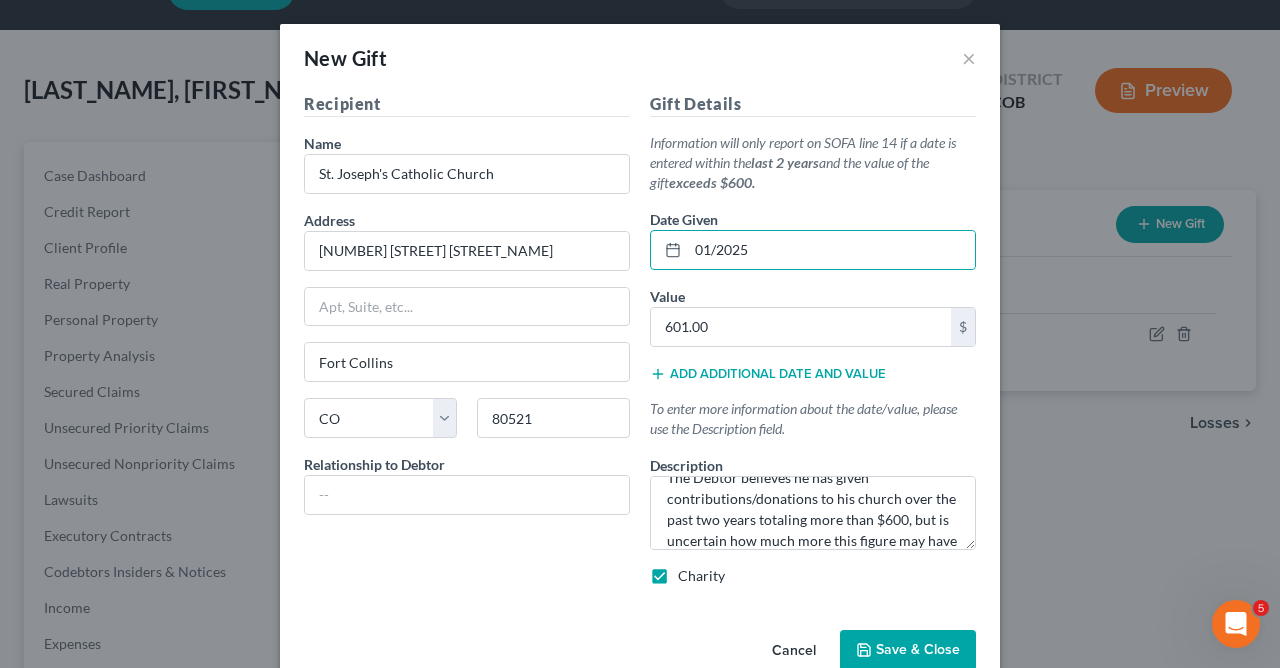 click on "Save & Close" at bounding box center (908, 651) 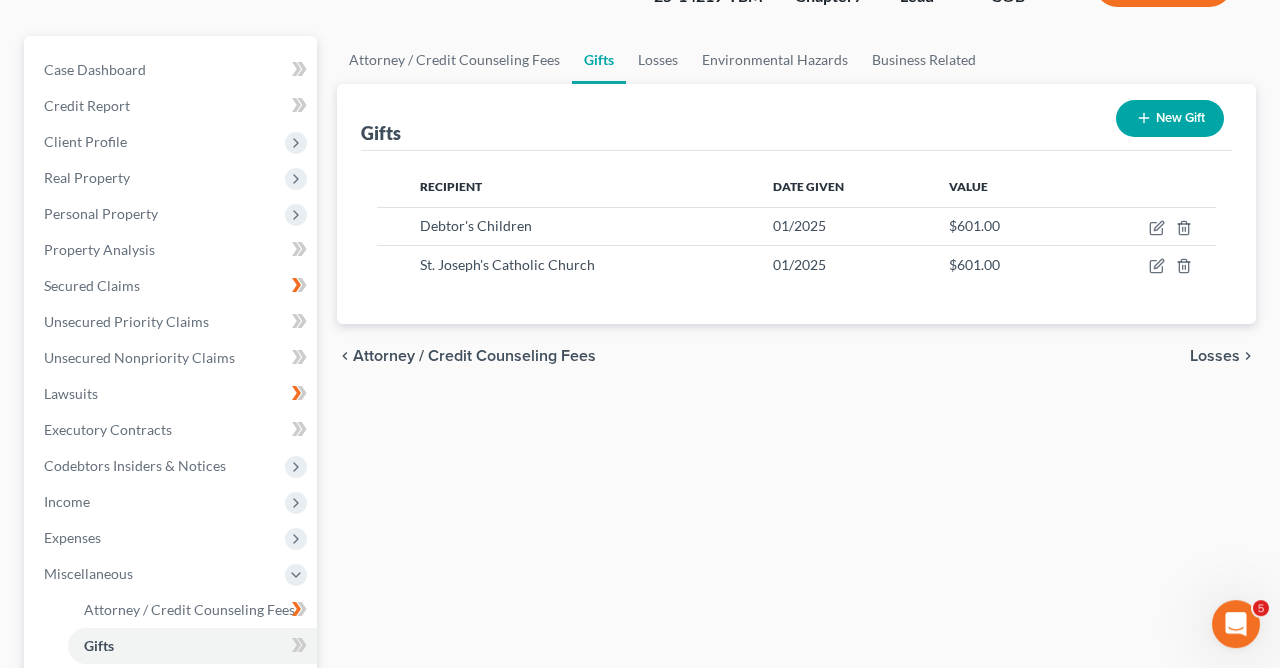 scroll, scrollTop: 400, scrollLeft: 0, axis: vertical 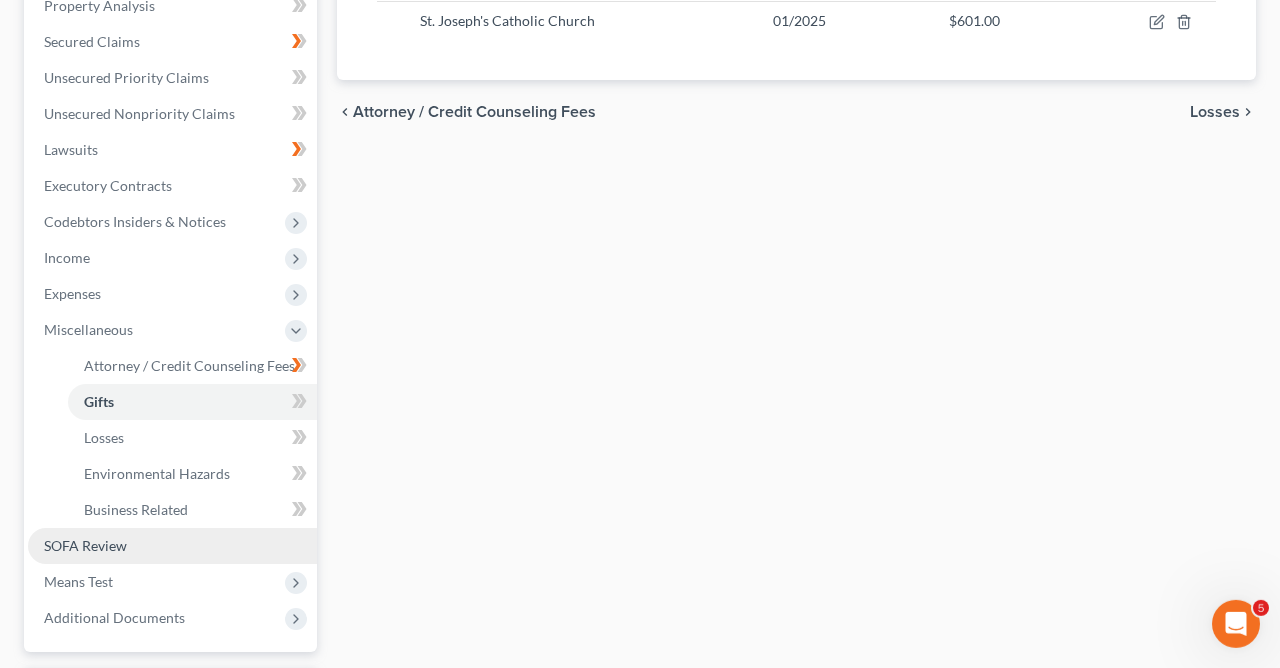 click on "SOFA Review" at bounding box center (85, 545) 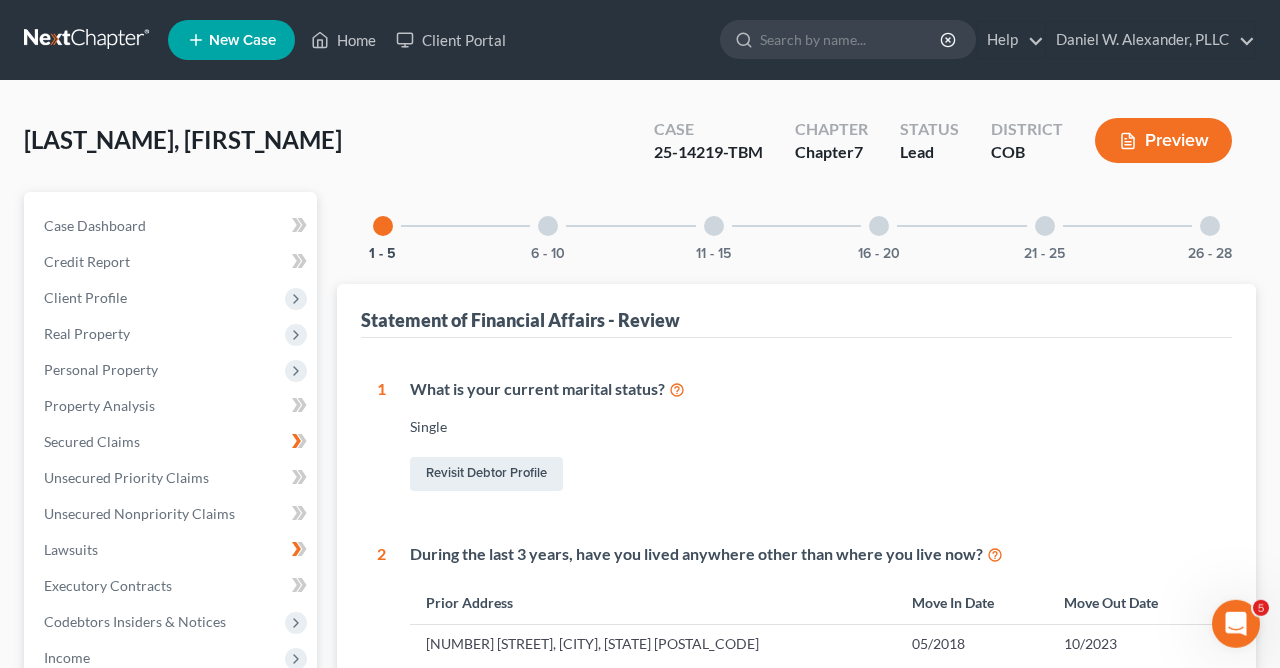 scroll, scrollTop: 0, scrollLeft: 0, axis: both 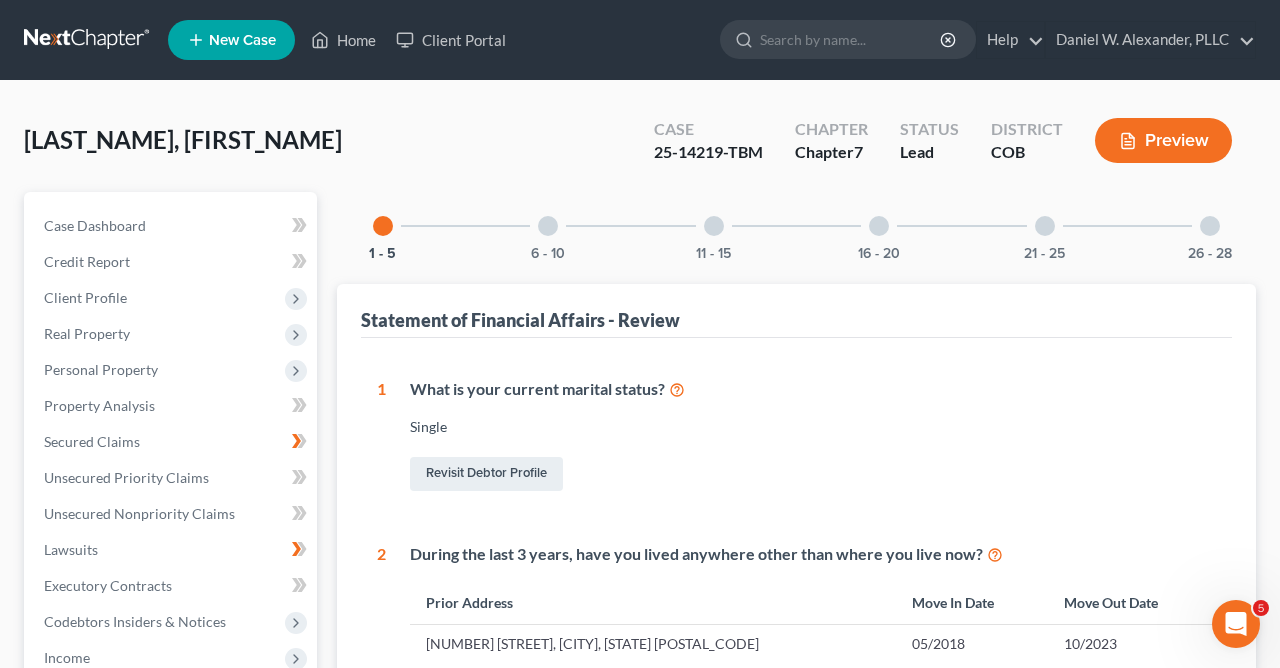 click at bounding box center (548, 226) 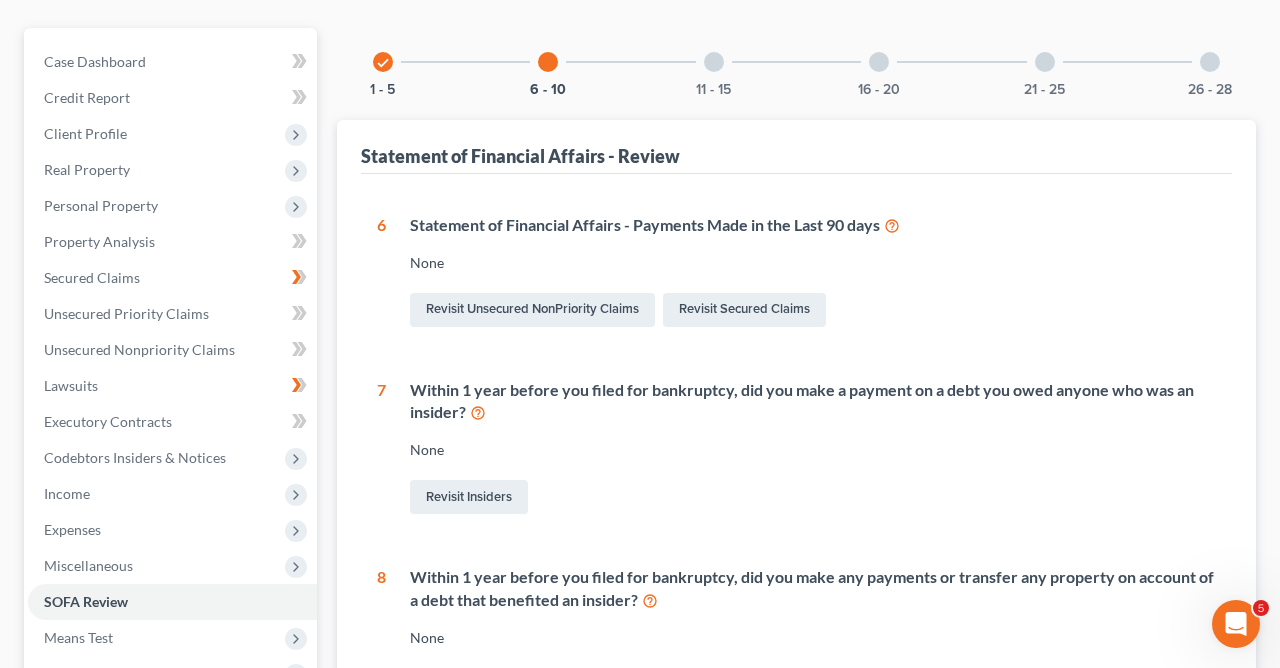 scroll, scrollTop: 139, scrollLeft: 0, axis: vertical 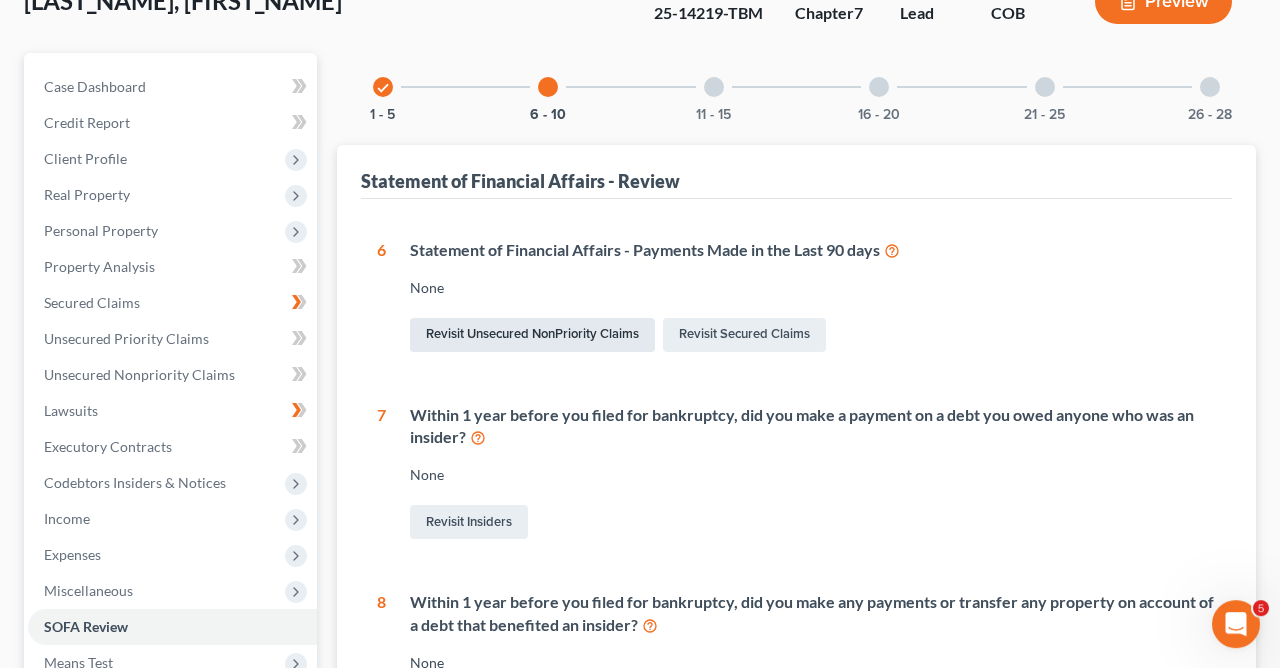 click on "Revisit Unsecured NonPriority Claims" at bounding box center [532, 335] 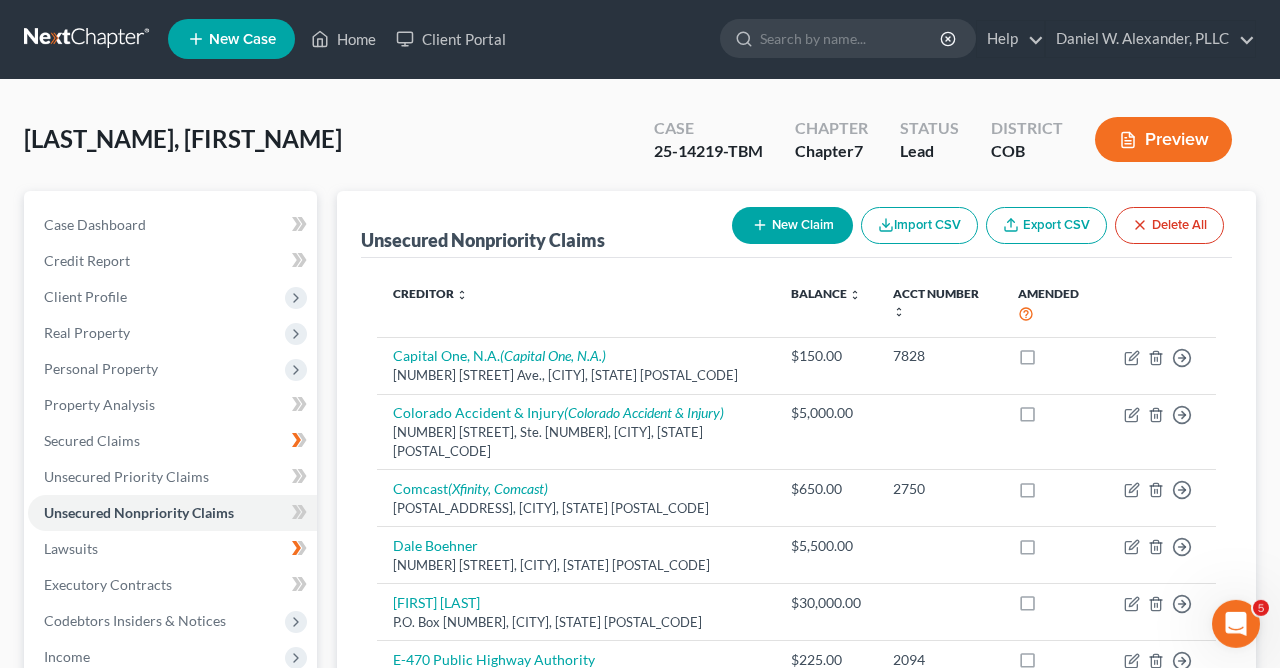 scroll, scrollTop: 0, scrollLeft: 0, axis: both 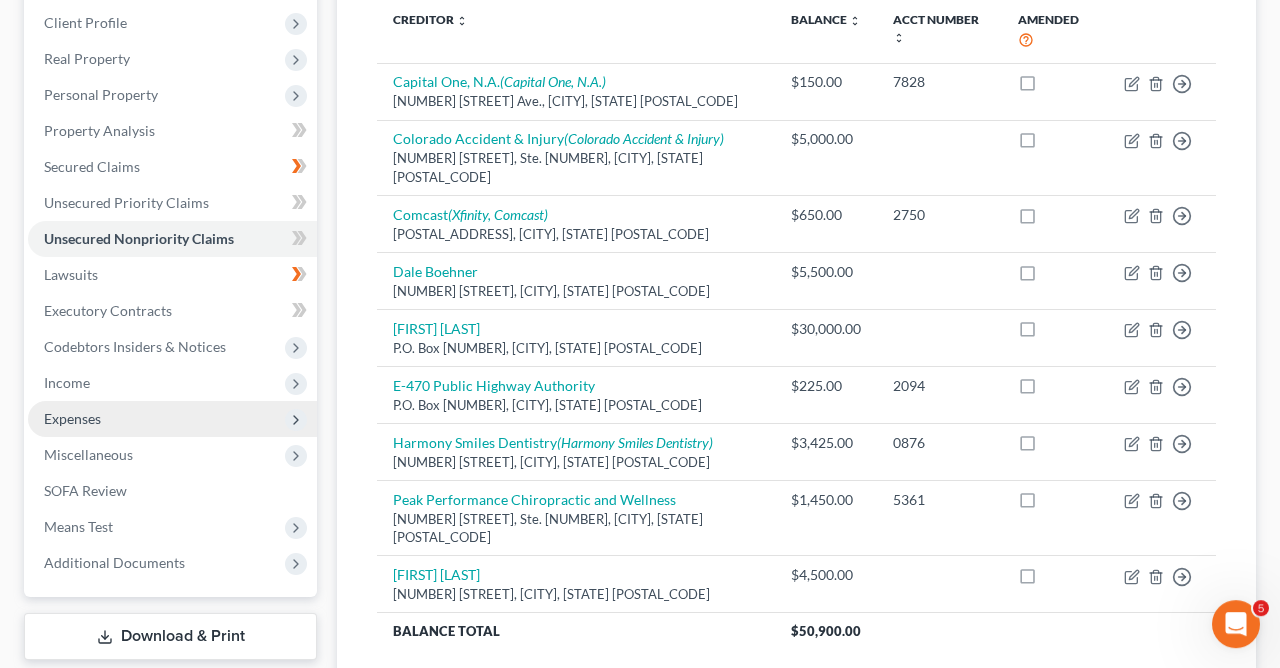 click on "Expenses" at bounding box center (172, 419) 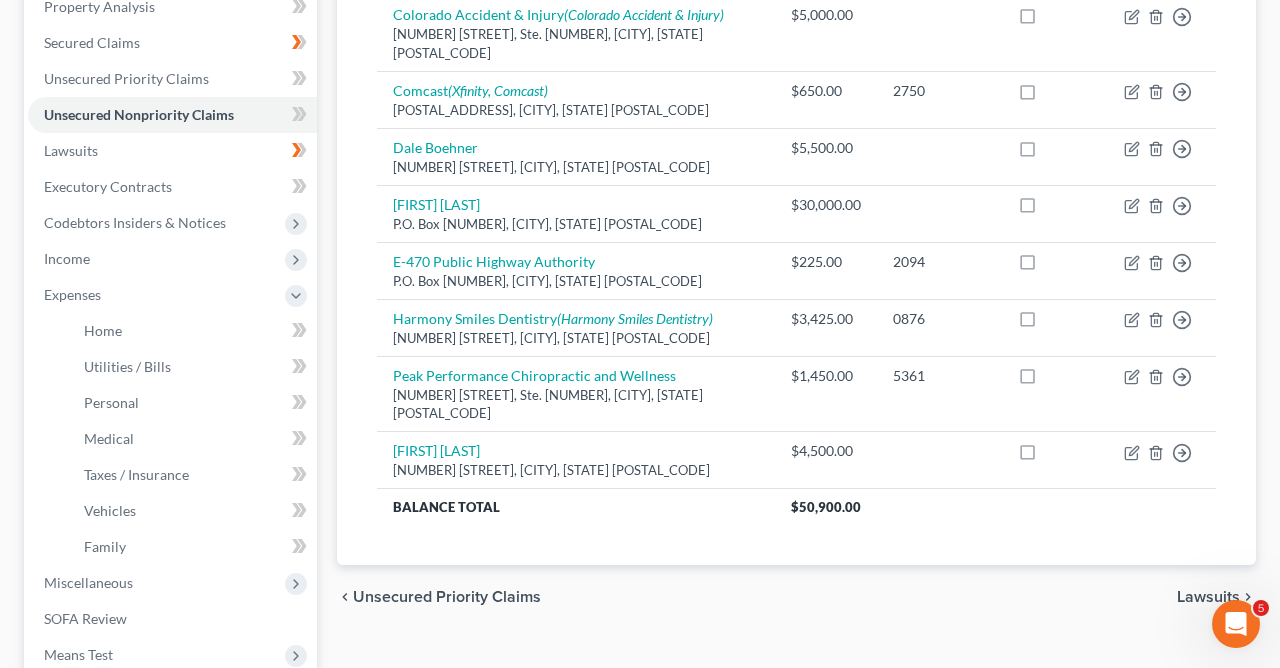 scroll, scrollTop: 464, scrollLeft: 0, axis: vertical 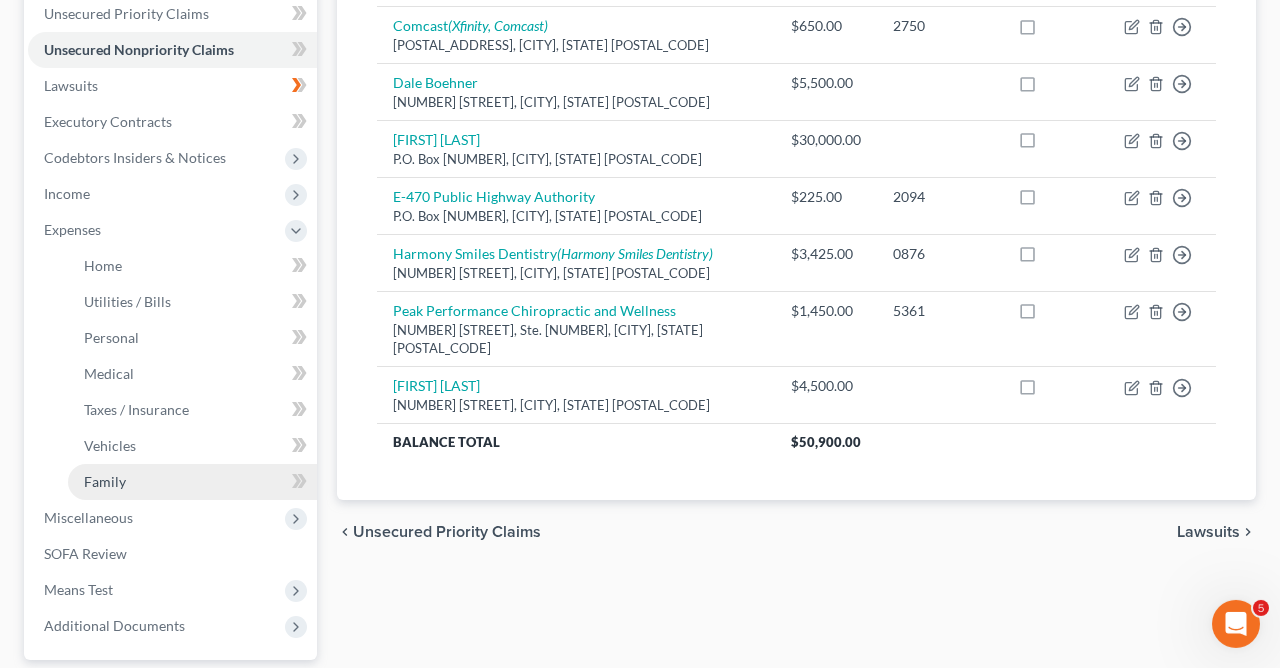 click on "Family" at bounding box center (192, 482) 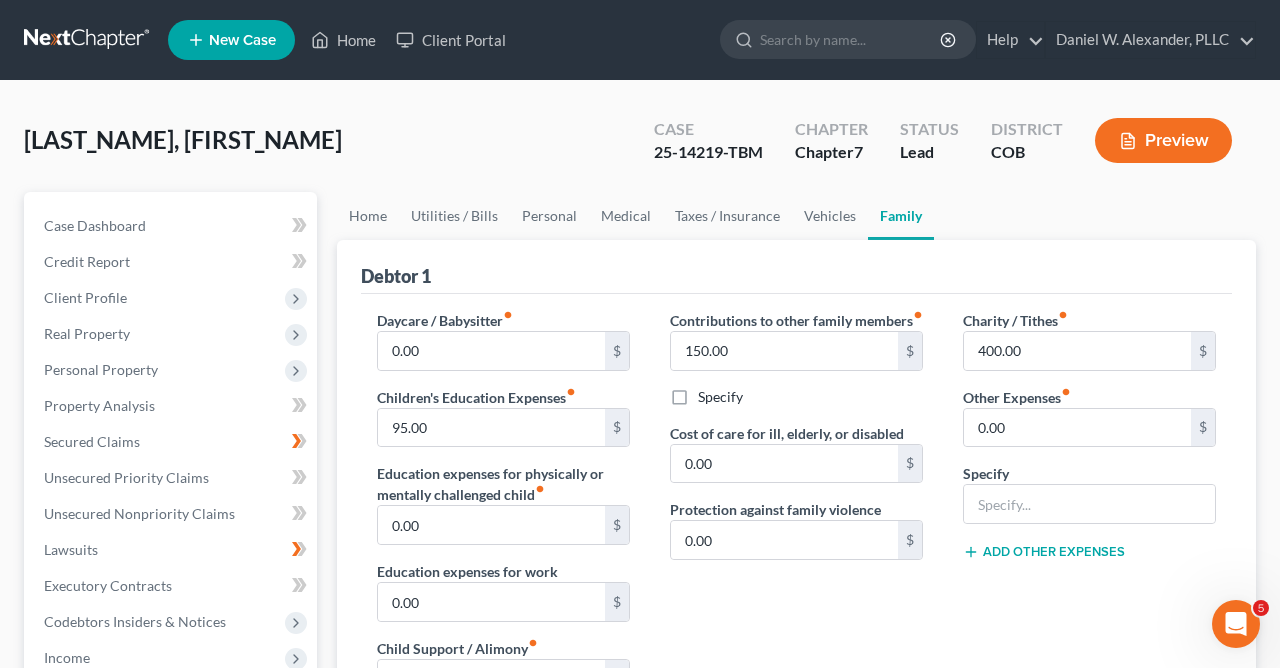 scroll, scrollTop: 0, scrollLeft: 0, axis: both 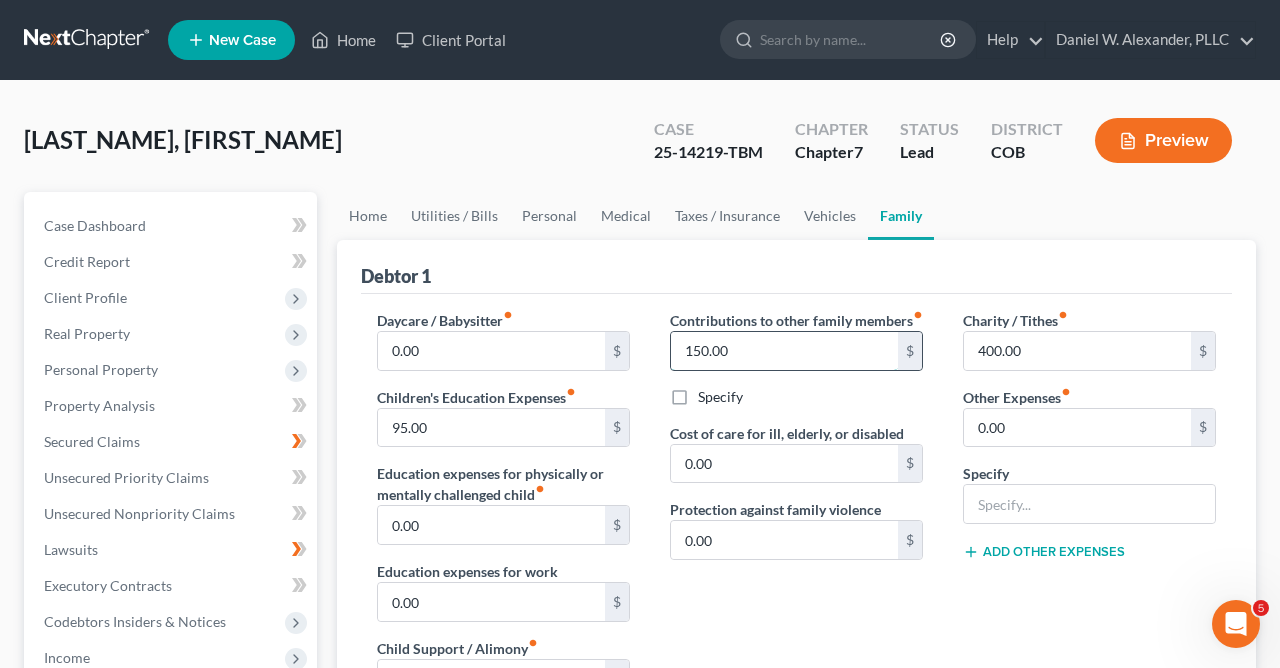 click on "150.00" at bounding box center (784, 351) 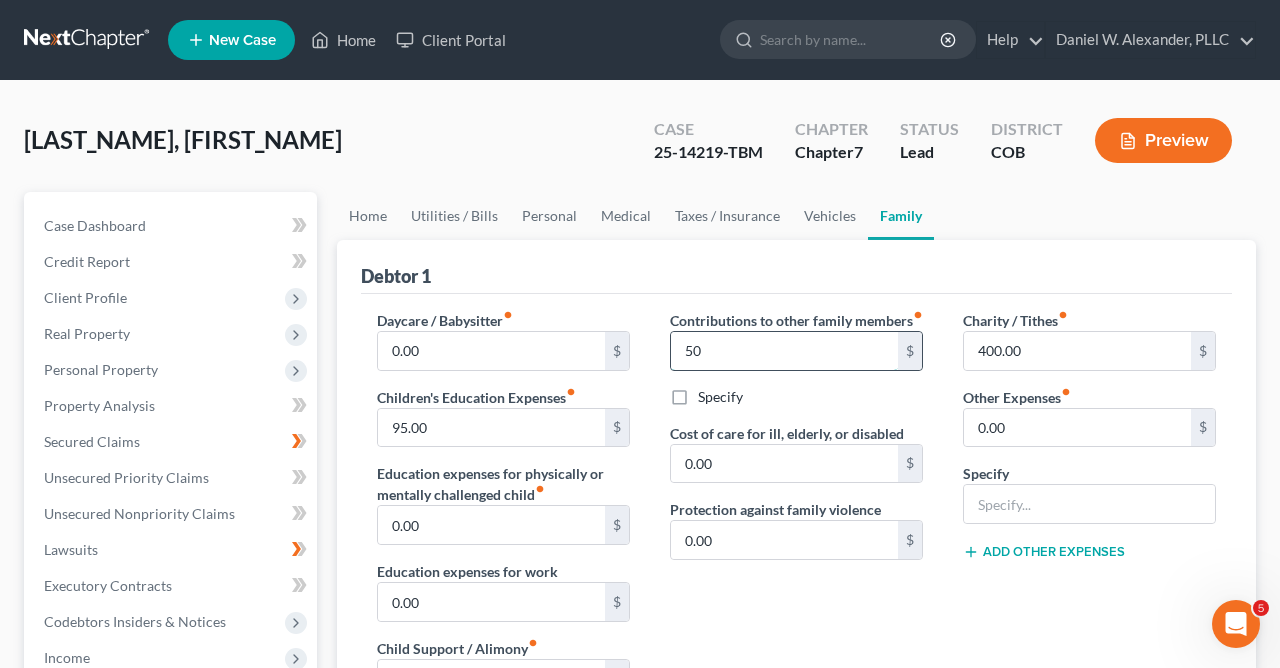 type on "5" 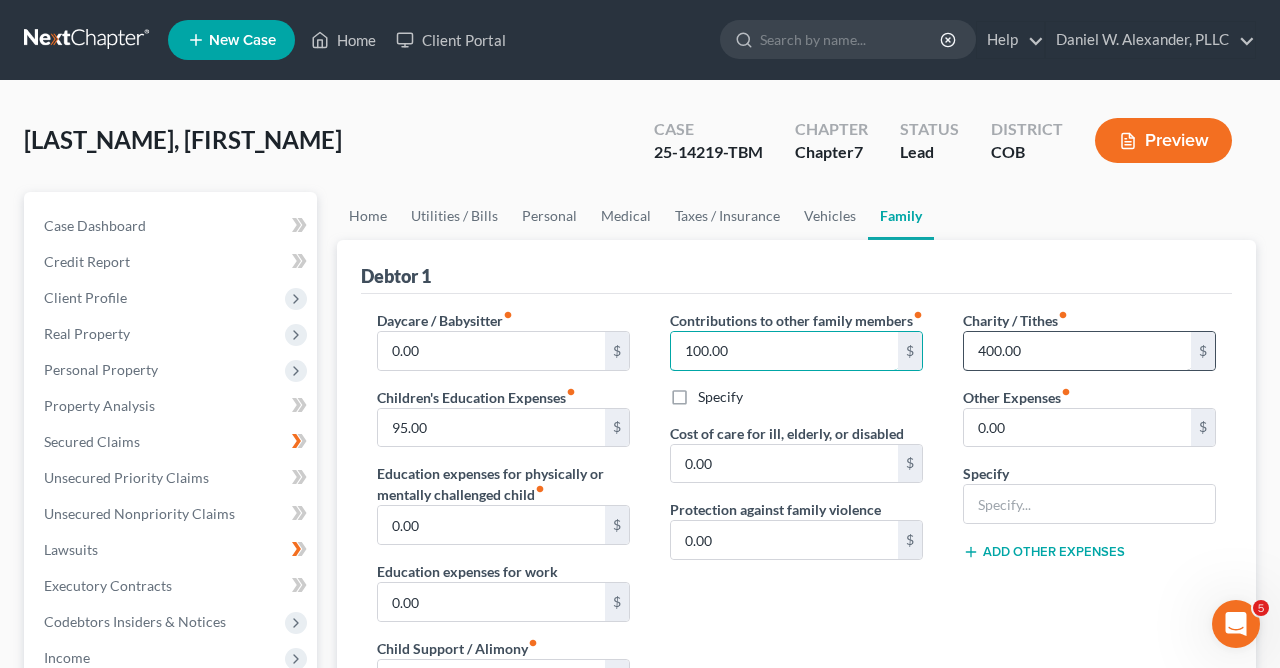 type on "100.00" 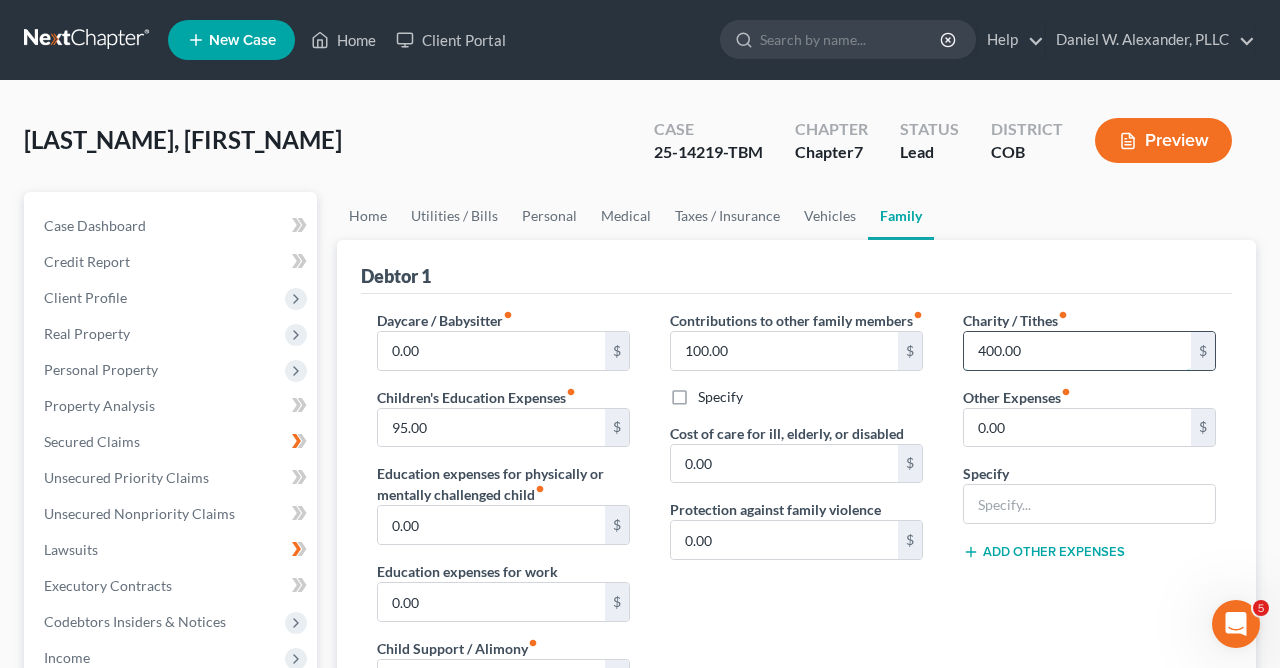 click on "400.00" at bounding box center (1077, 351) 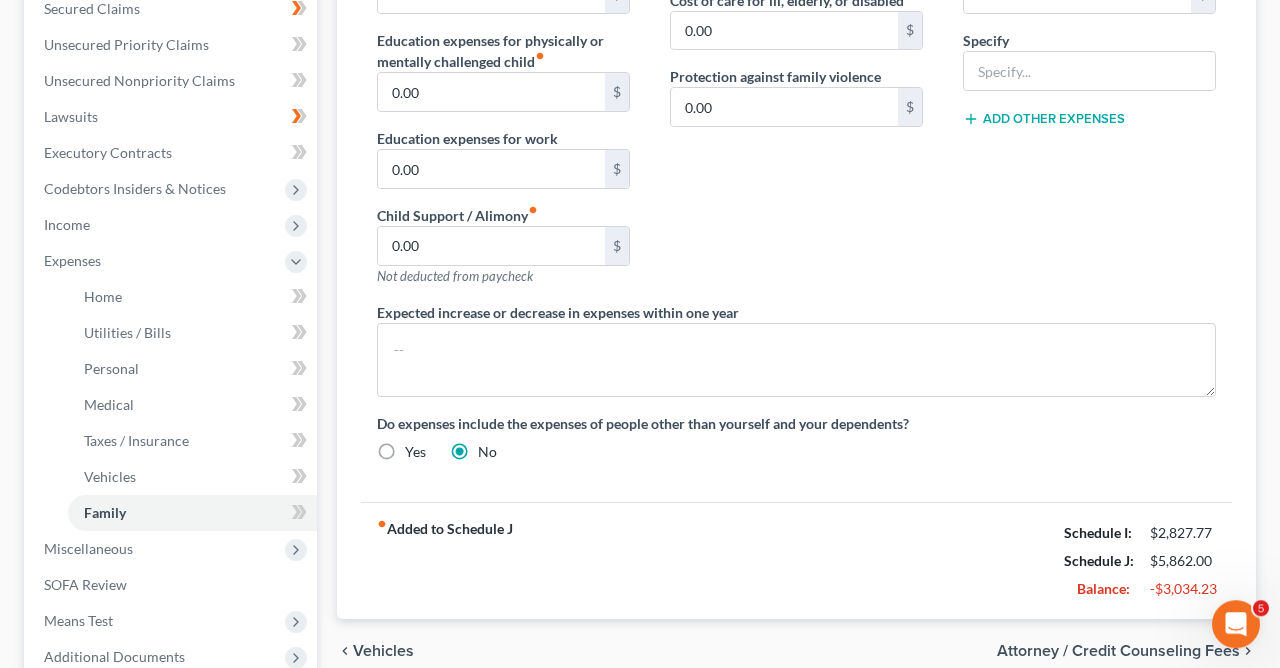 scroll, scrollTop: 435, scrollLeft: 0, axis: vertical 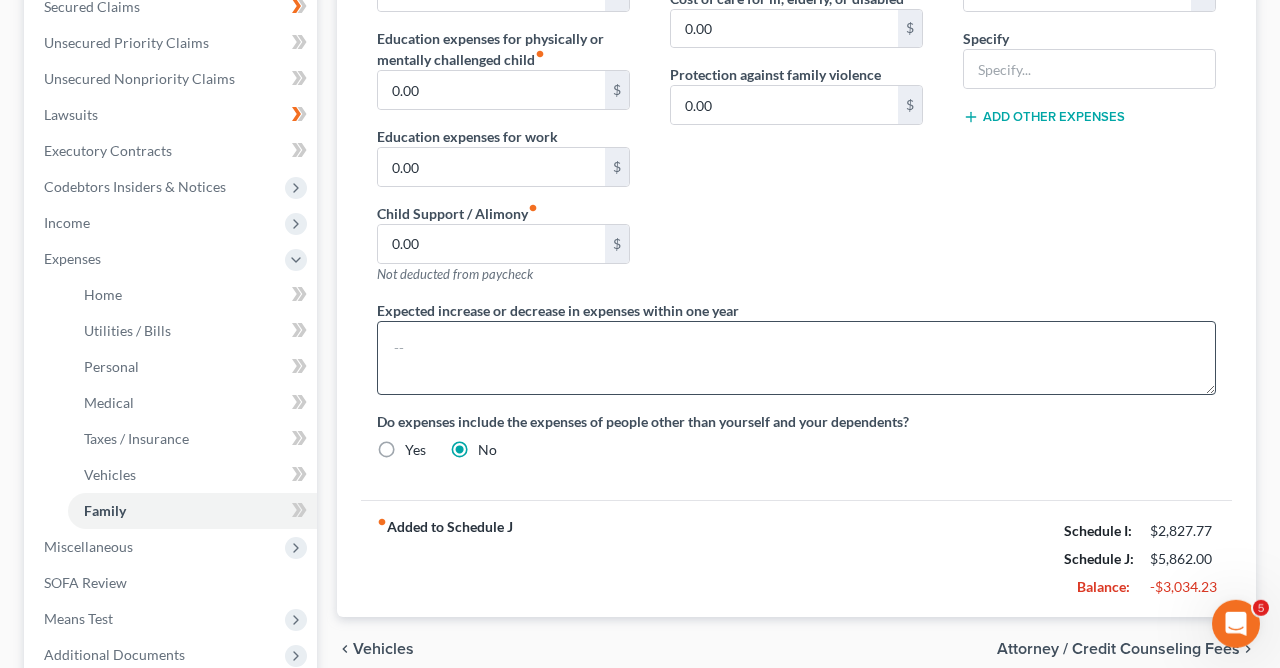 type on "50.00" 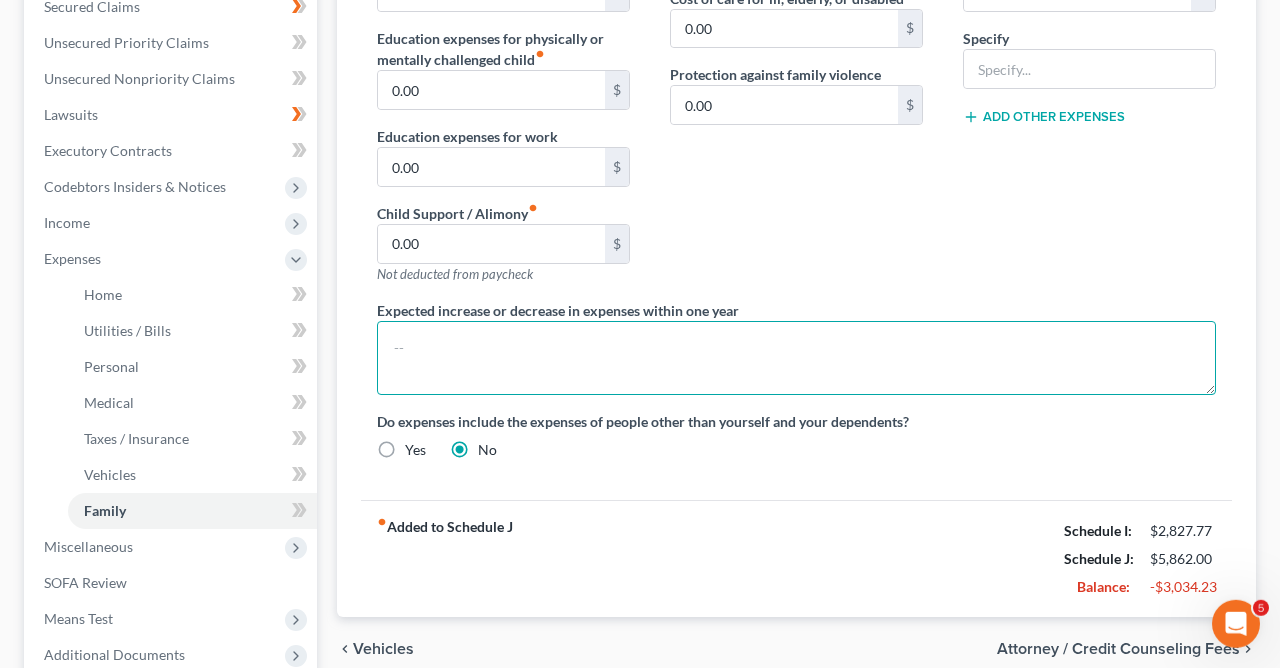 click at bounding box center [796, 358] 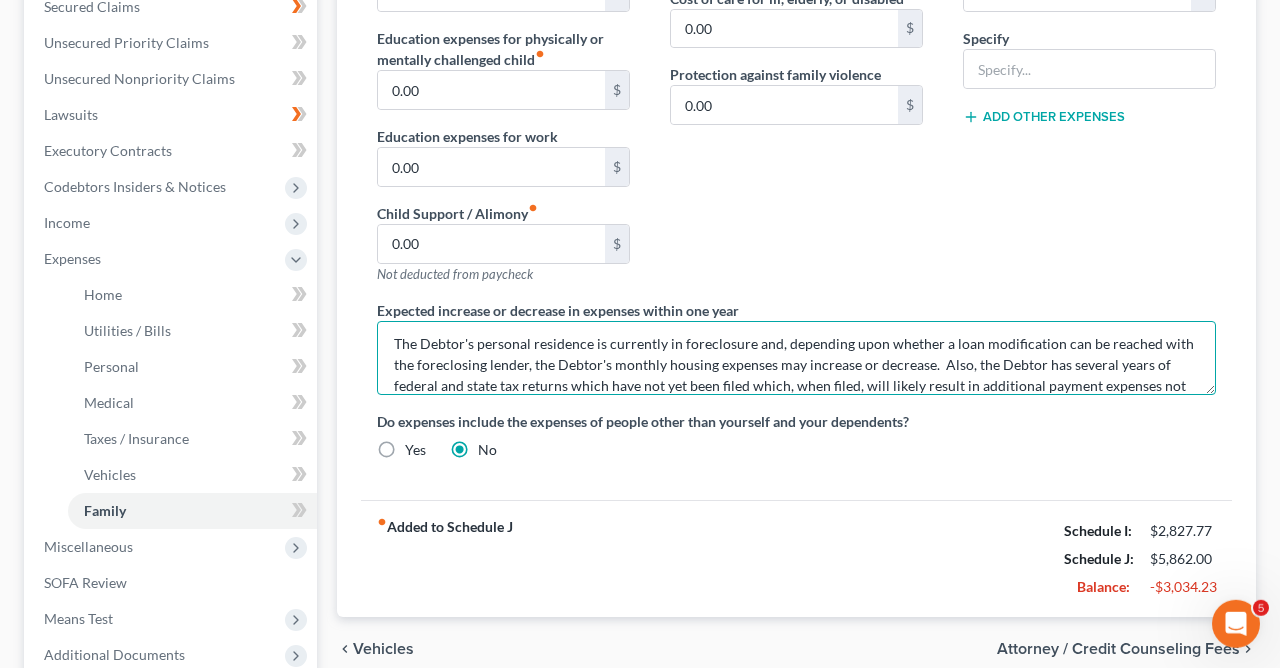 scroll, scrollTop: 25, scrollLeft: 0, axis: vertical 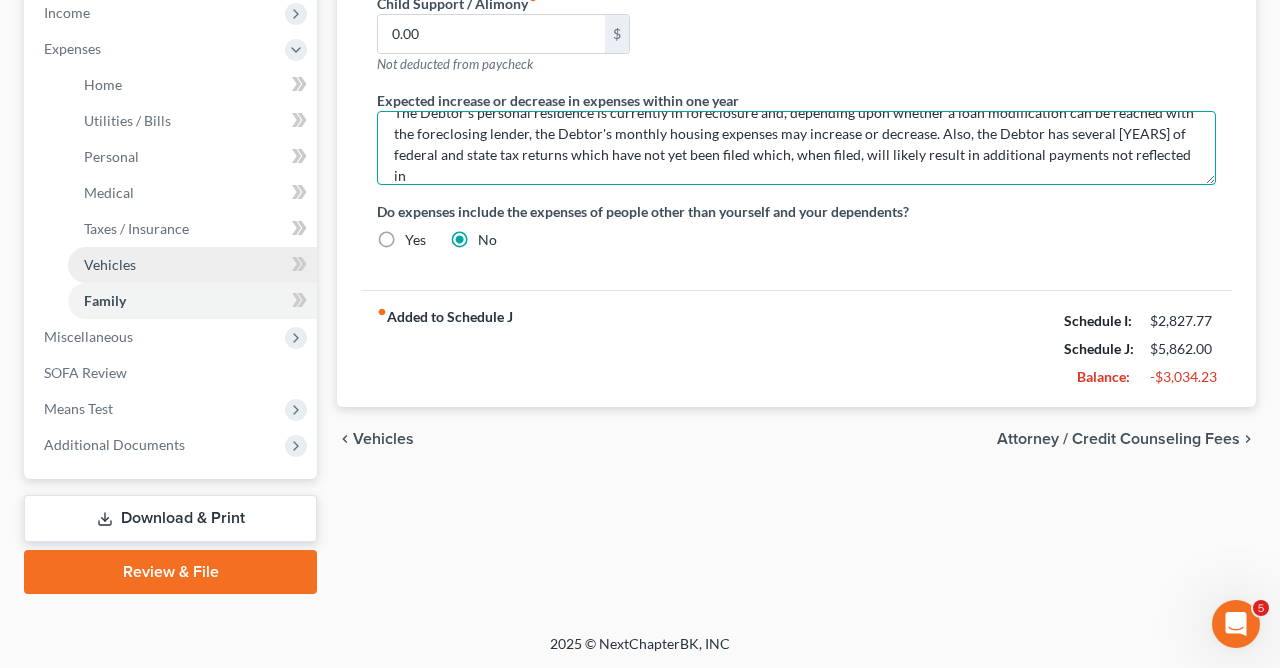 type on "The Debtor's personal residence is currently in foreclosure and, depending upon whether a loan modification can be reached with the foreclosing lender, the Debtor's monthly housing expenses may increase or decrease. Also, the Debtor has several [YEARS] of federal and state tax returns which have not yet been filed which, when filed, will likely result in additional payments not reflected in" 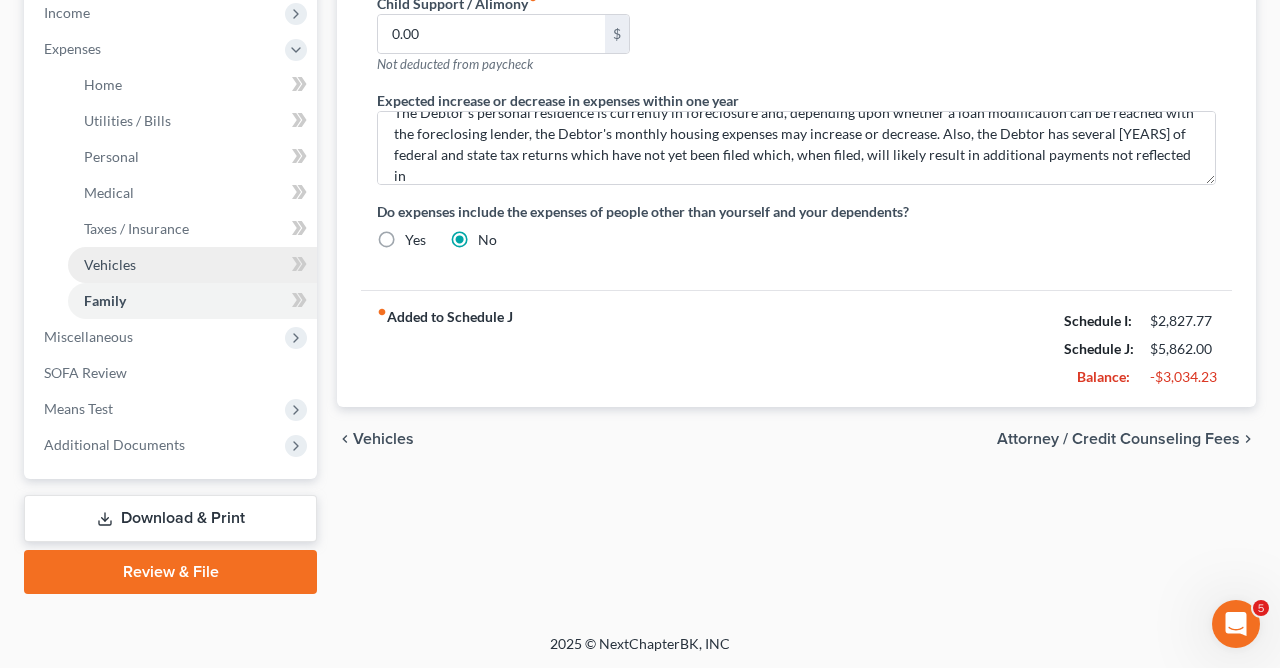 click on "Vehicles" at bounding box center (110, 264) 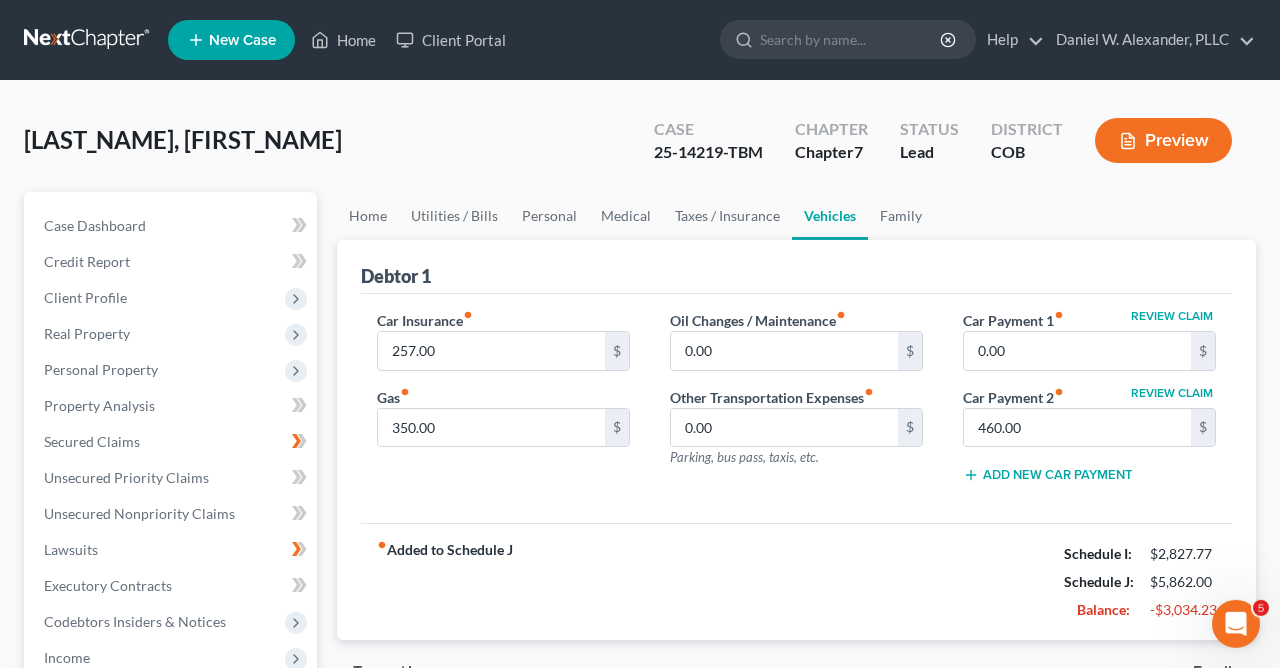 scroll, scrollTop: 0, scrollLeft: 0, axis: both 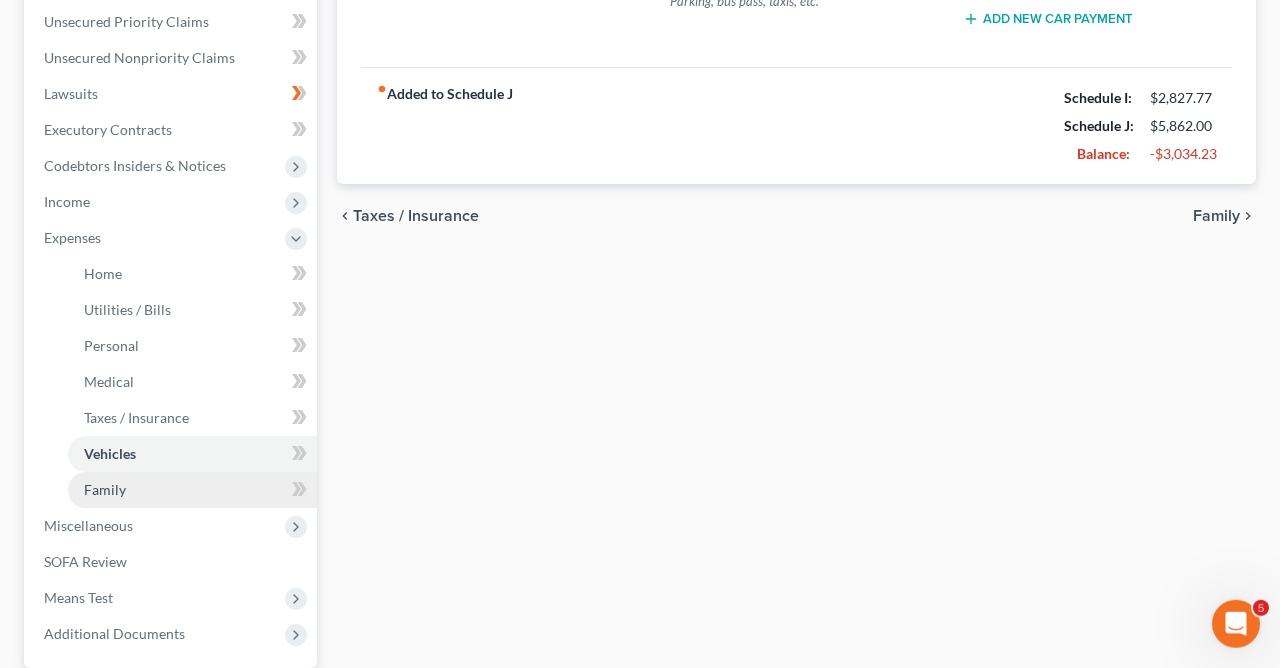 click on "Family" at bounding box center (192, 490) 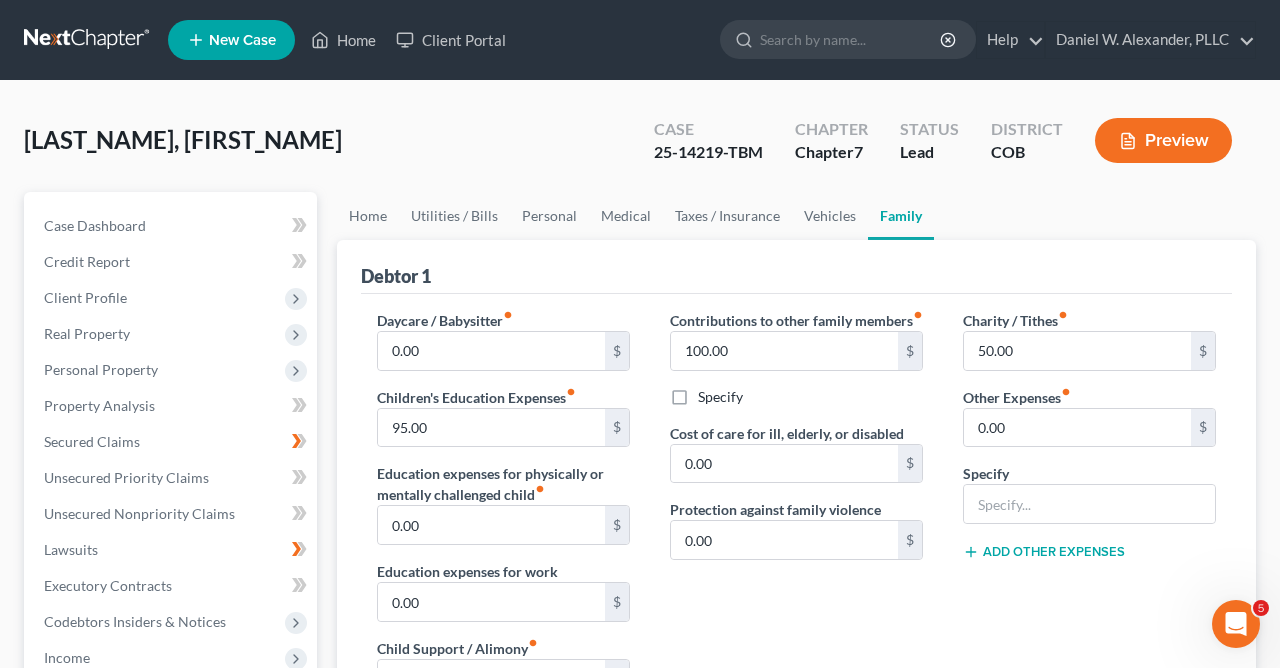 scroll, scrollTop: 0, scrollLeft: 0, axis: both 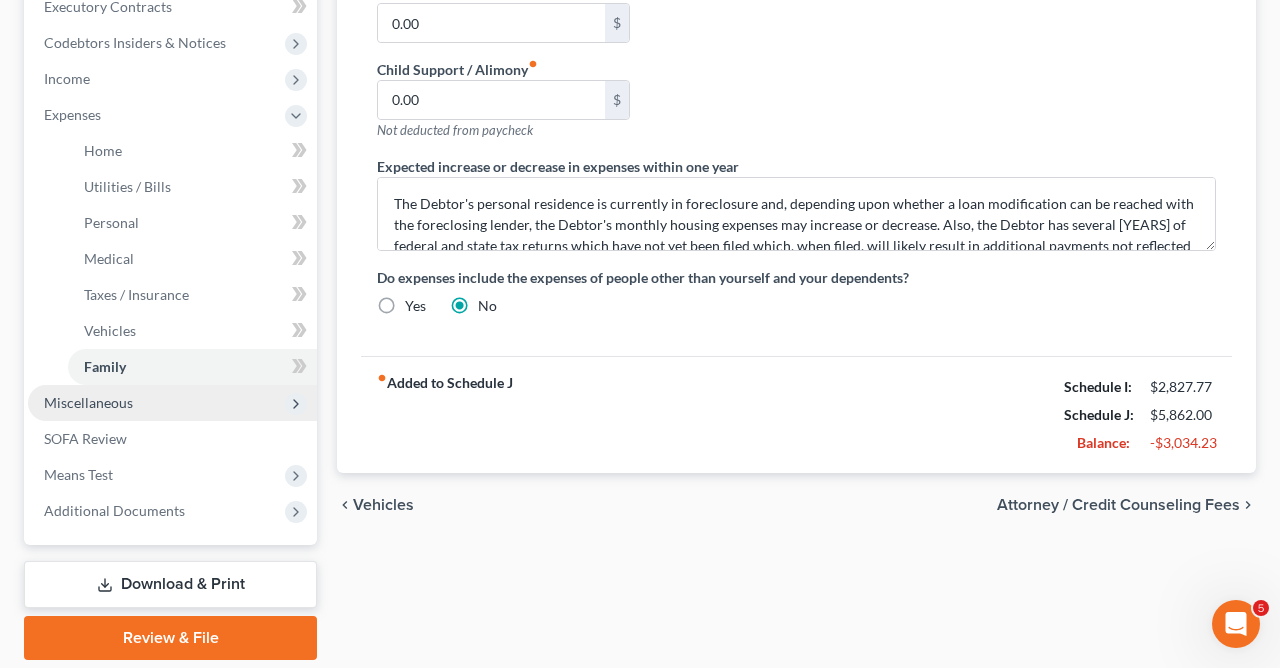 click on "Miscellaneous" at bounding box center (172, 403) 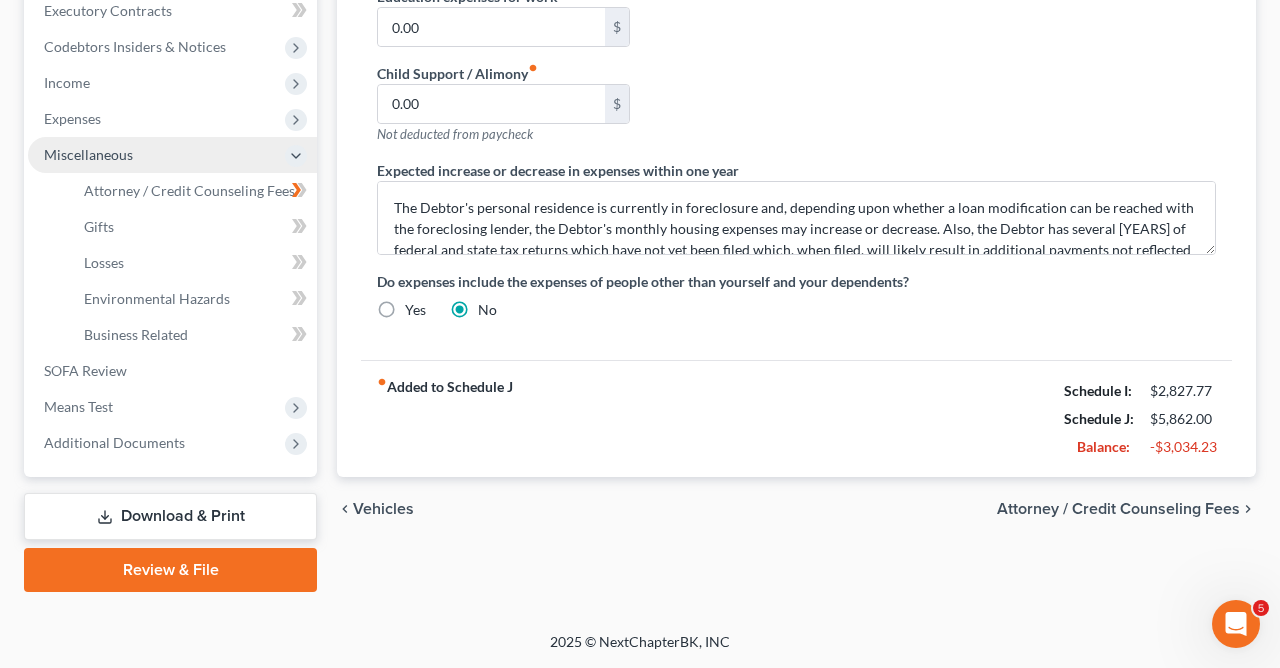 scroll, scrollTop: 573, scrollLeft: 0, axis: vertical 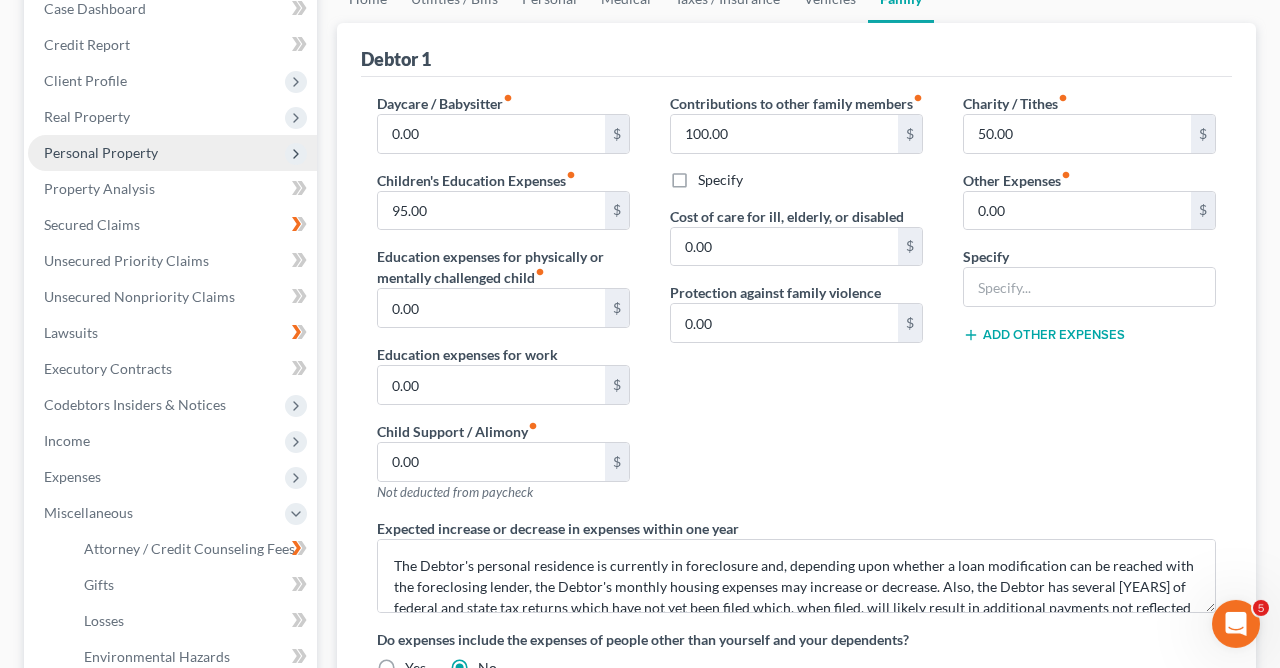 click on "Personal Property" at bounding box center [101, 152] 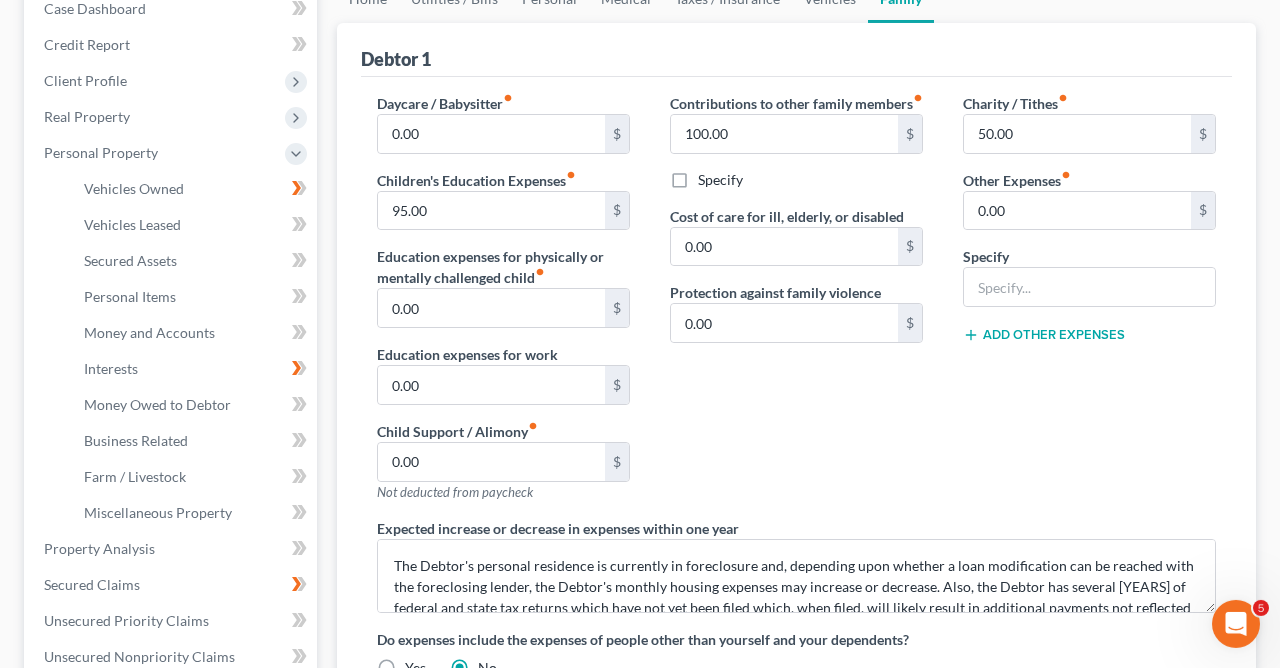 click on "Contributions to other family members  fiber_manual_record 100.00 $ Specify Cost of care for ill, elderly, or disabled 0.00 $ Protection against family violence 0.00 $" at bounding box center [796, 305] 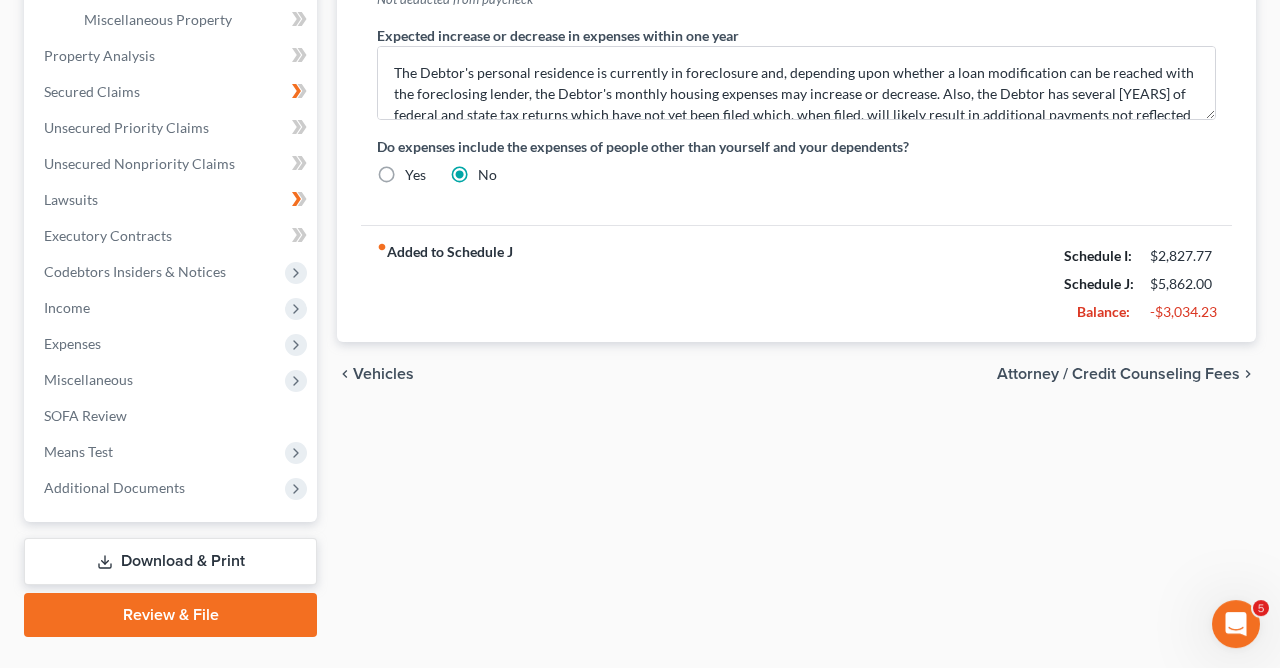 scroll, scrollTop: 753, scrollLeft: 0, axis: vertical 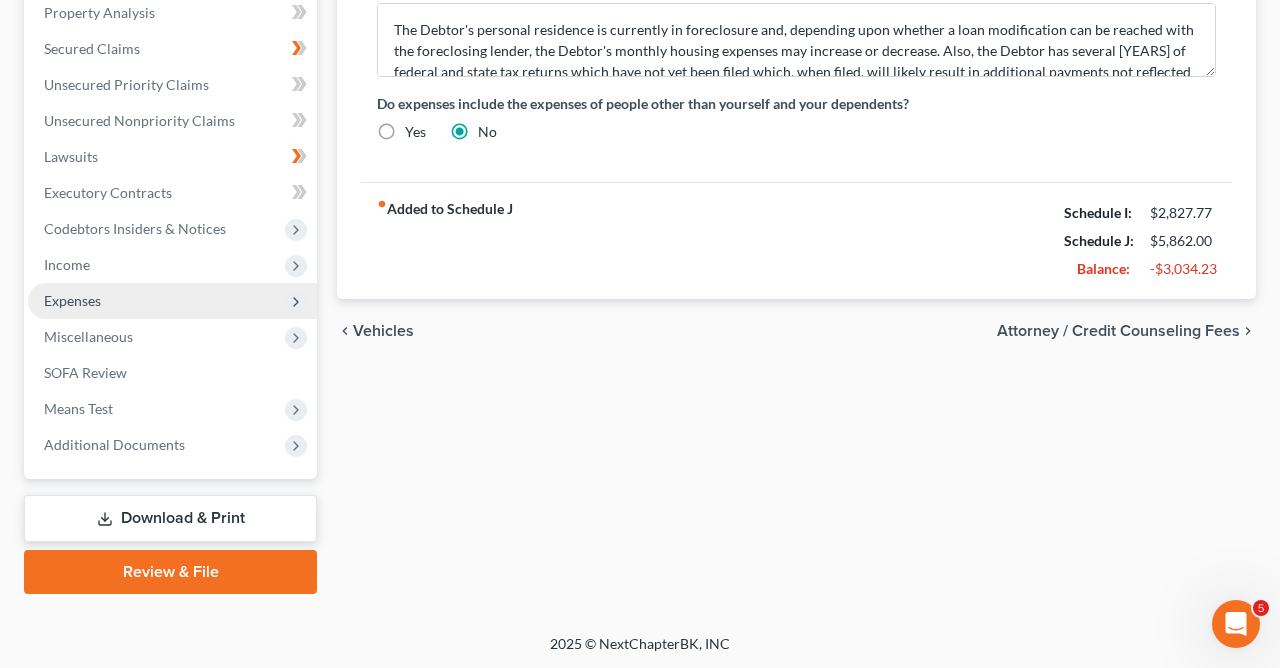 click on "Expenses" at bounding box center (172, 301) 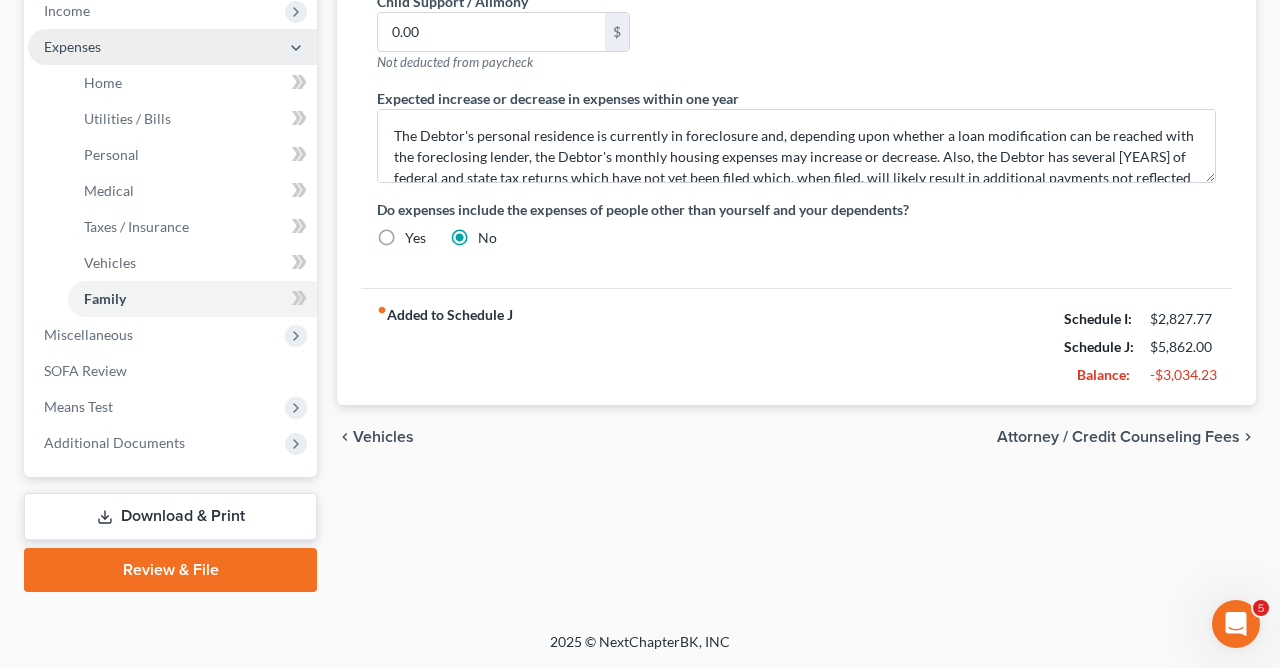 scroll, scrollTop: 393, scrollLeft: 0, axis: vertical 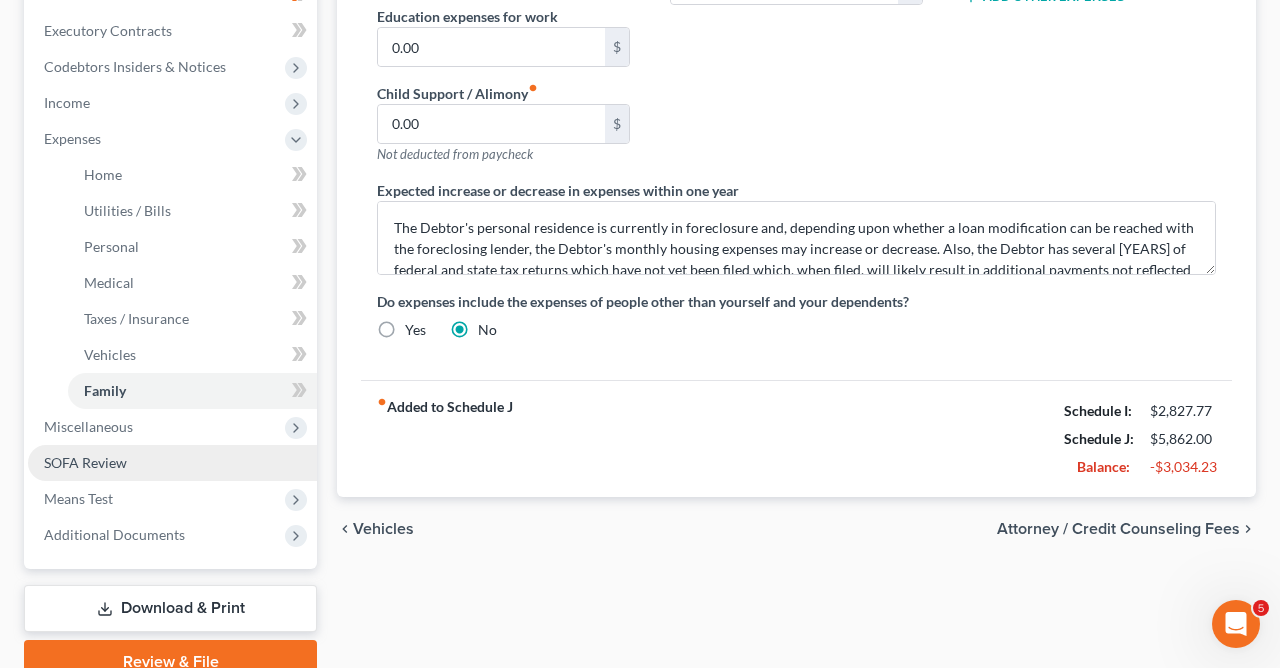 click on "SOFA Review" at bounding box center (172, 463) 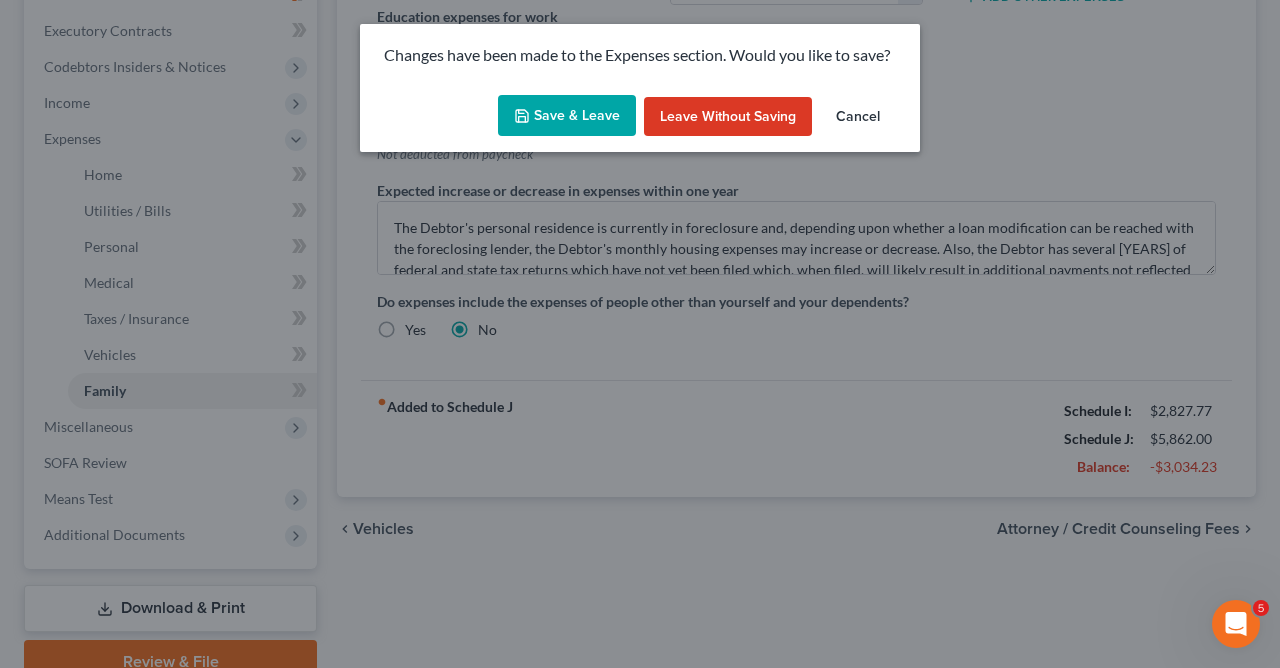click on "Save & Leave" at bounding box center [567, 116] 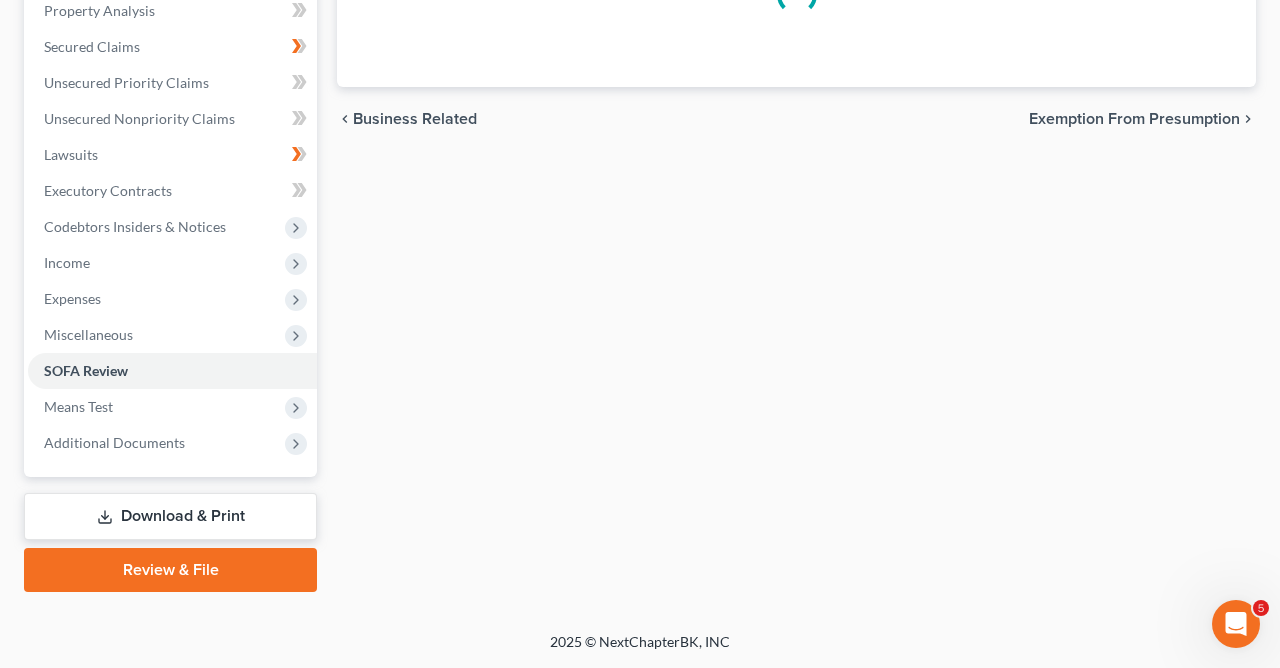 scroll, scrollTop: 393, scrollLeft: 0, axis: vertical 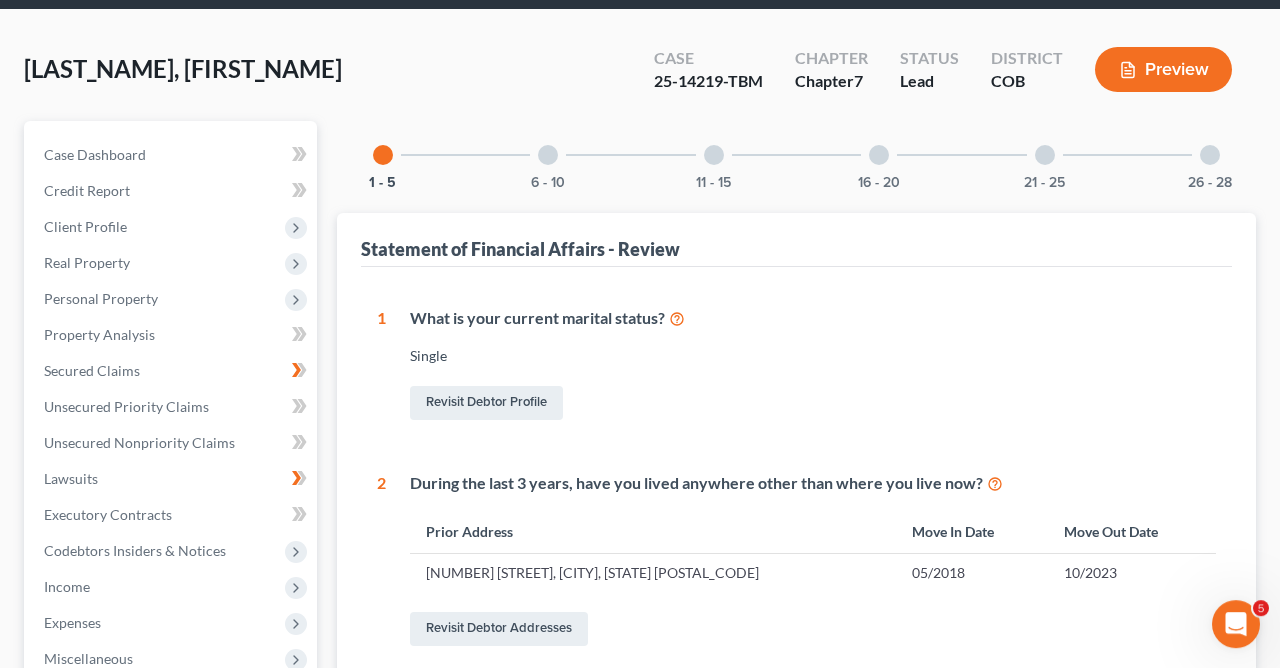 click at bounding box center (548, 155) 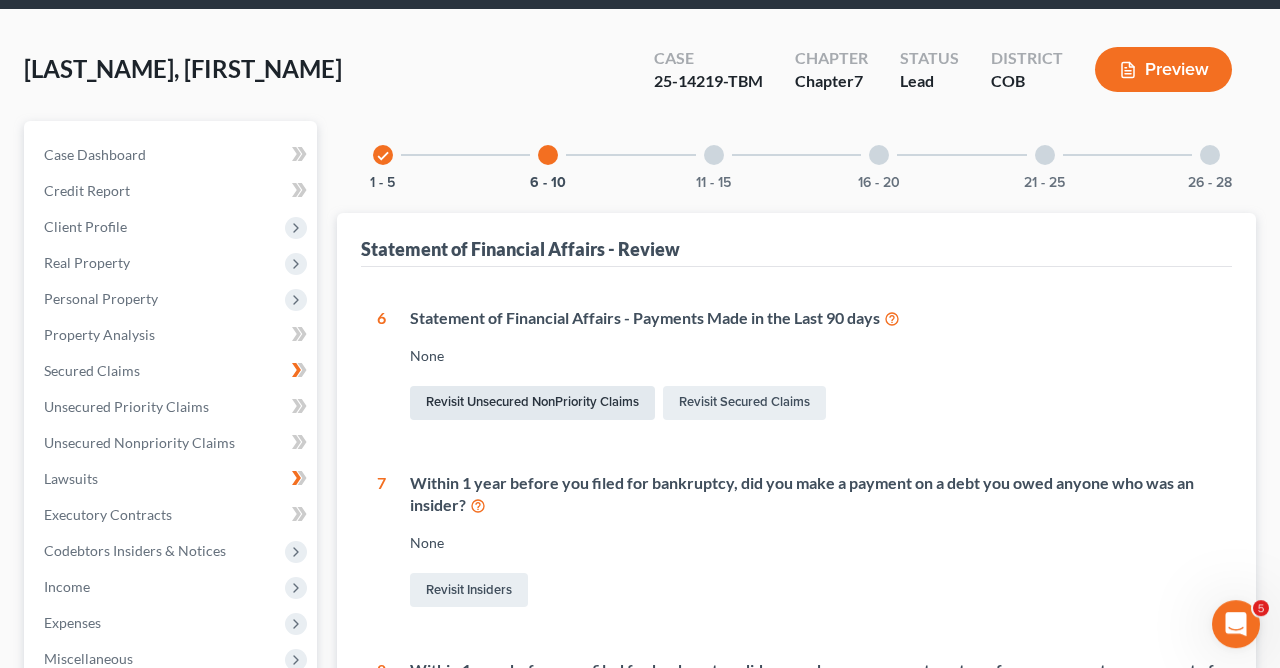 click on "Revisit Unsecured NonPriority Claims" at bounding box center [532, 403] 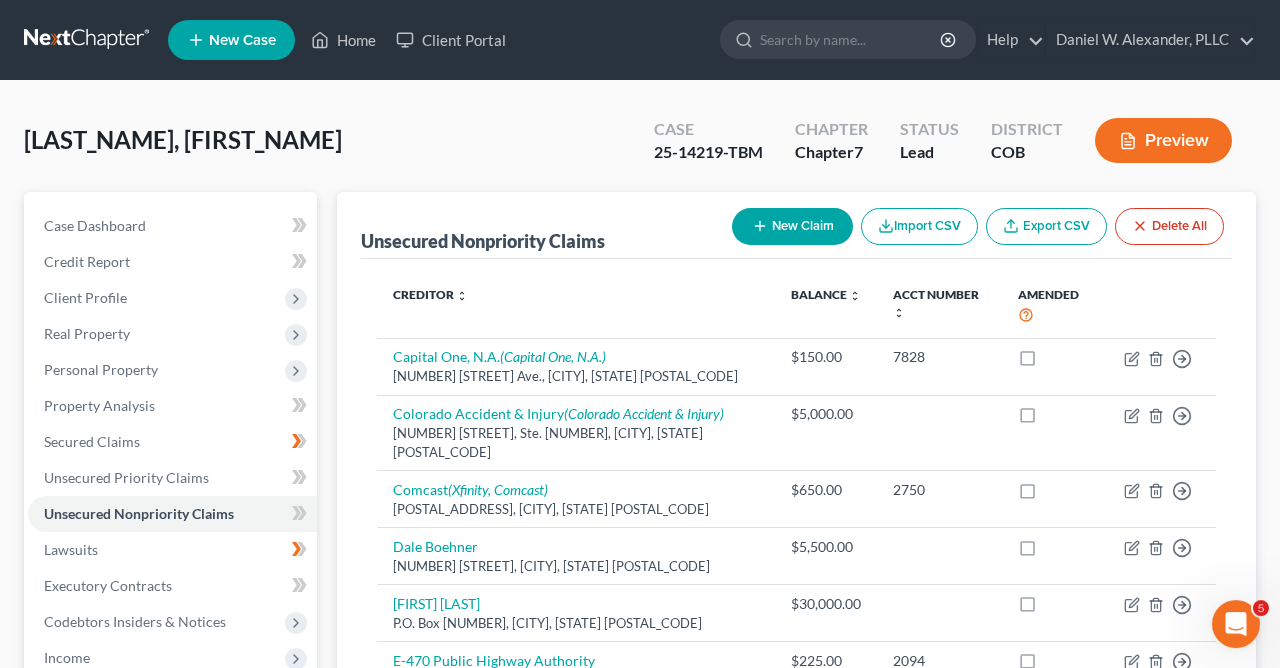 scroll, scrollTop: 0, scrollLeft: 0, axis: both 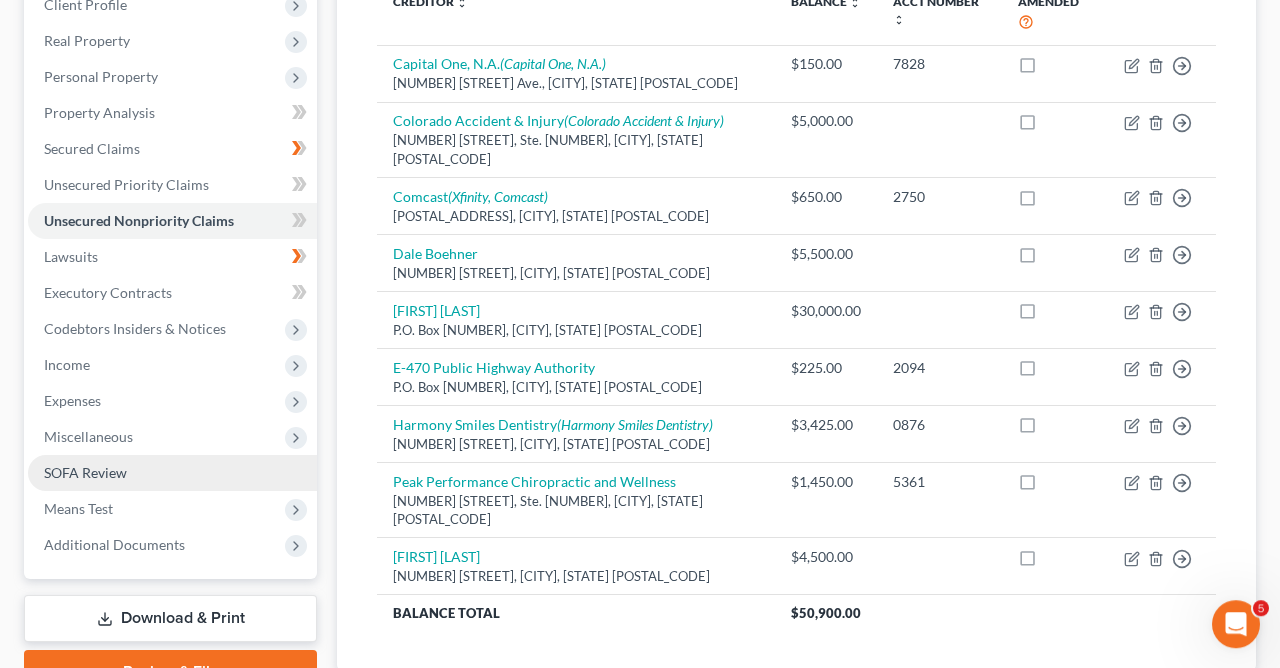 click on "SOFA Review" at bounding box center (85, 472) 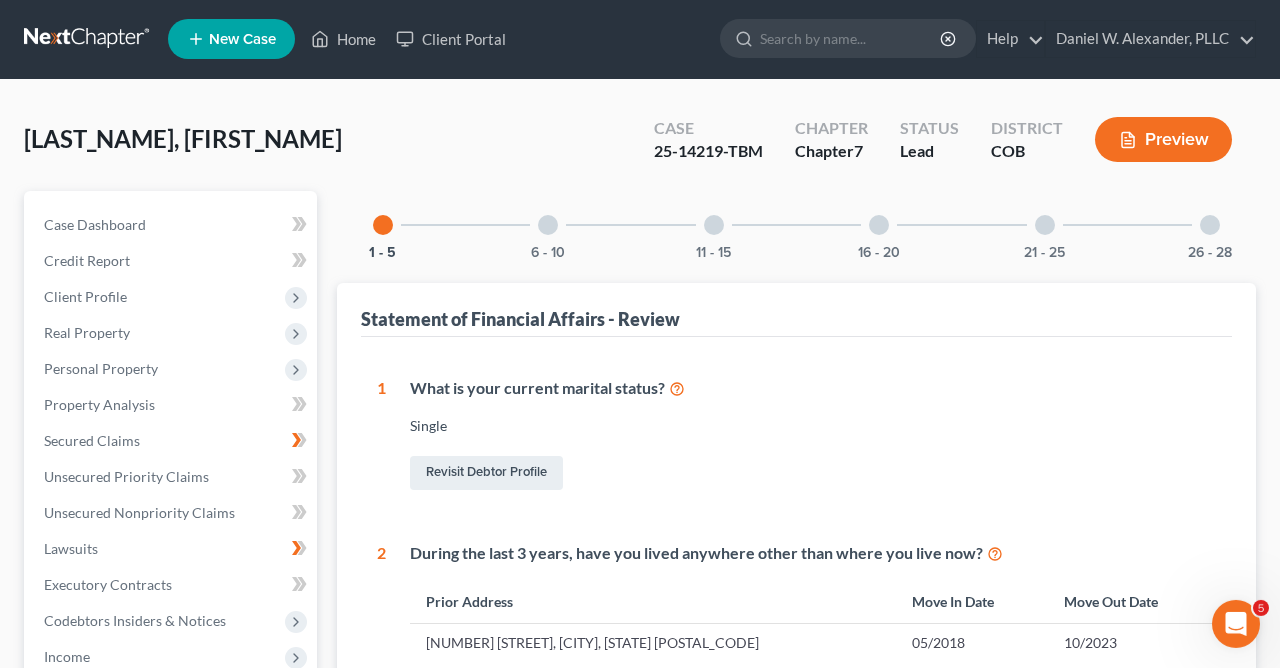 scroll, scrollTop: 0, scrollLeft: 0, axis: both 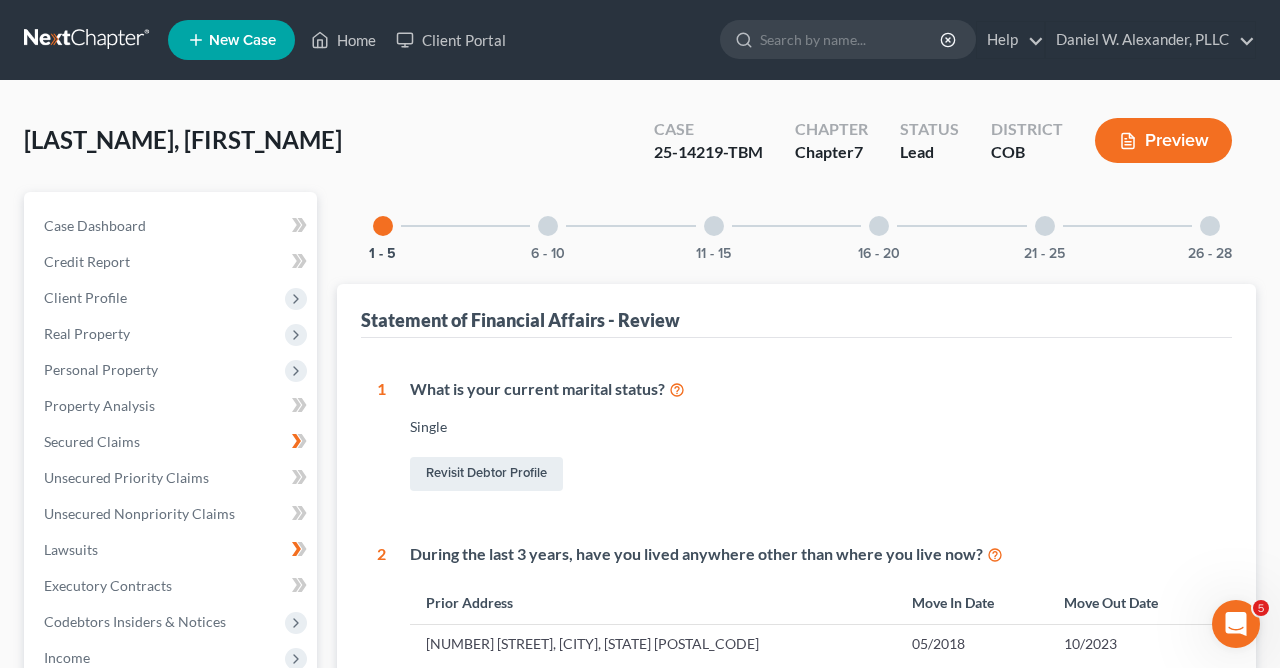 click at bounding box center (548, 226) 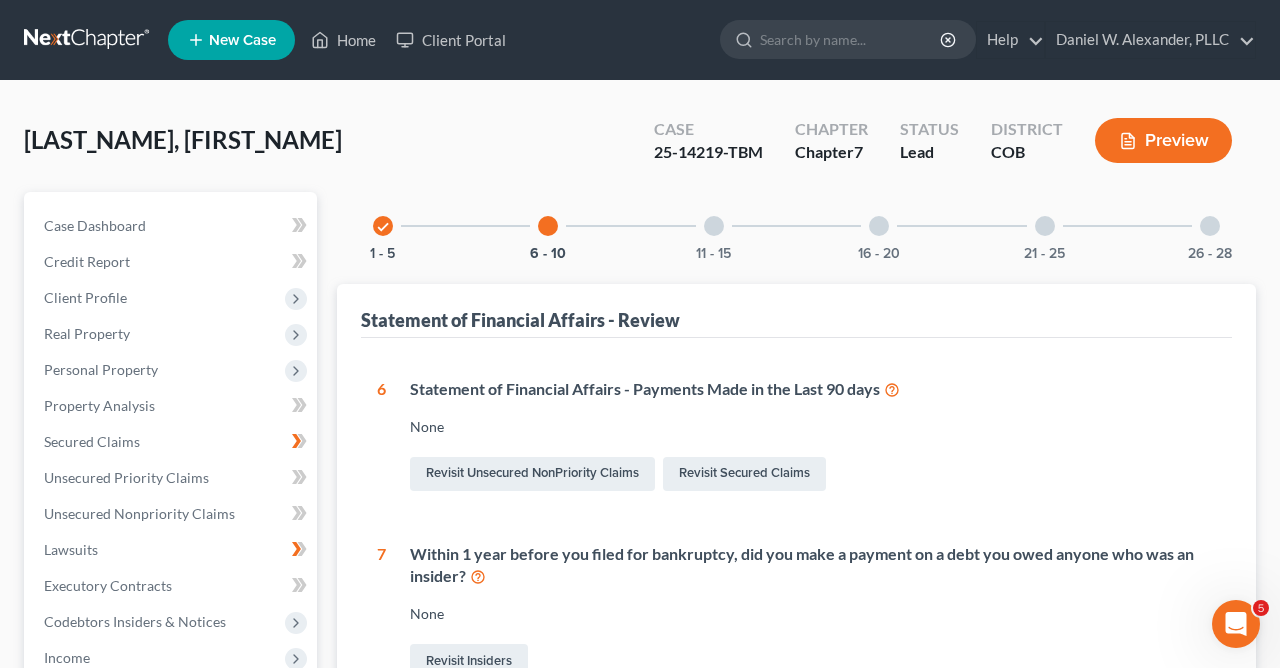 click at bounding box center [892, 388] 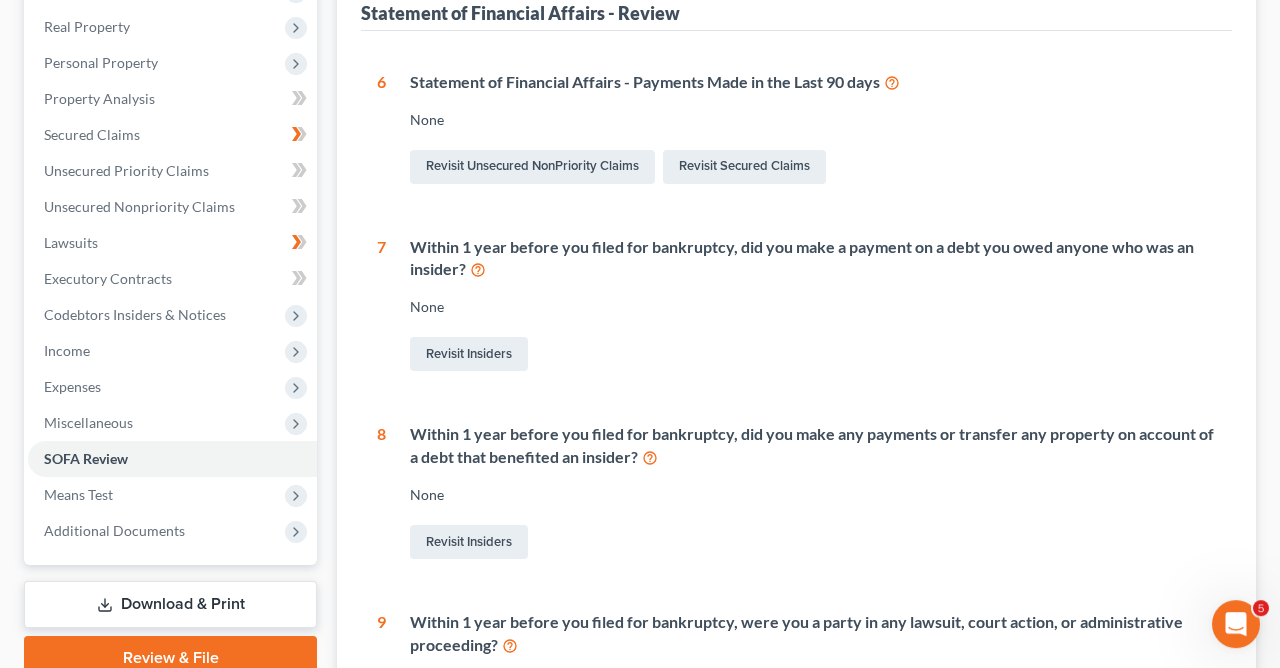 scroll, scrollTop: 309, scrollLeft: 0, axis: vertical 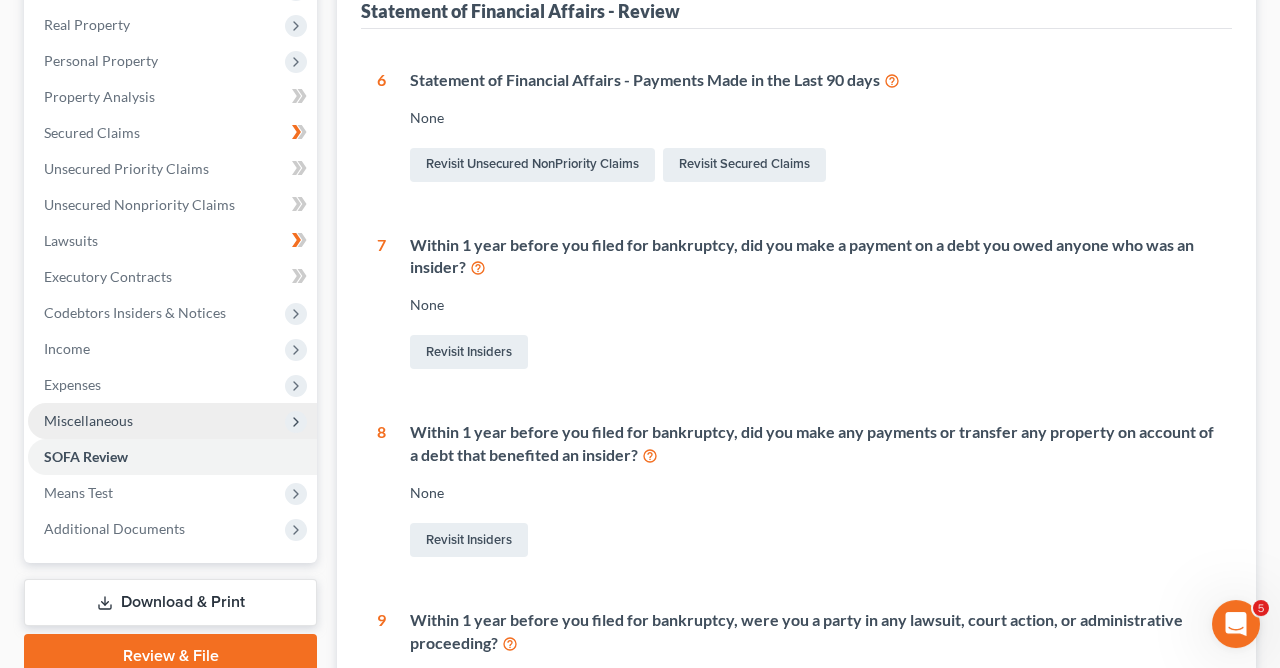 click on "Miscellaneous" at bounding box center (88, 420) 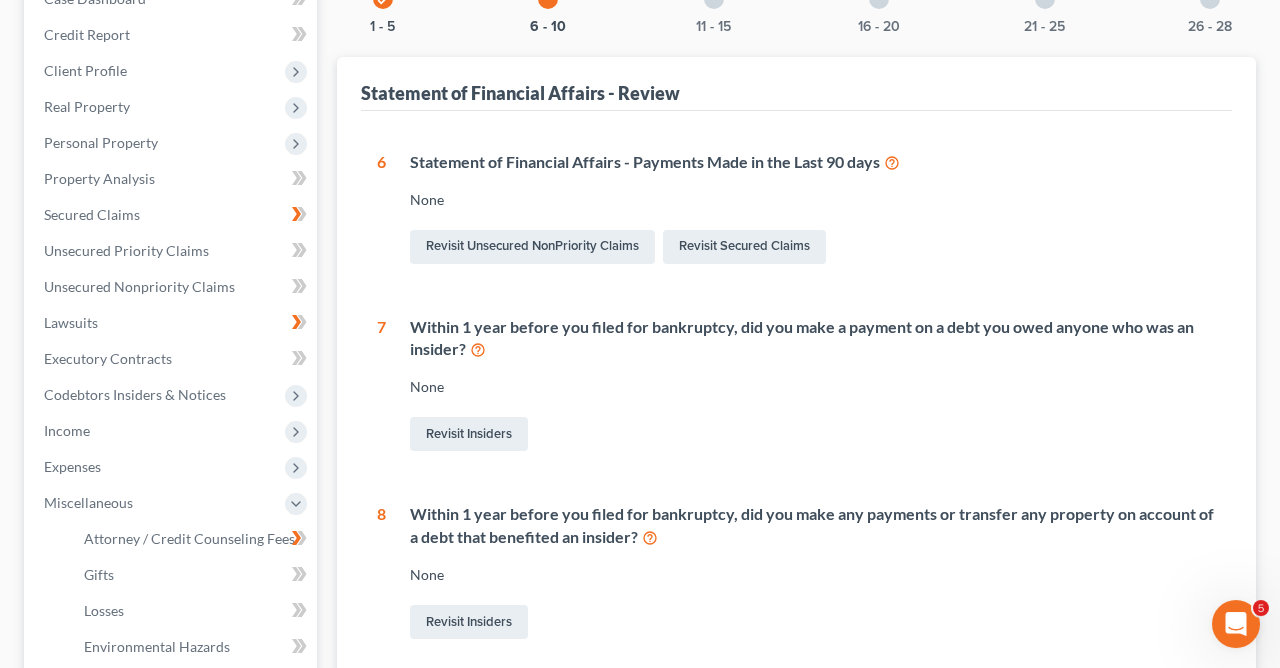 scroll, scrollTop: 221, scrollLeft: 0, axis: vertical 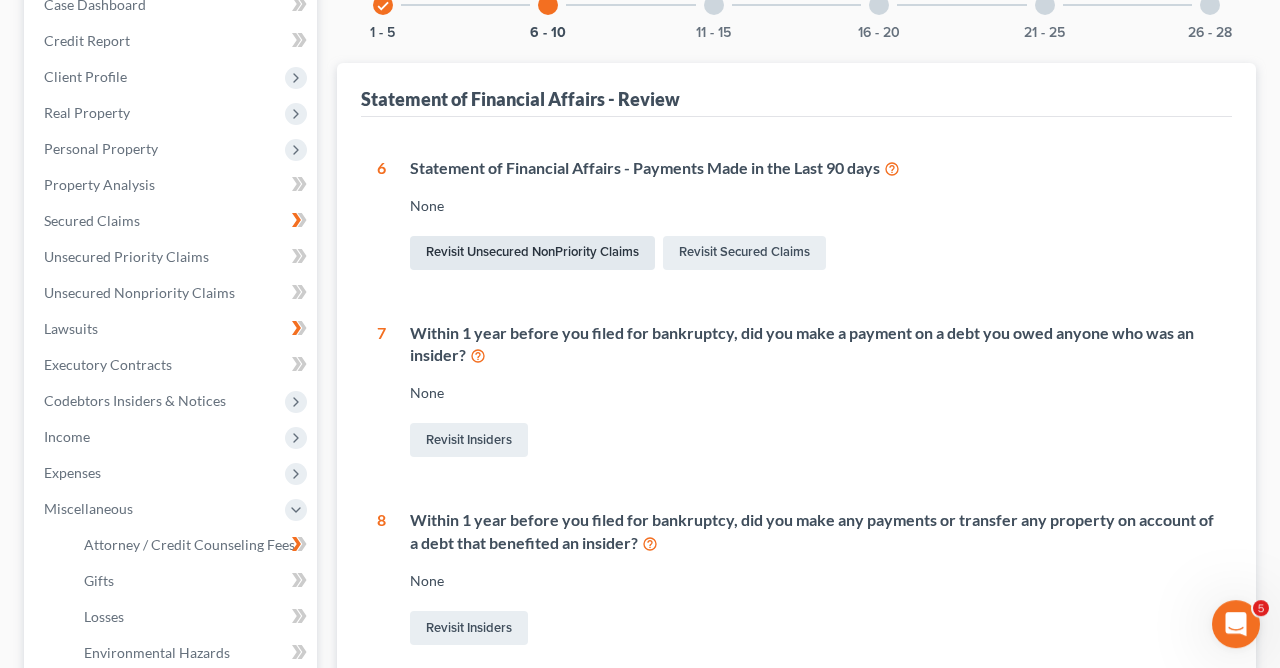 click on "Revisit Unsecured NonPriority Claims" at bounding box center (532, 253) 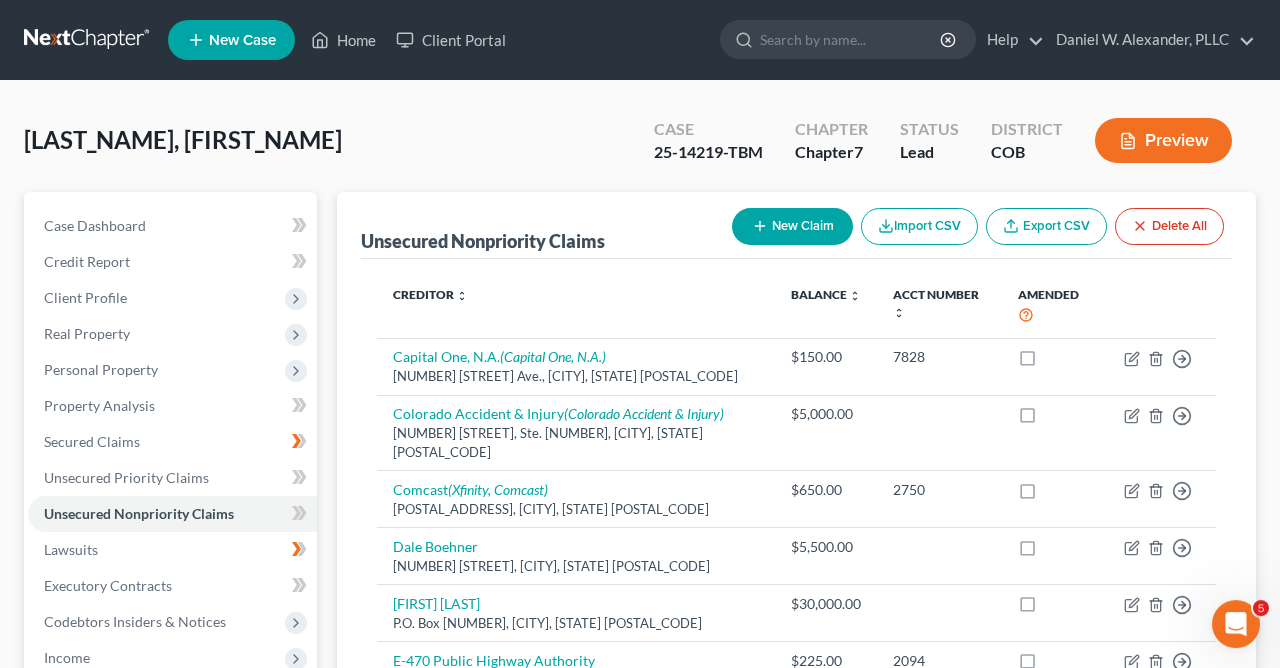 scroll, scrollTop: 0, scrollLeft: 0, axis: both 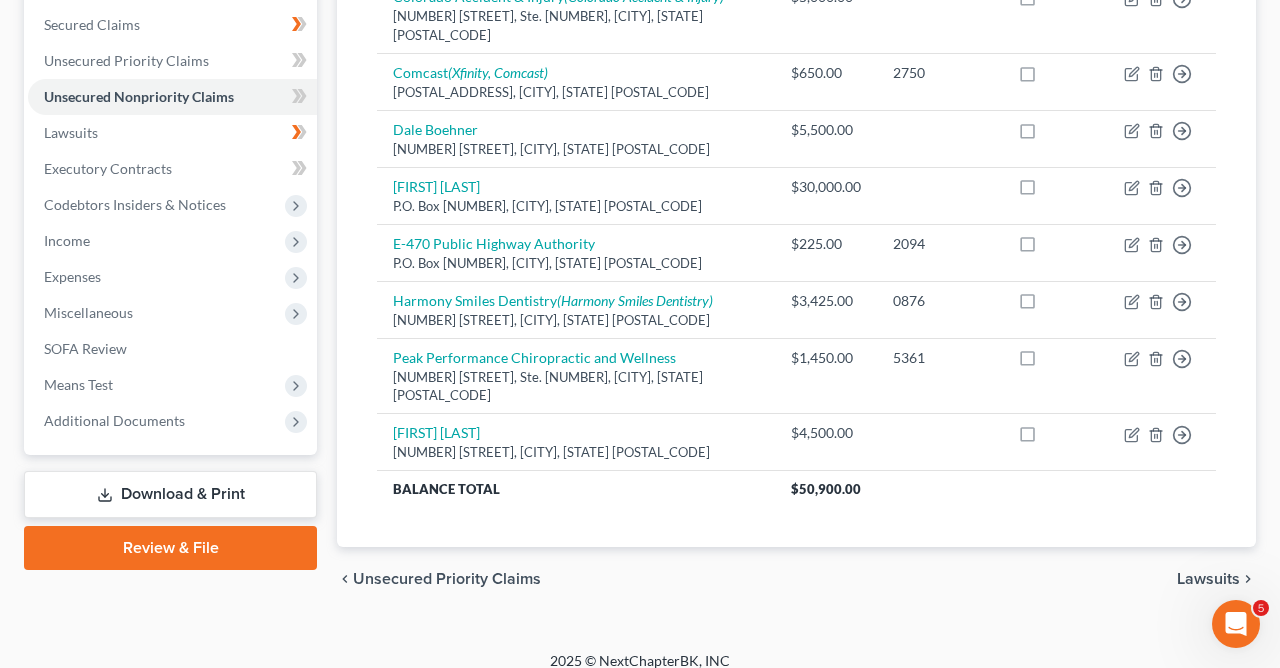 click 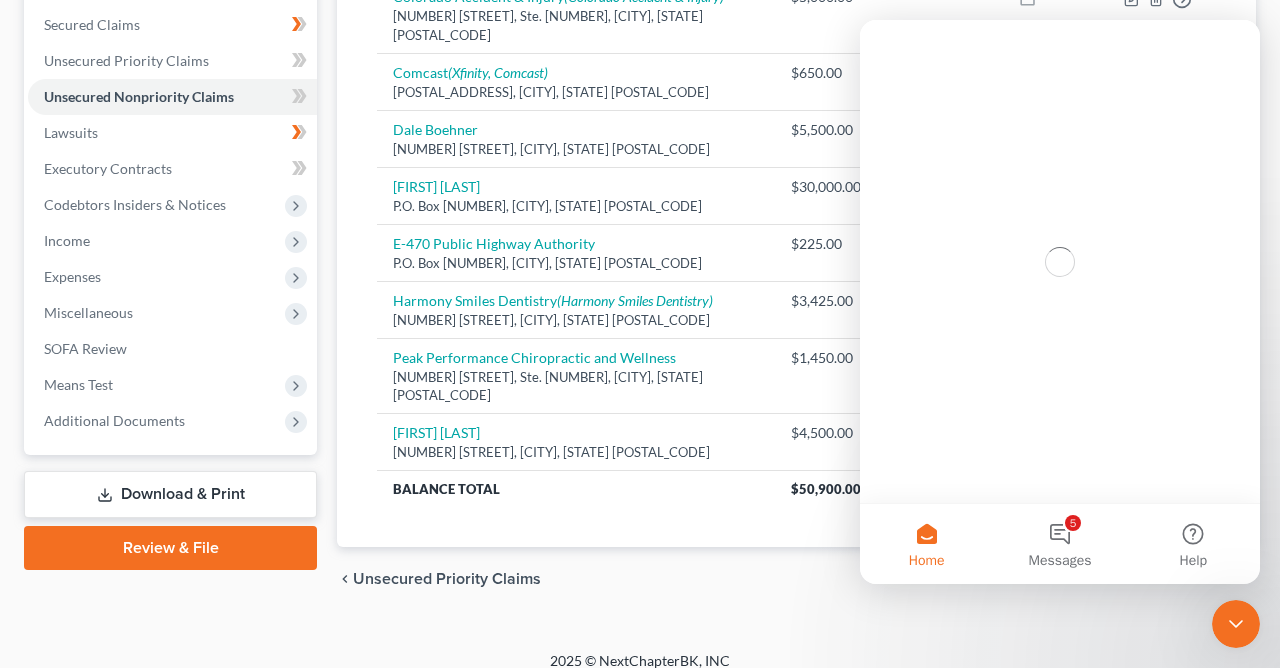 scroll, scrollTop: 0, scrollLeft: 0, axis: both 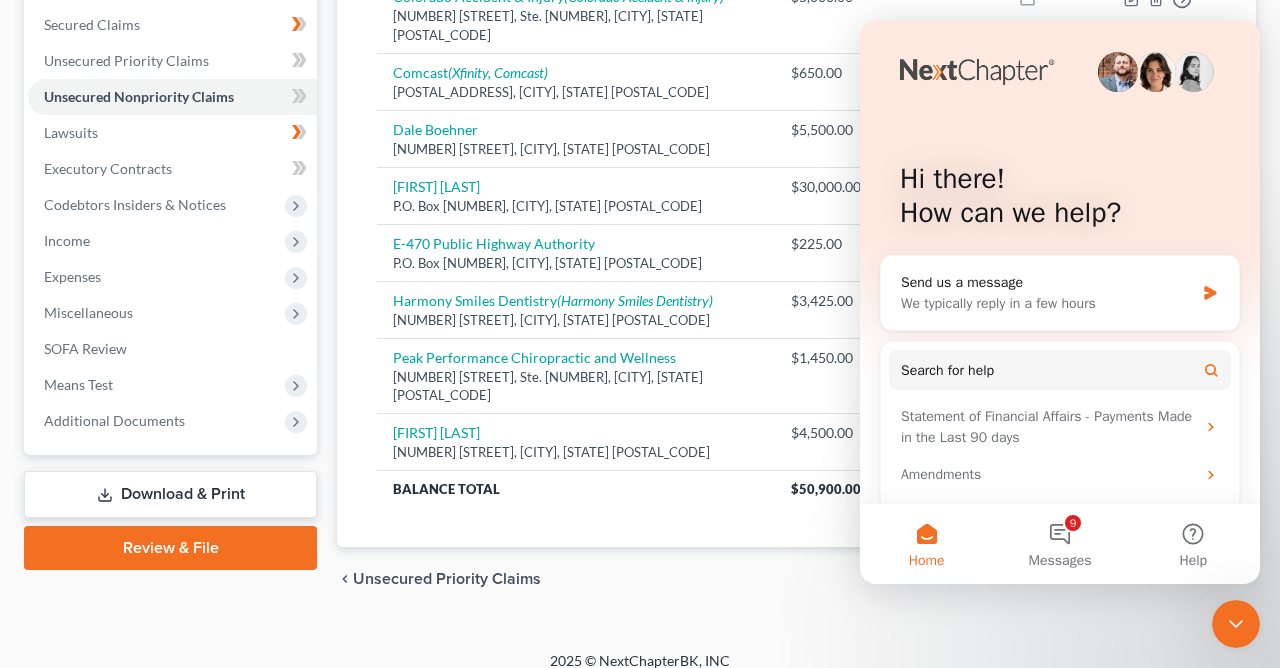 click on "Petition Navigation
Case Dashboard
Payments
Invoices
Payments
Payments
Credit Report
Client Profile" at bounding box center (640, 201) 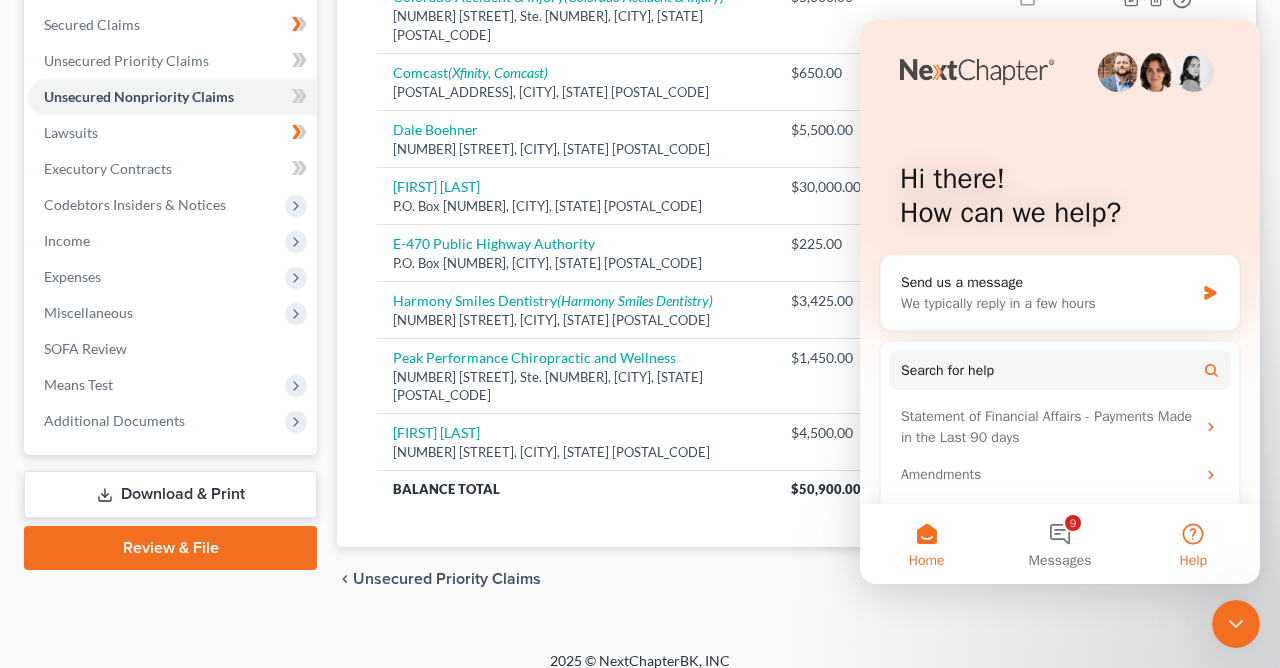 click on "Help" at bounding box center (1193, 544) 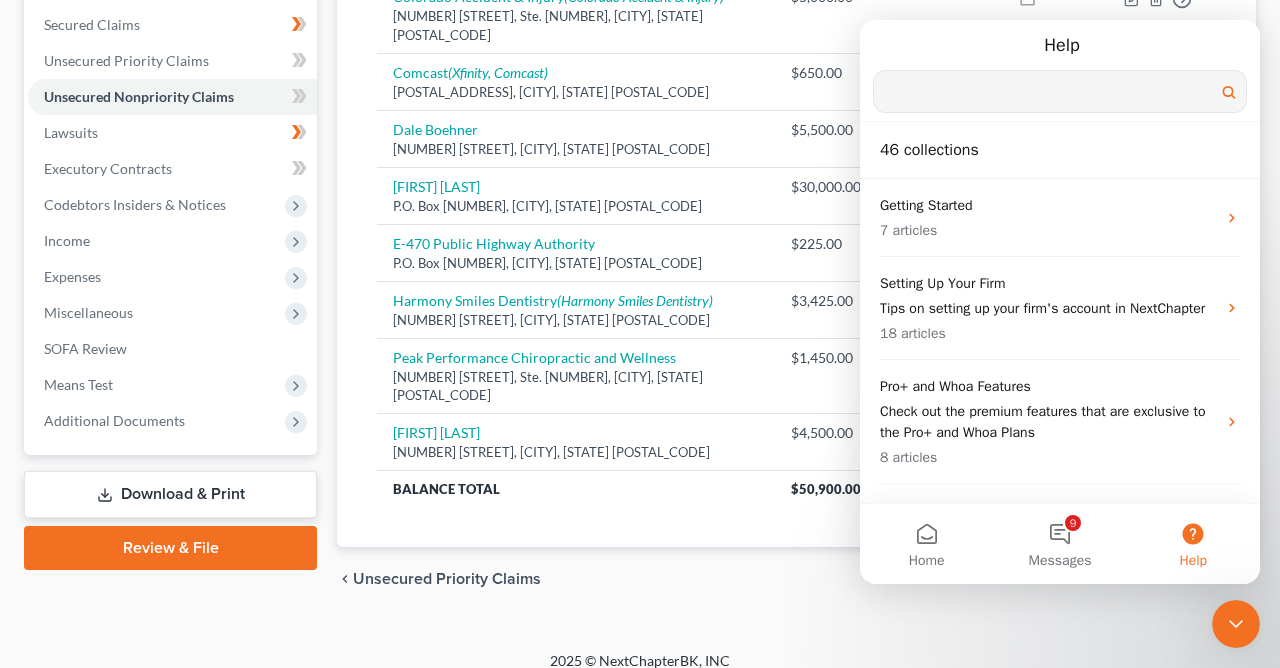click at bounding box center [1060, 91] 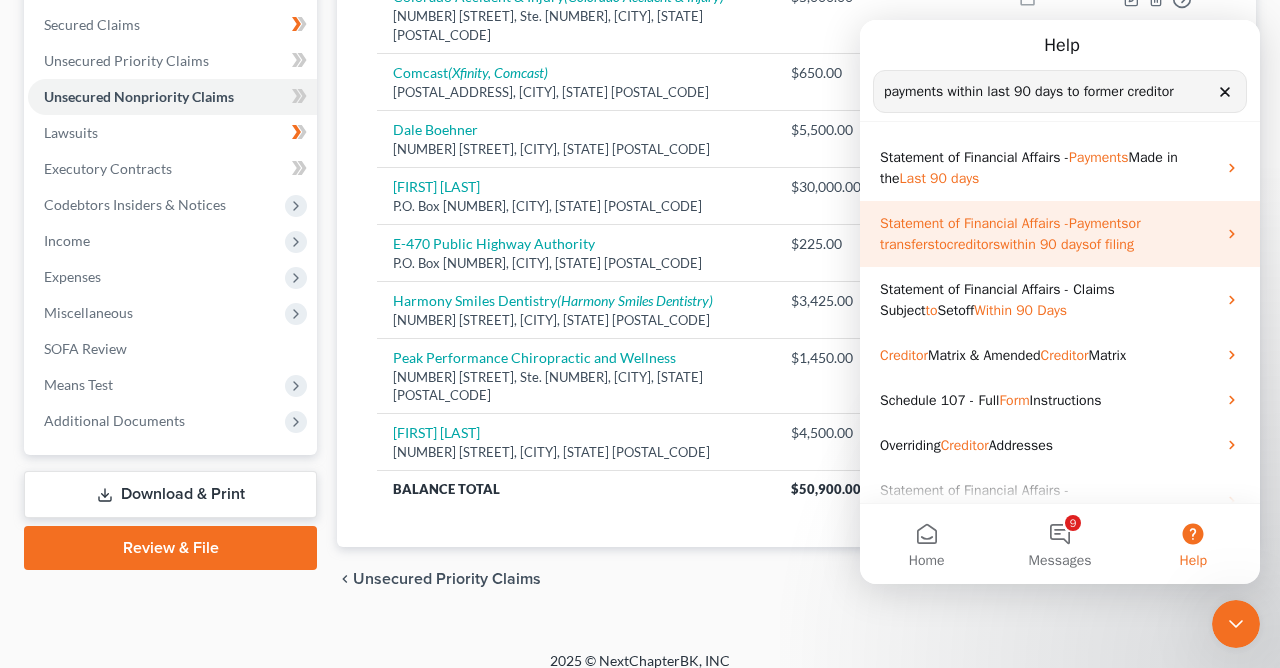 type on "payments within last 90 days to former creditor" 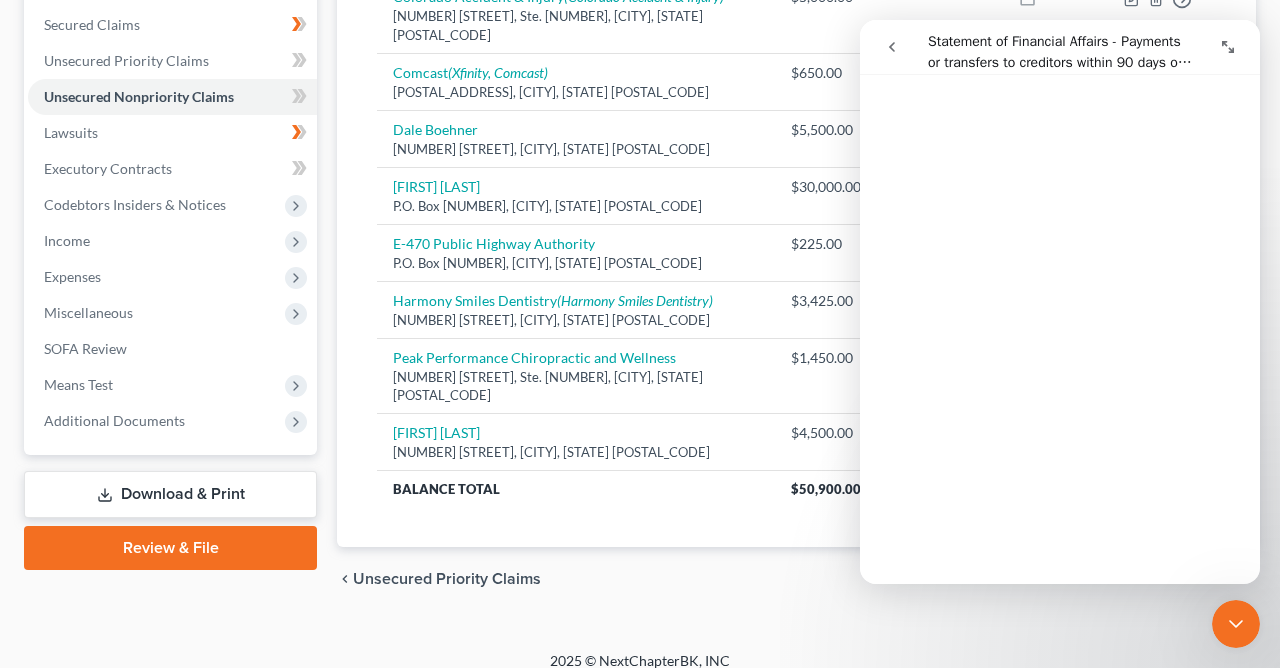 scroll, scrollTop: 884, scrollLeft: 0, axis: vertical 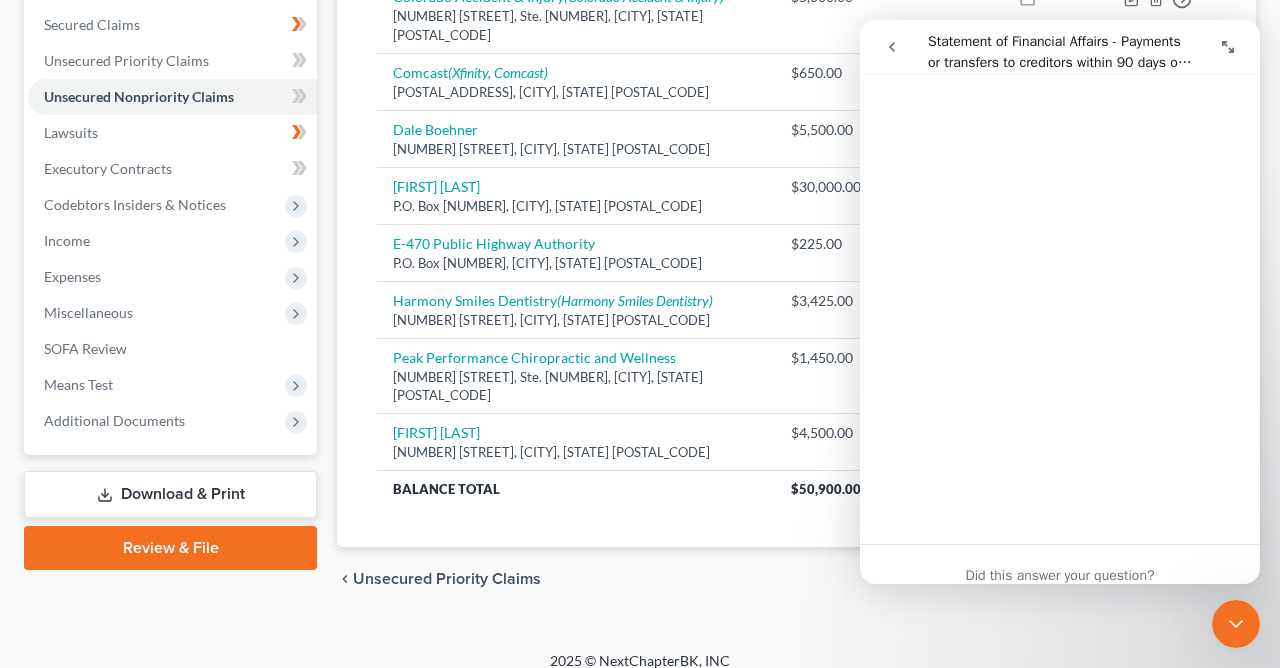 click 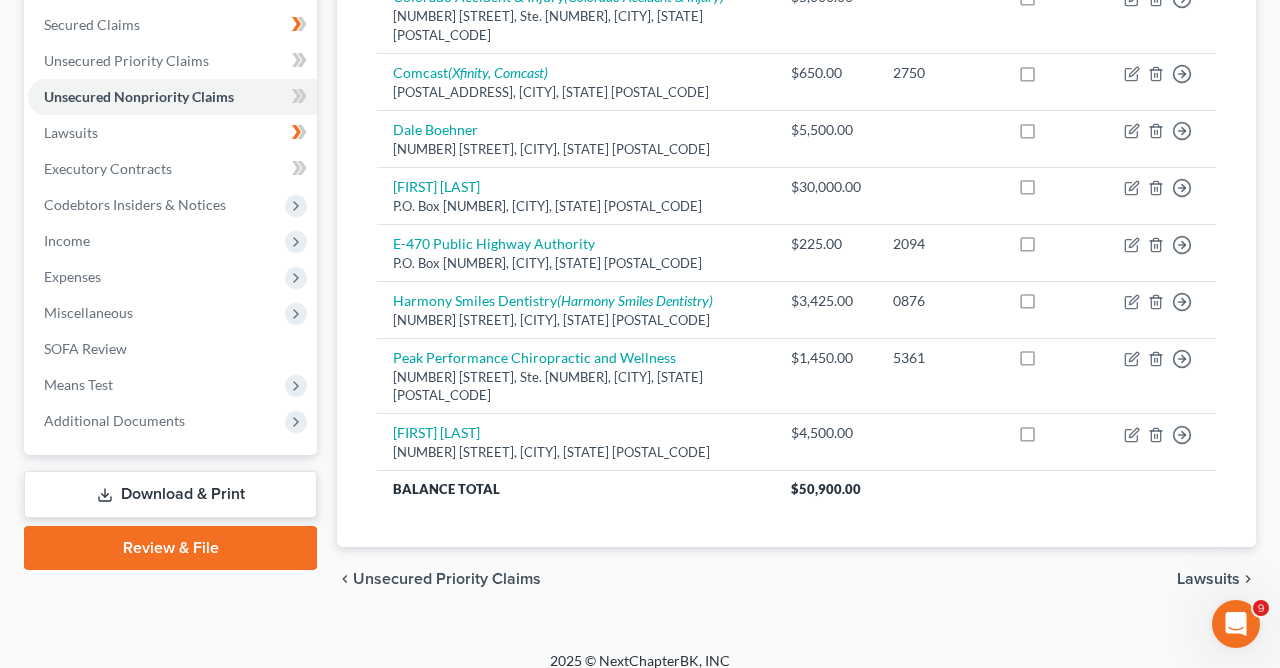 scroll, scrollTop: 0, scrollLeft: 0, axis: both 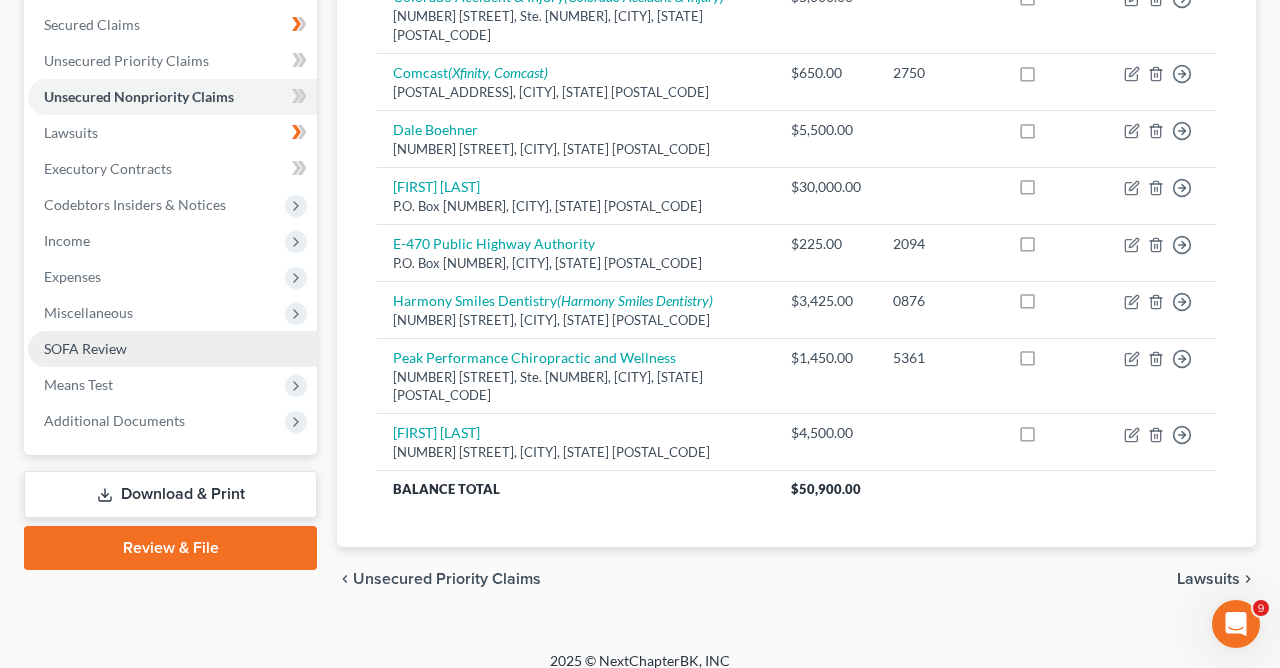 click on "SOFA Review" at bounding box center (85, 348) 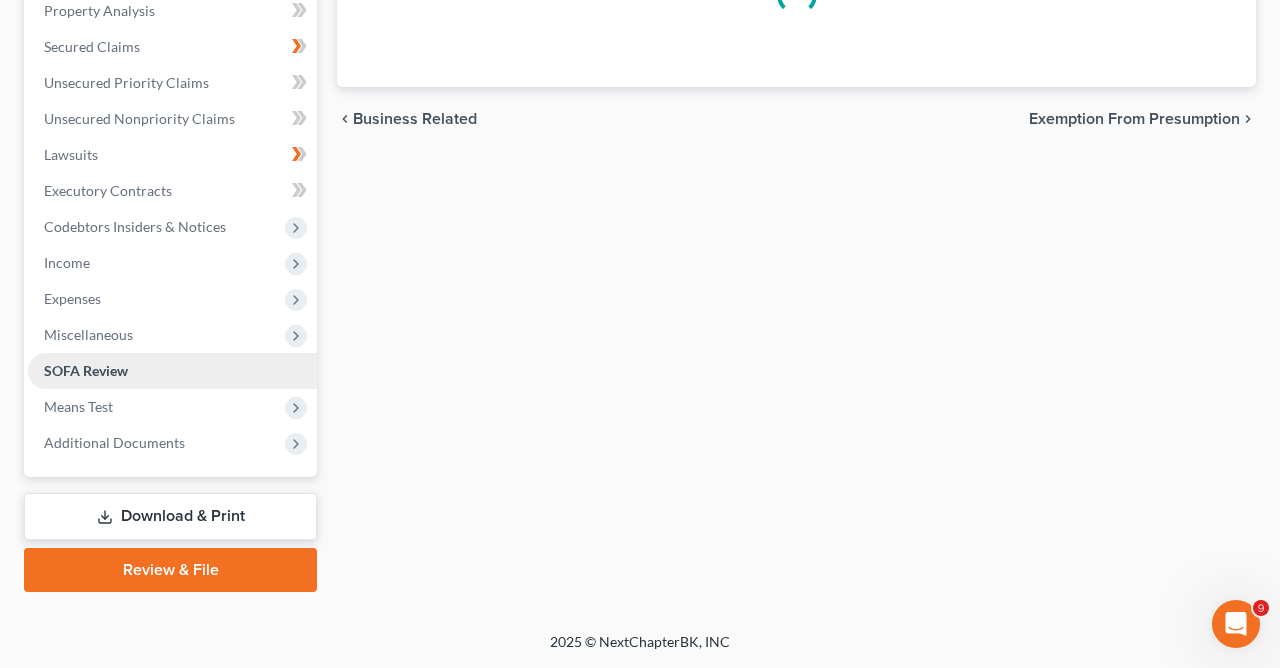 scroll, scrollTop: 393, scrollLeft: 0, axis: vertical 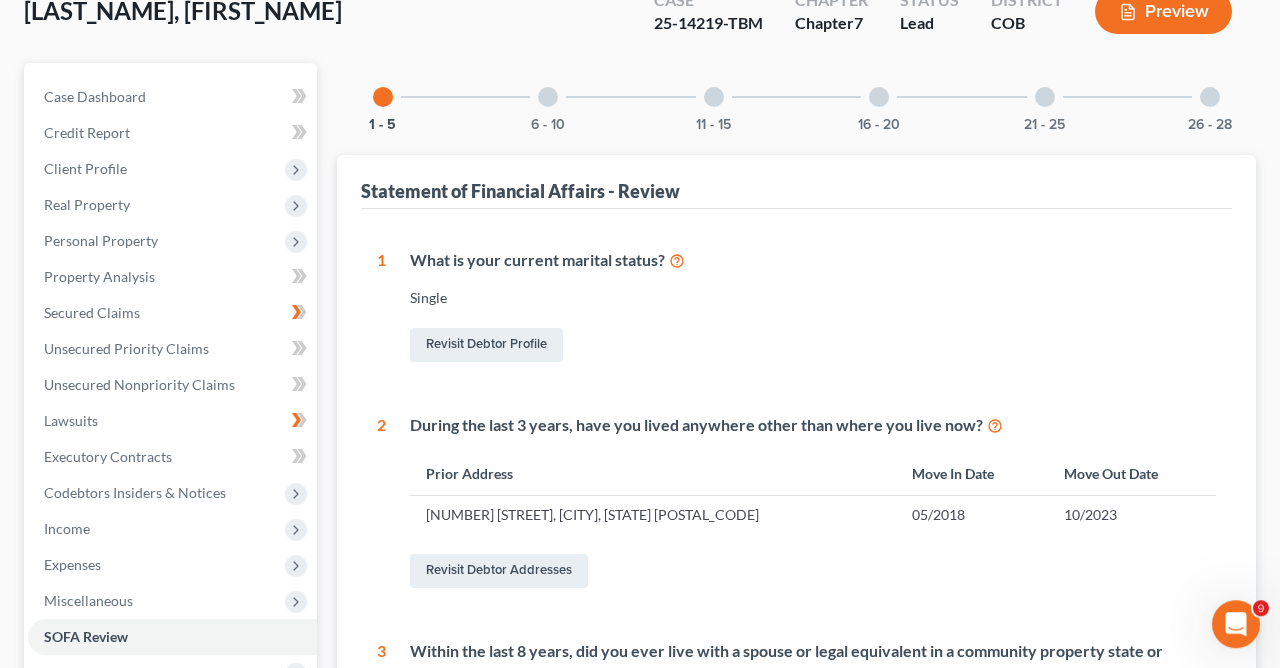 click at bounding box center [548, 97] 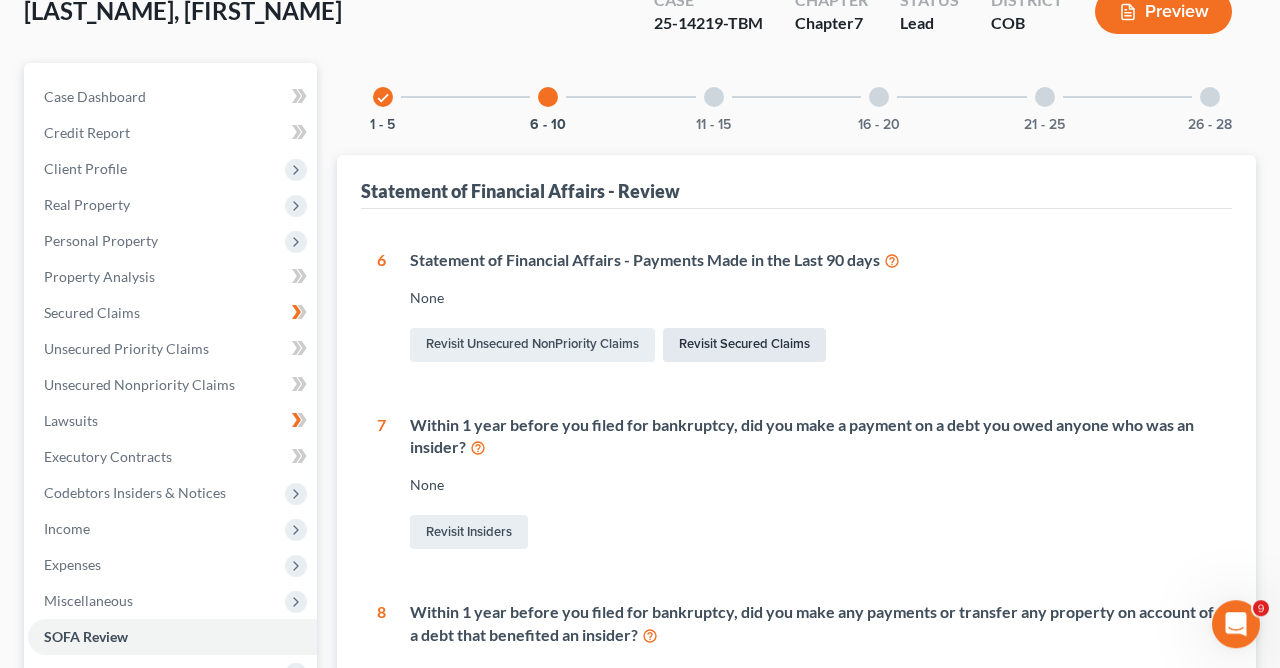 click on "Revisit Secured Claims" at bounding box center [744, 345] 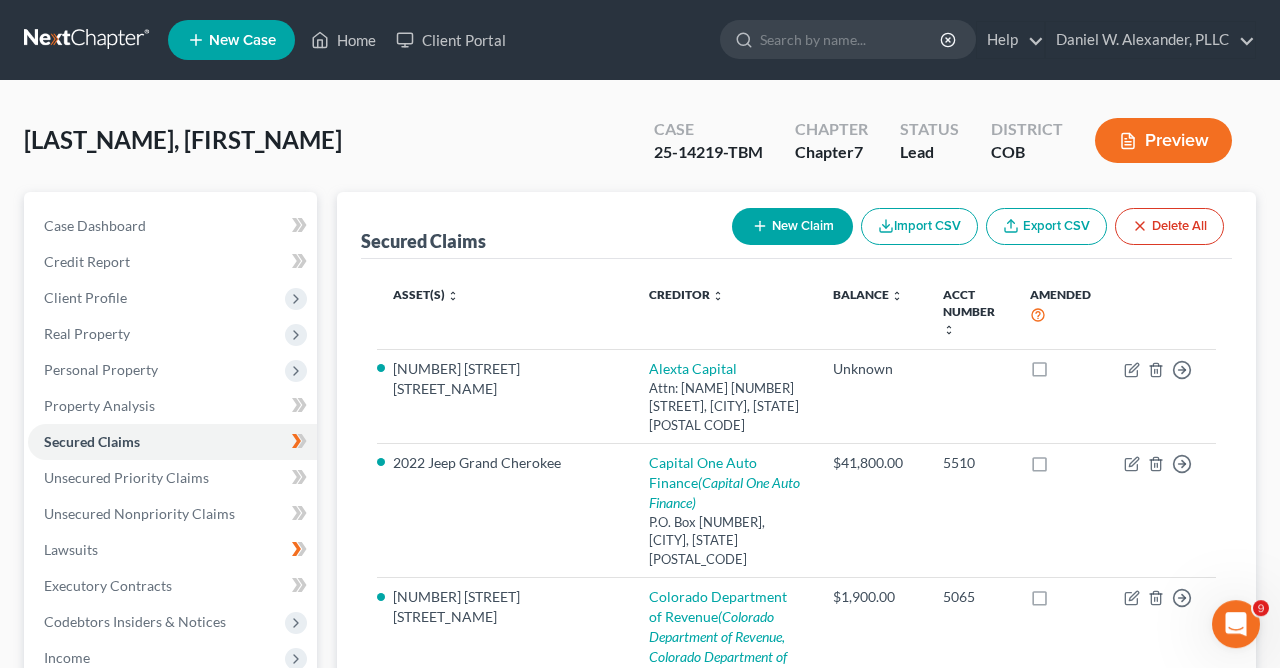 scroll, scrollTop: 0, scrollLeft: 0, axis: both 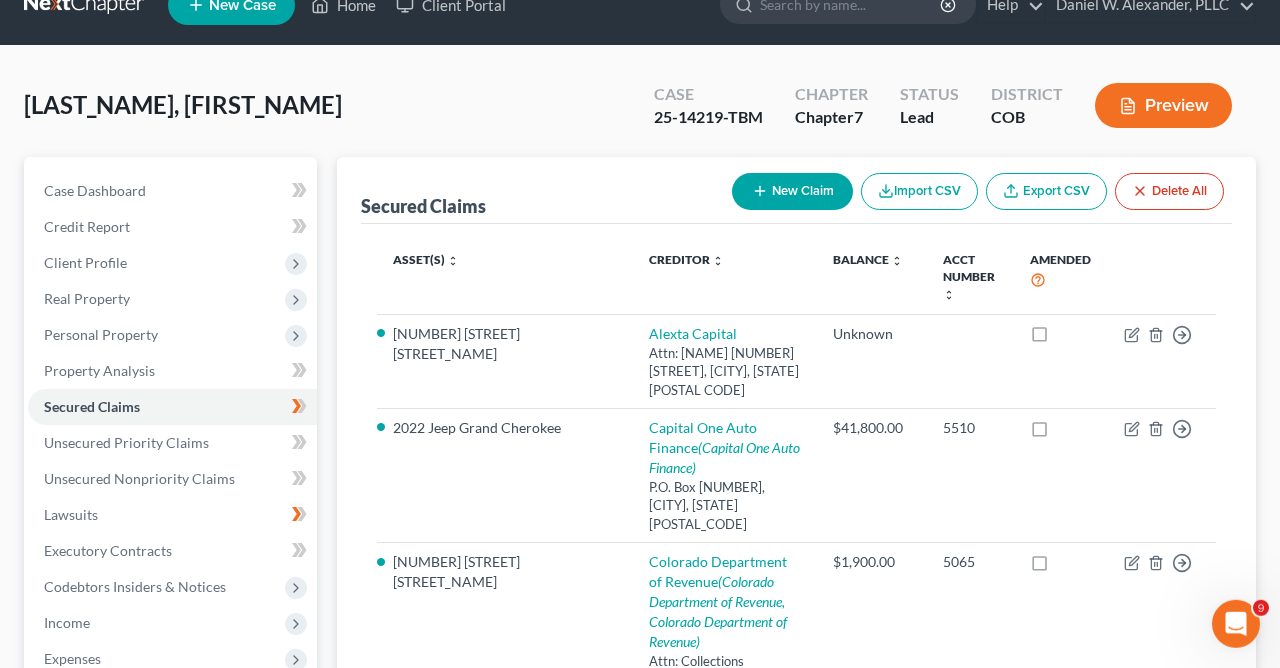 click on "New Claim" at bounding box center [792, 191] 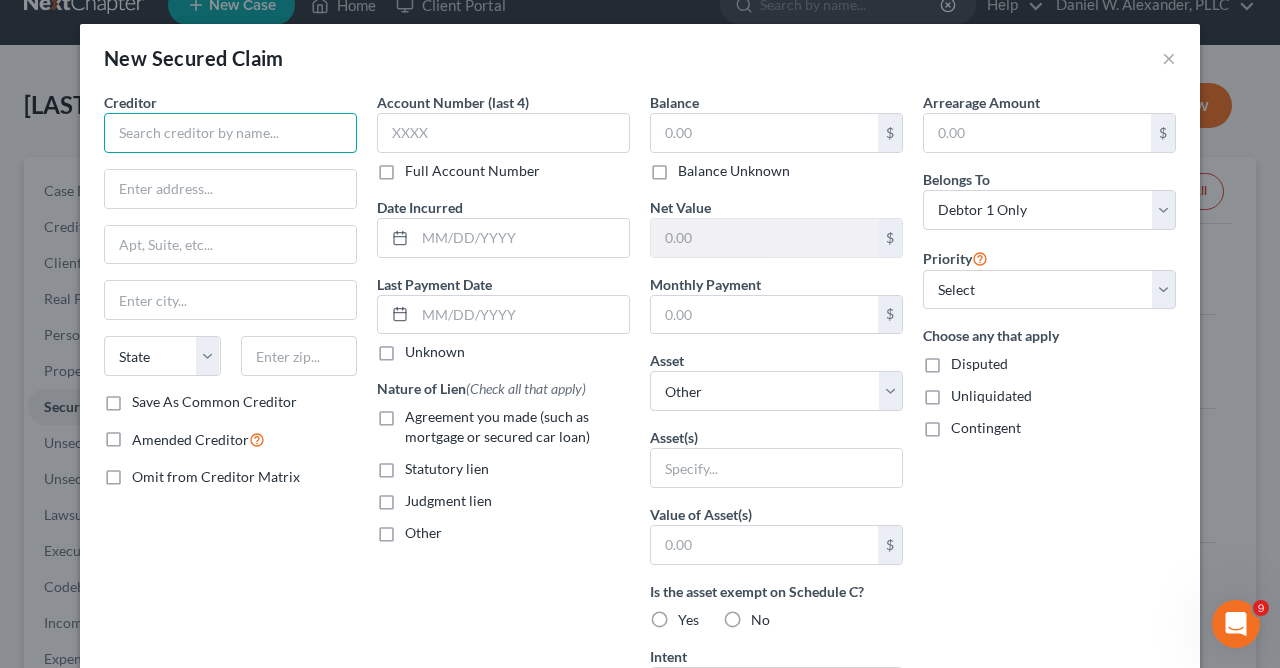 click at bounding box center [230, 133] 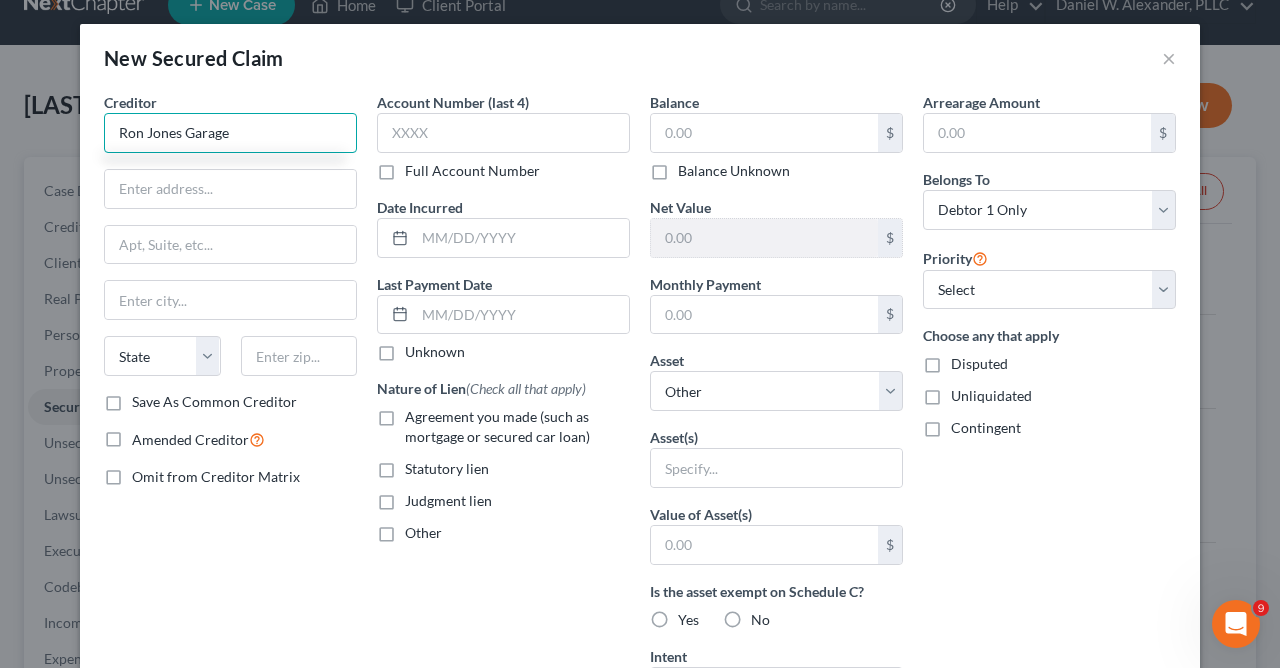 type on "Ron Jones Garage" 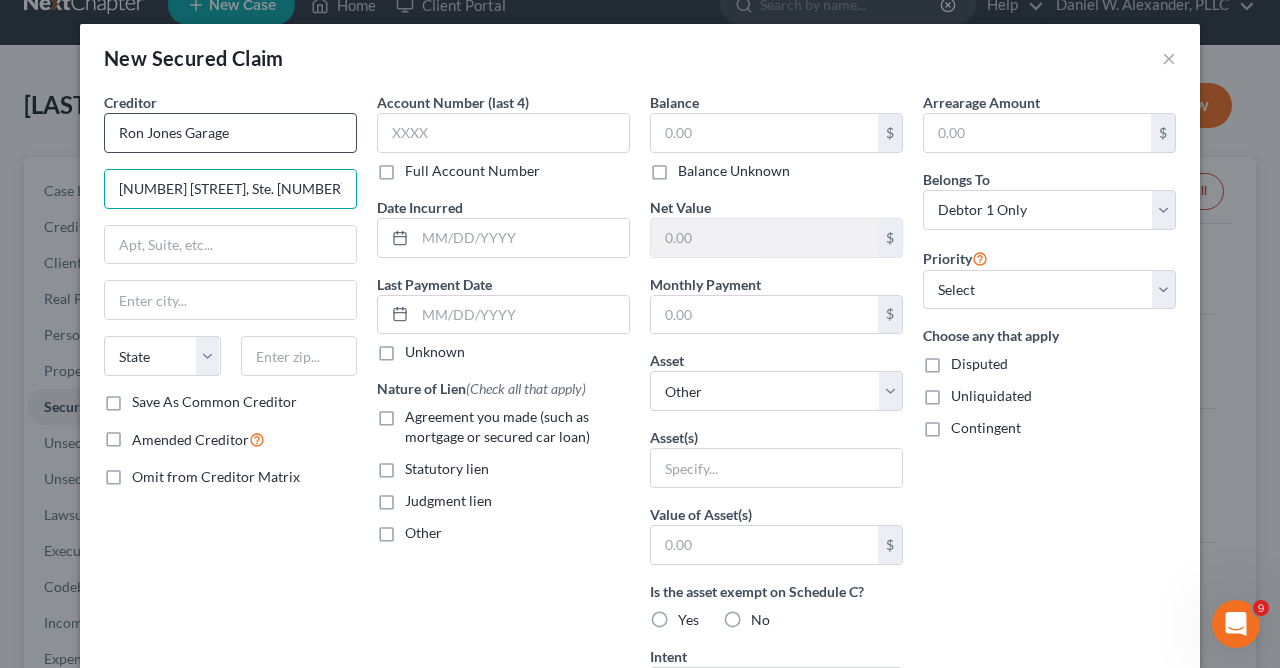 scroll, scrollTop: 0, scrollLeft: 1, axis: horizontal 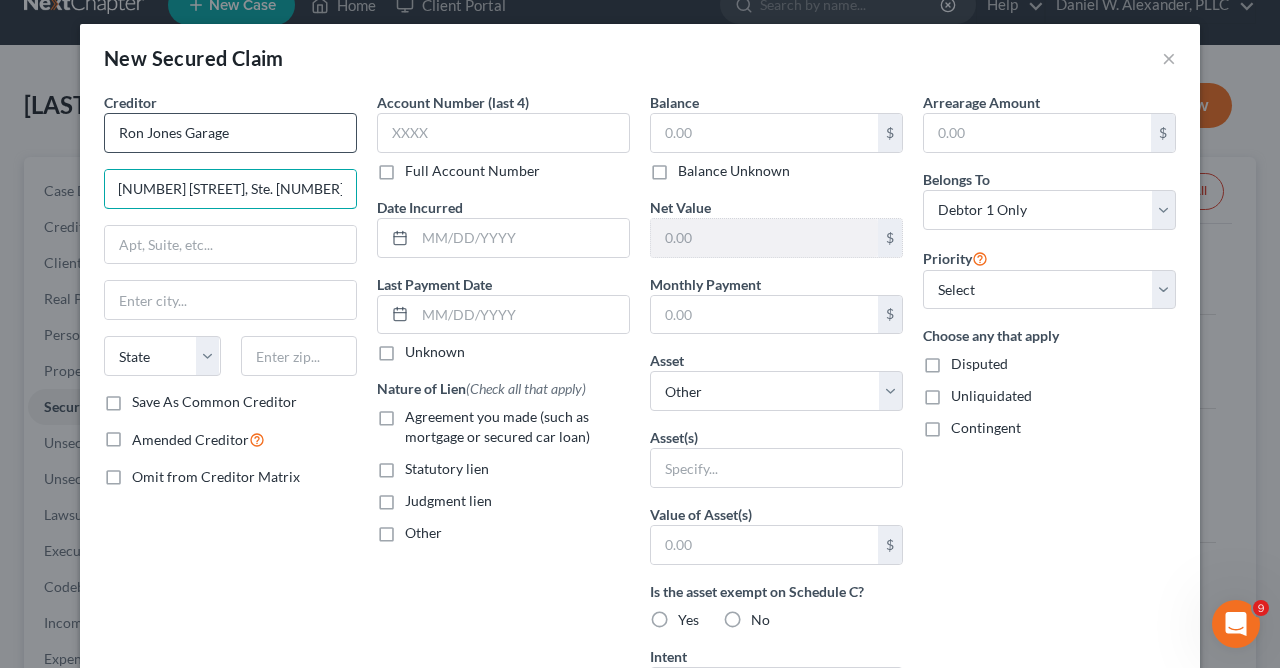type on "[NUMBER] [STREET], Ste. [NUMBER]" 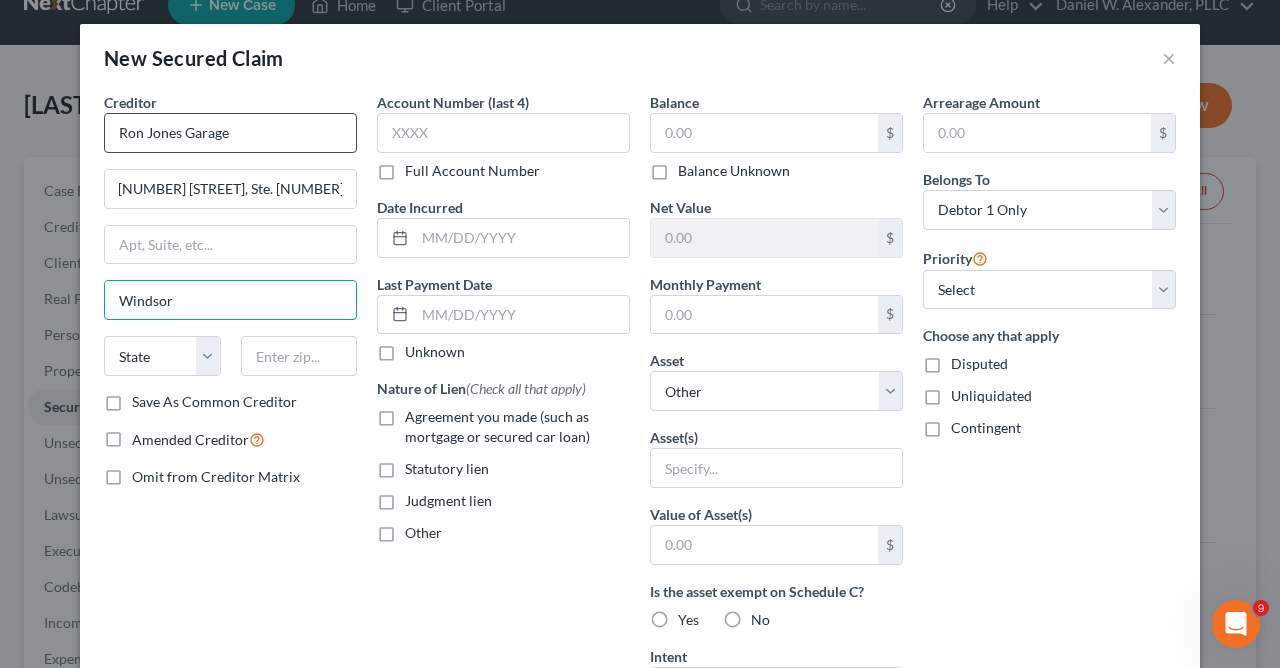 type on "Windsor" 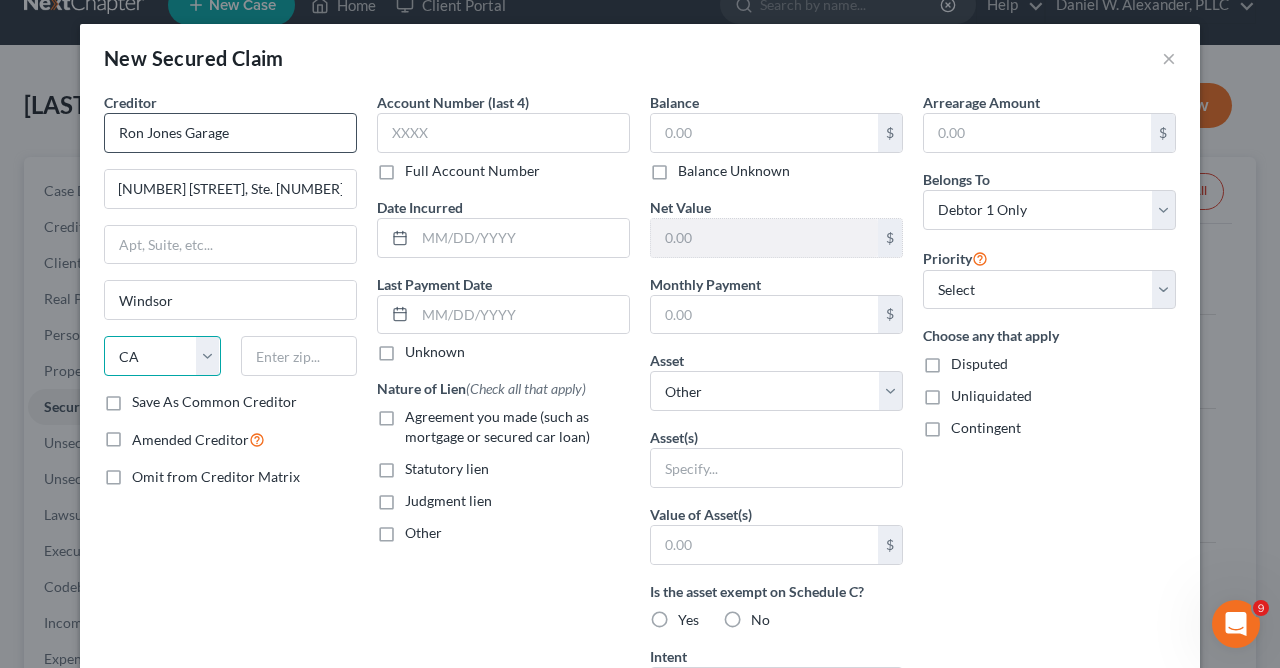select on "5" 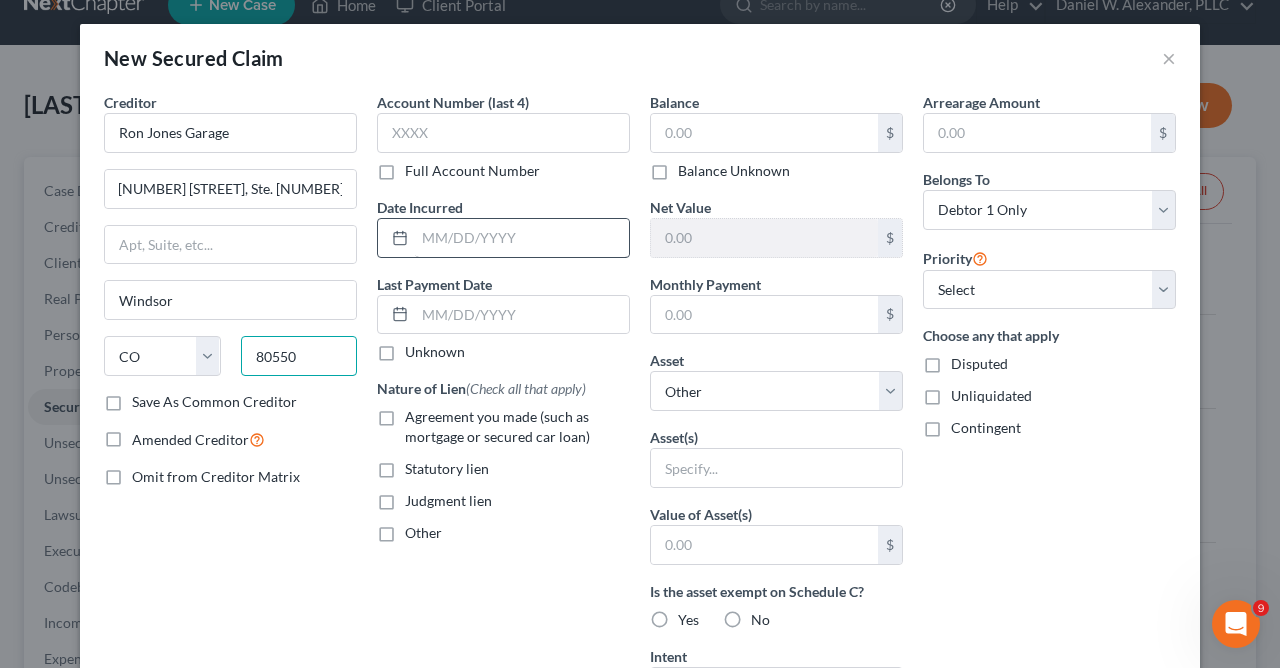 type on "80550" 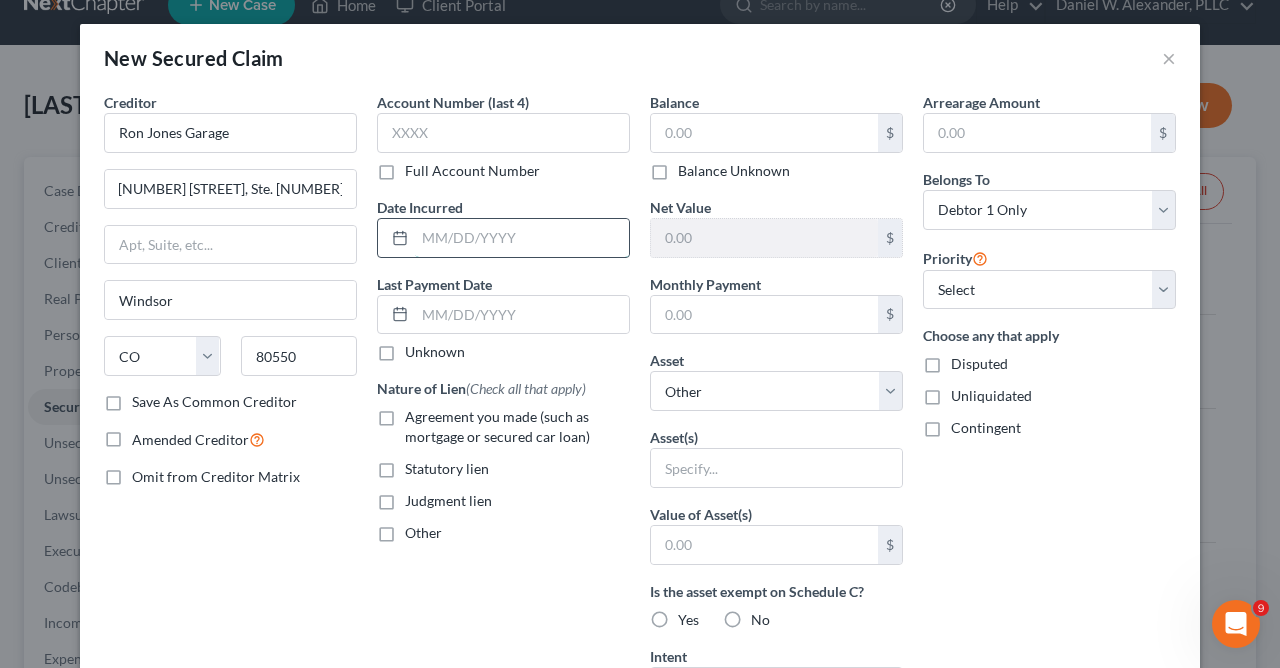 click at bounding box center (522, 238) 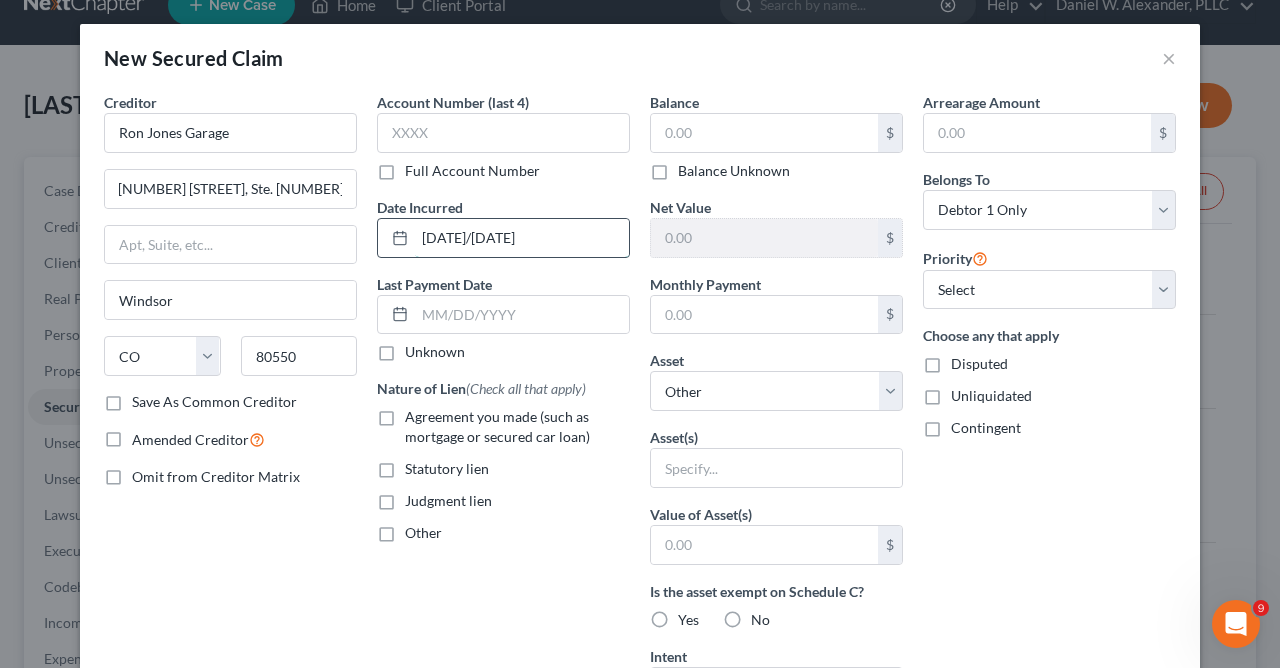 type on "[DATE]/[DATE]" 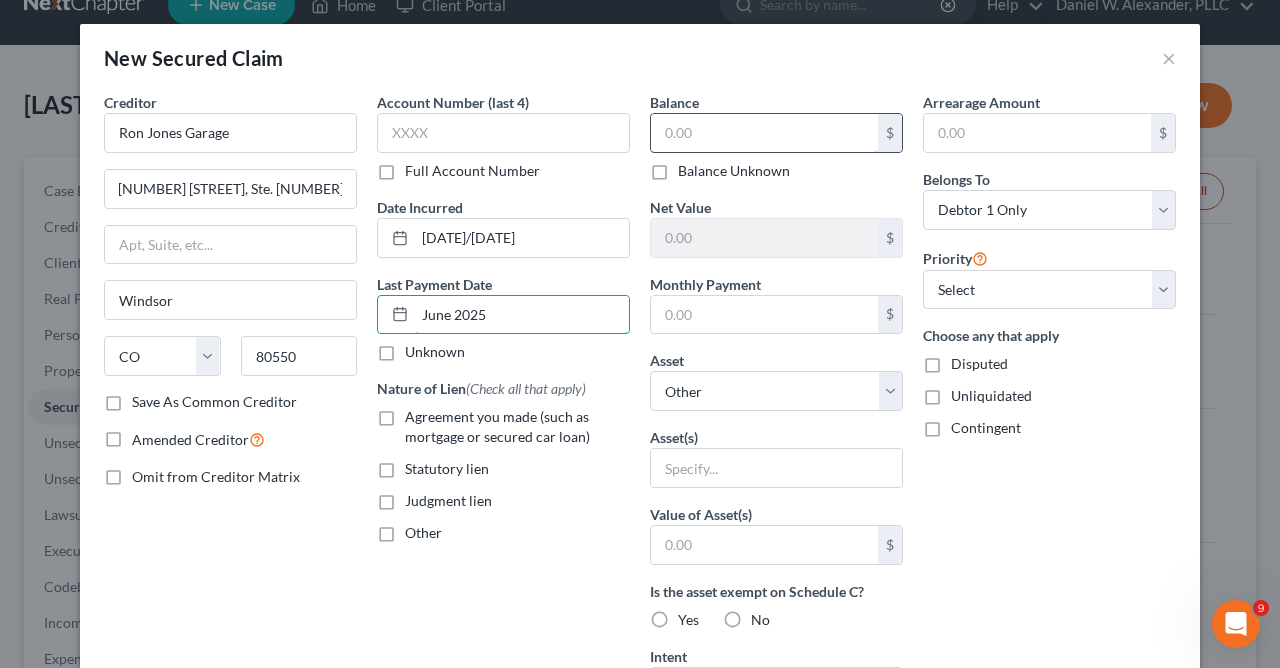 type on "June 2025" 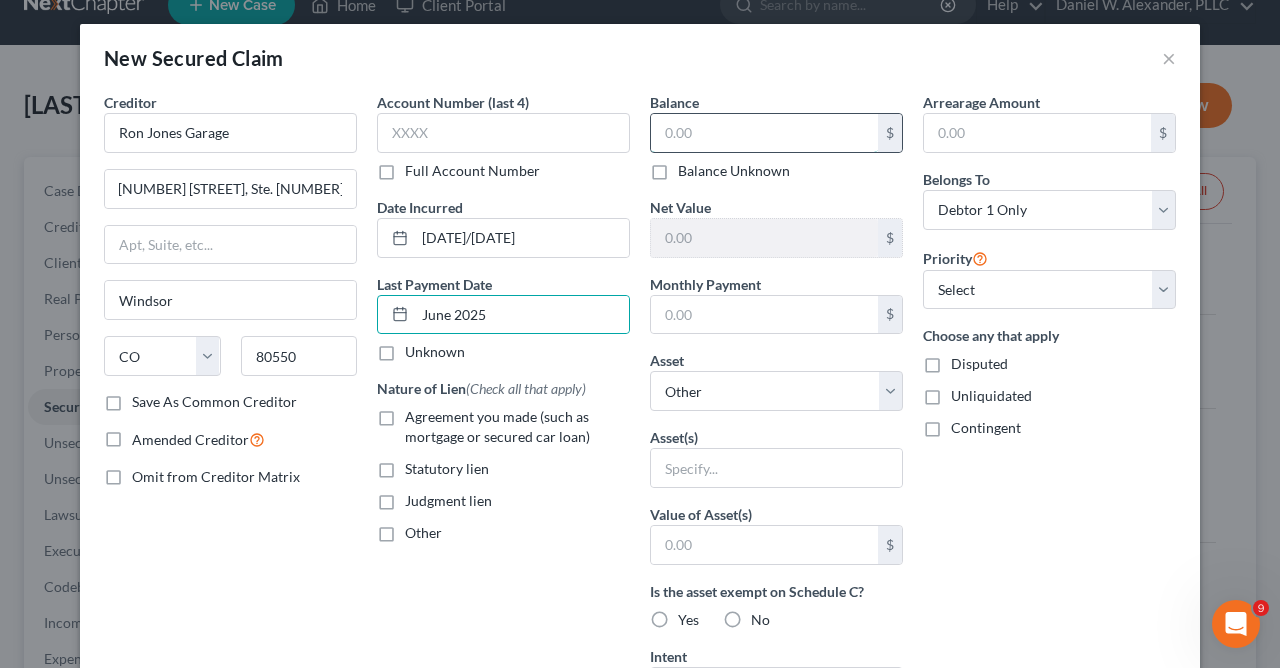 click at bounding box center (764, 133) 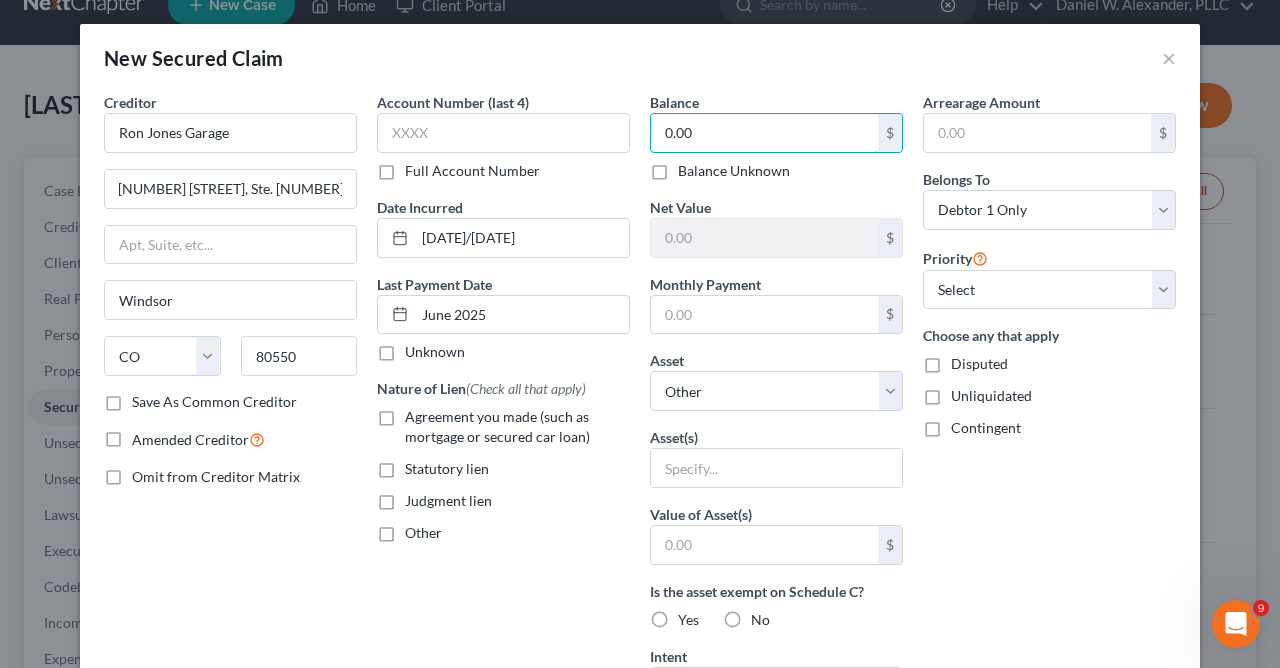 type on "0.00" 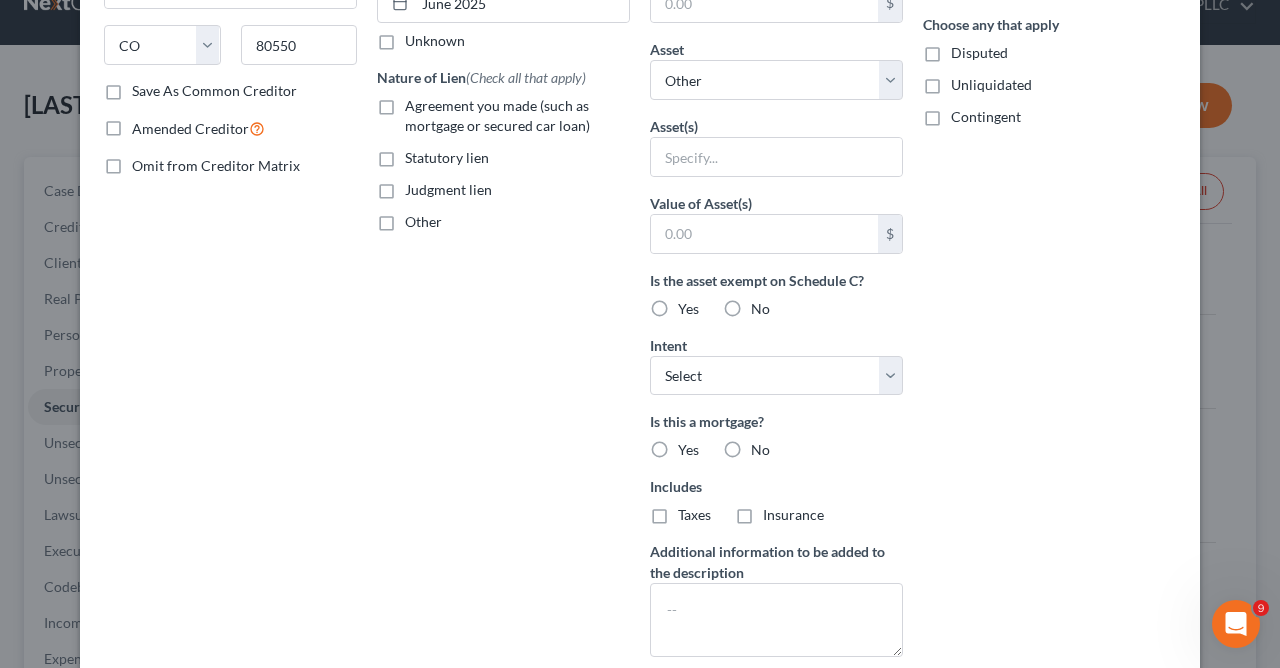 scroll, scrollTop: 353, scrollLeft: 0, axis: vertical 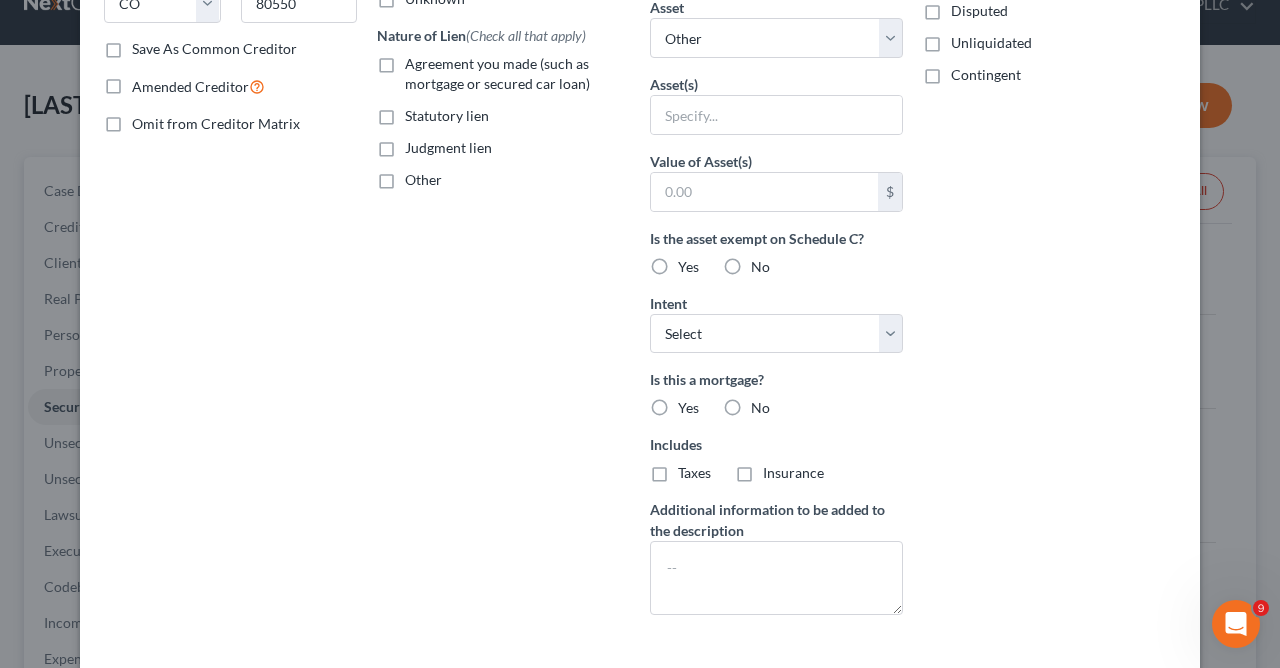 click on "No" at bounding box center (760, 408) 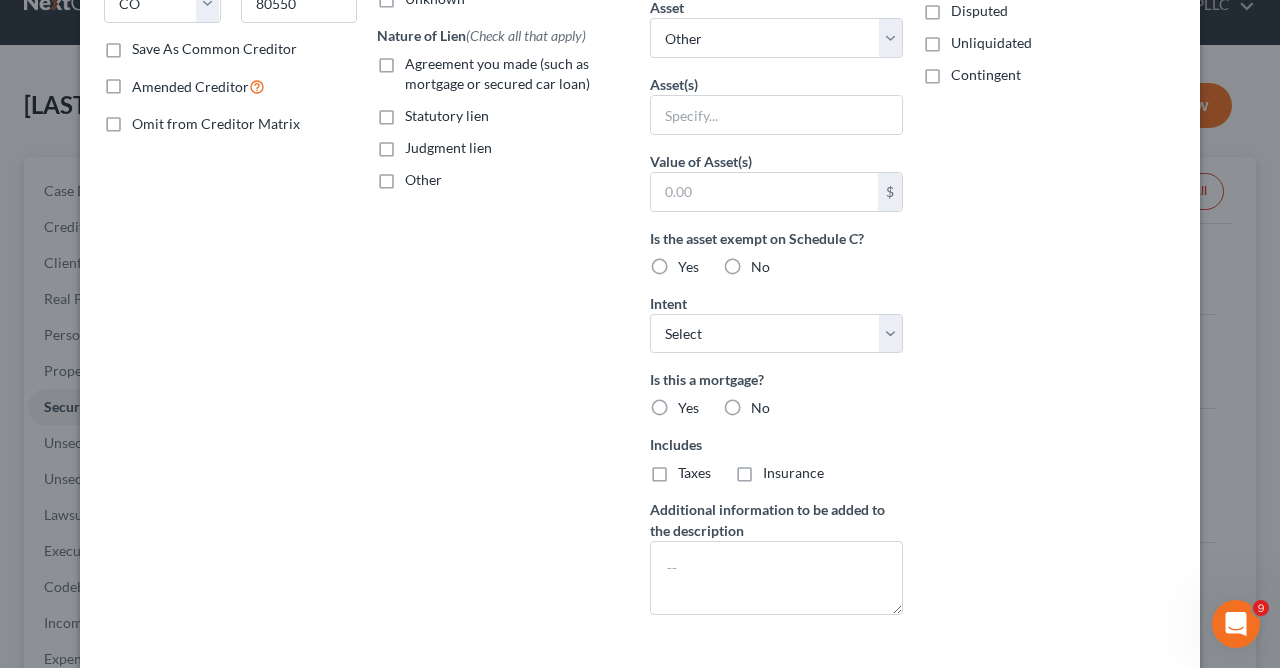 click on "No" at bounding box center [765, 404] 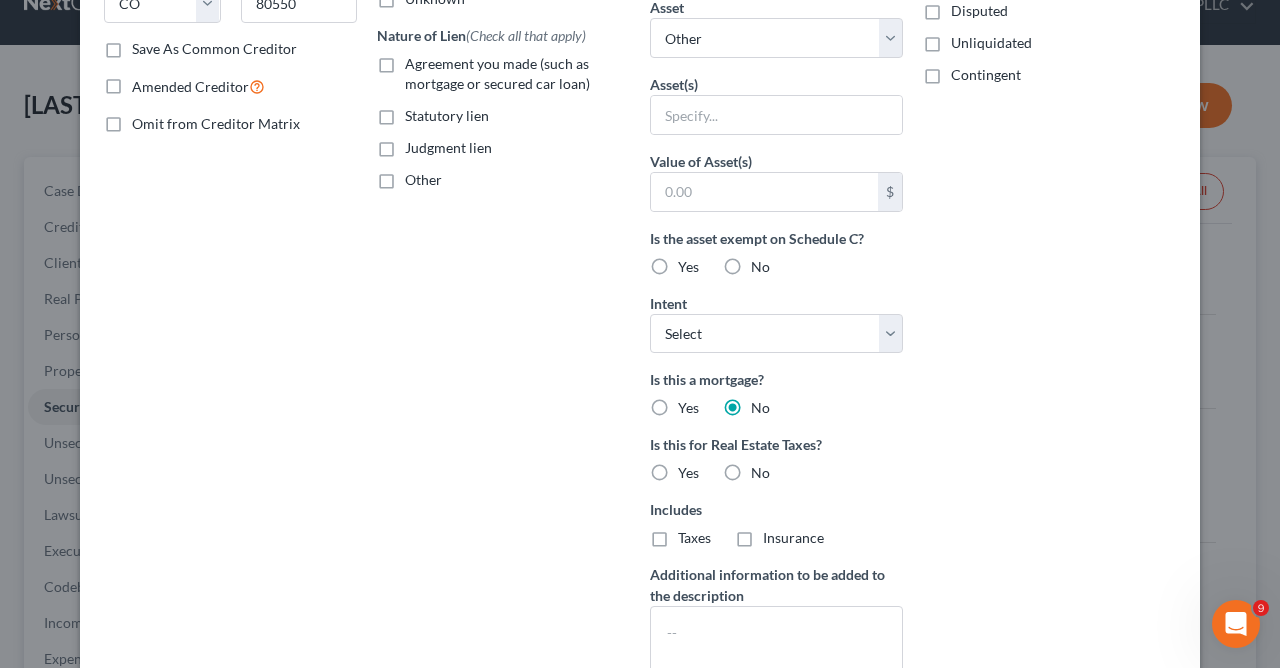 click on "No" at bounding box center [760, 473] 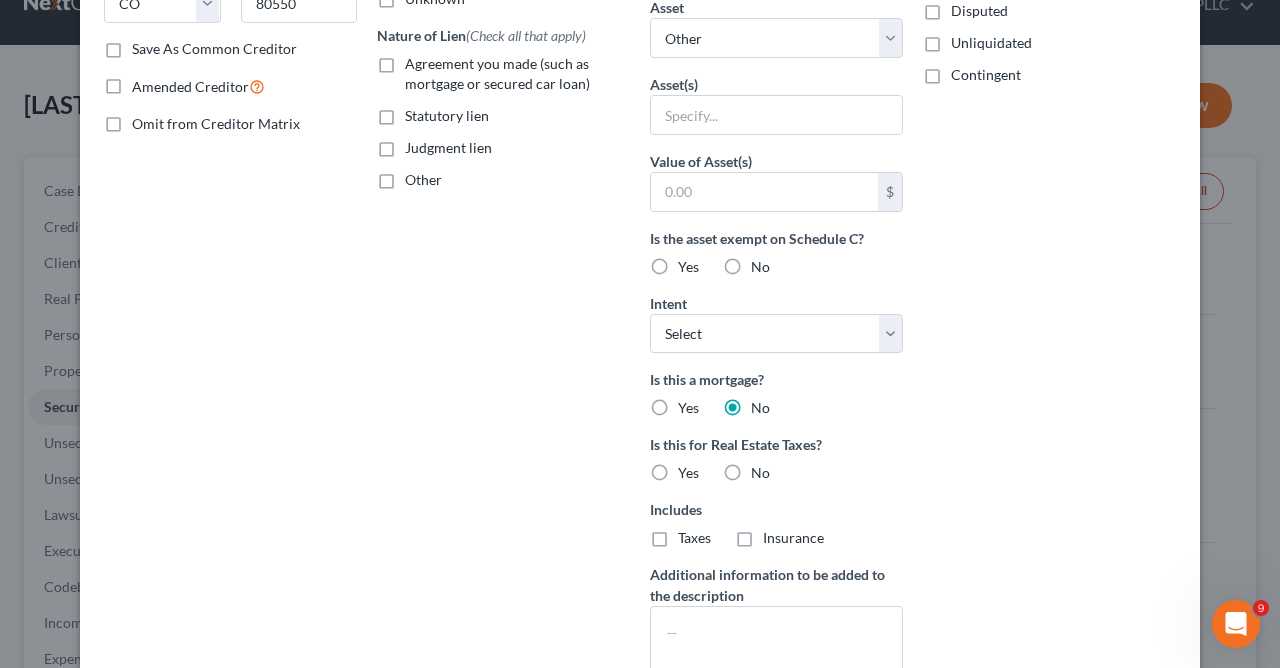 click on "No" at bounding box center [765, 469] 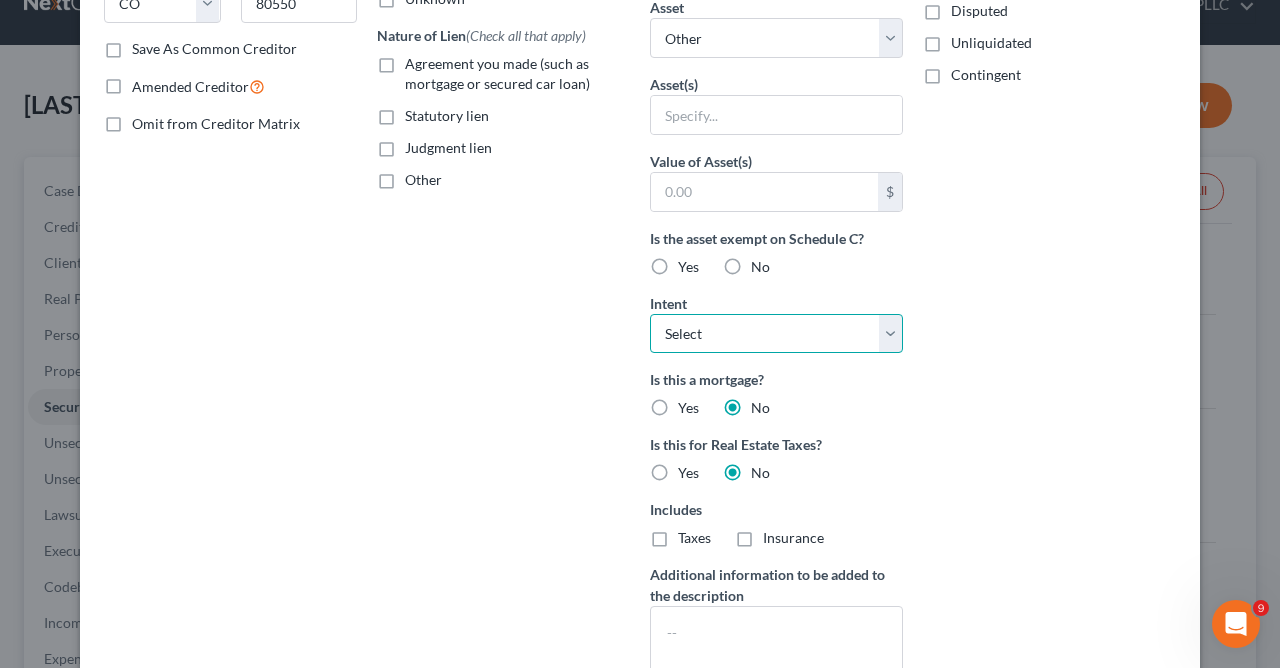click on "Select Surrender Redeem Reaffirm Avoid Other" at bounding box center [776, 334] 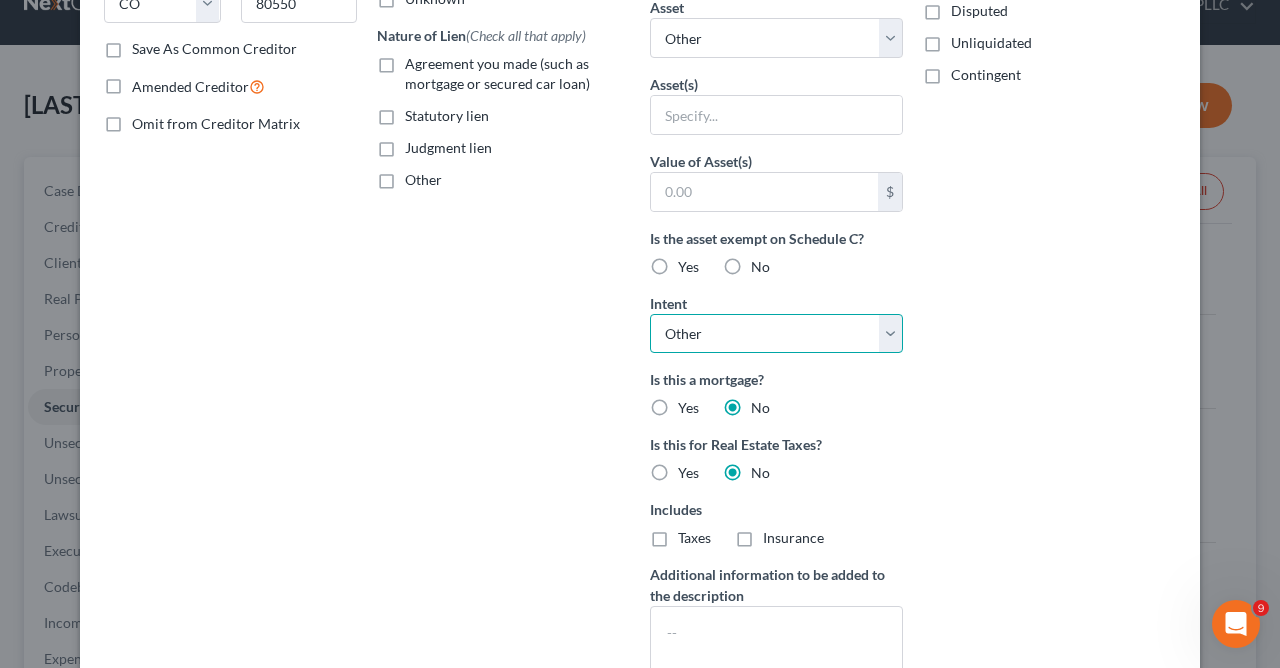 click on "Other" at bounding box center (0, 0) 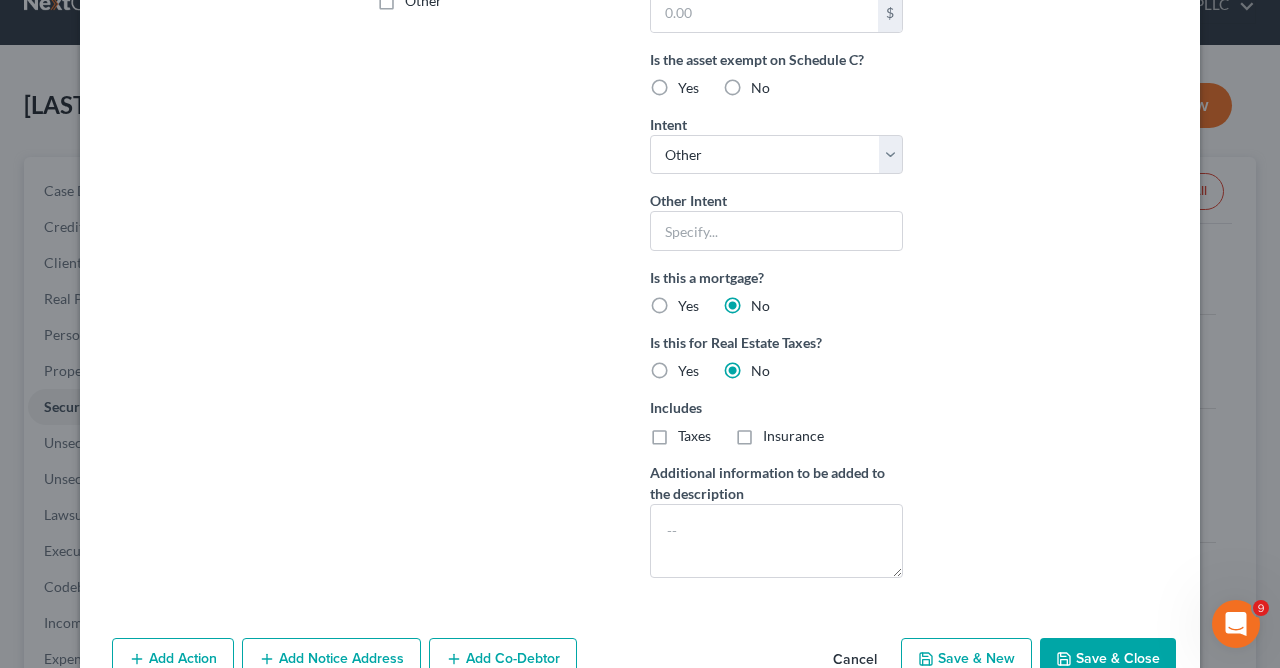 scroll, scrollTop: 565, scrollLeft: 0, axis: vertical 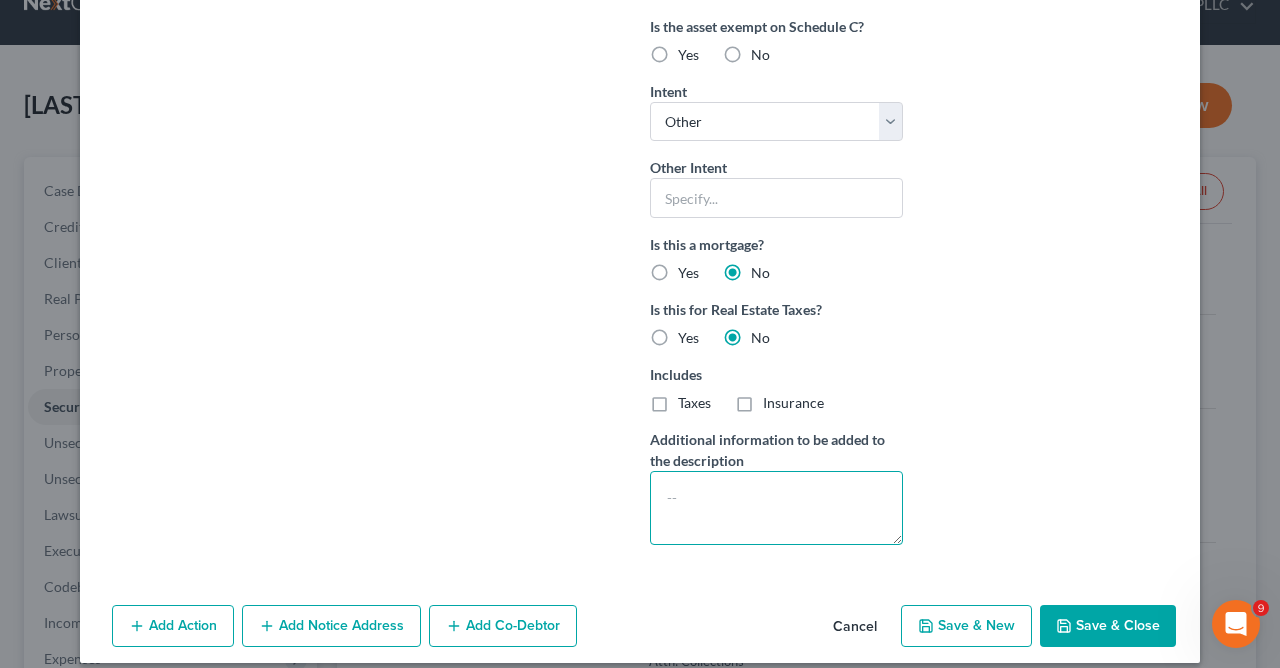 click at bounding box center (776, 508) 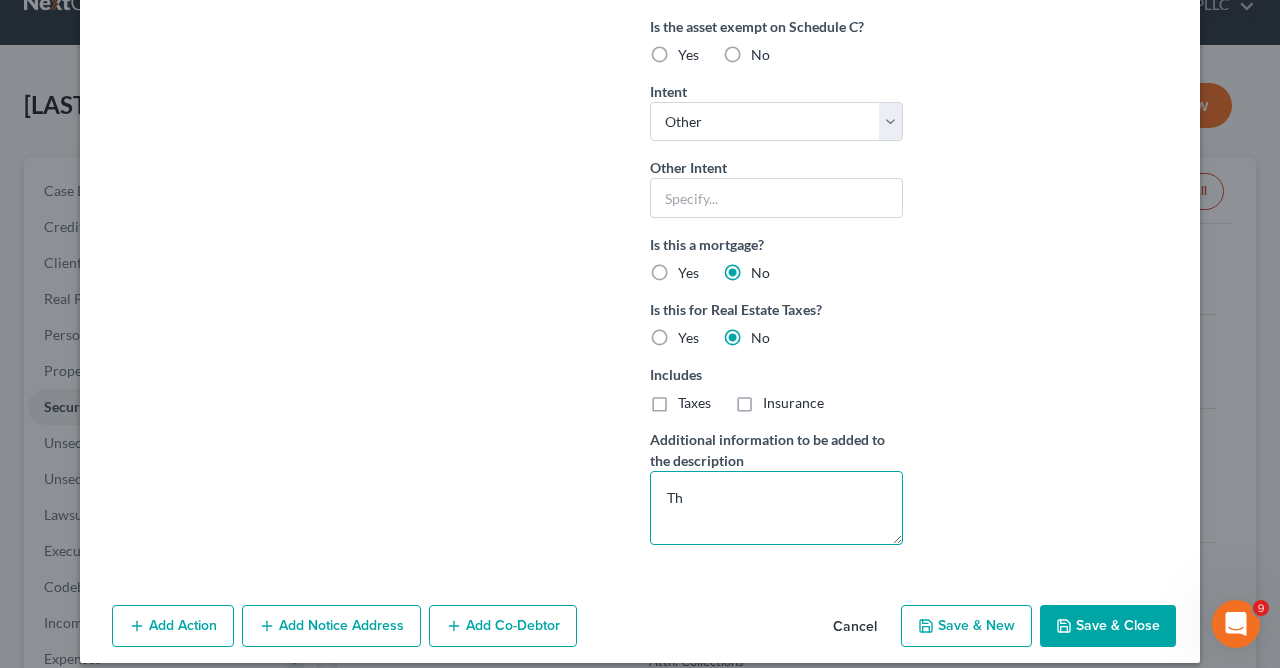 type on "T" 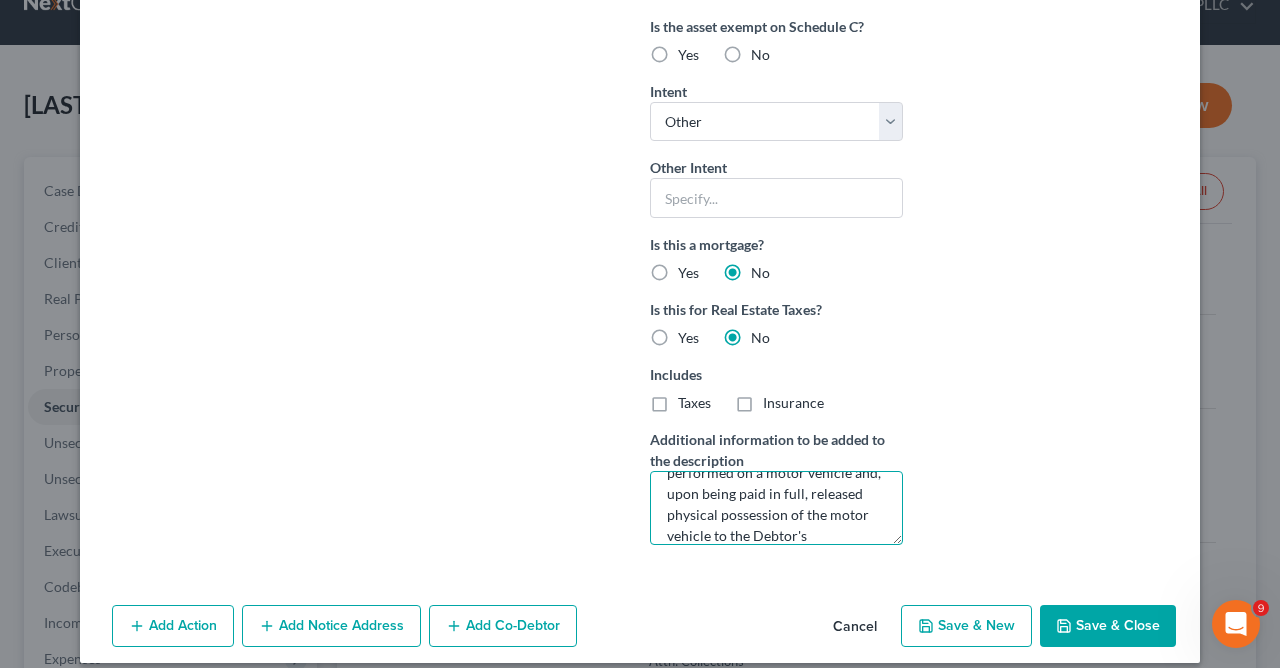 scroll, scrollTop: 63, scrollLeft: 0, axis: vertical 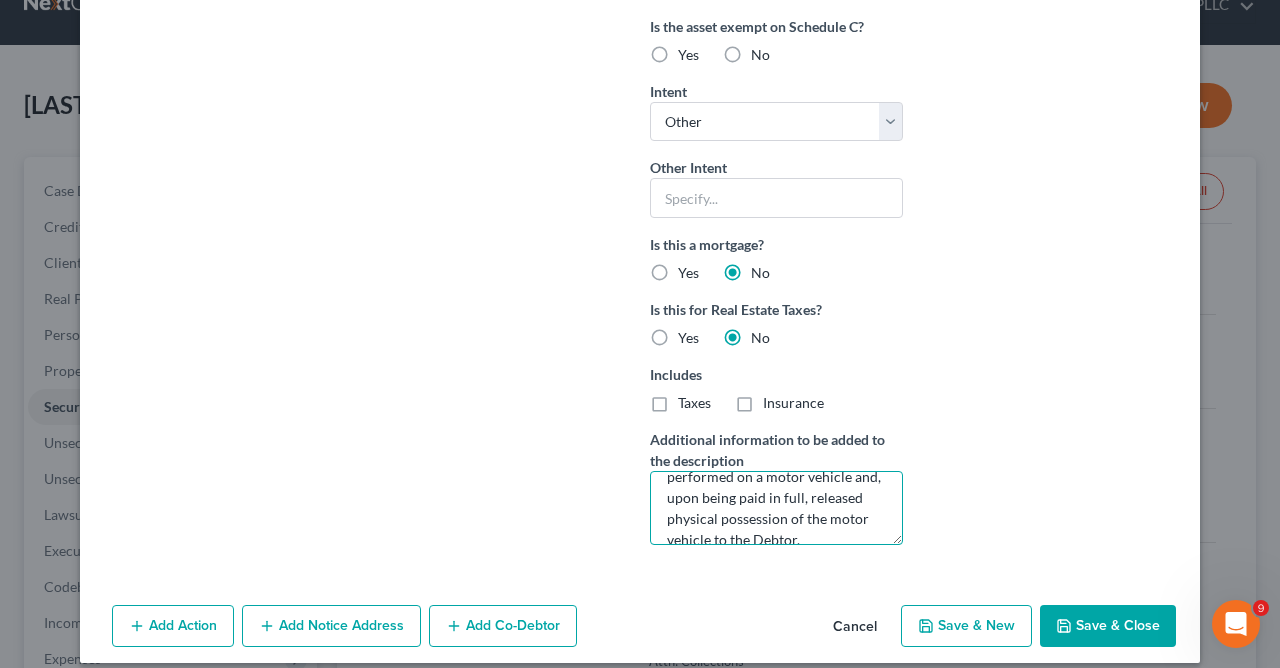 type on "This Creditor was secured pursuant to statute for work performed on a motor vehicle and, upon being paid in full, released physical possession of the motor vehicle to the Debtor." 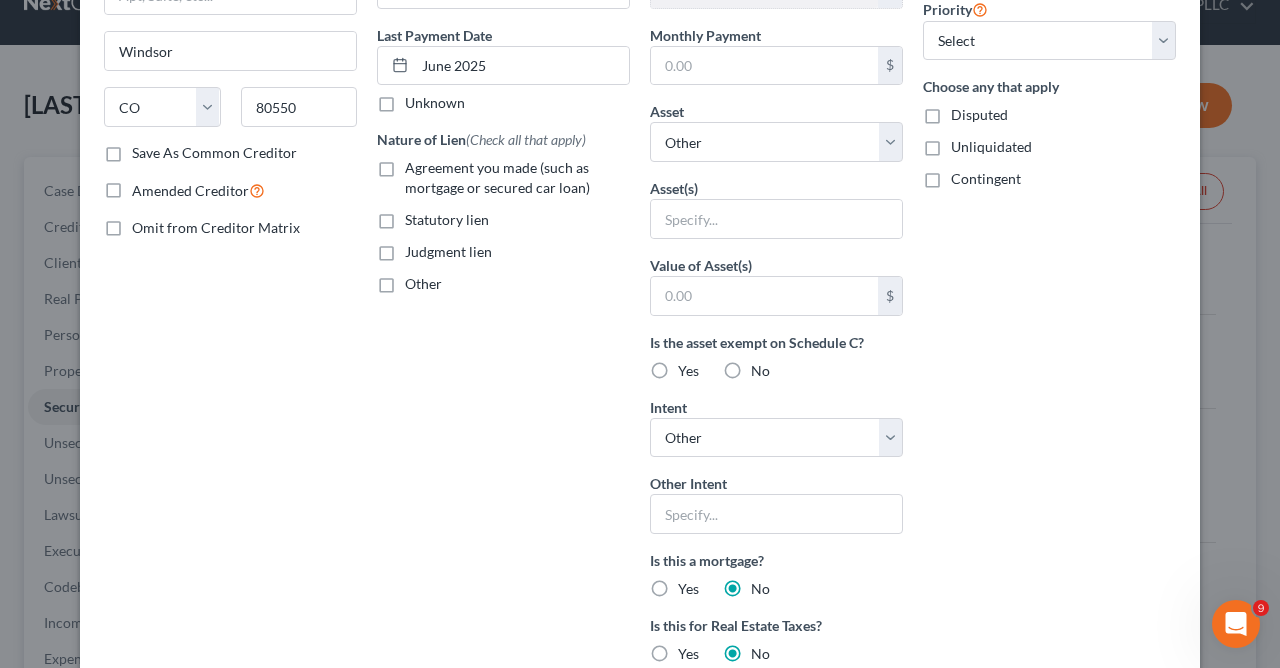 scroll, scrollTop: 269, scrollLeft: 0, axis: vertical 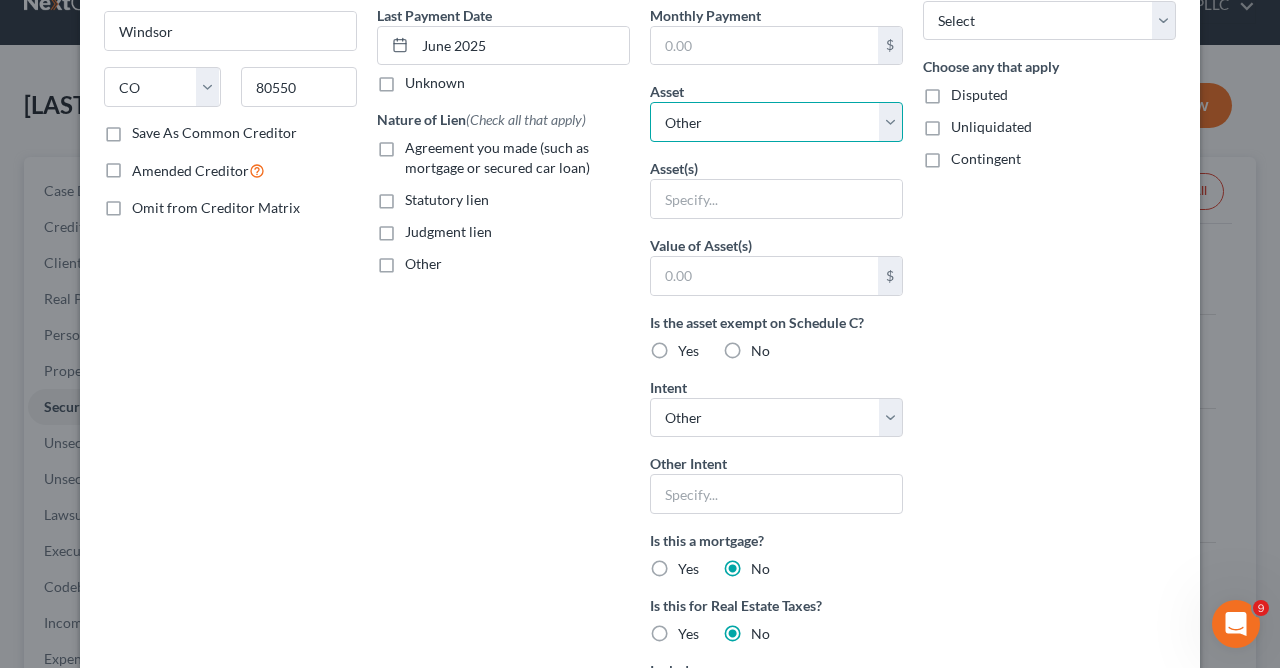 click on "Select Other Multiple Assets 2513 Fox Run Court - $712000.0 Household Goods - Living room set ($300), coffee/end tables ($200), miscellaneous wall hangings/decorations ($100), lamps ($100), entertainment centers ($900), cameras ($100), dining/kitchen table w/chairs ($150), stove ($75), refrigerators ($85), miscellaneous kitchen appliances, pots, pans, dishes, utensils ($120), bedroom sets ($420), dressers ($150), beds ($300), washer ($50), dryer ($50), grill ($80), lawnmower ($100), miscellaneous tools ($300), musical instruments ($20), exercise equipment ($75), bicycles ($300), and miscellaneous other personal property ($100). - $4075.0 Electronics - Televisions ($300), stereo systems w/music ($150), computer equipment ($450), and cell phones ($150). - $1050.0 Jewelry - Necklace with cross. - $150.0 Sports & Hobby Equipment - Golf clubs with accessories ($800) and miscellaneous camping/fishing equipment ($250). - $1050.0 Clothing - Miscellaneous necessary wearing apparel. - $300.0" at bounding box center [776, 122] 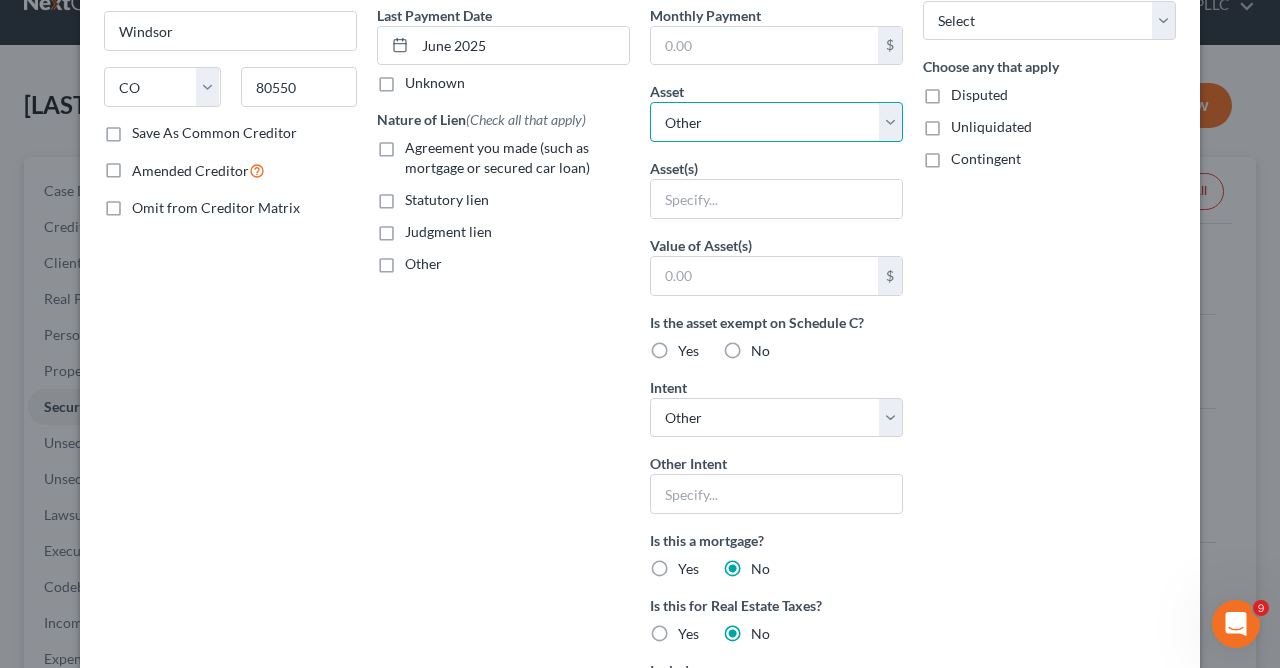 select on "13" 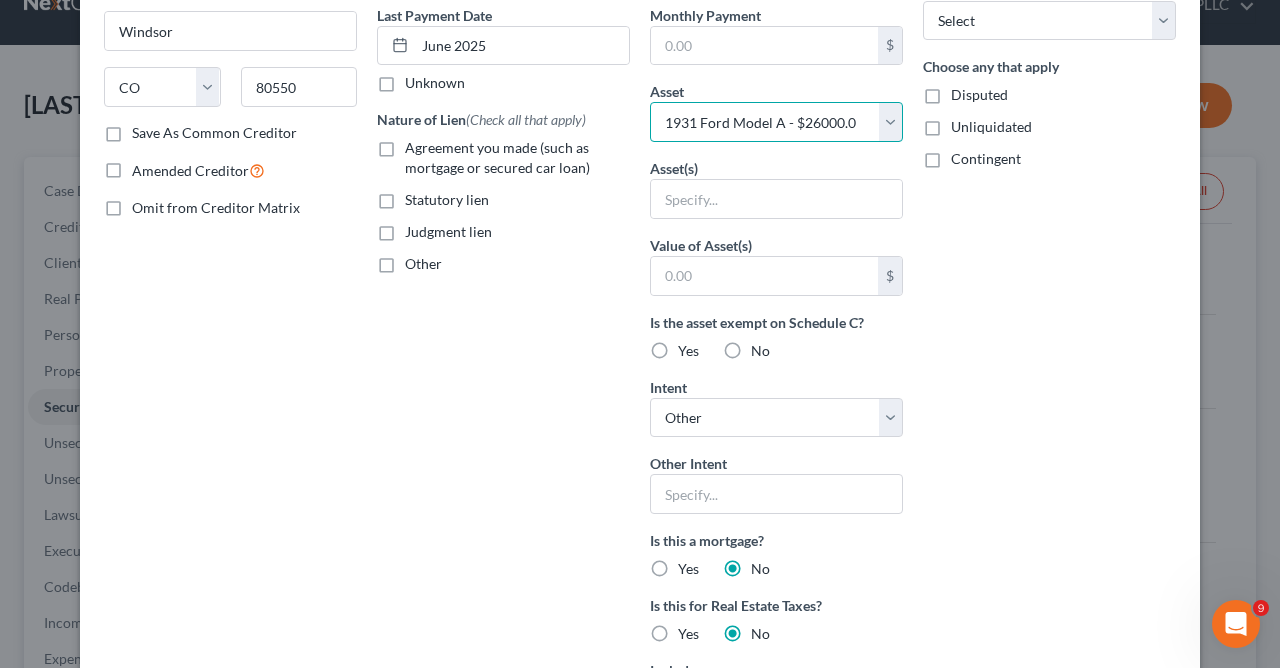 click on "1931 Ford Model A - $26000.0" at bounding box center (0, 0) 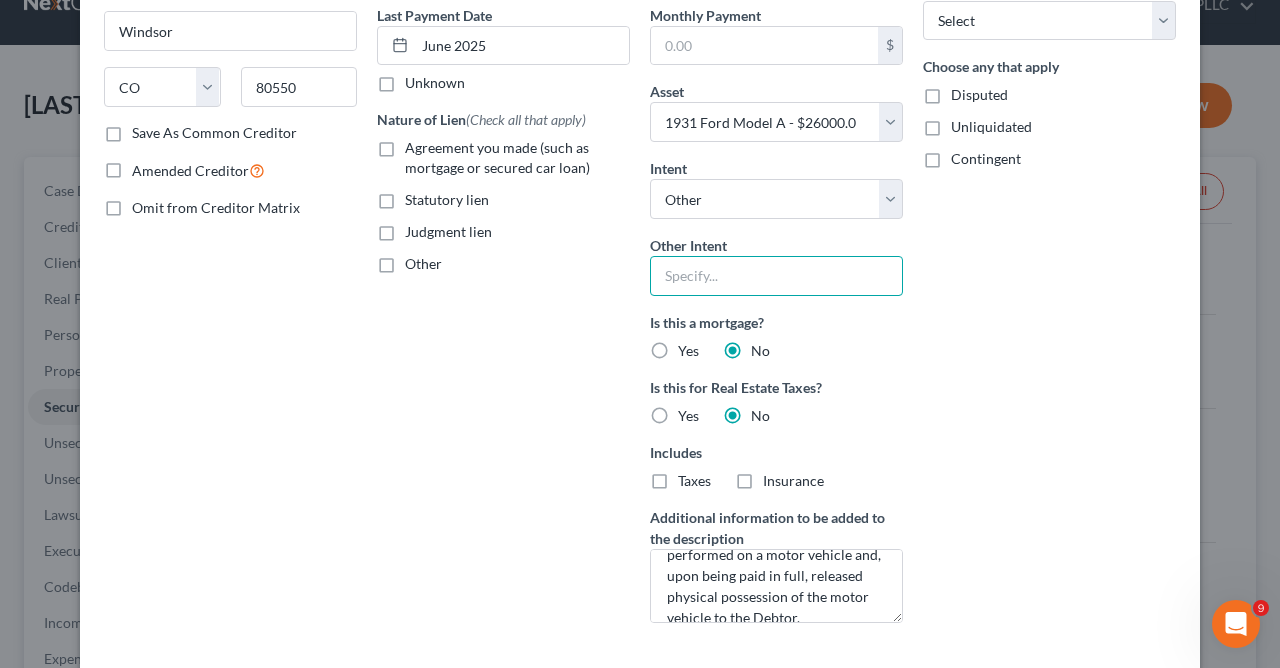click at bounding box center (776, 276) 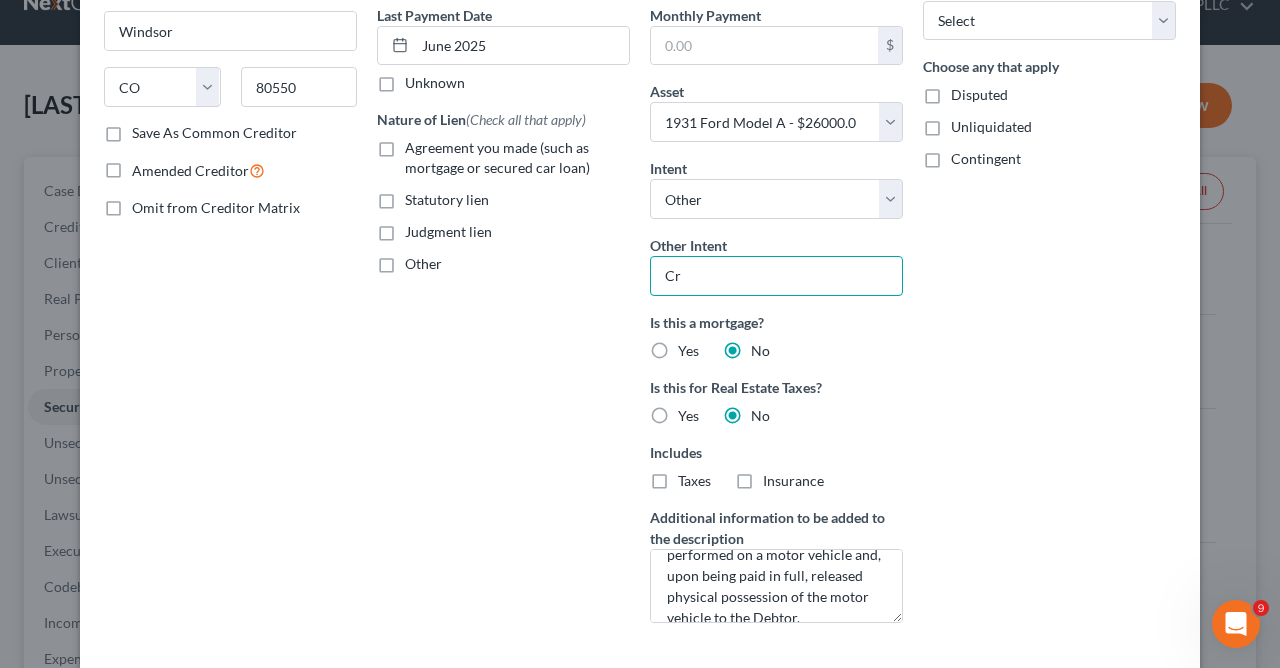 type on "C" 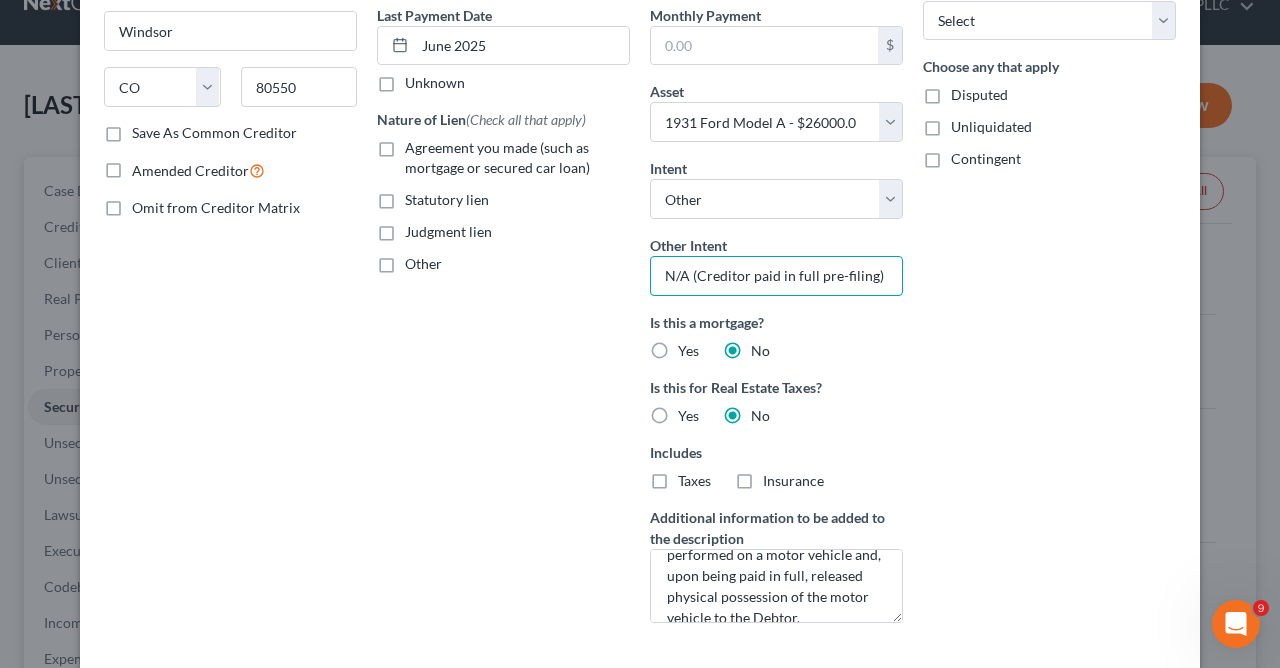 type on "N/A (Creditor paid in full pre-filing)" 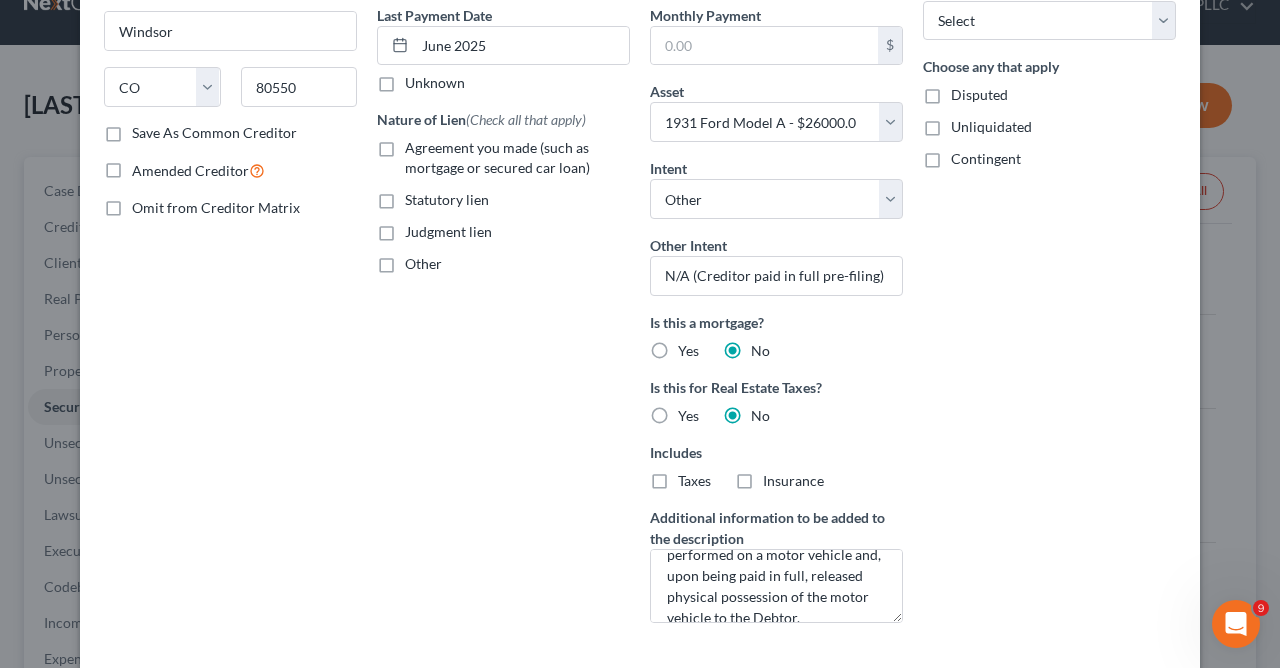 scroll, scrollTop: 366, scrollLeft: 0, axis: vertical 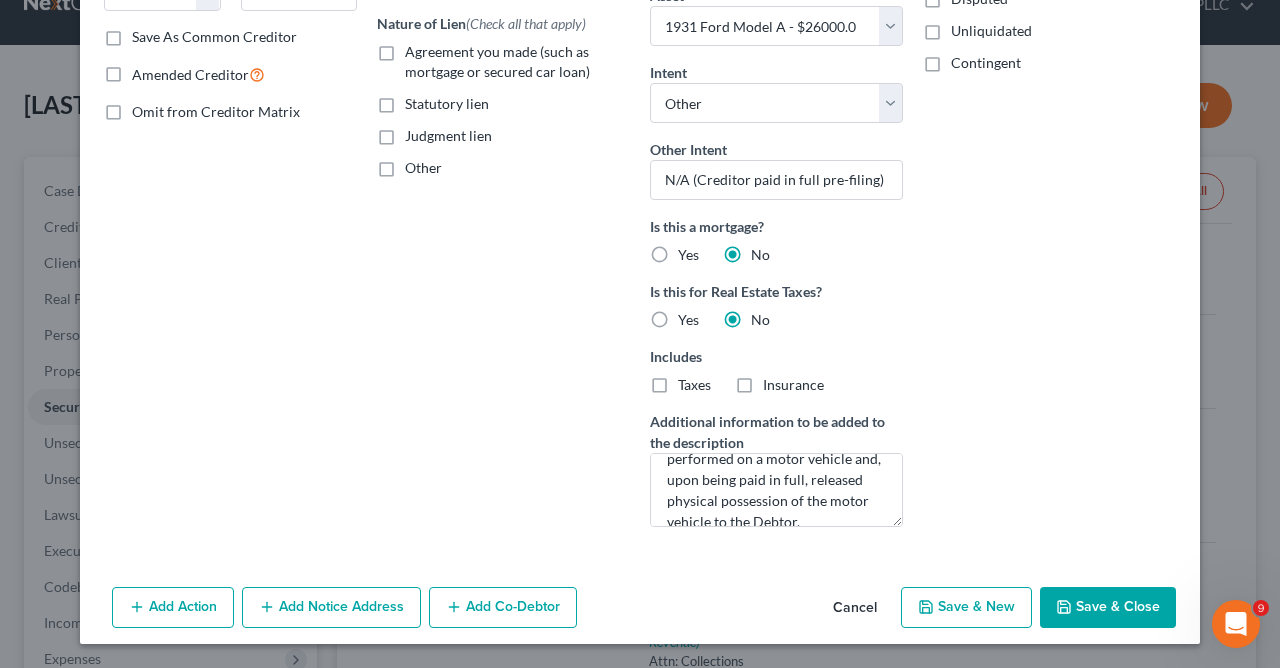 click on "Save & Close" at bounding box center (1108, 608) 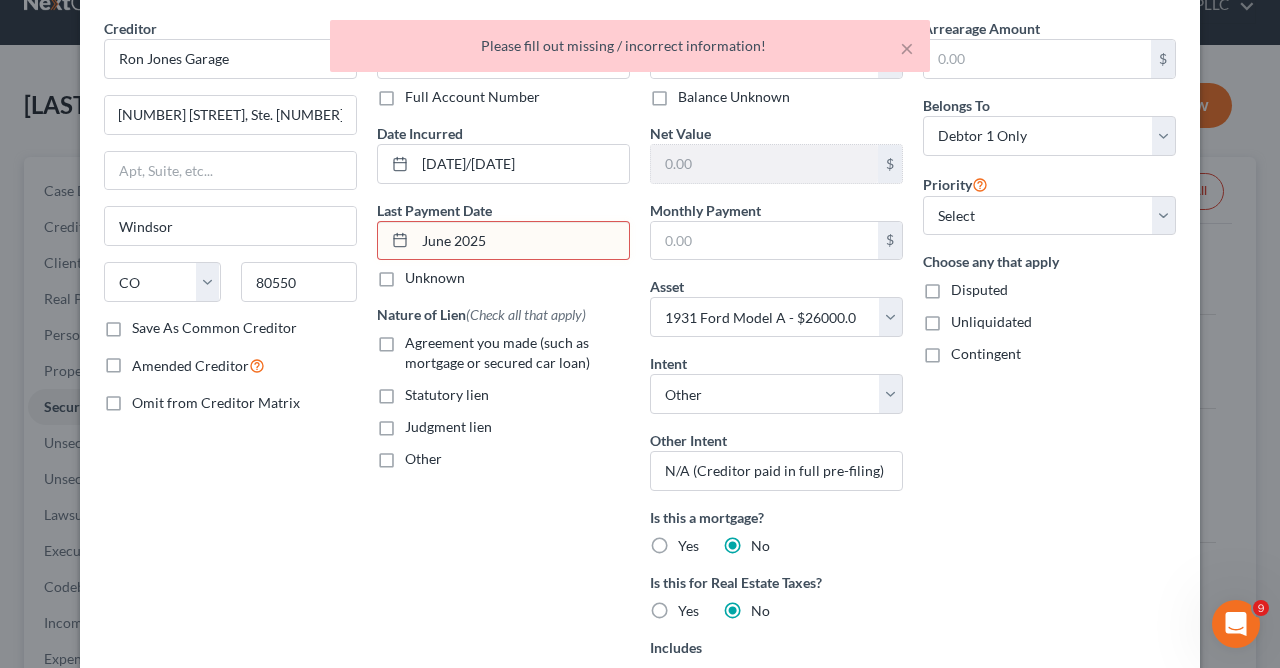 scroll, scrollTop: 0, scrollLeft: 0, axis: both 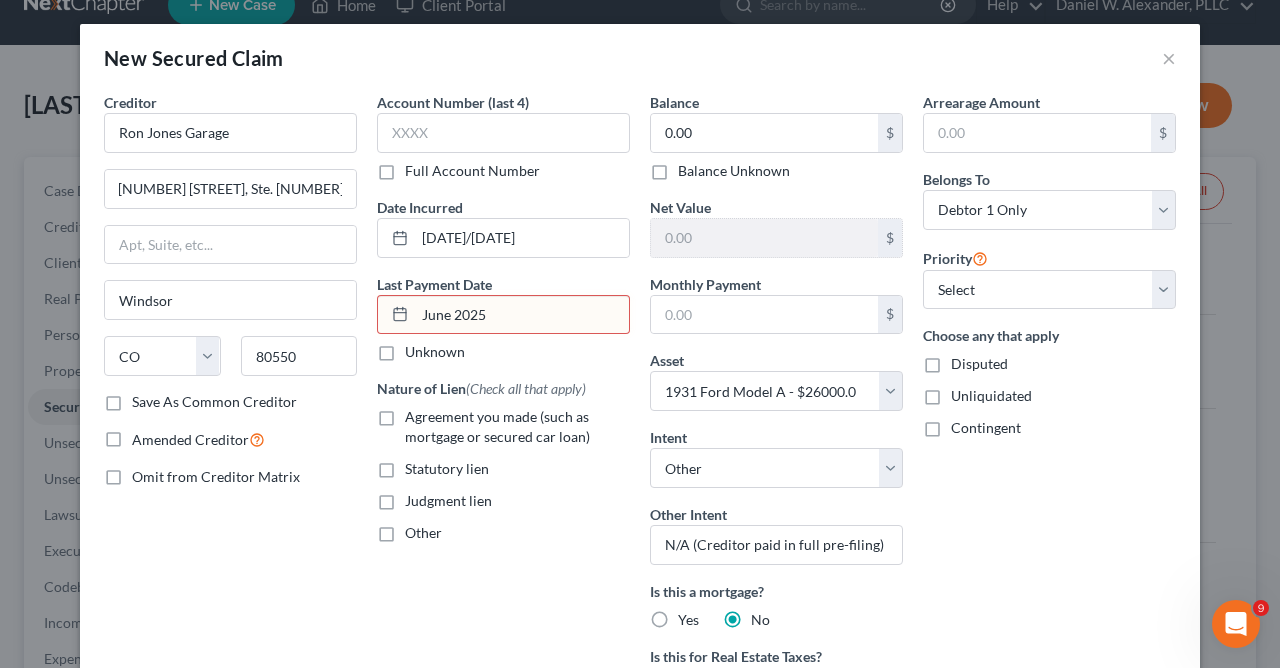 click on "June 2025" at bounding box center (522, 315) 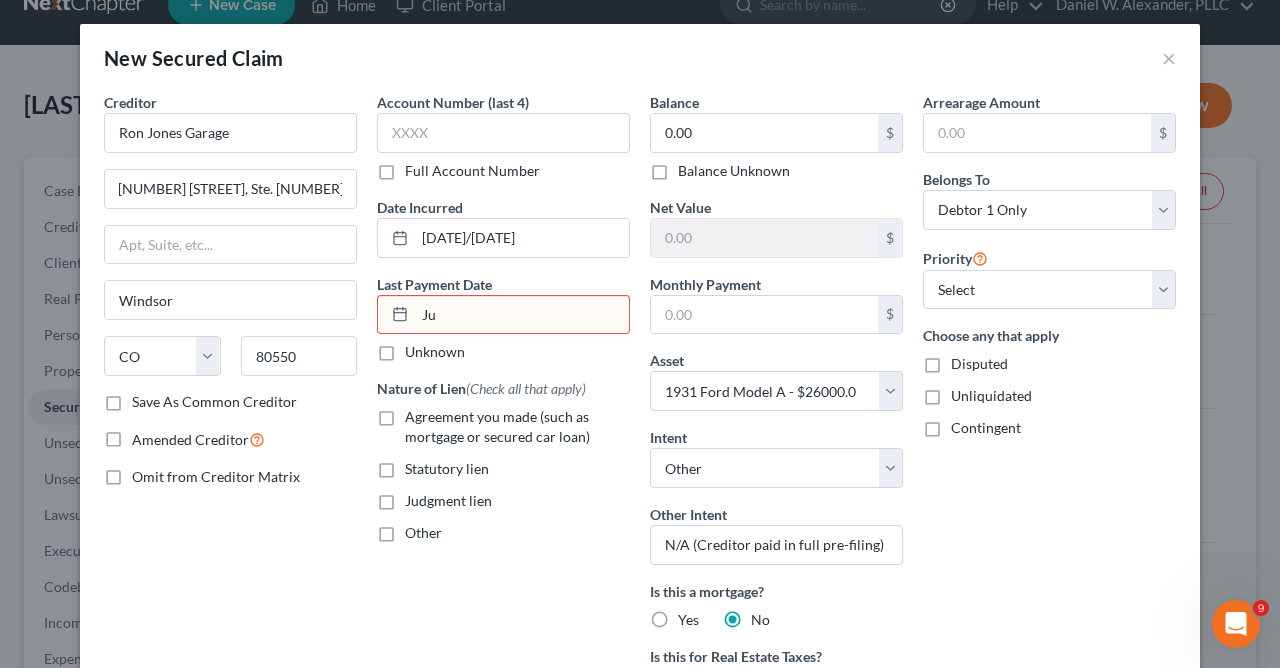 type on "J" 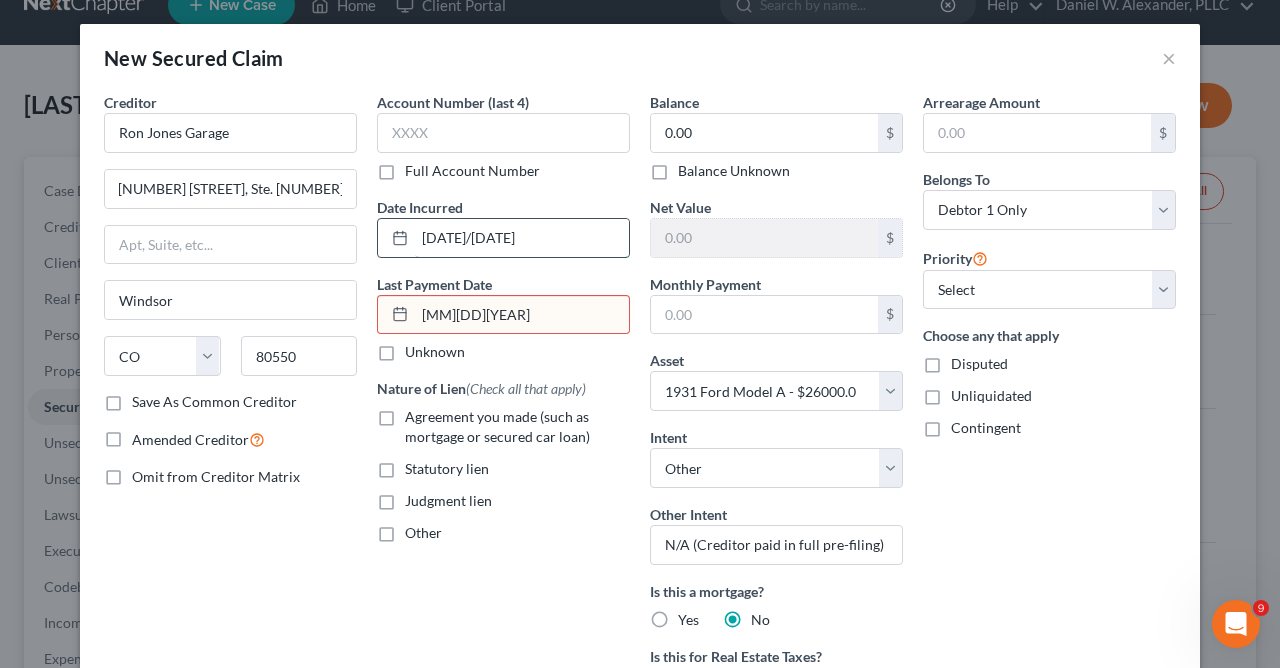 click on "[DATE]/[DATE]" at bounding box center [522, 238] 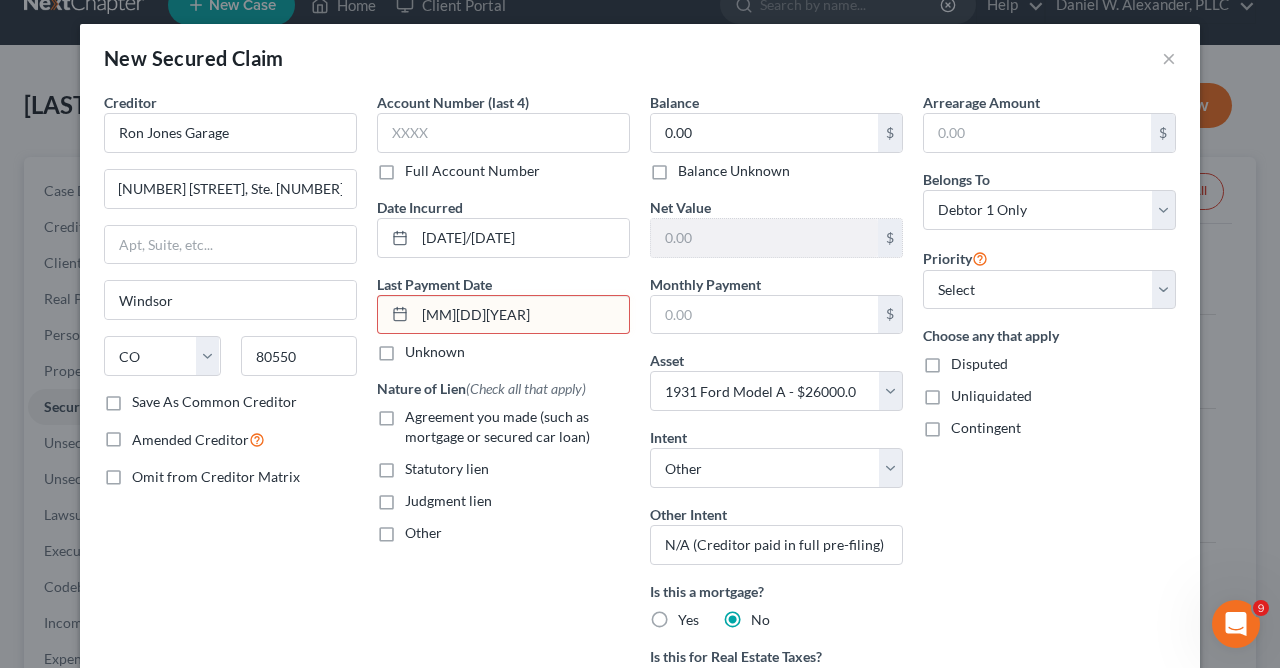 click on "[MM][DD][YEAR]" at bounding box center [522, 315] 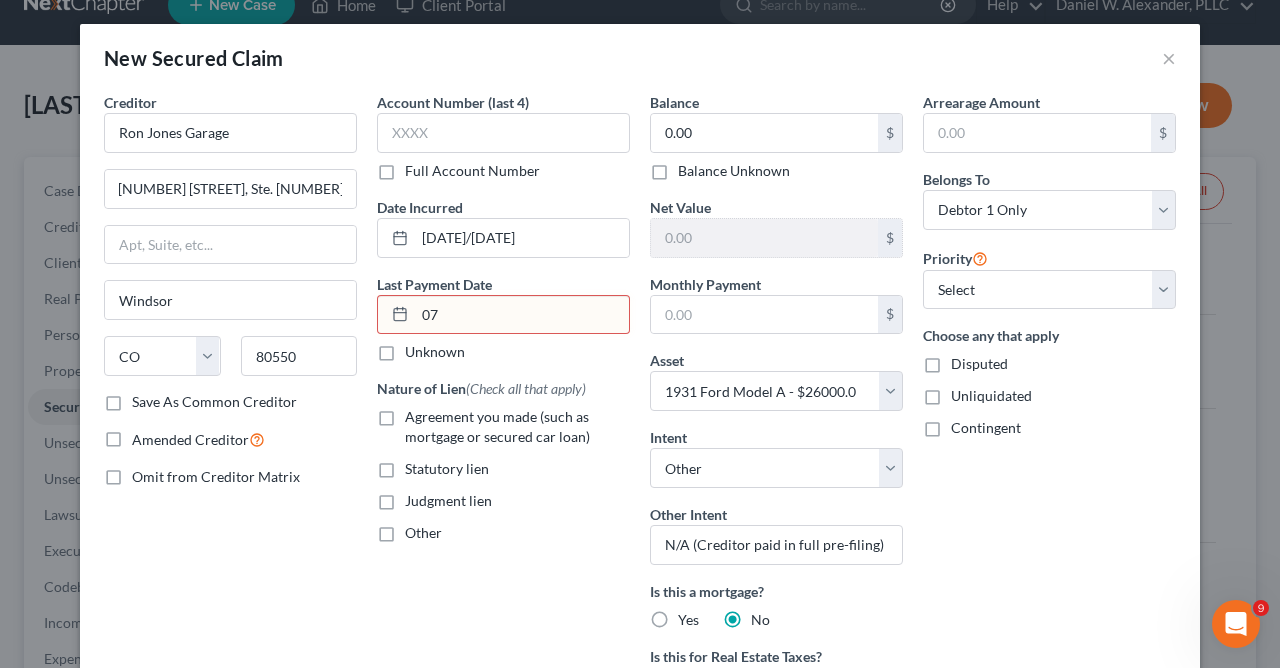 type on "0" 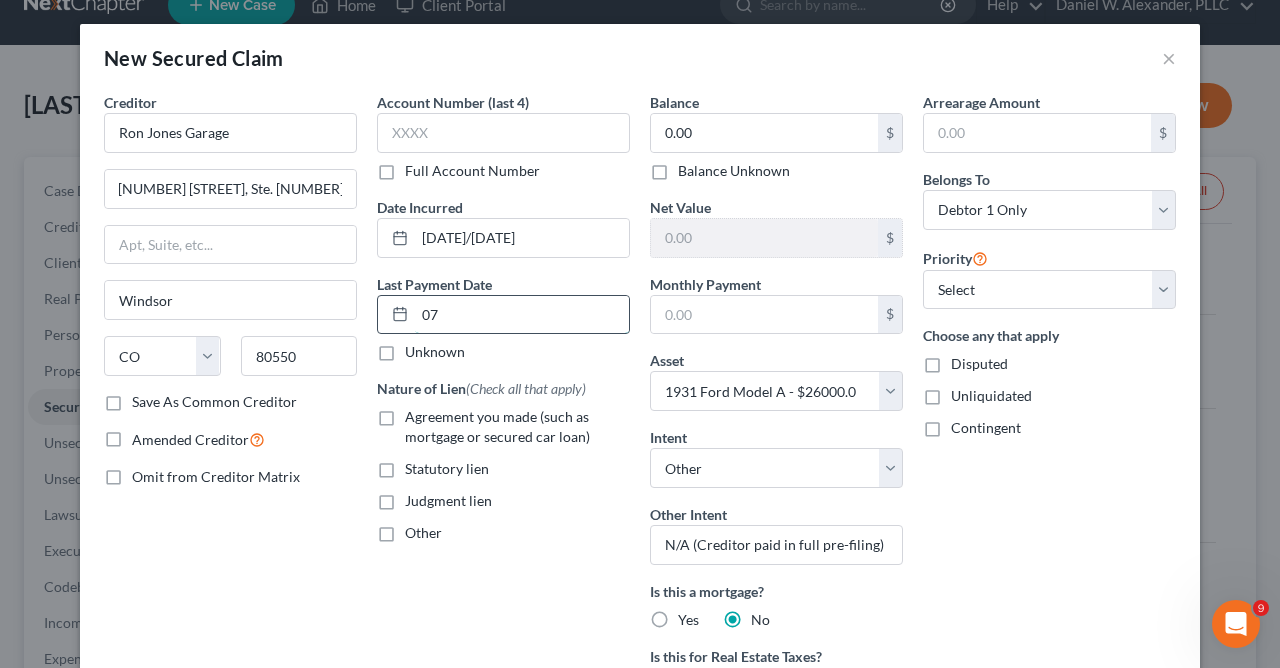 type on "0" 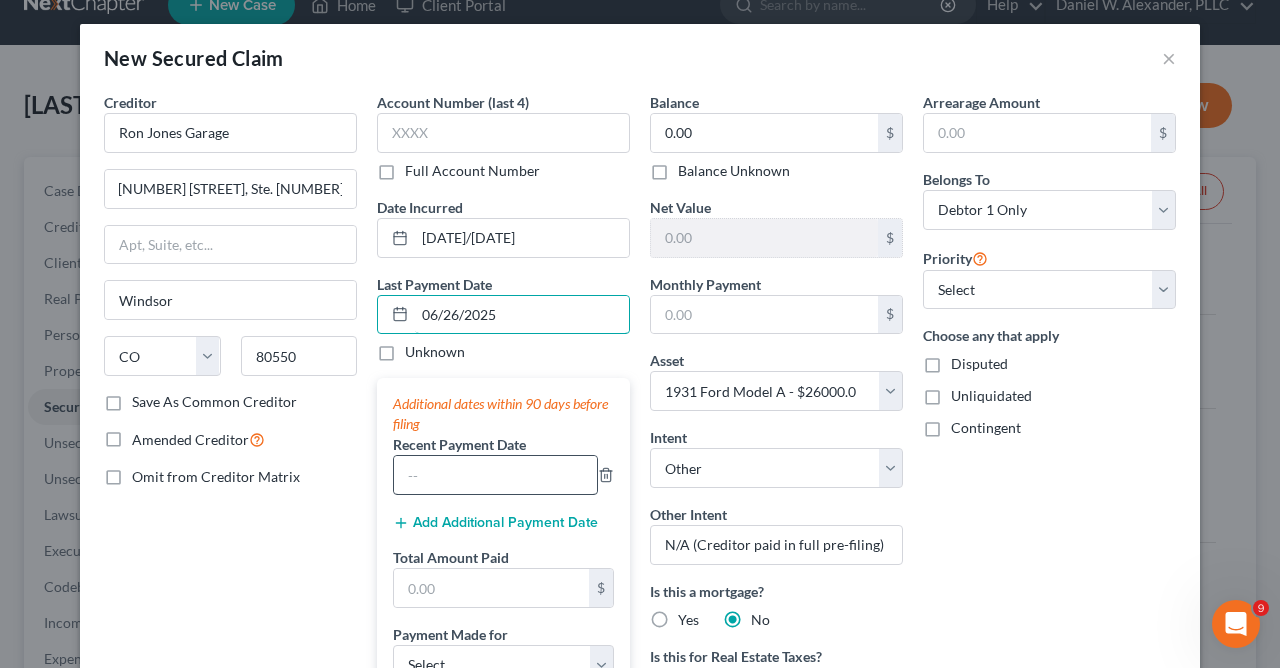 type on "06/26/2025" 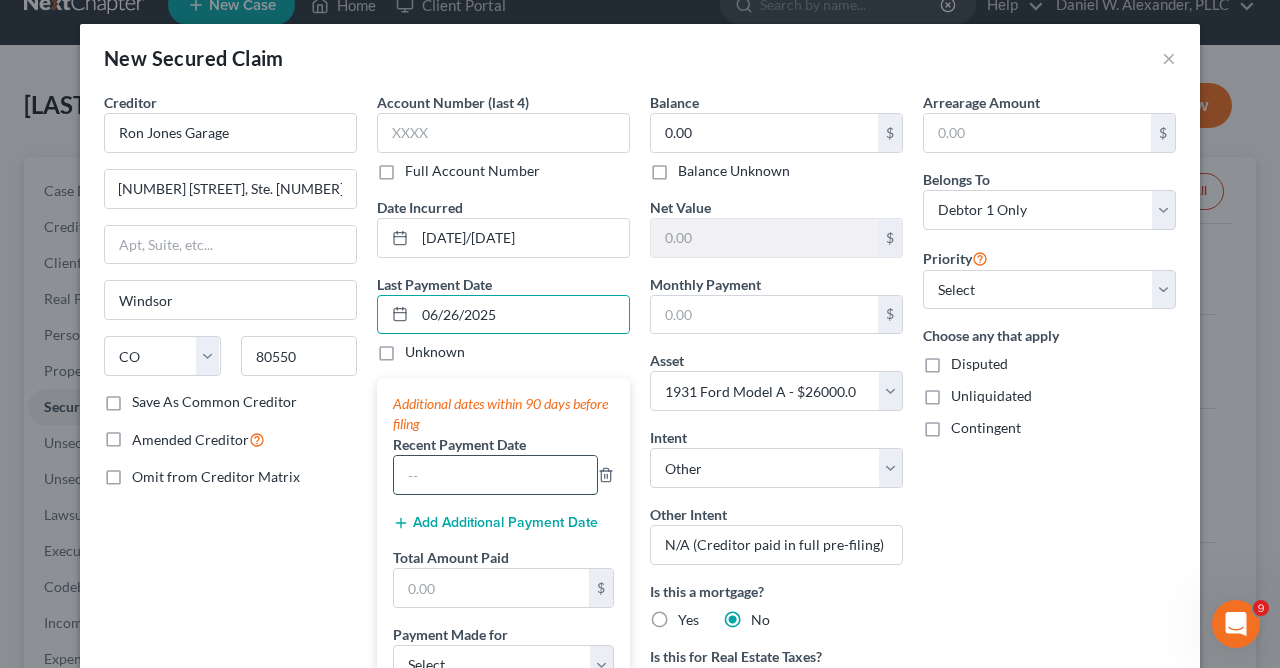 click at bounding box center [495, 475] 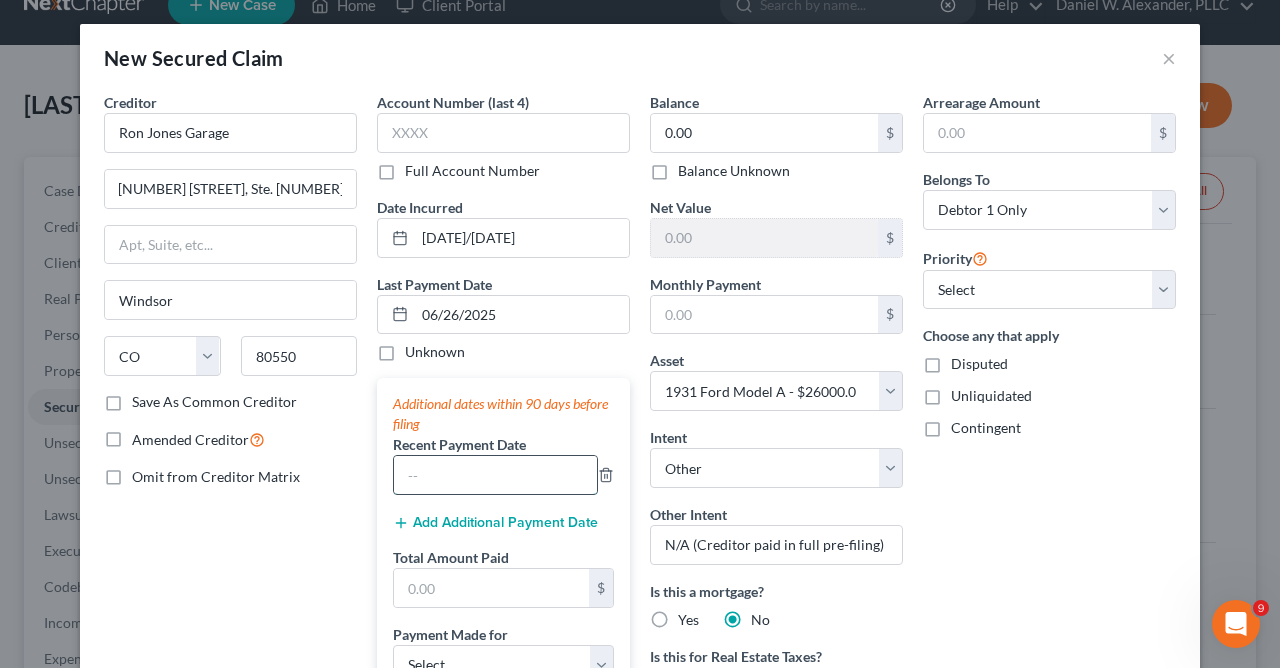 click at bounding box center [495, 475] 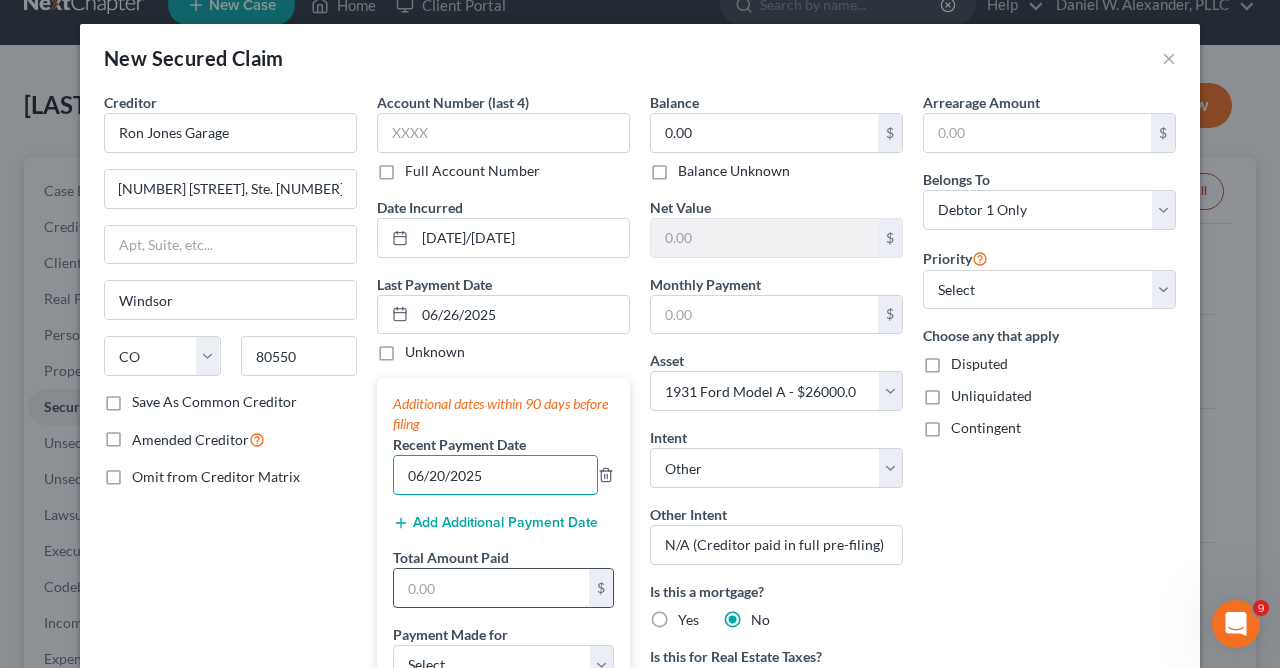 type on "06/20/2025" 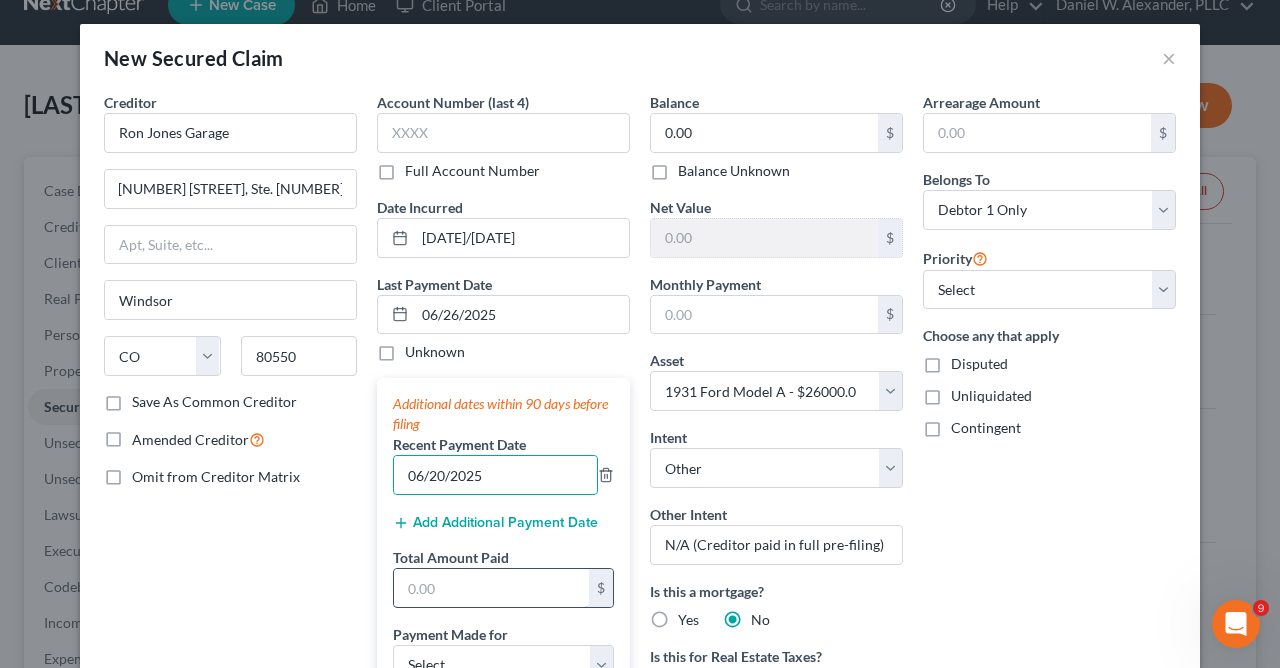 click at bounding box center (491, 588) 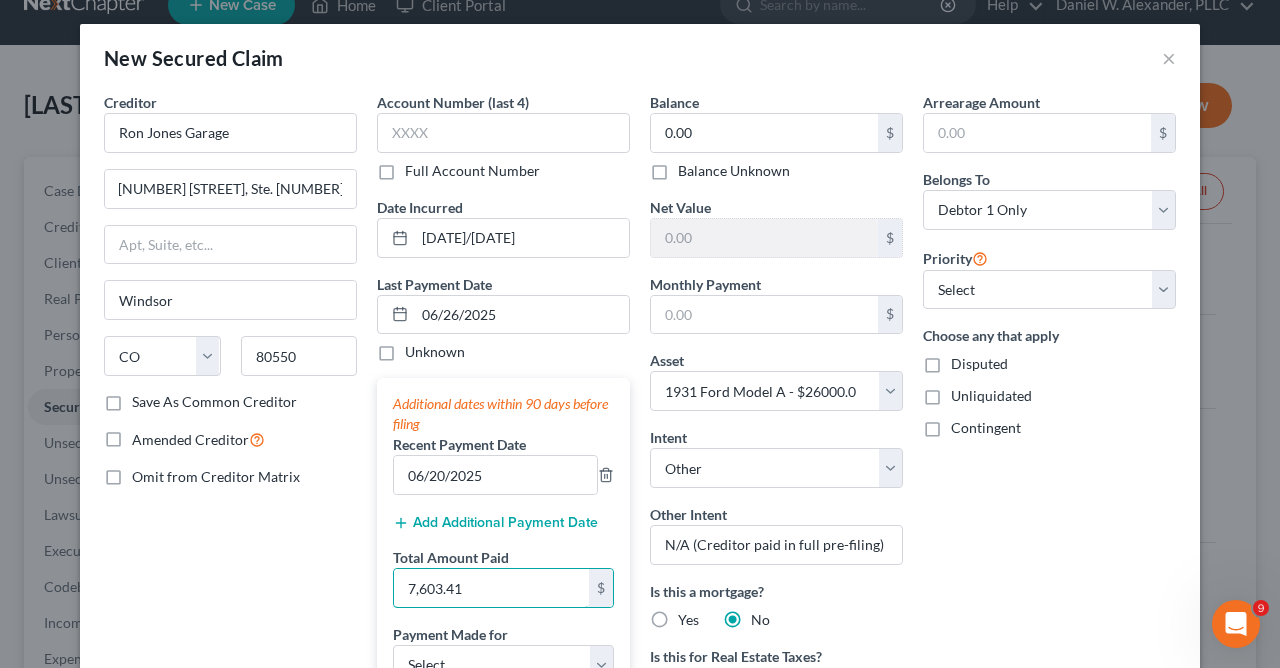 type on "7,603.41" 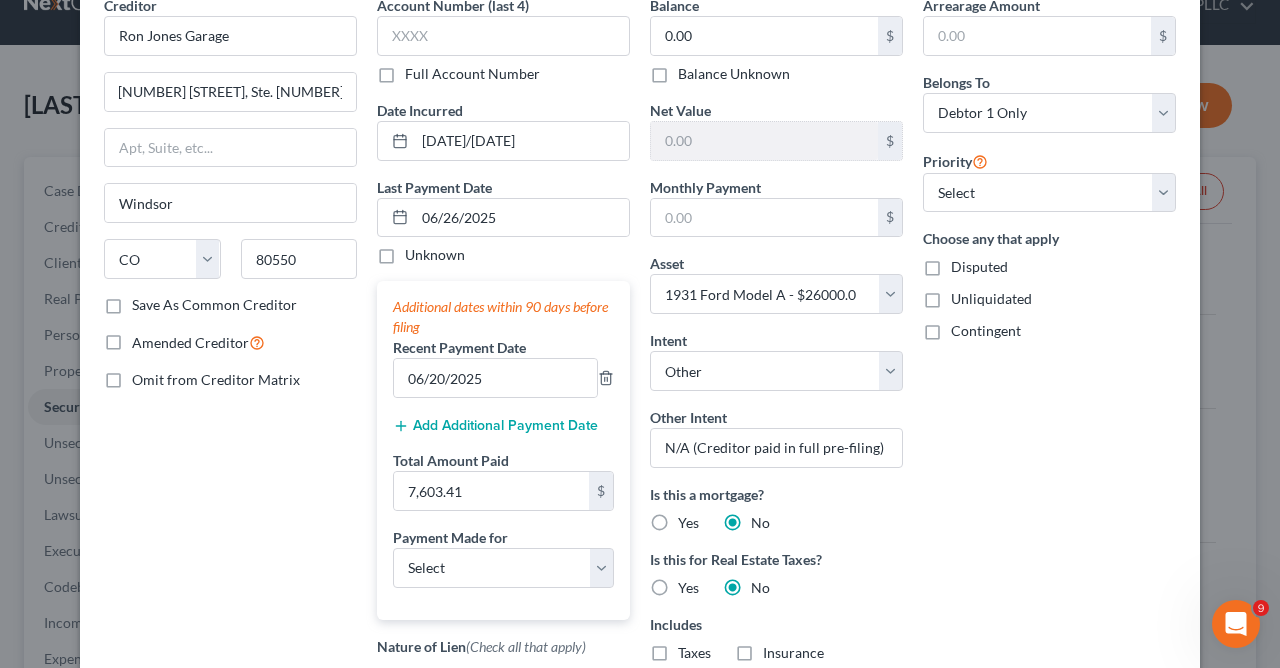 scroll, scrollTop: 207, scrollLeft: 0, axis: vertical 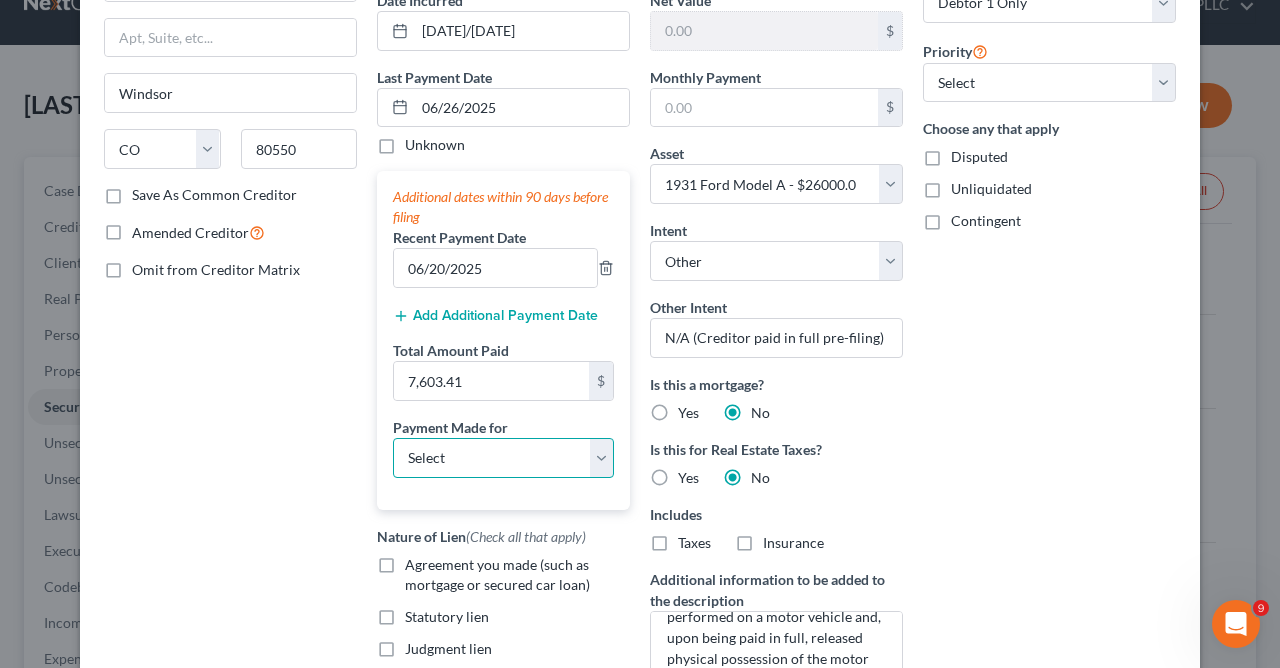click on "Select Car Credit Card Loan Repayment Mortgage Other Suppliers Or Vendors" at bounding box center [503, 458] 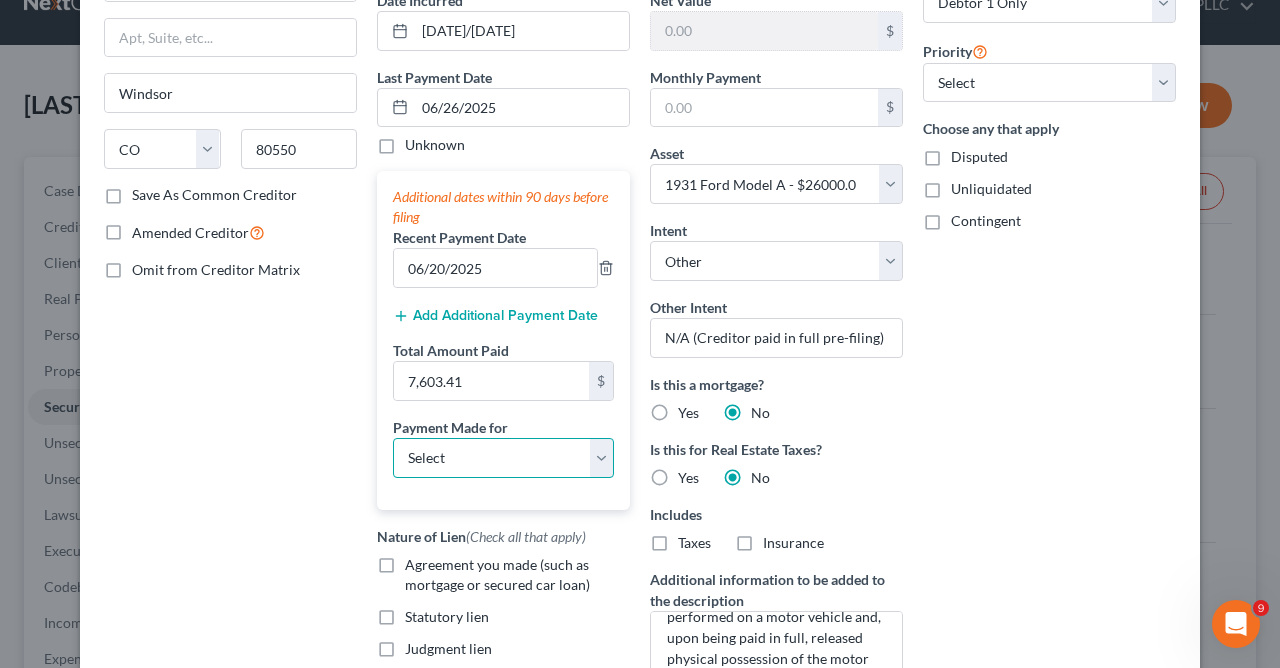 select on "0" 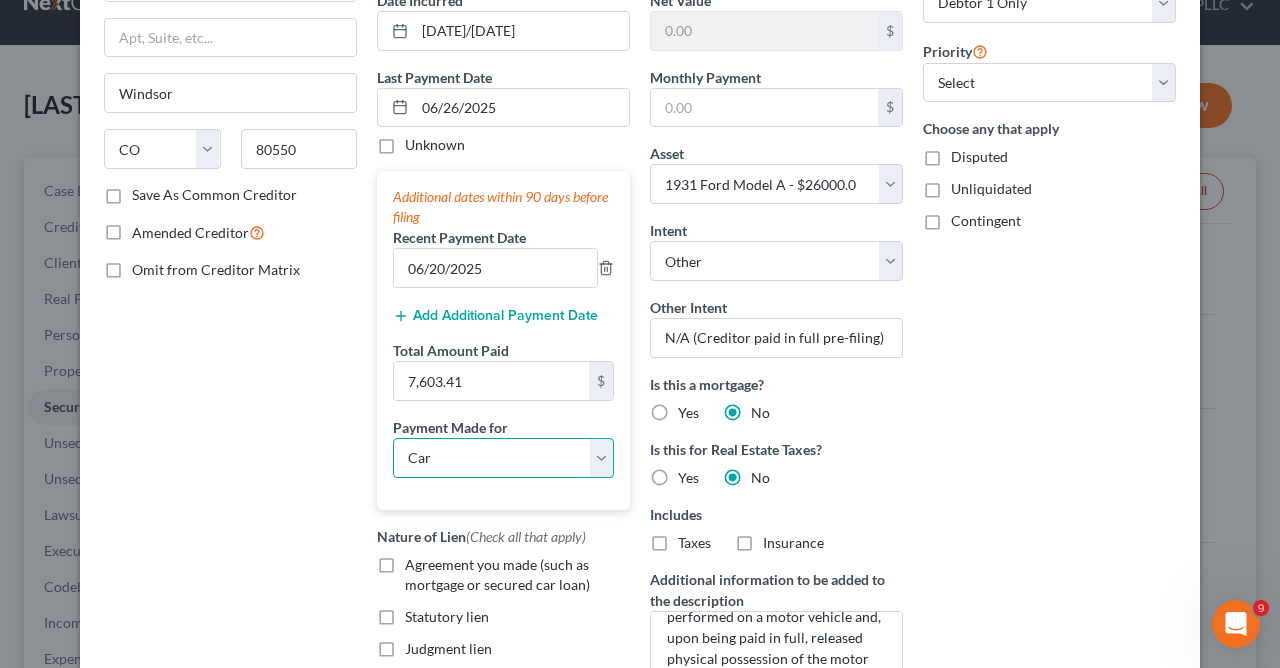 click on "Car" at bounding box center [0, 0] 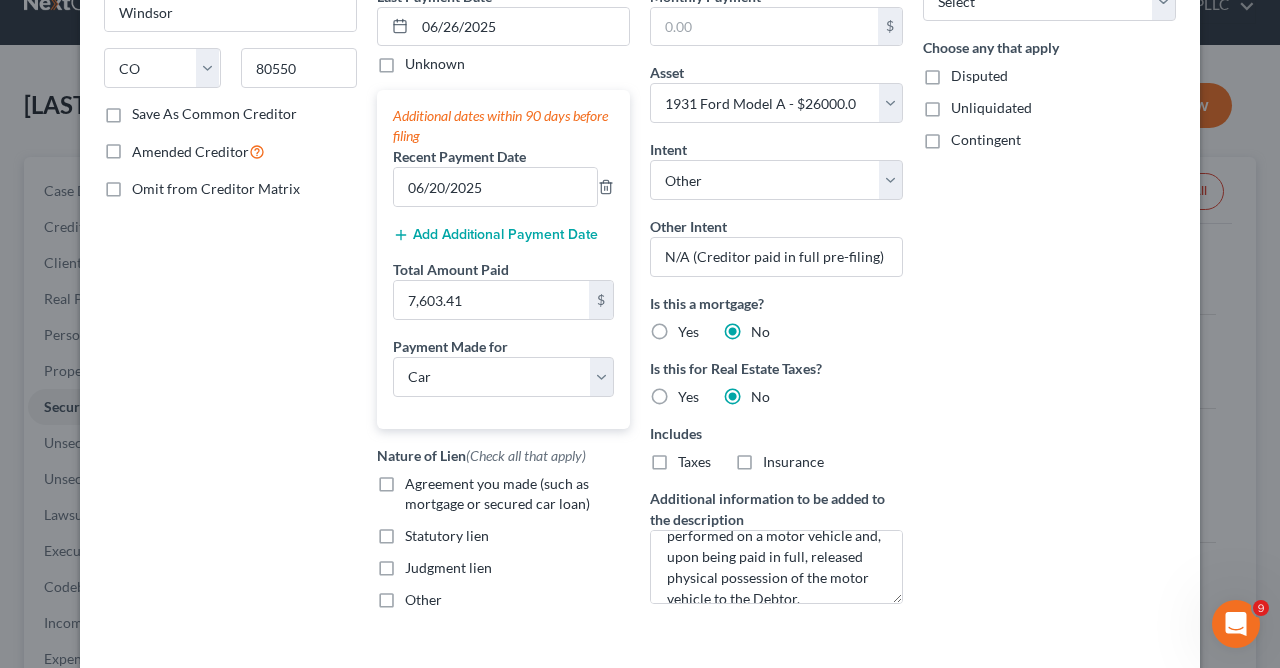 scroll, scrollTop: 357, scrollLeft: 0, axis: vertical 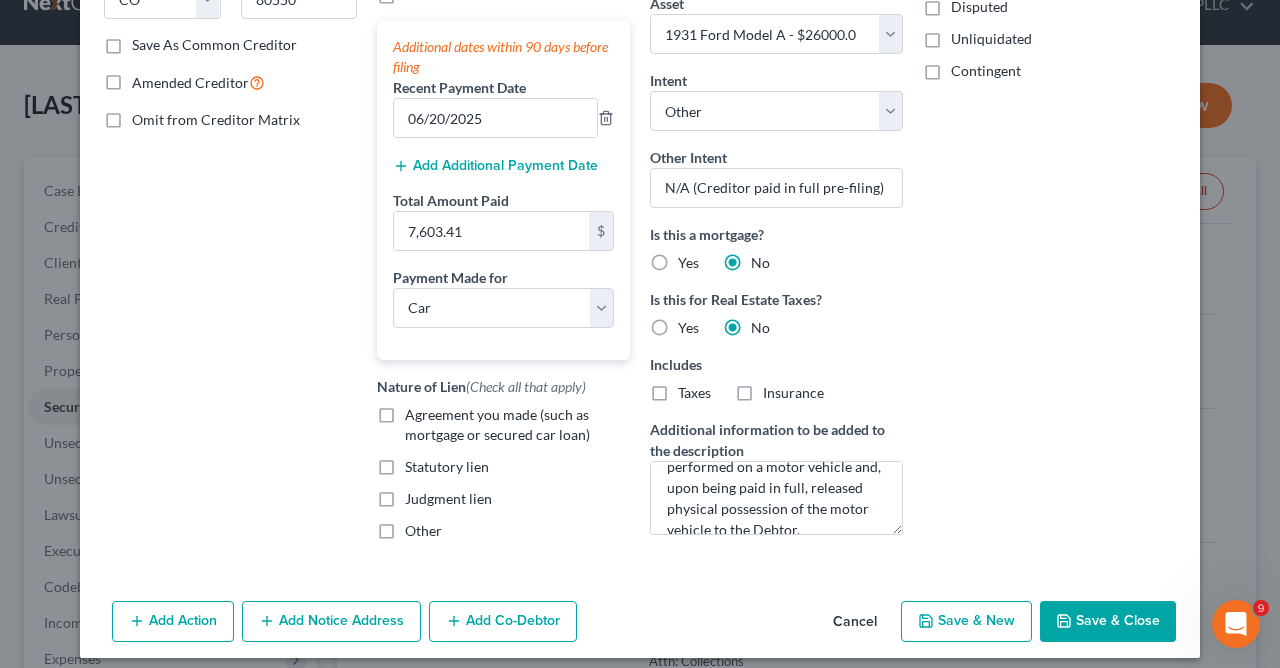 click on "Statutory lien" at bounding box center [447, 467] 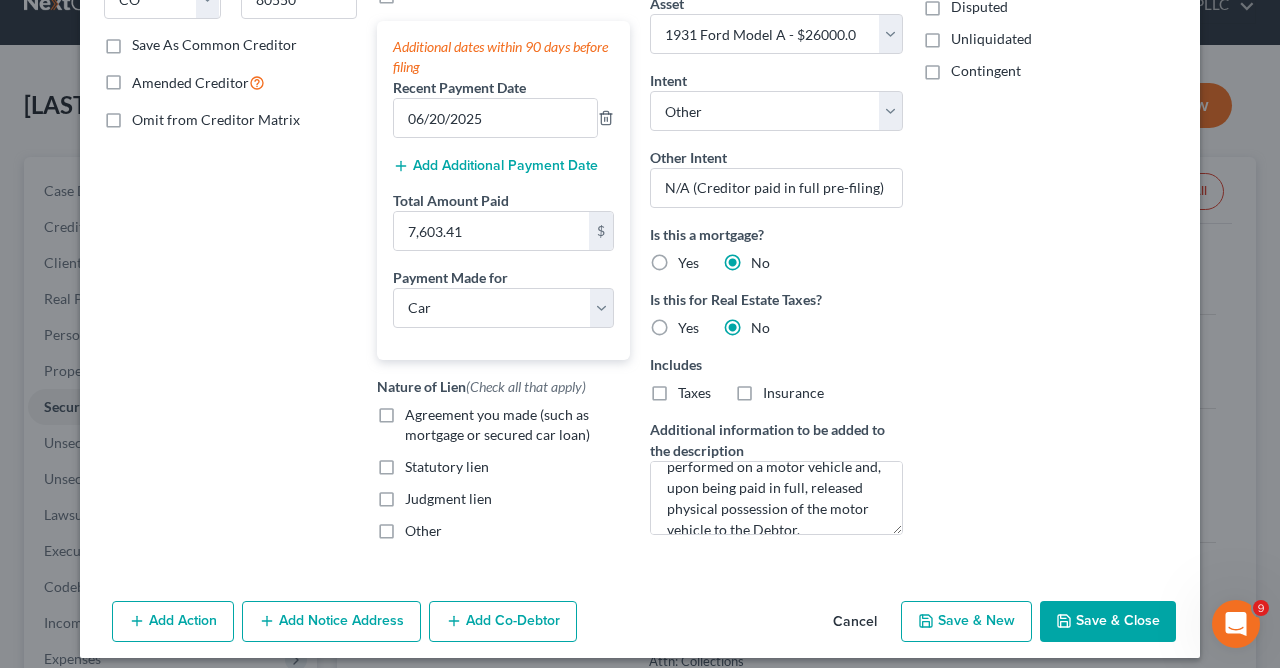 checkbox on "true" 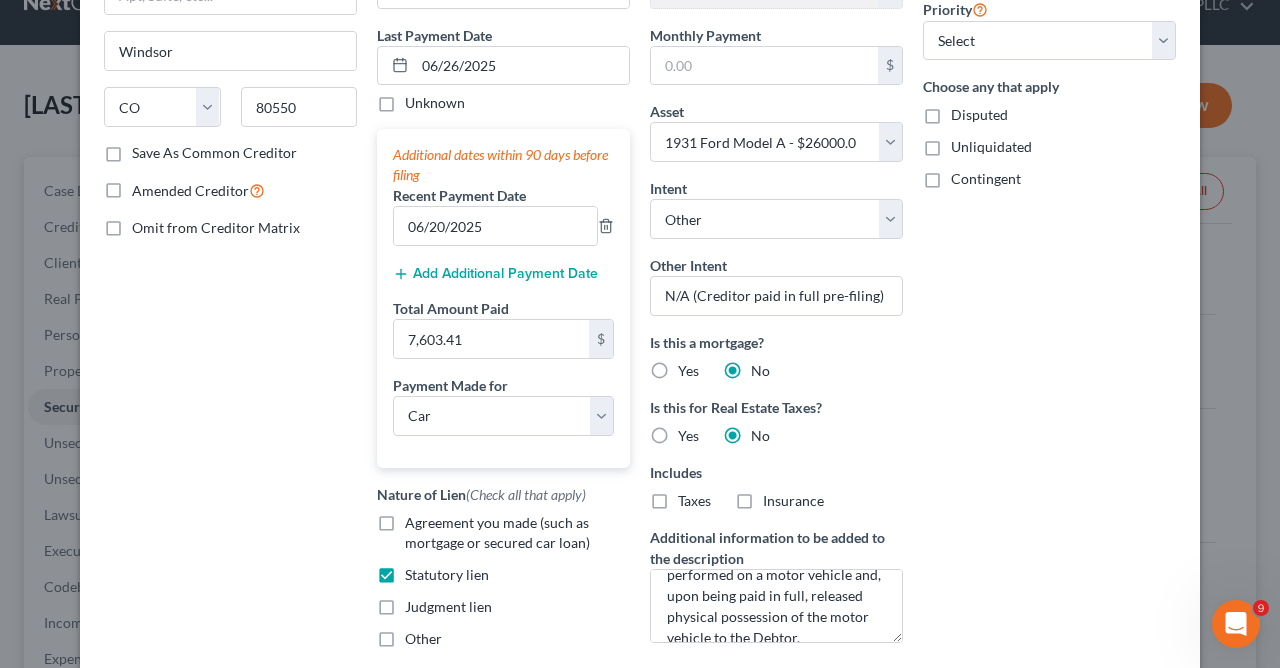 scroll, scrollTop: 372, scrollLeft: 0, axis: vertical 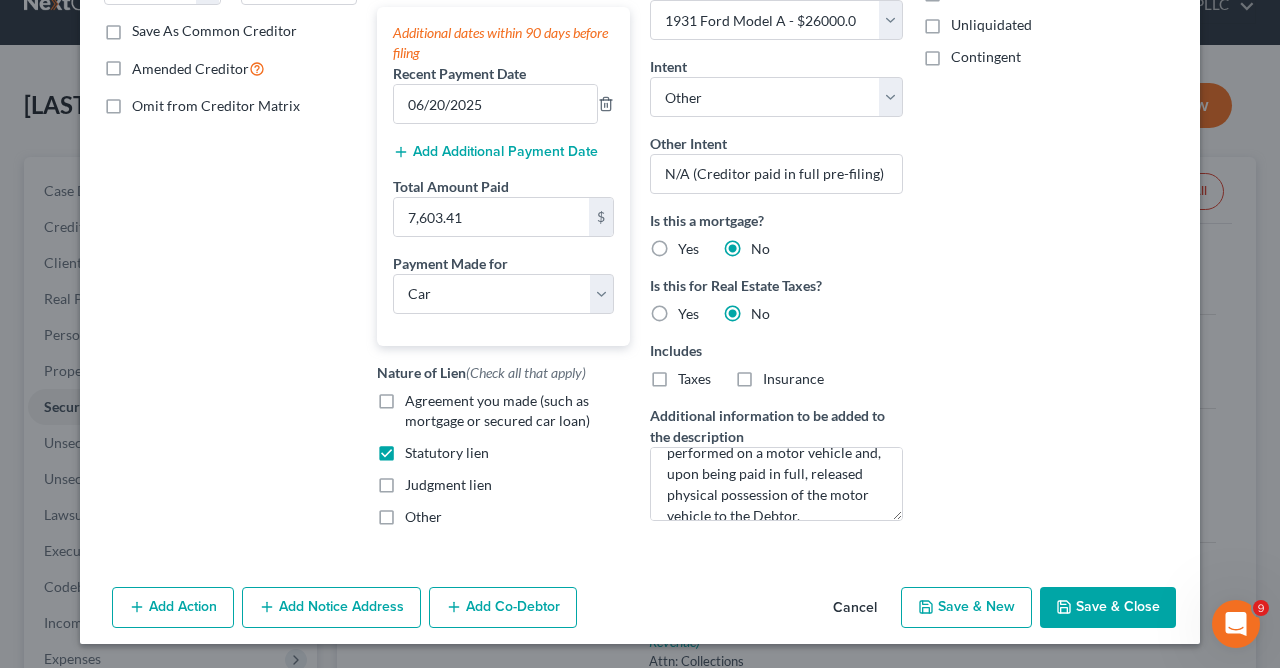 click on "Save & Close" at bounding box center (1108, 608) 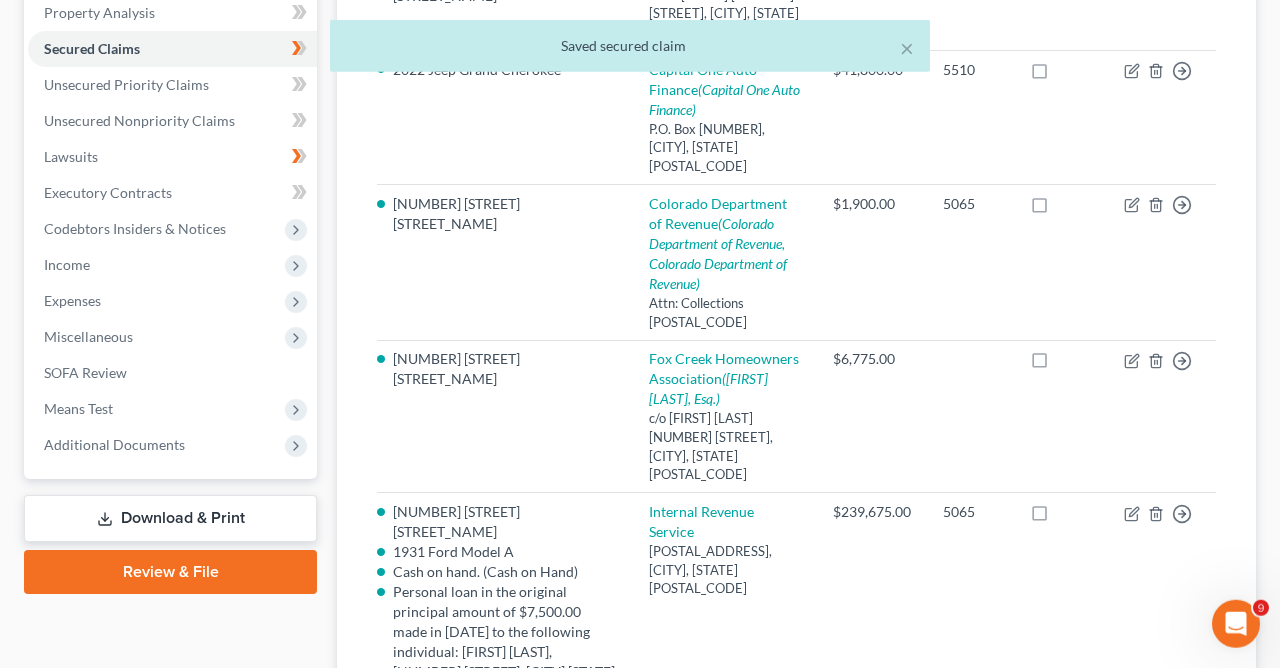 scroll, scrollTop: 353, scrollLeft: 0, axis: vertical 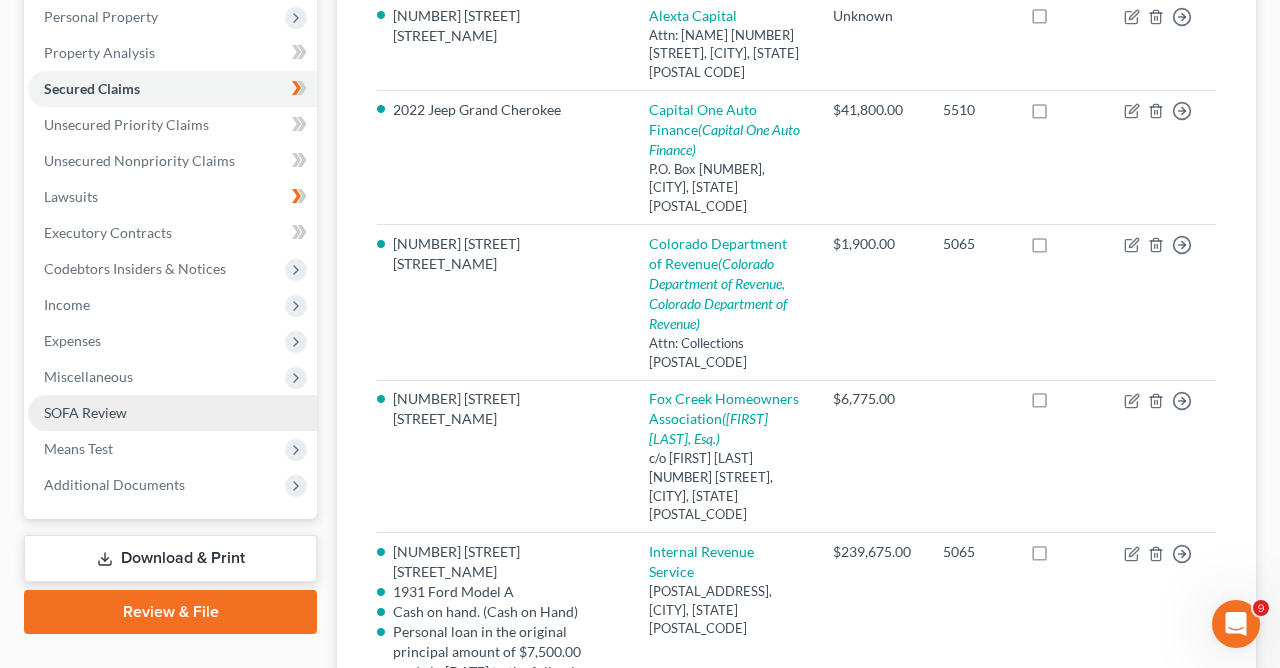 click on "SOFA Review" at bounding box center [85, 412] 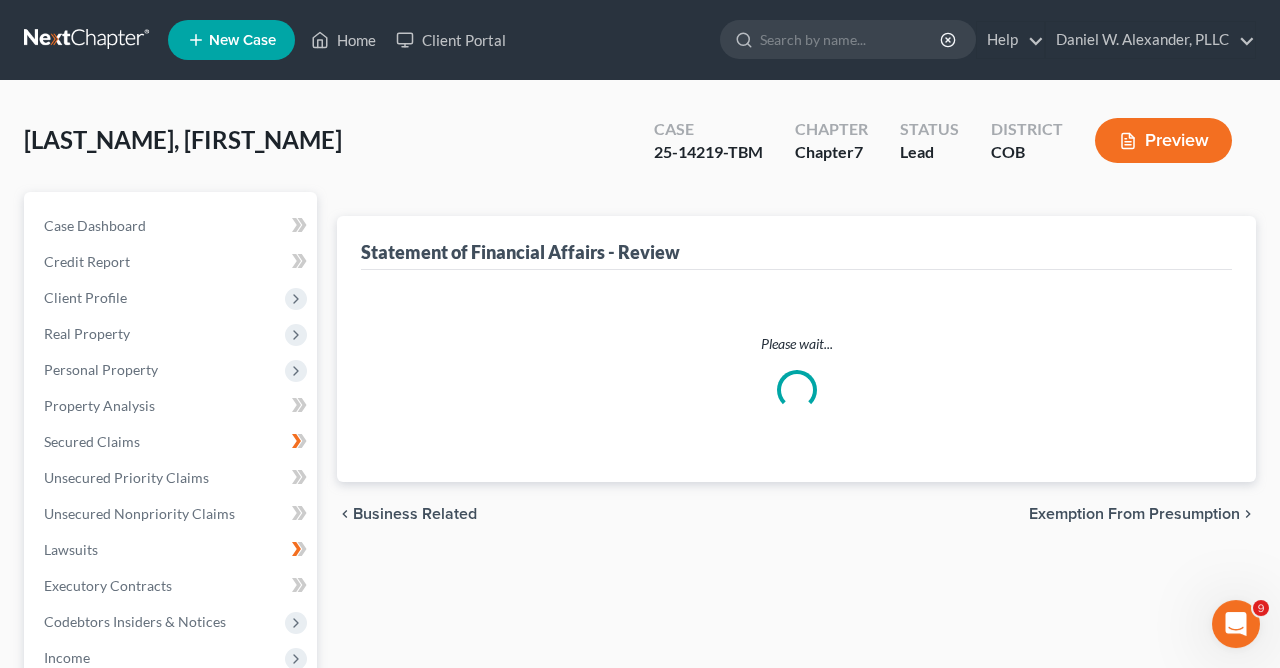 scroll, scrollTop: 0, scrollLeft: 0, axis: both 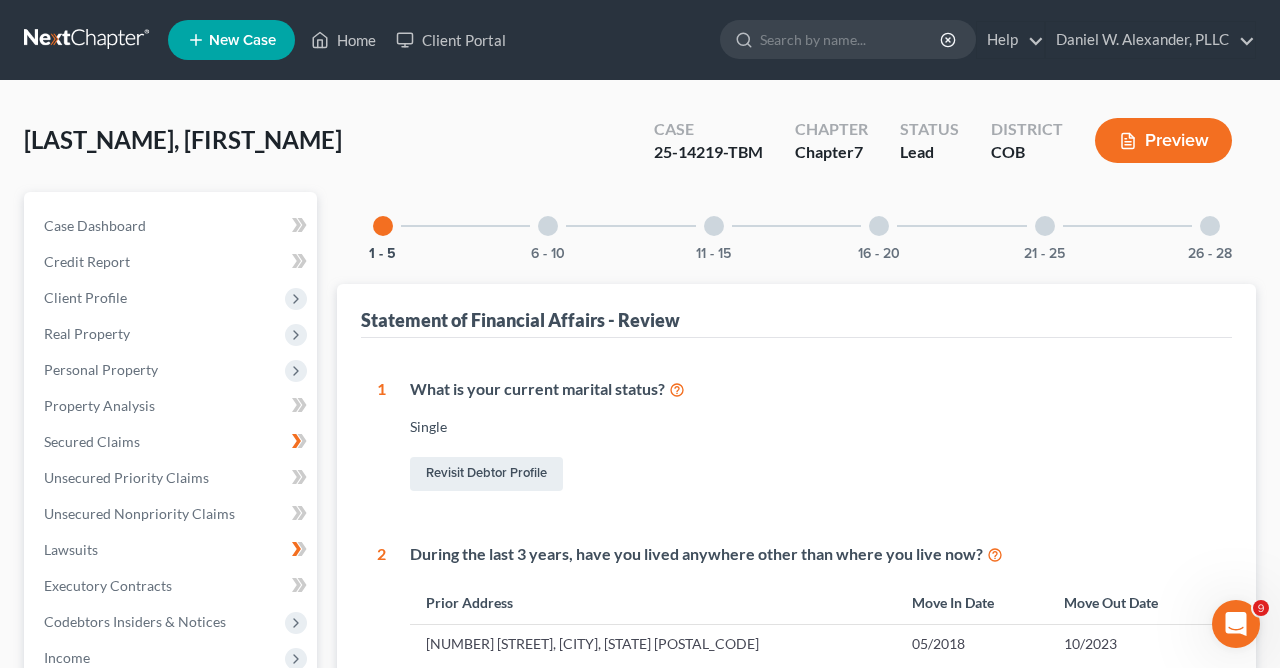 click at bounding box center [548, 226] 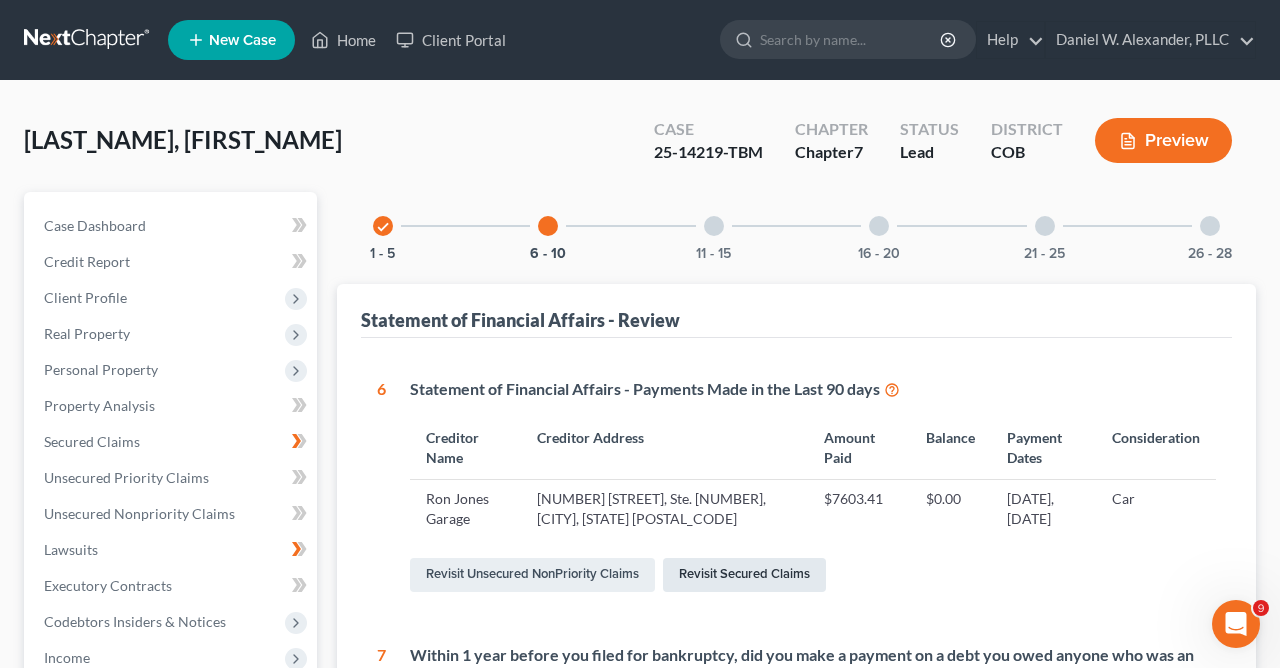 click on "Revisit Secured Claims" at bounding box center [744, 575] 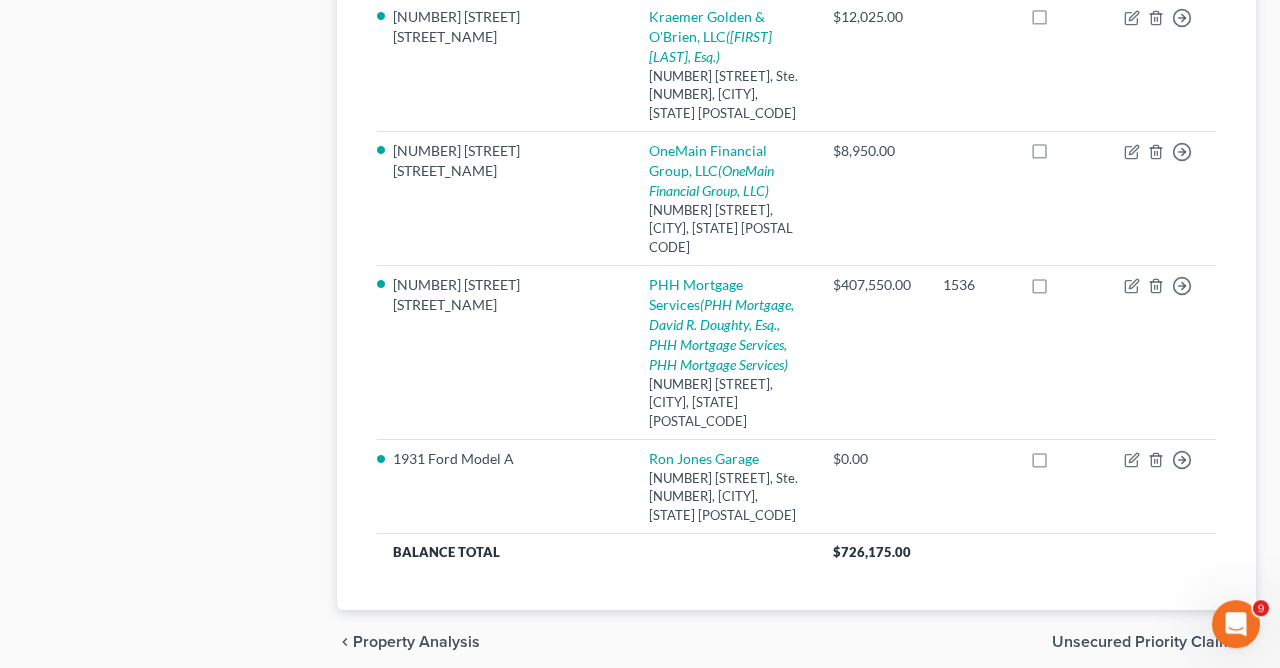 scroll, scrollTop: 1429, scrollLeft: 0, axis: vertical 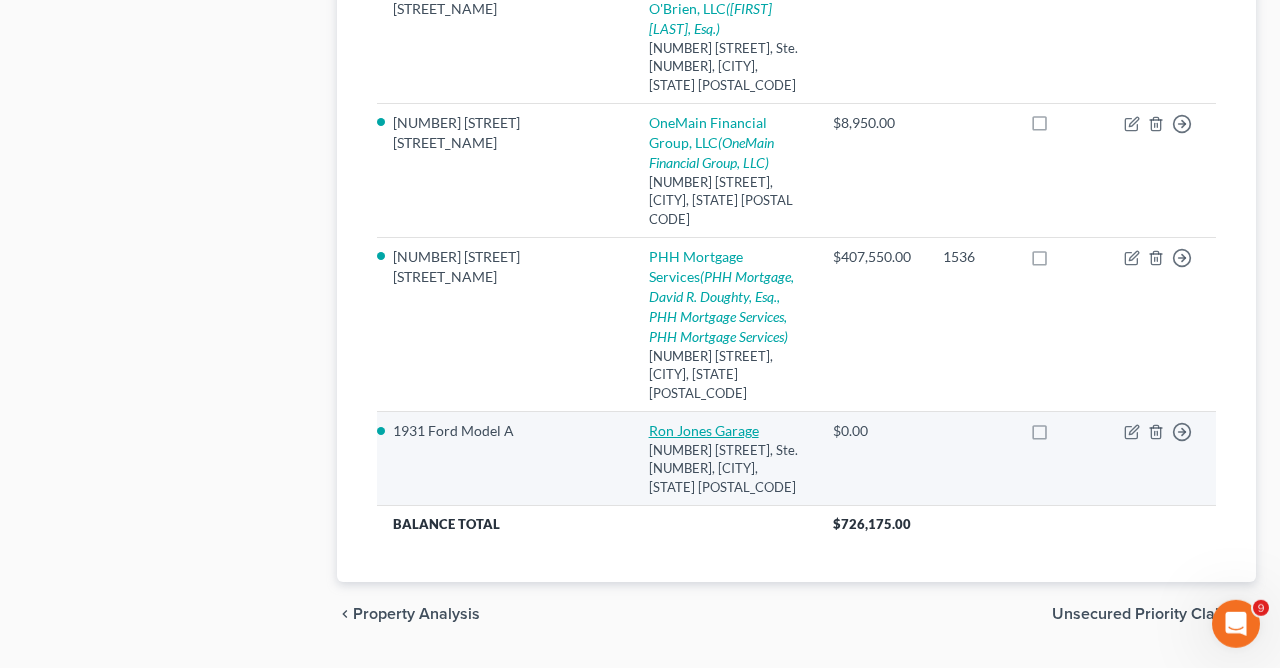 click on "Ron Jones Garage" at bounding box center (704, 430) 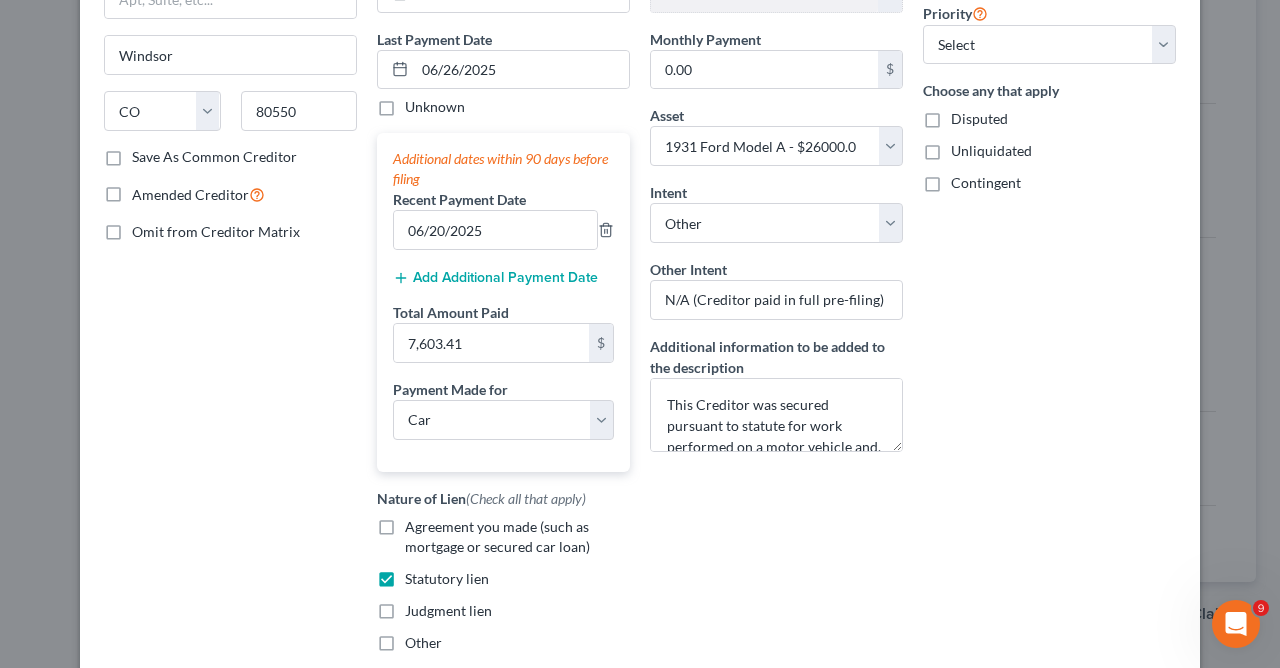 scroll, scrollTop: 340, scrollLeft: 0, axis: vertical 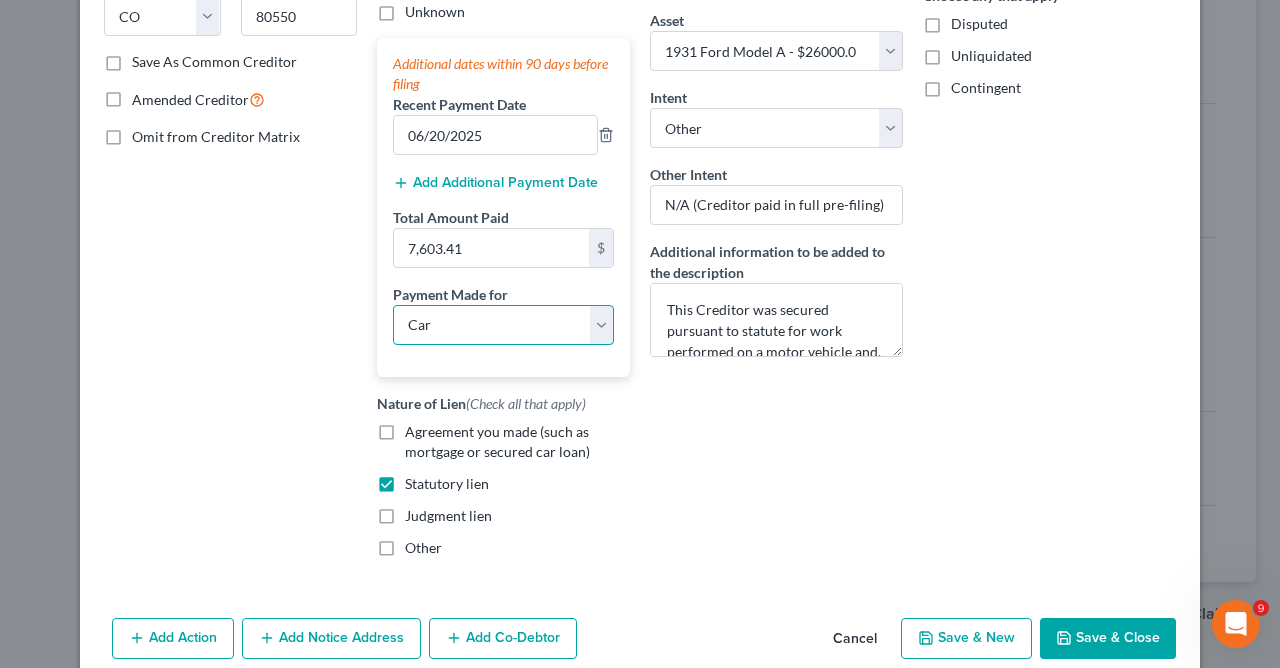 click on "Select Car Credit Card Loan Repayment Mortgage Other Suppliers Or Vendors" at bounding box center [503, 325] 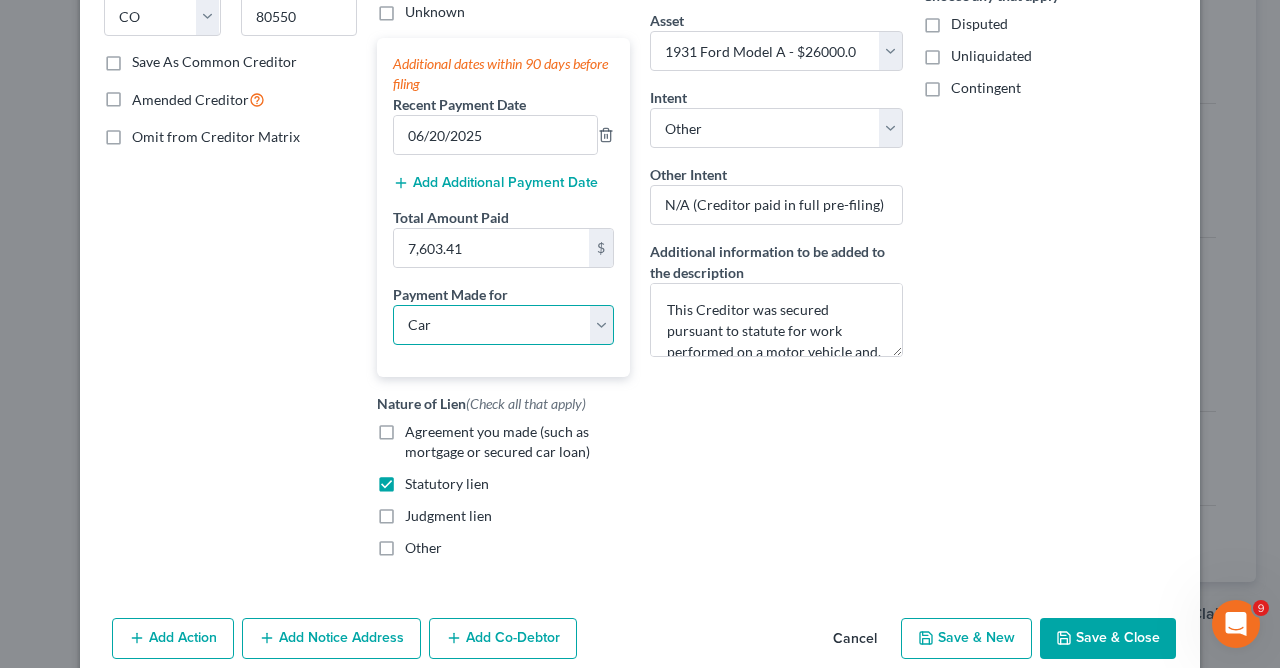 select on "4" 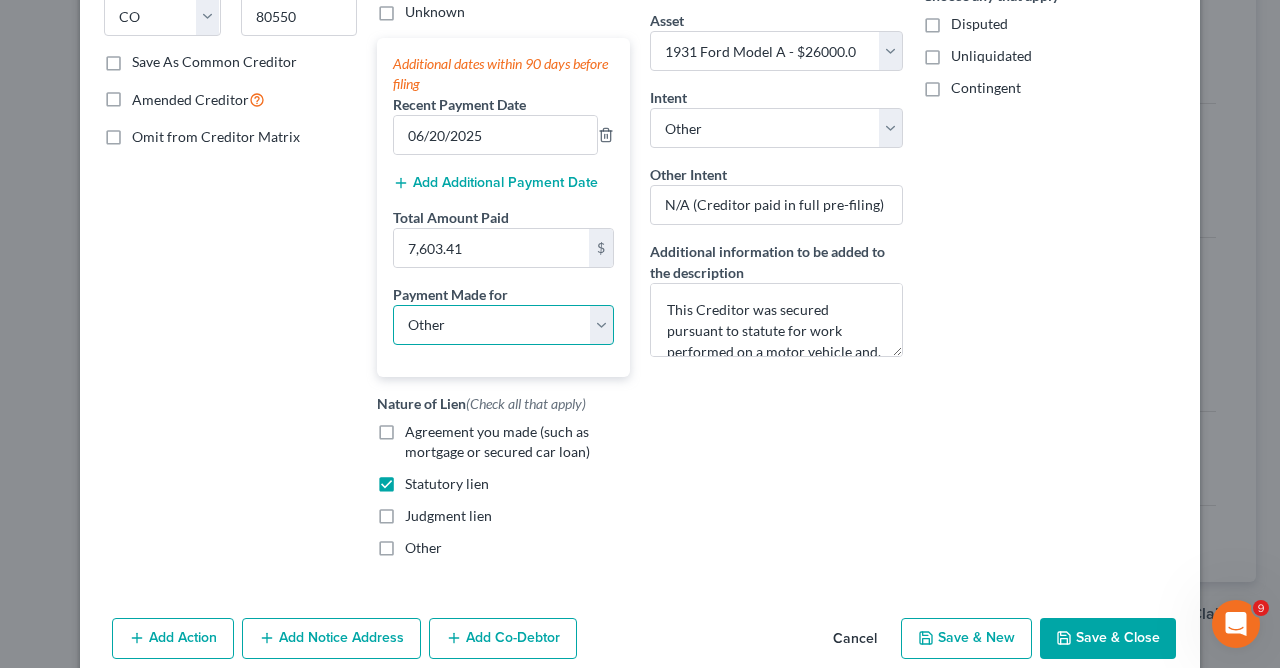 click on "Other" at bounding box center [0, 0] 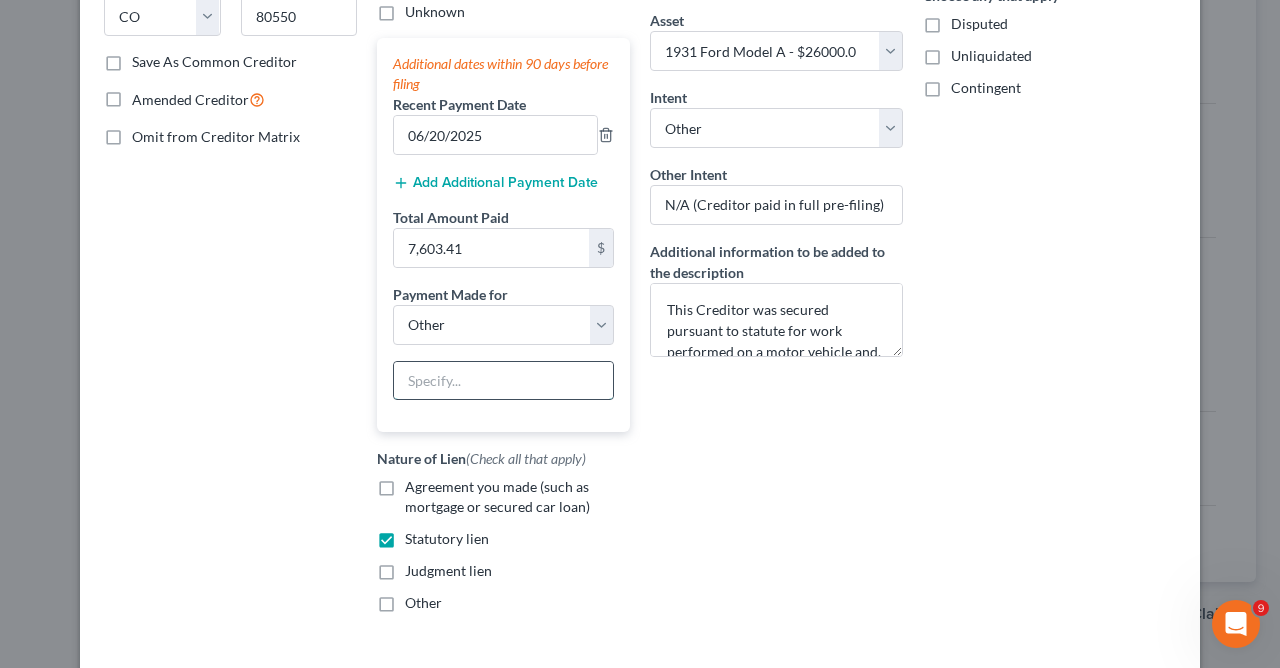 click at bounding box center (503, 381) 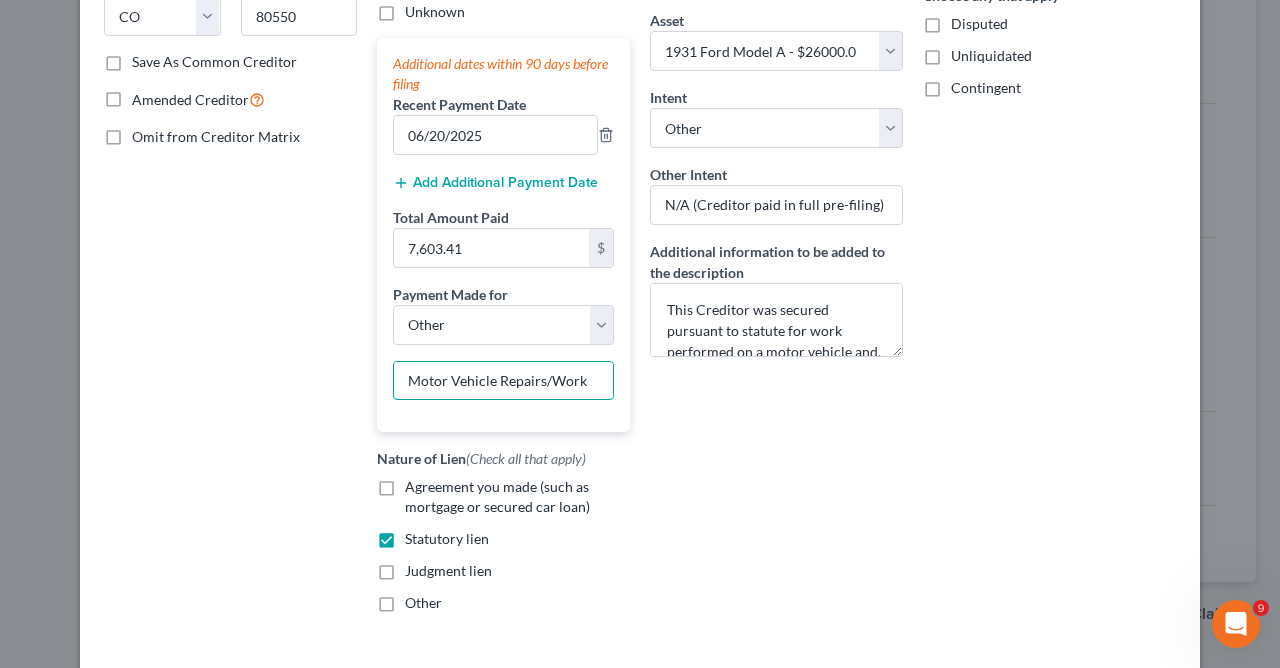 type on "Motor Vehicle Repairs/Work" 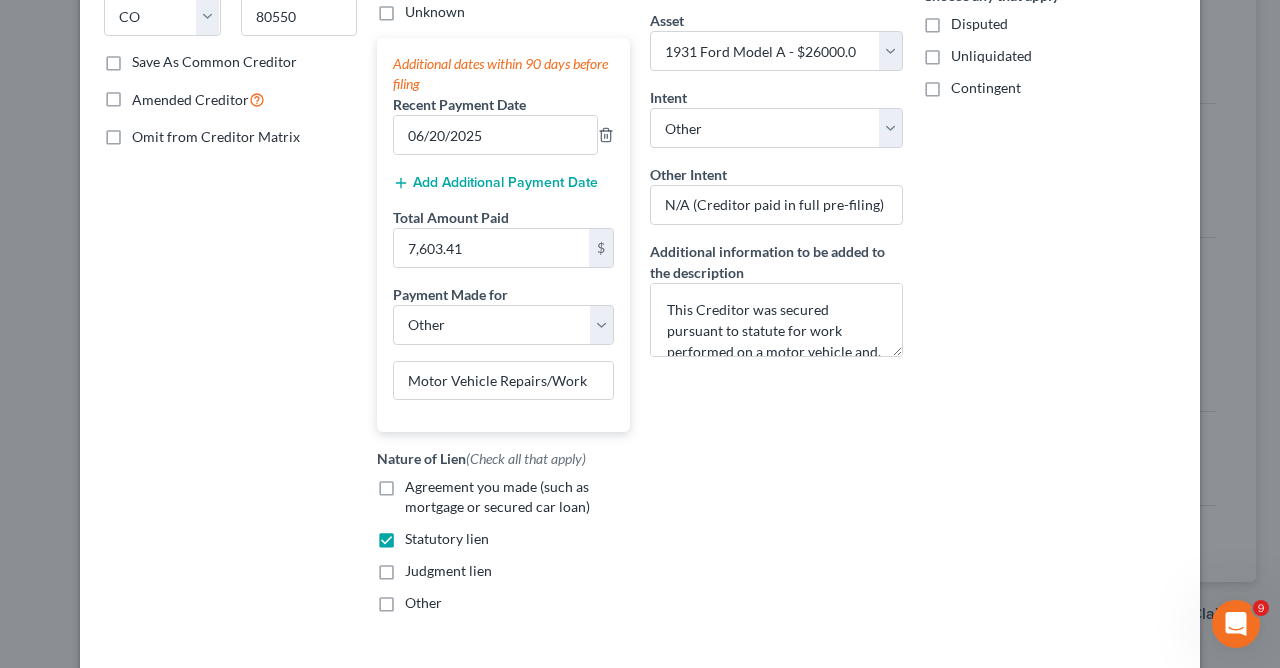 scroll, scrollTop: 486, scrollLeft: 0, axis: vertical 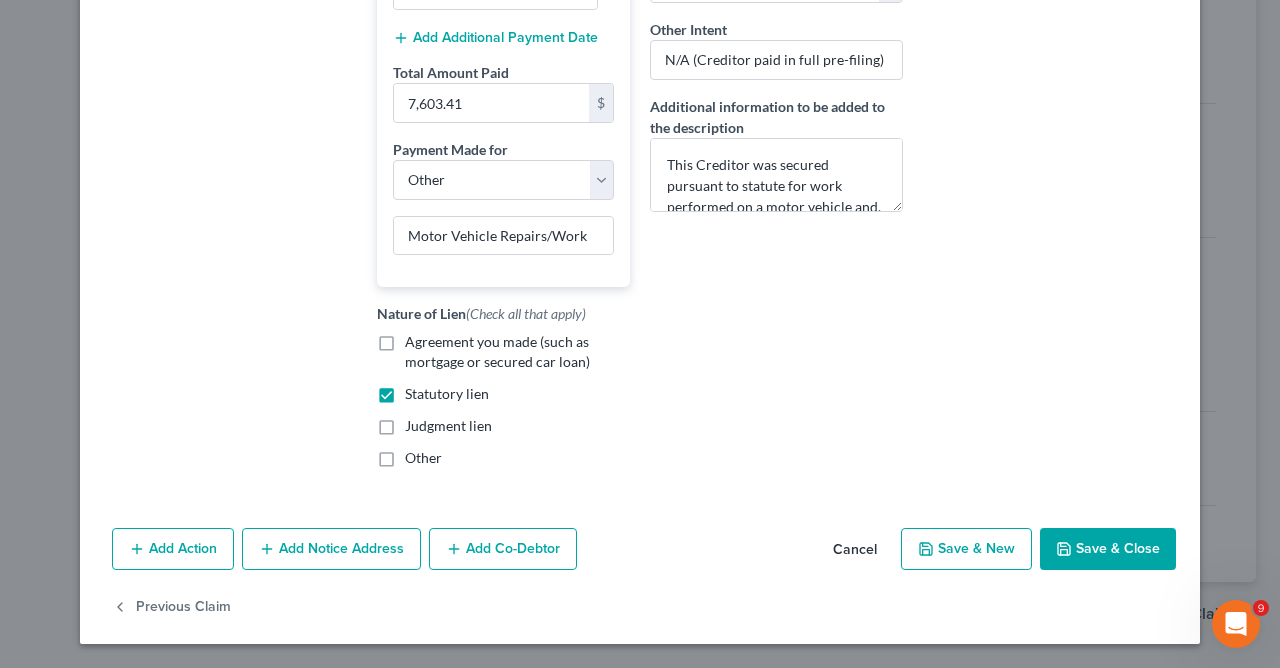 click on "Save & Close" at bounding box center [1108, 549] 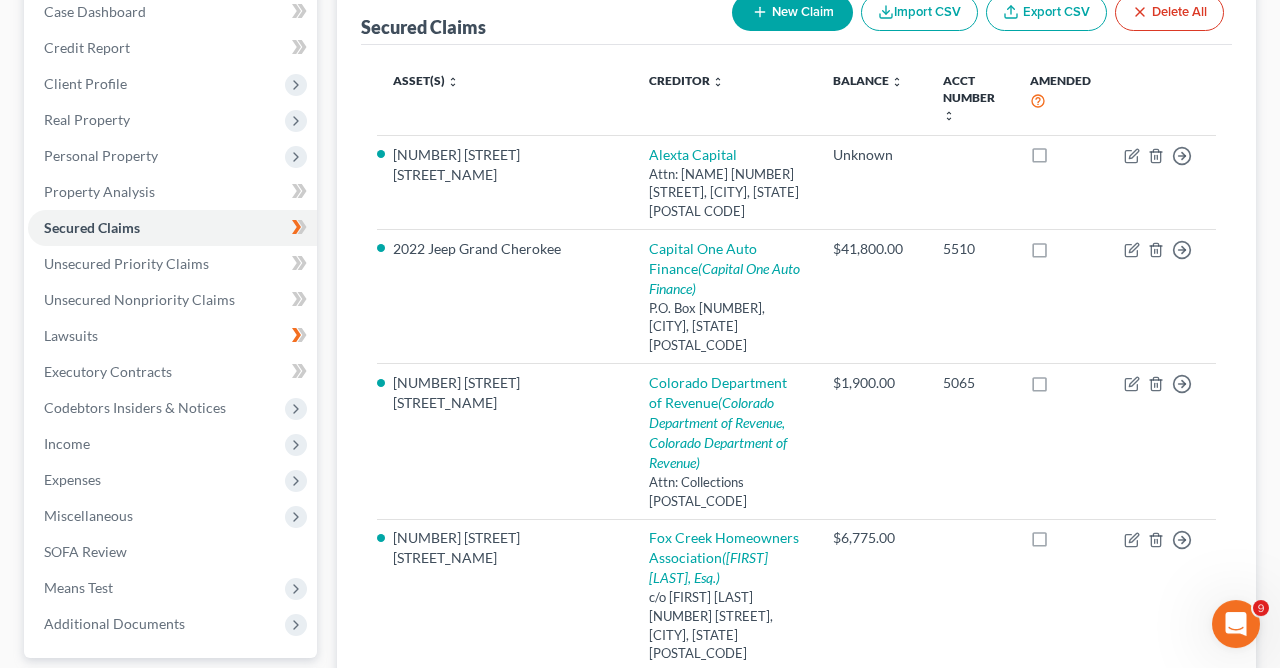 scroll, scrollTop: 100, scrollLeft: 0, axis: vertical 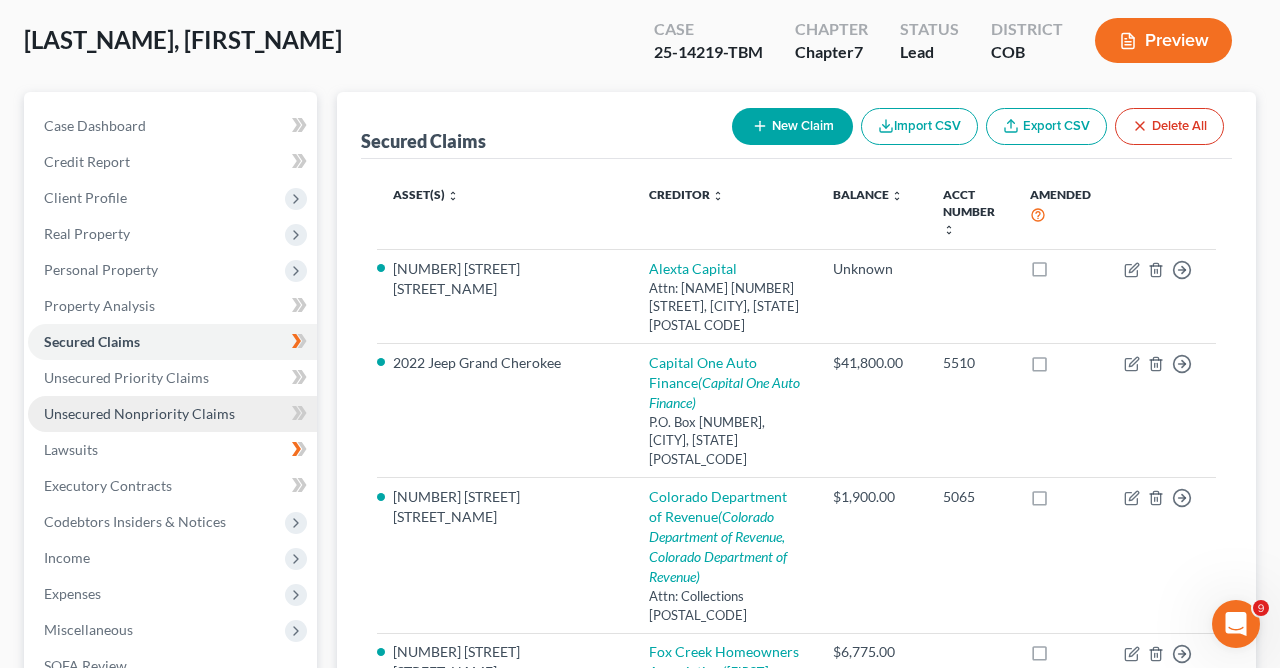 click on "Unsecured Nonpriority Claims" at bounding box center (139, 413) 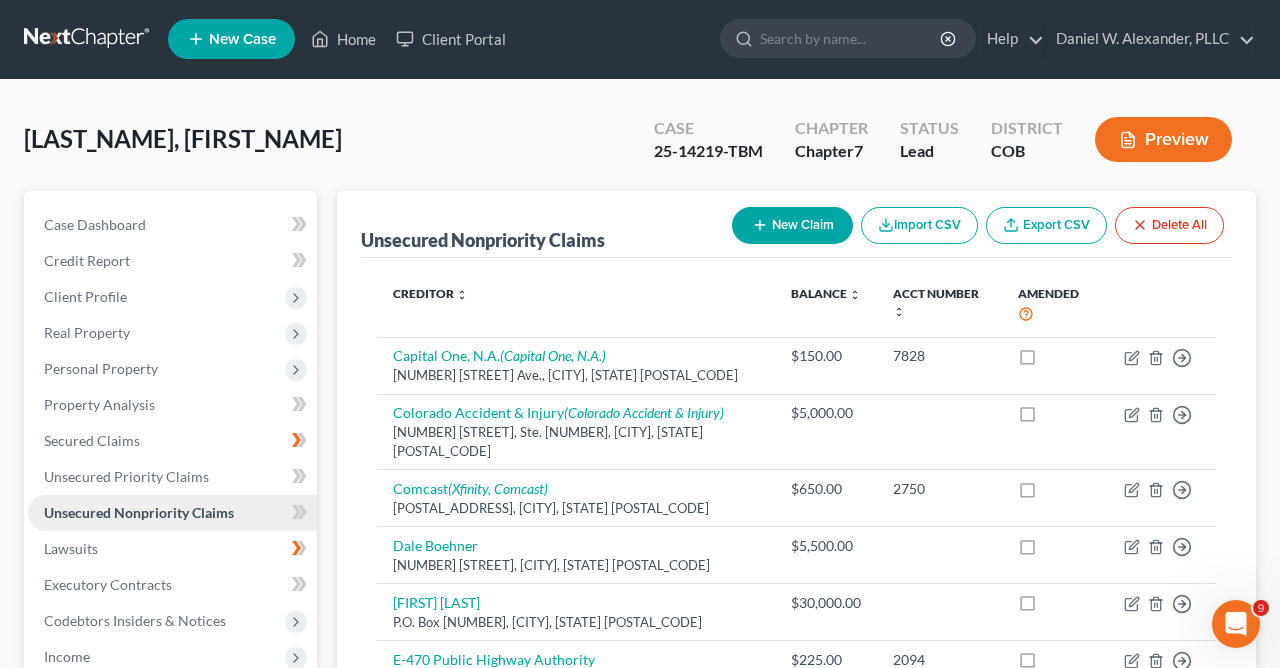 scroll, scrollTop: 0, scrollLeft: 0, axis: both 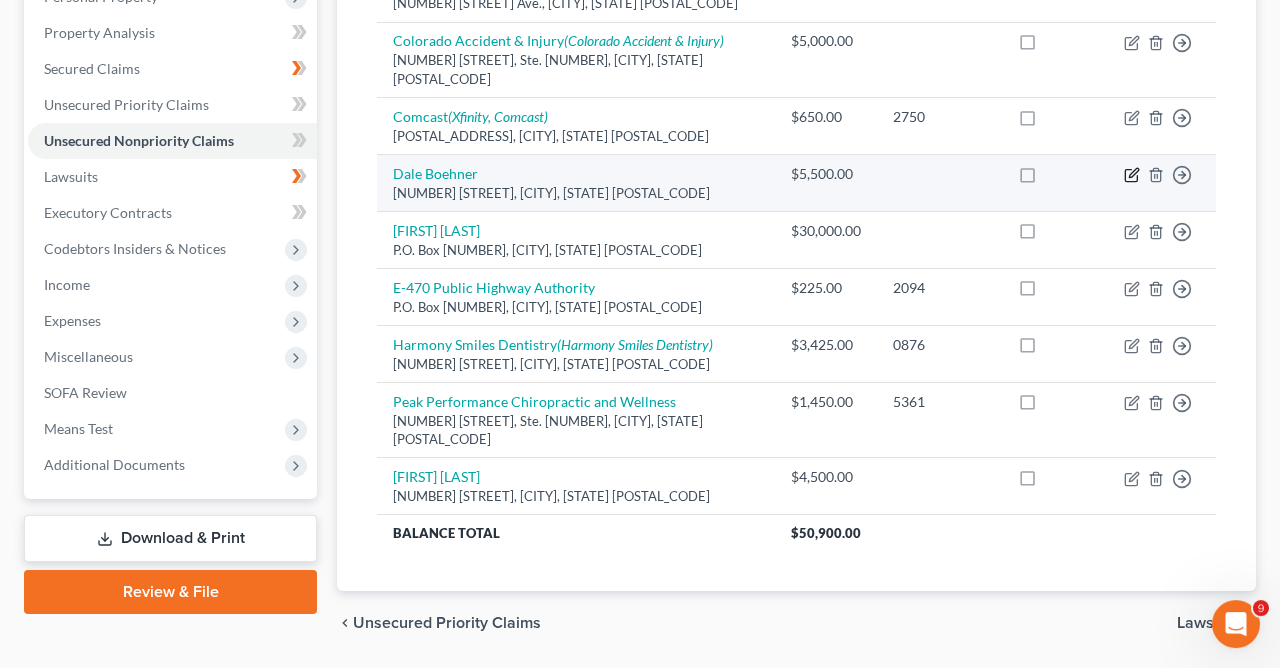click 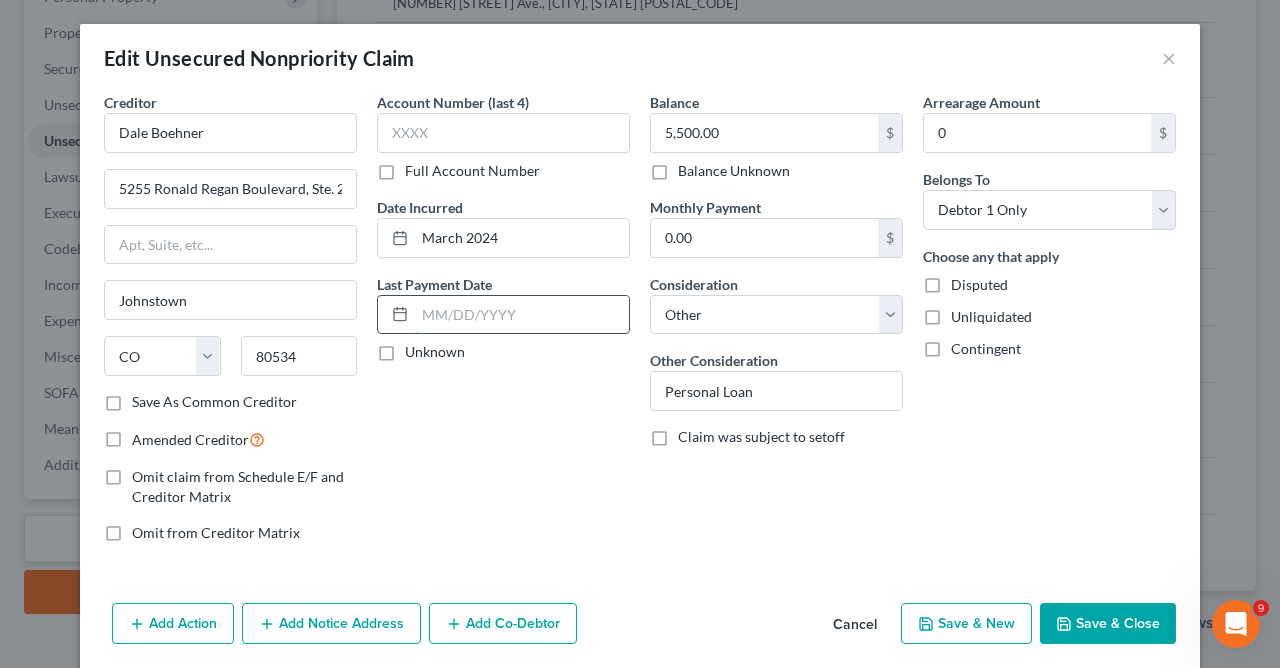 click at bounding box center (522, 315) 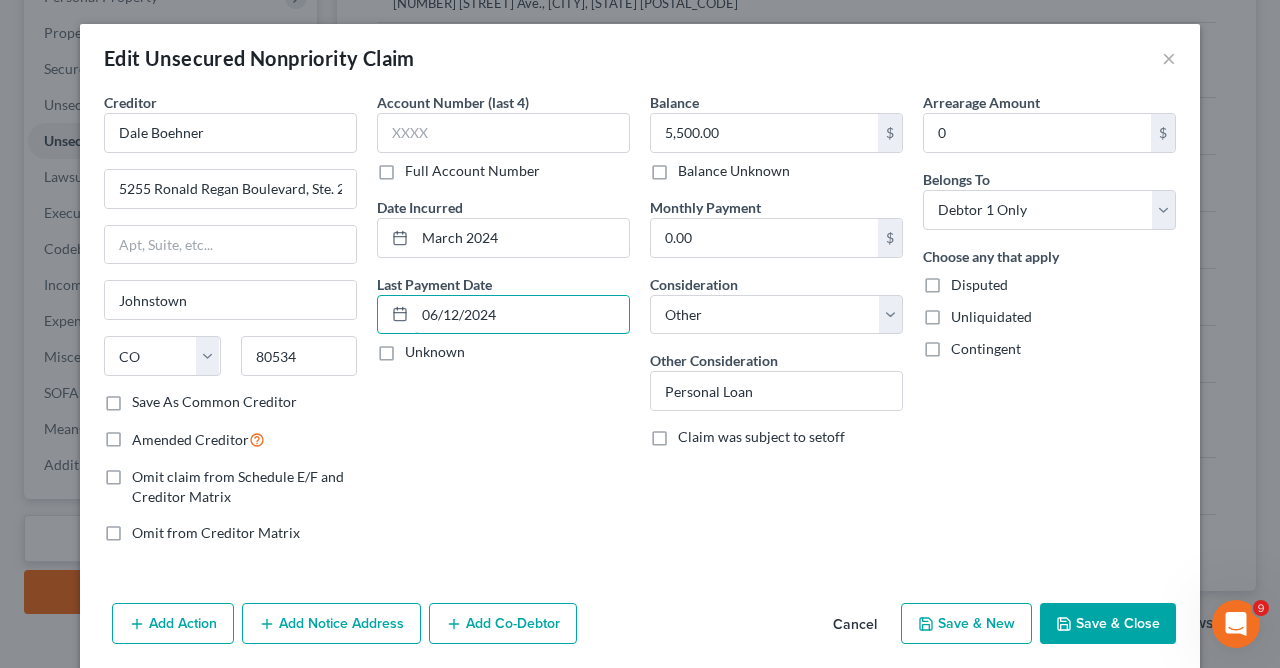 type on "06/12/2024" 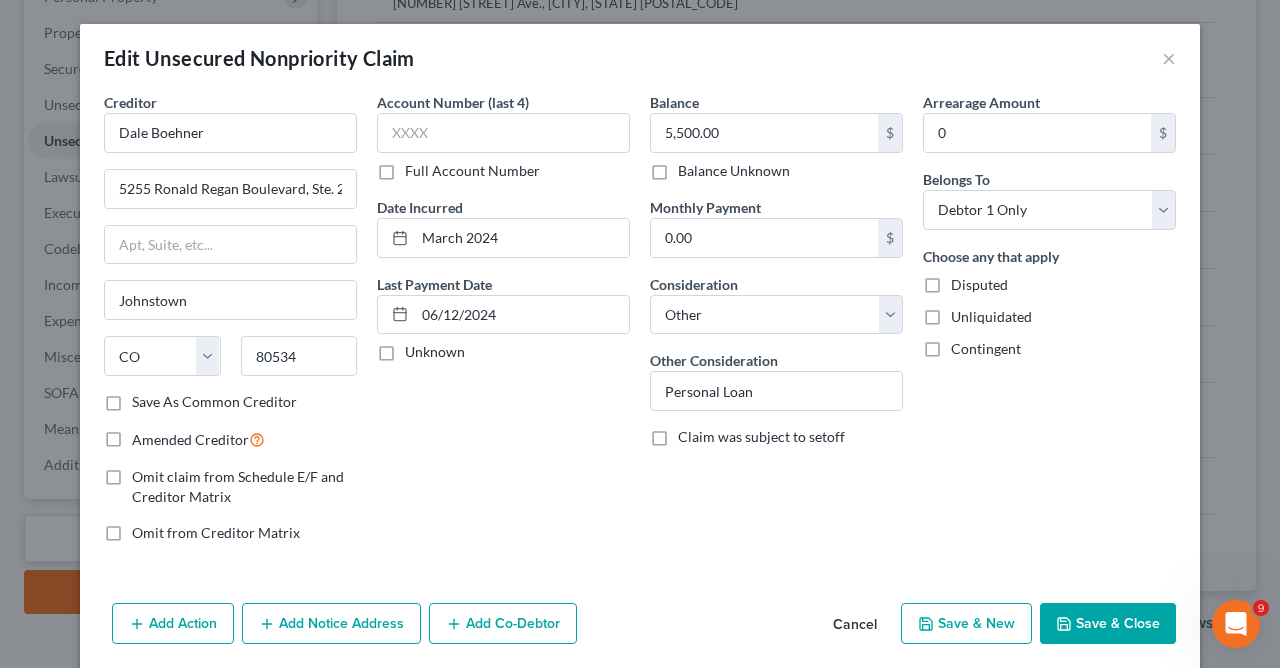 click on "Save & Close" at bounding box center (1108, 624) 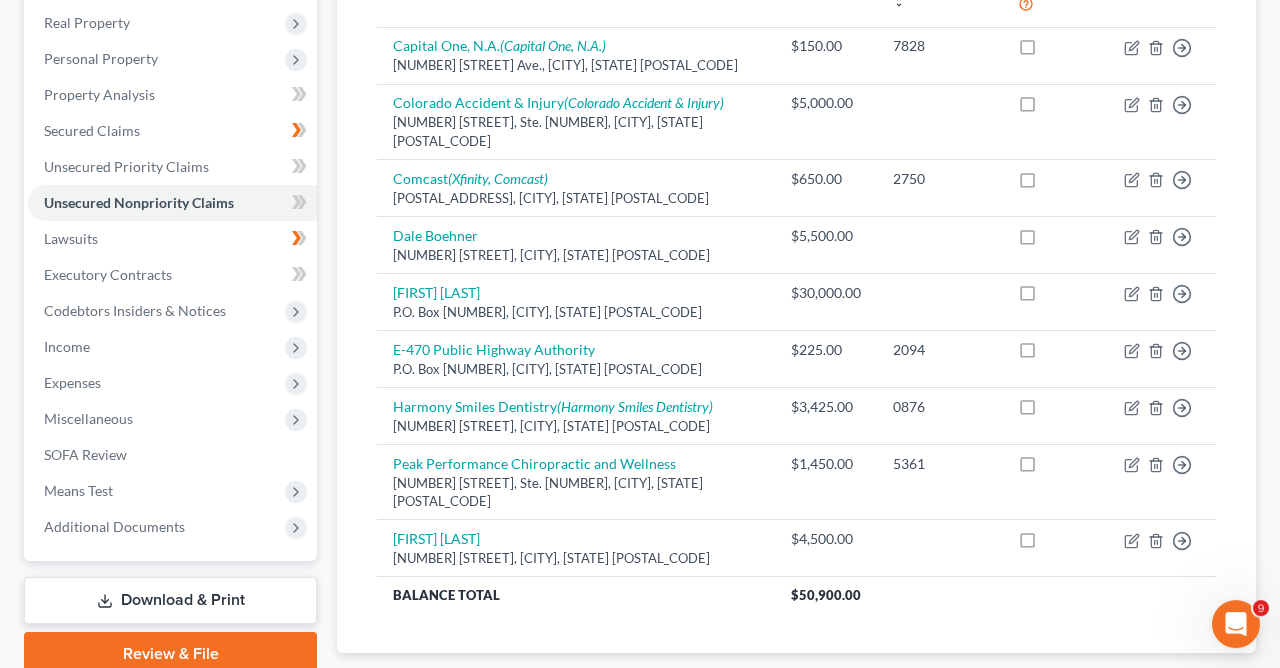 scroll, scrollTop: 341, scrollLeft: 0, axis: vertical 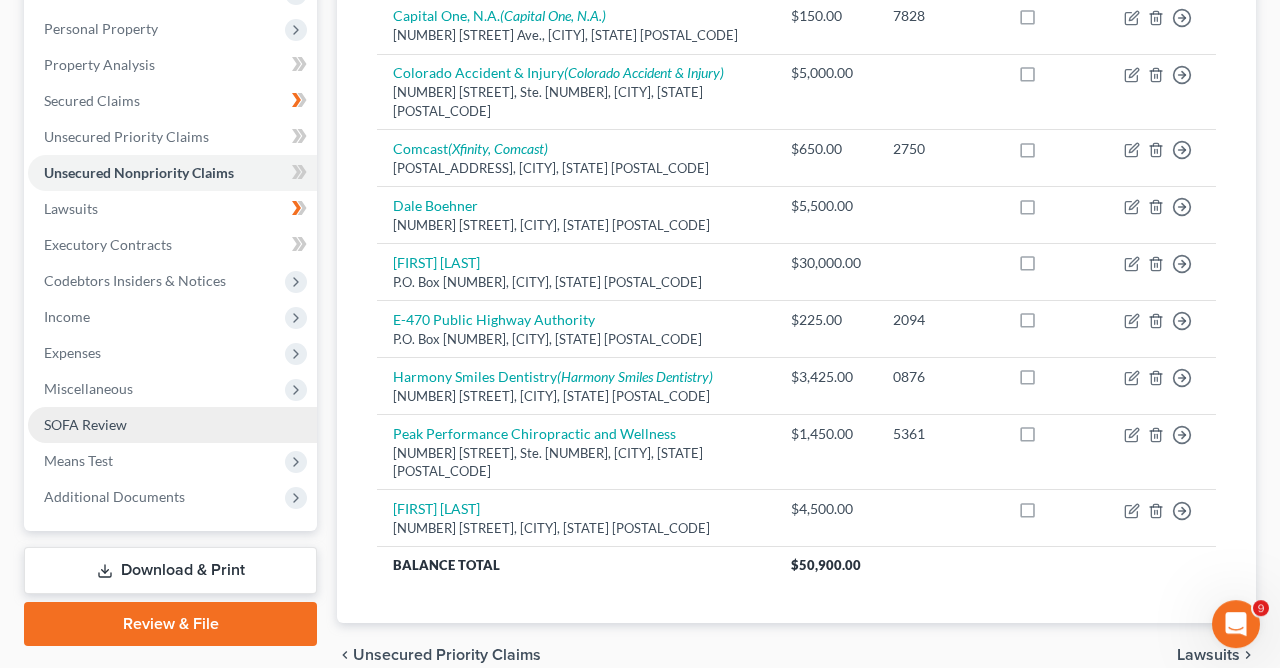 click on "SOFA Review" at bounding box center (85, 424) 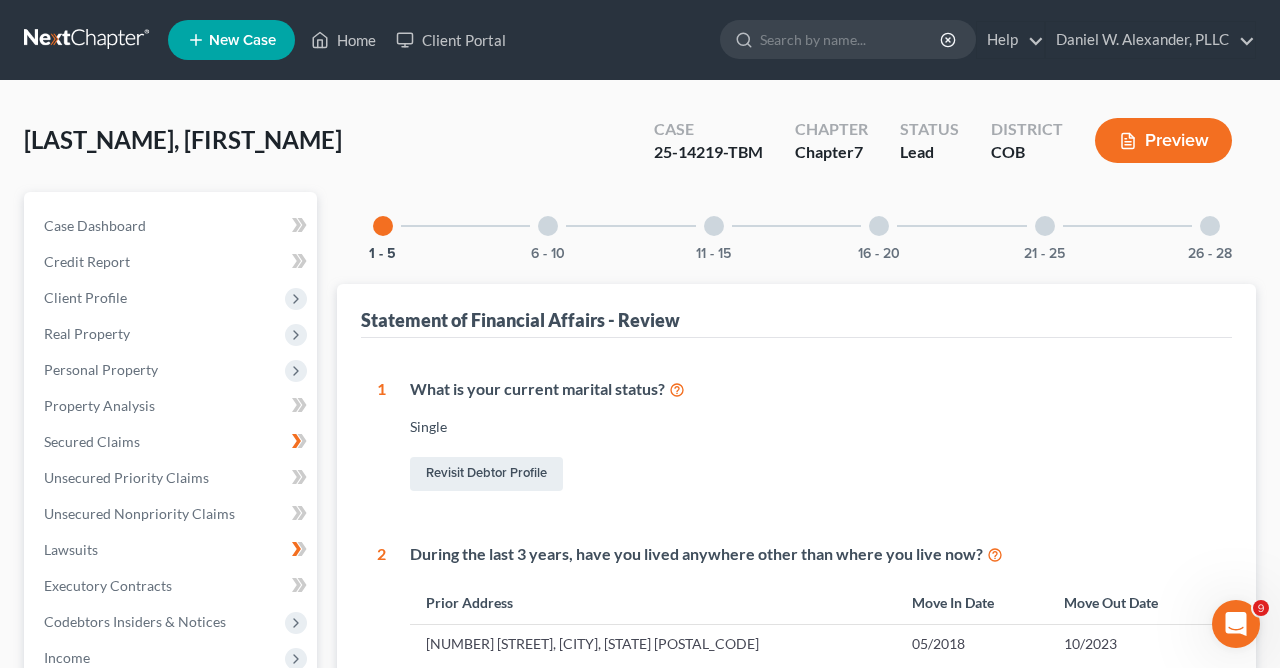 scroll, scrollTop: 0, scrollLeft: 0, axis: both 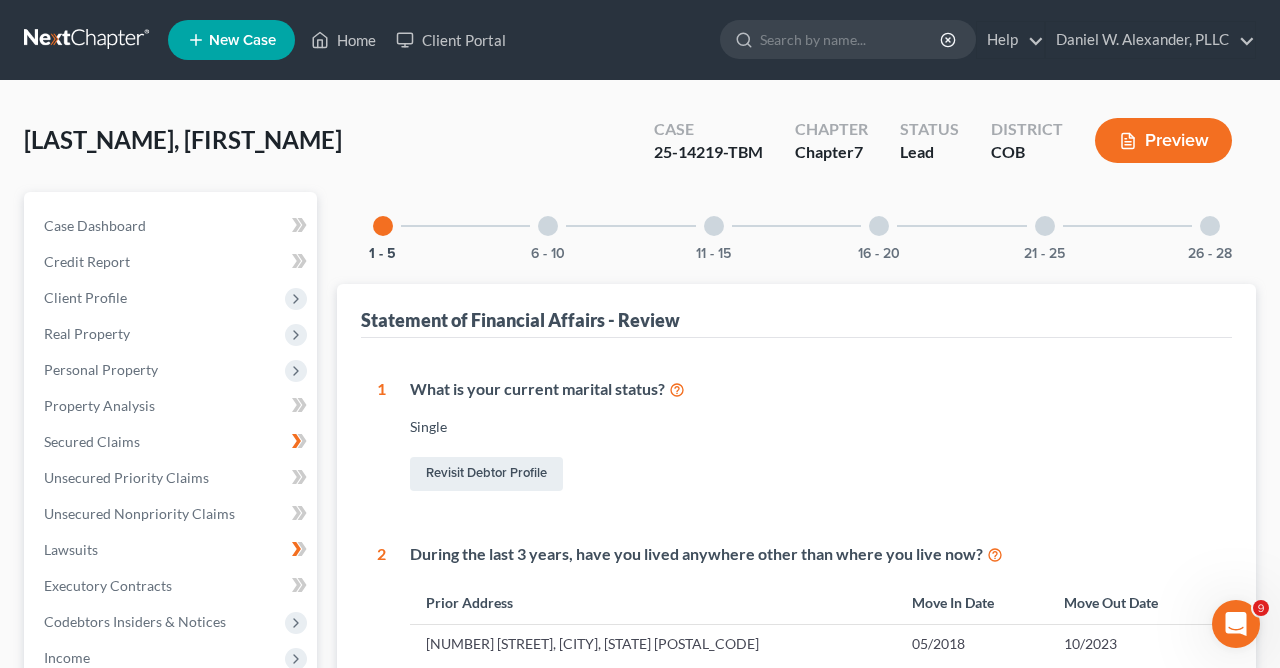click at bounding box center (548, 226) 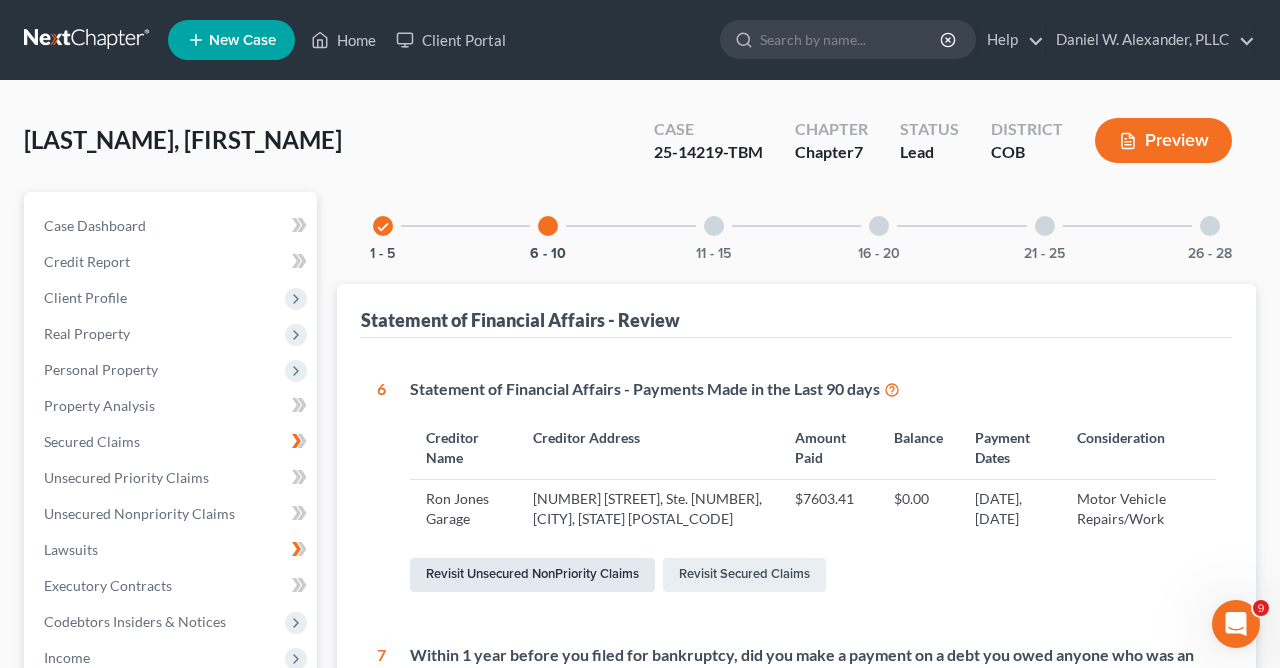 click on "Revisit Unsecured NonPriority Claims" at bounding box center [532, 575] 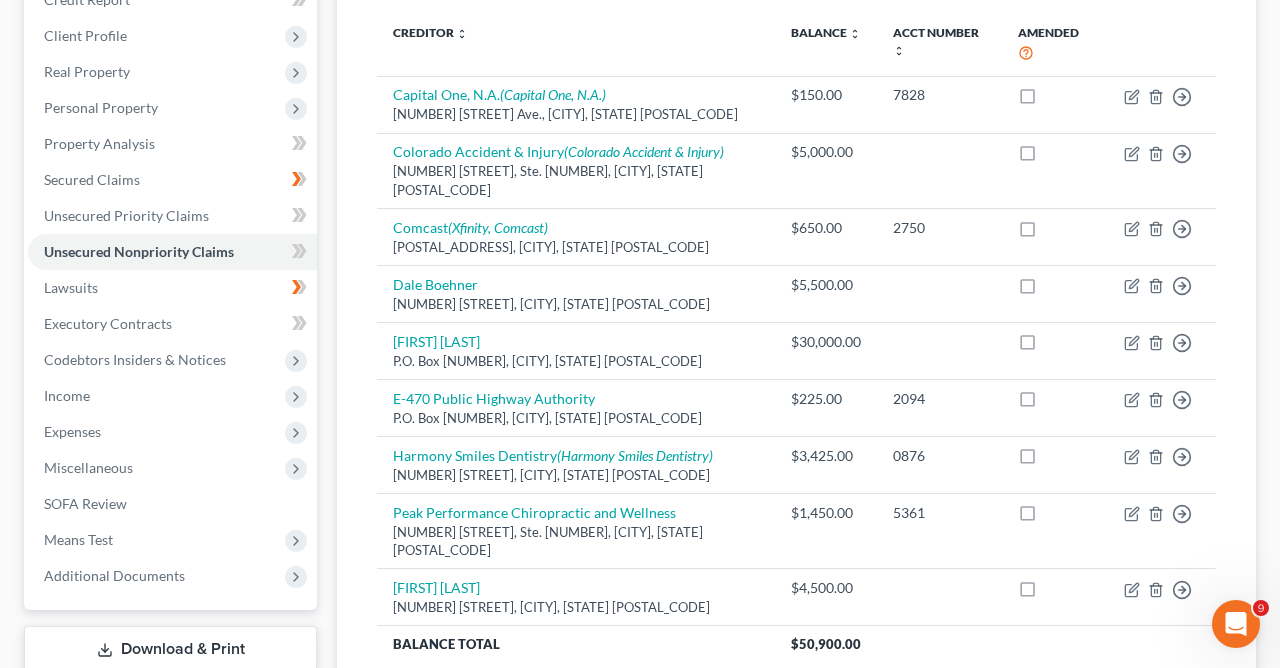 scroll, scrollTop: 279, scrollLeft: 0, axis: vertical 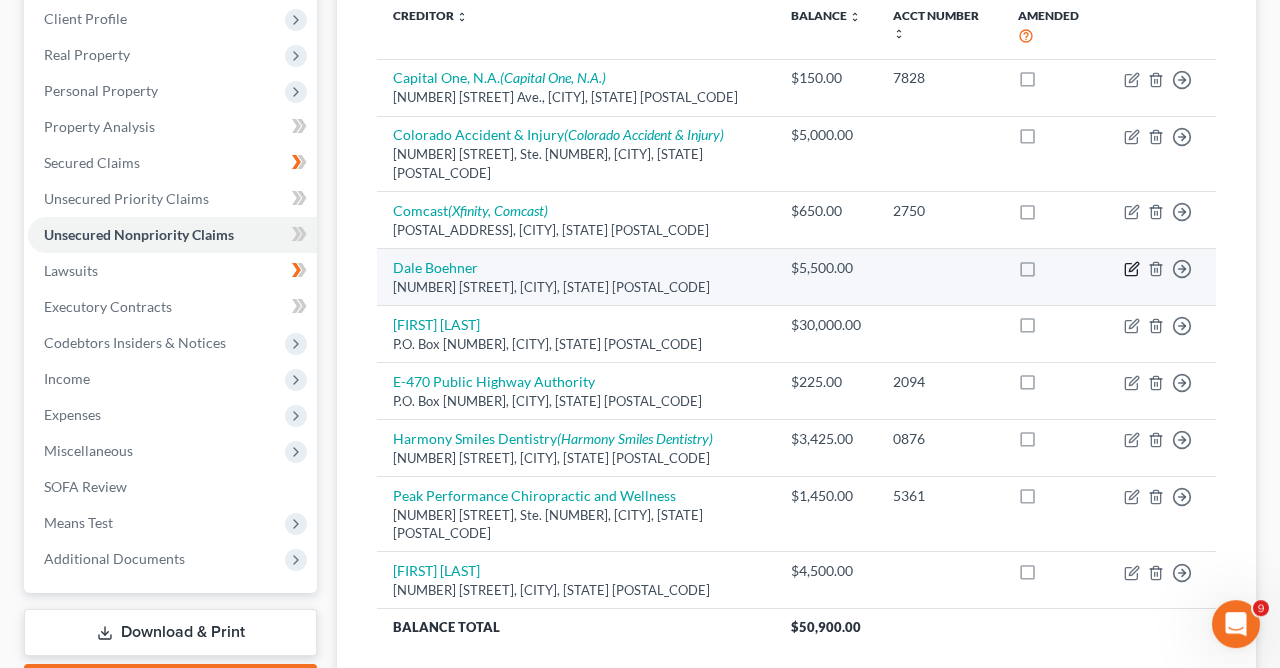 click 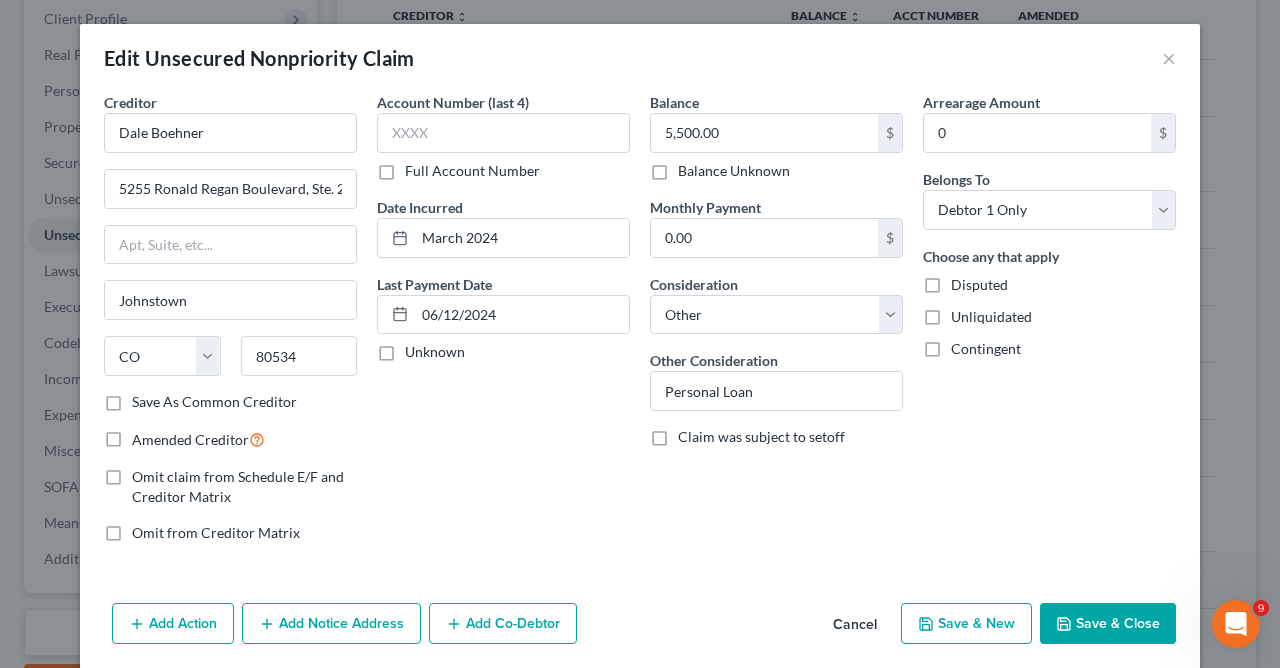 scroll, scrollTop: 75, scrollLeft: 0, axis: vertical 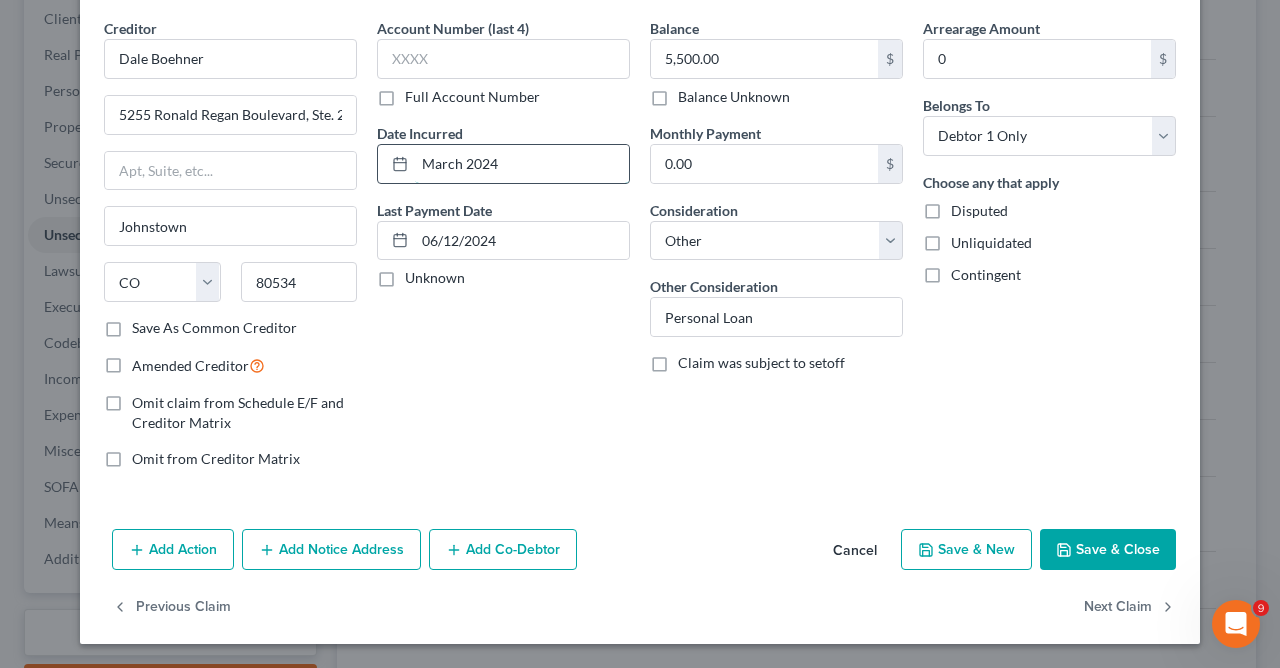 click on "March 2024" at bounding box center [522, 164] 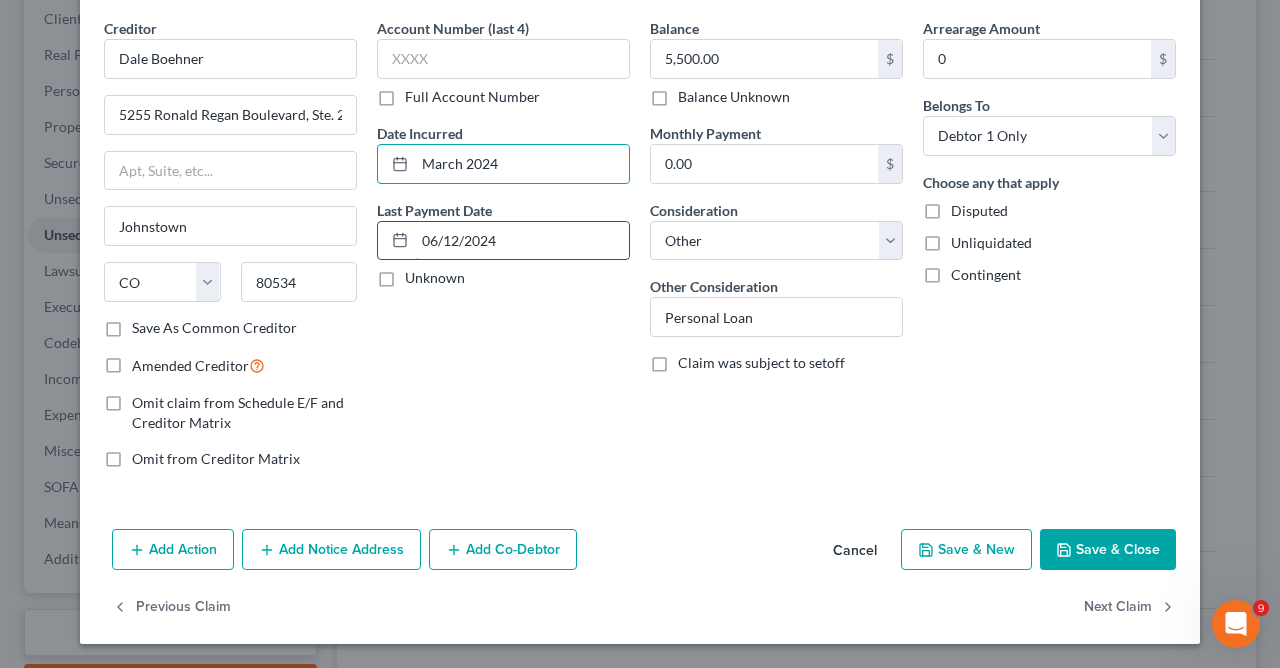 click on "06/12/2024" at bounding box center (522, 241) 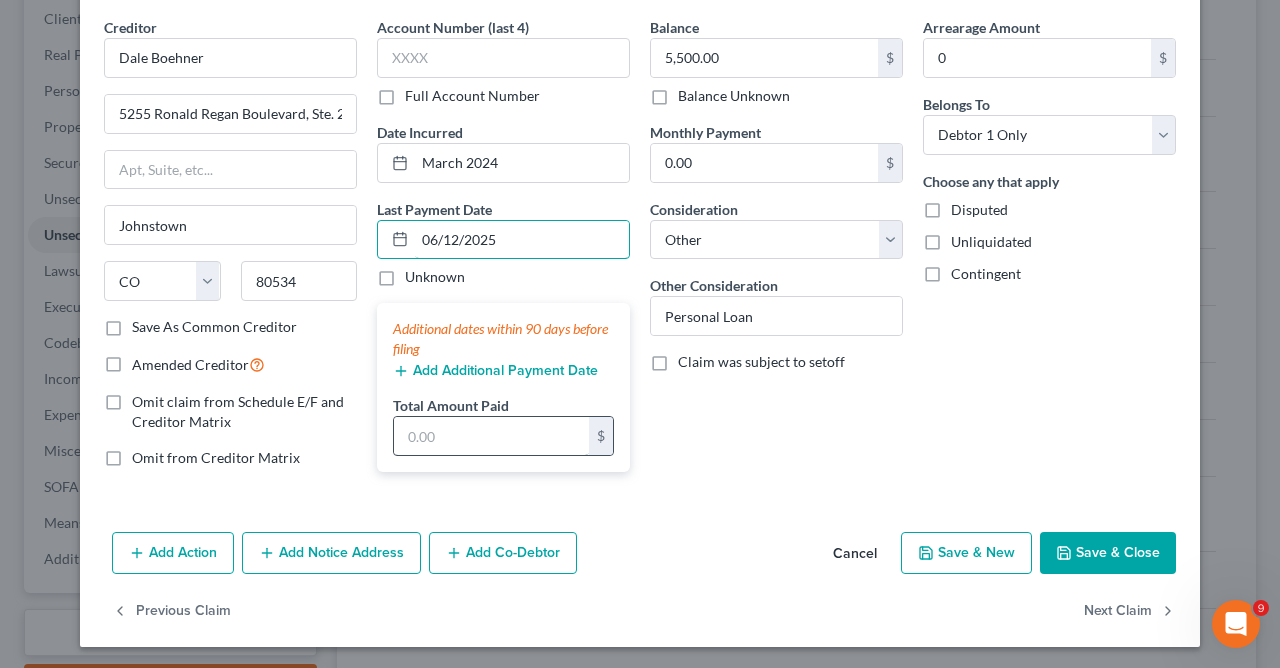 type on "06/12/2025" 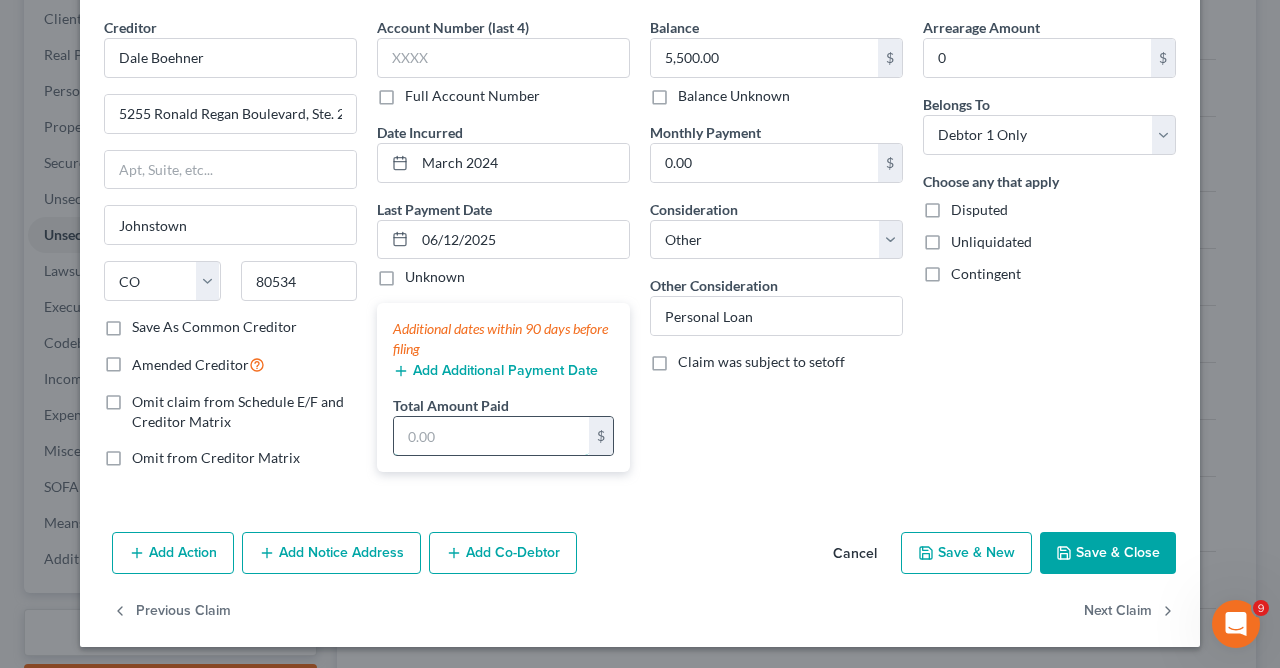 click at bounding box center [491, 436] 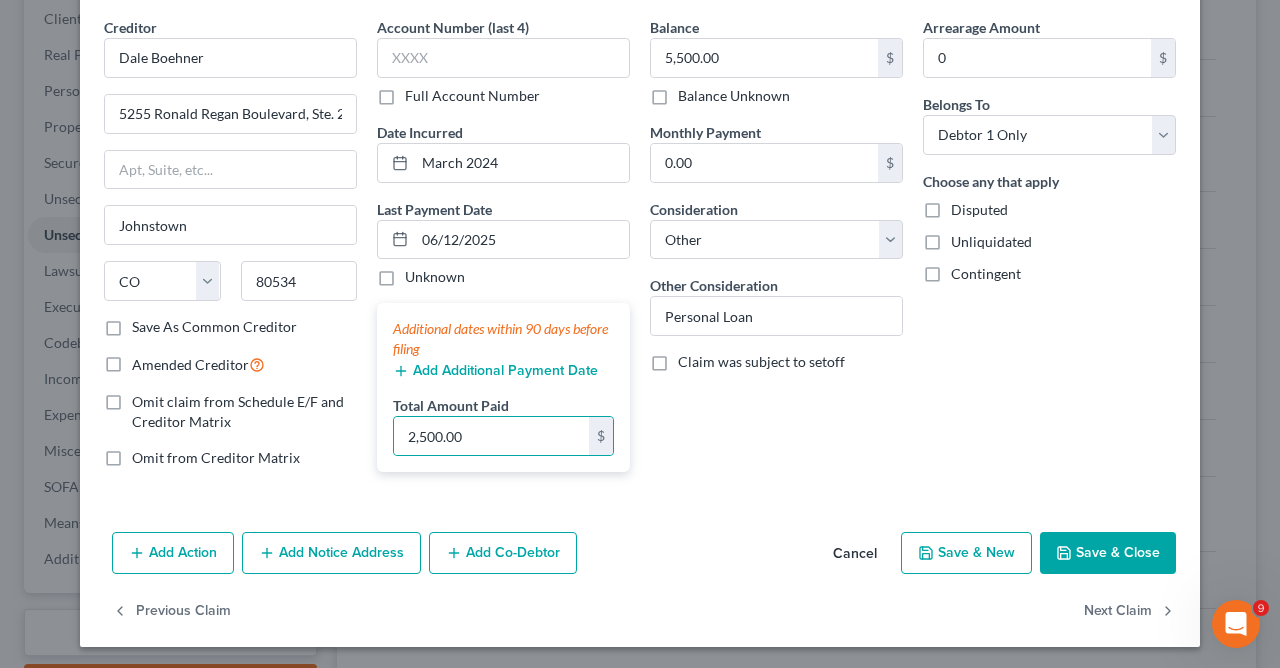 click on "Additional dates within 90 days before filing" at bounding box center (503, 339) 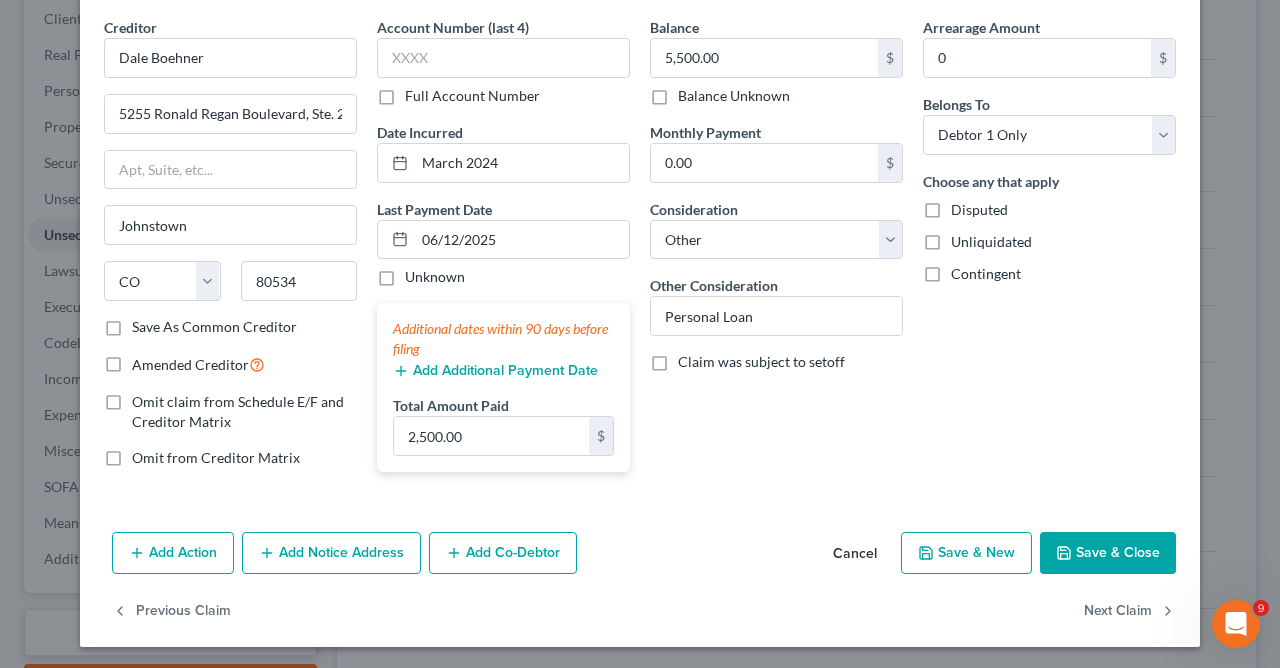 scroll, scrollTop: 79, scrollLeft: 0, axis: vertical 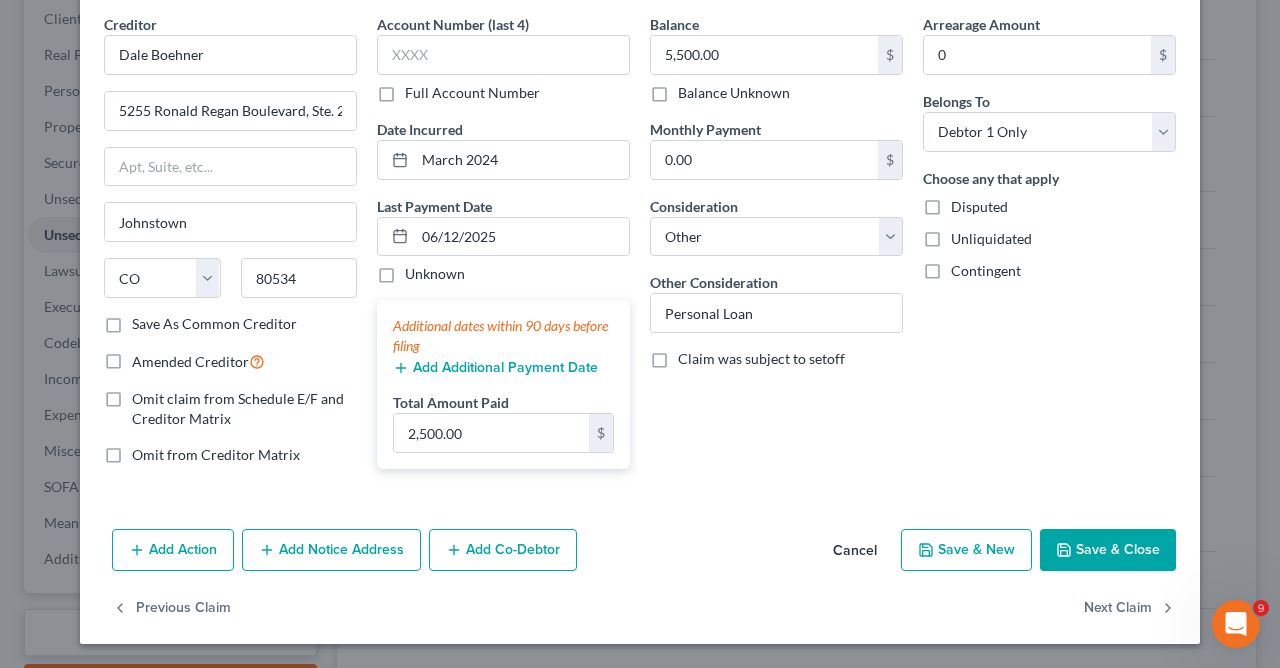 click 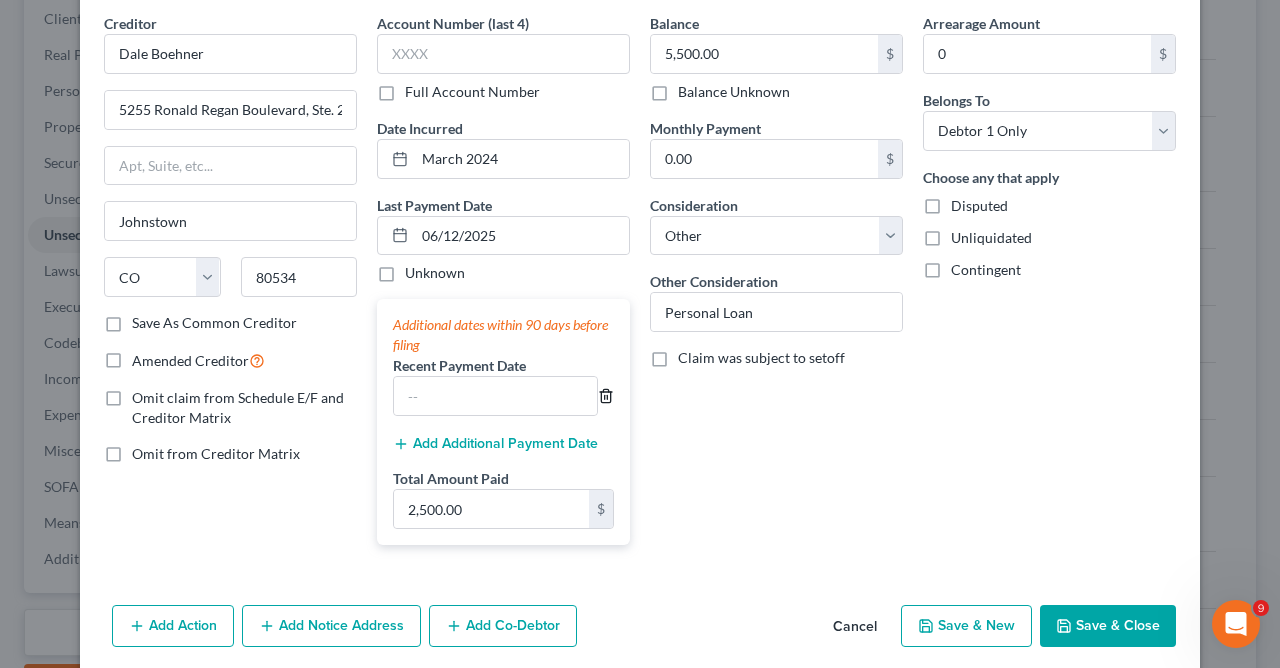 click 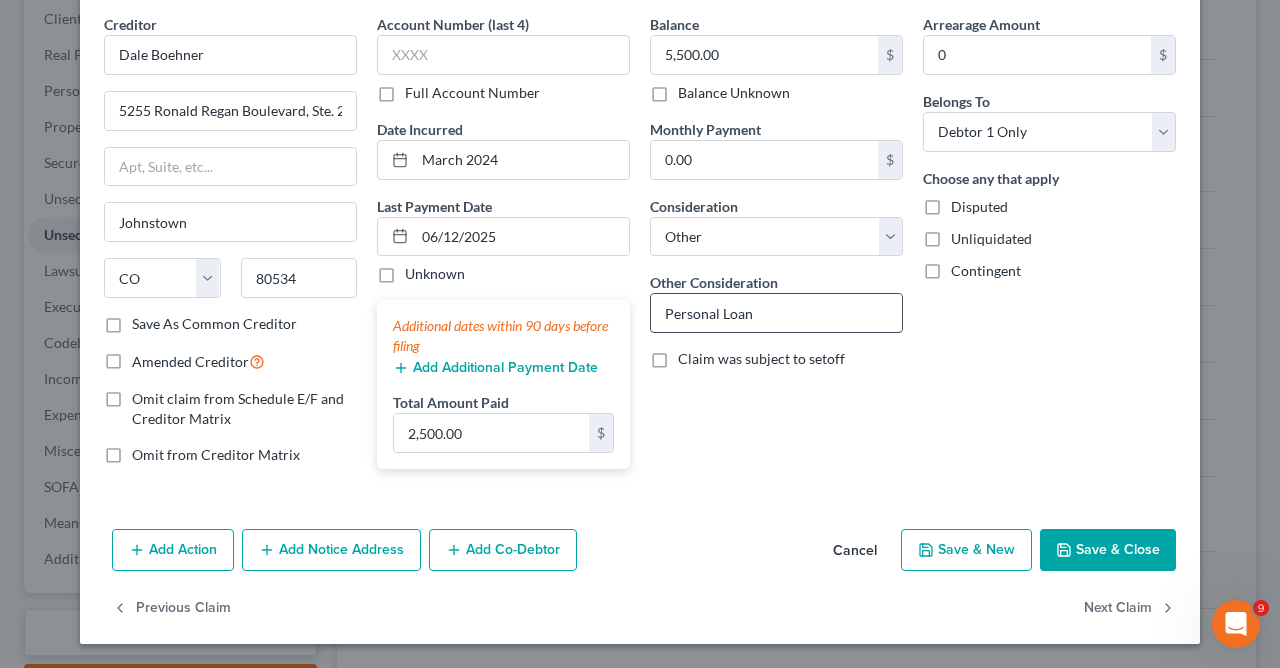 click on "Personal Loan" at bounding box center [776, 313] 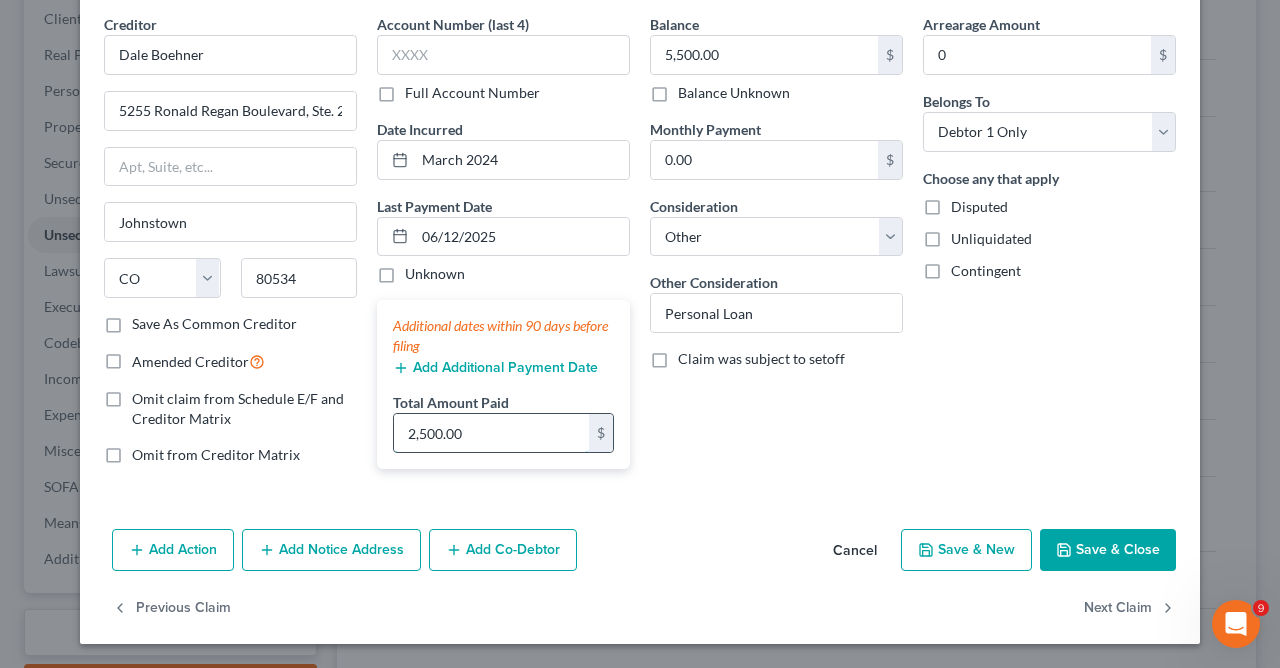 click on "2,500.00" at bounding box center [491, 433] 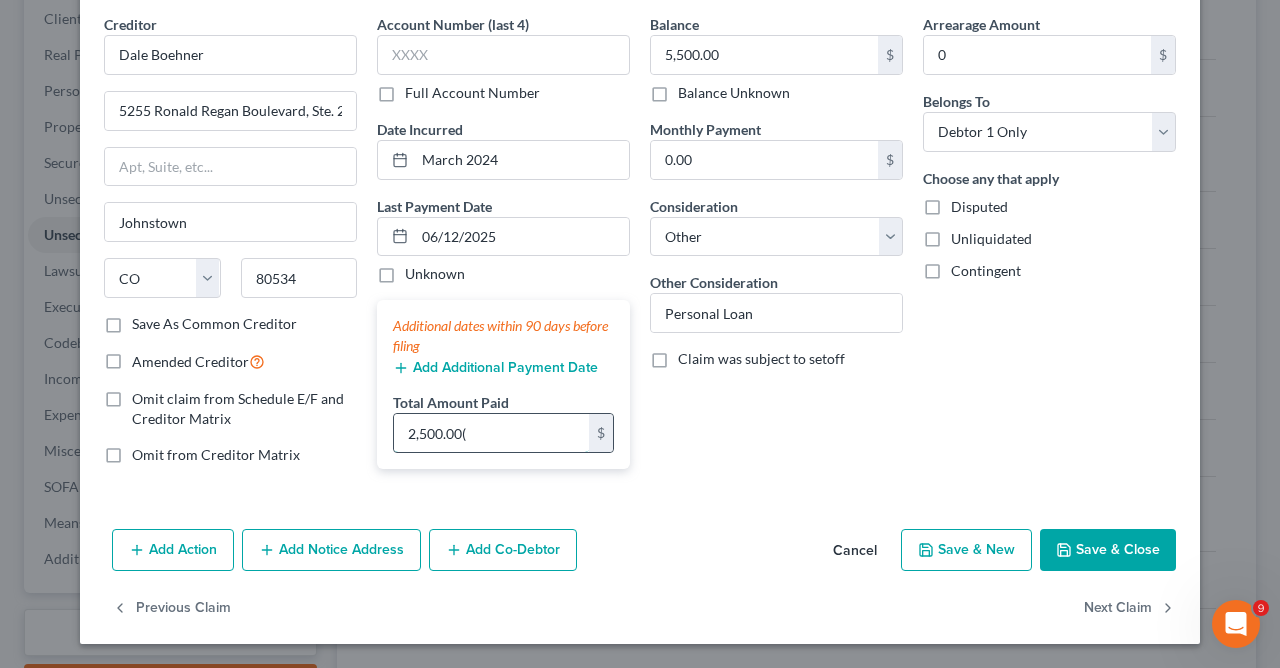 type on "2,500.00" 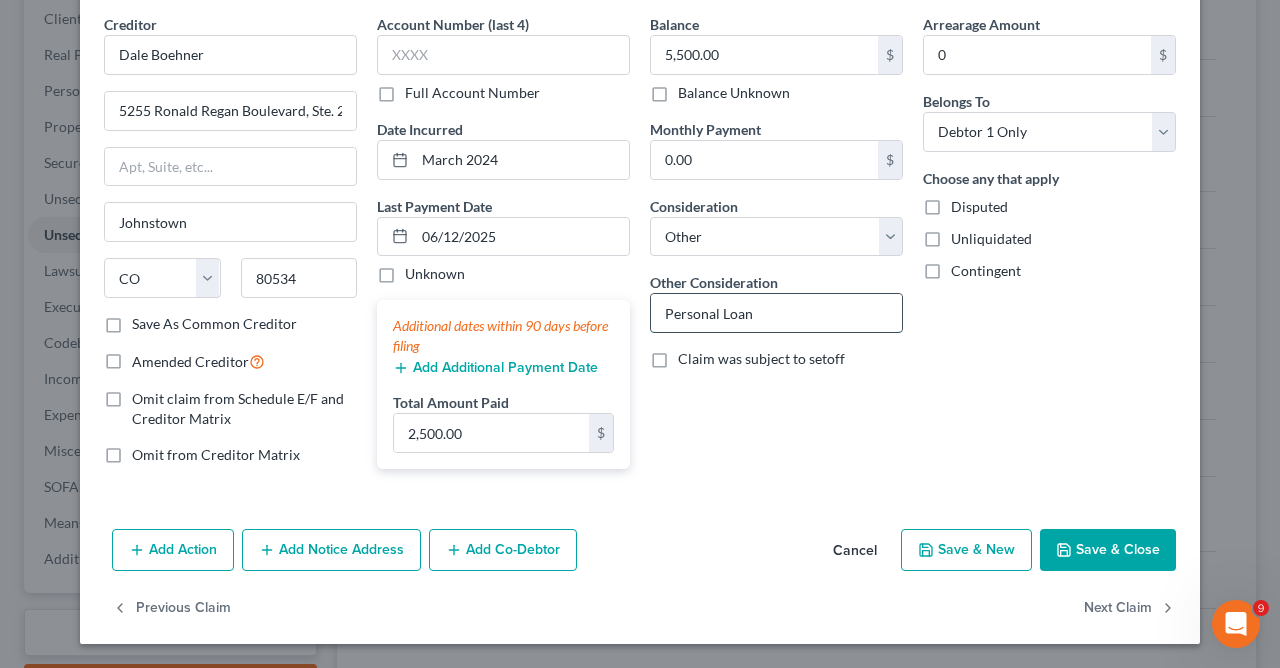 click on "Personal Loan" at bounding box center (776, 313) 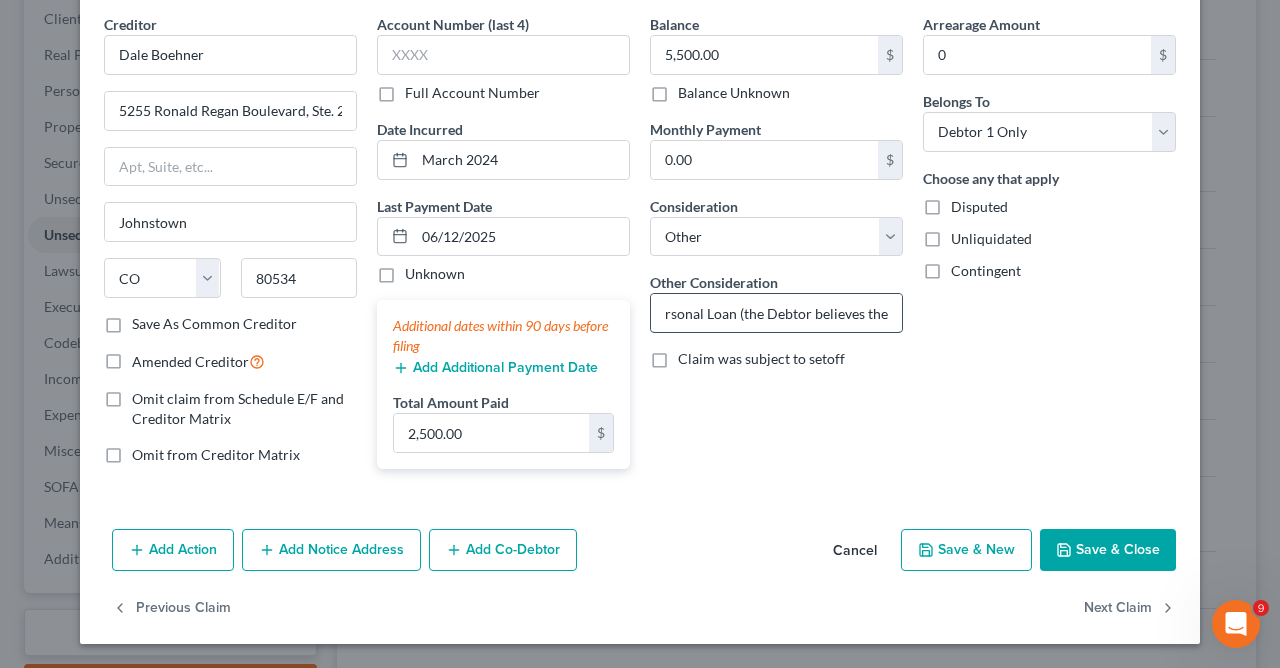scroll, scrollTop: 0, scrollLeft: 0, axis: both 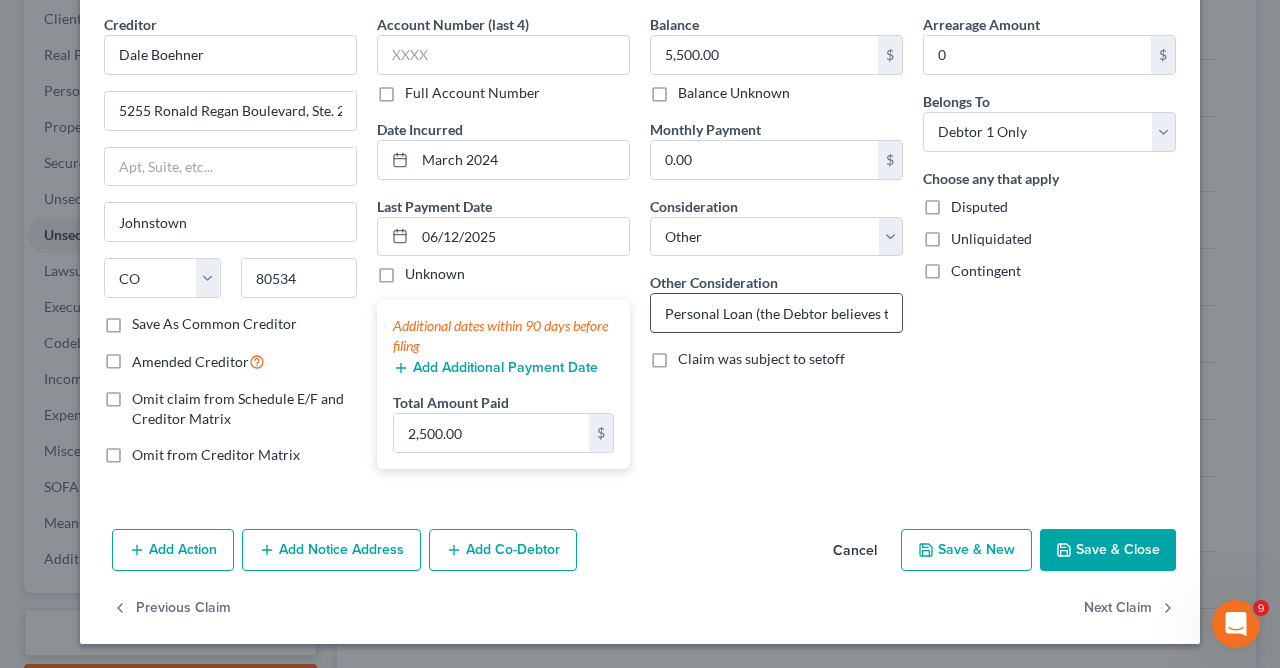 type on "Personal Loan (the Debtor believes the payments made within the 90 days prior to filing may have totaled more than $2,500.00 and is continuing to research that)" 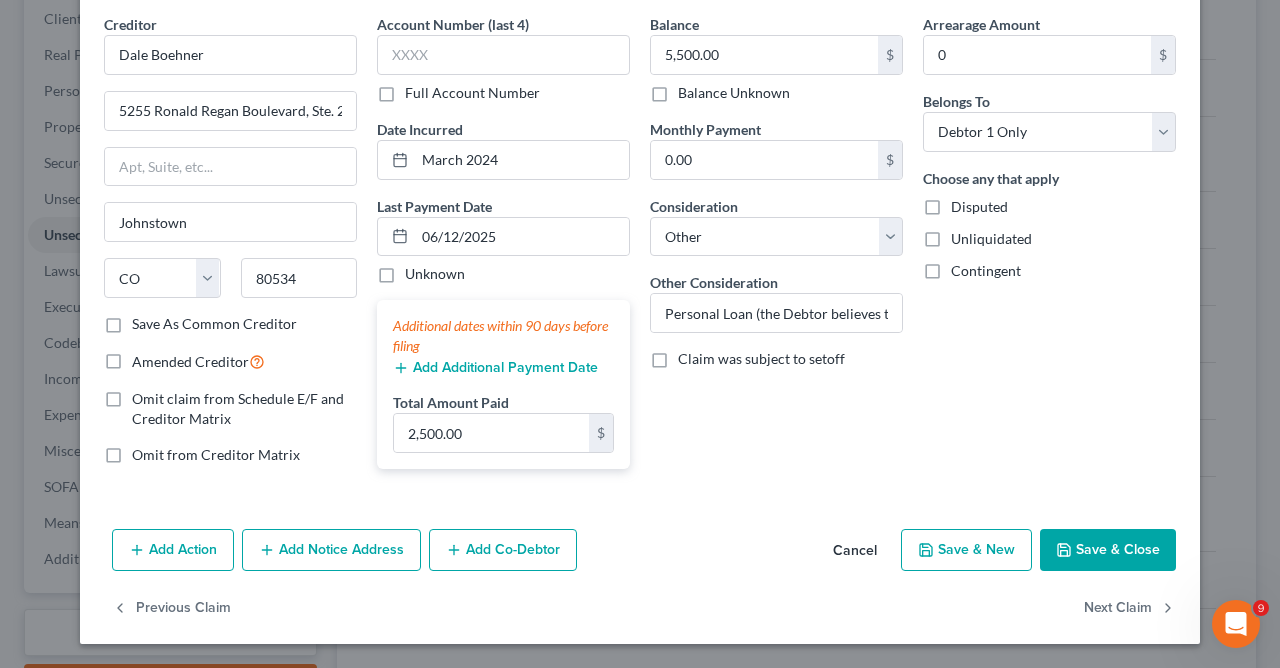 click on "Save & Close" at bounding box center (1108, 550) 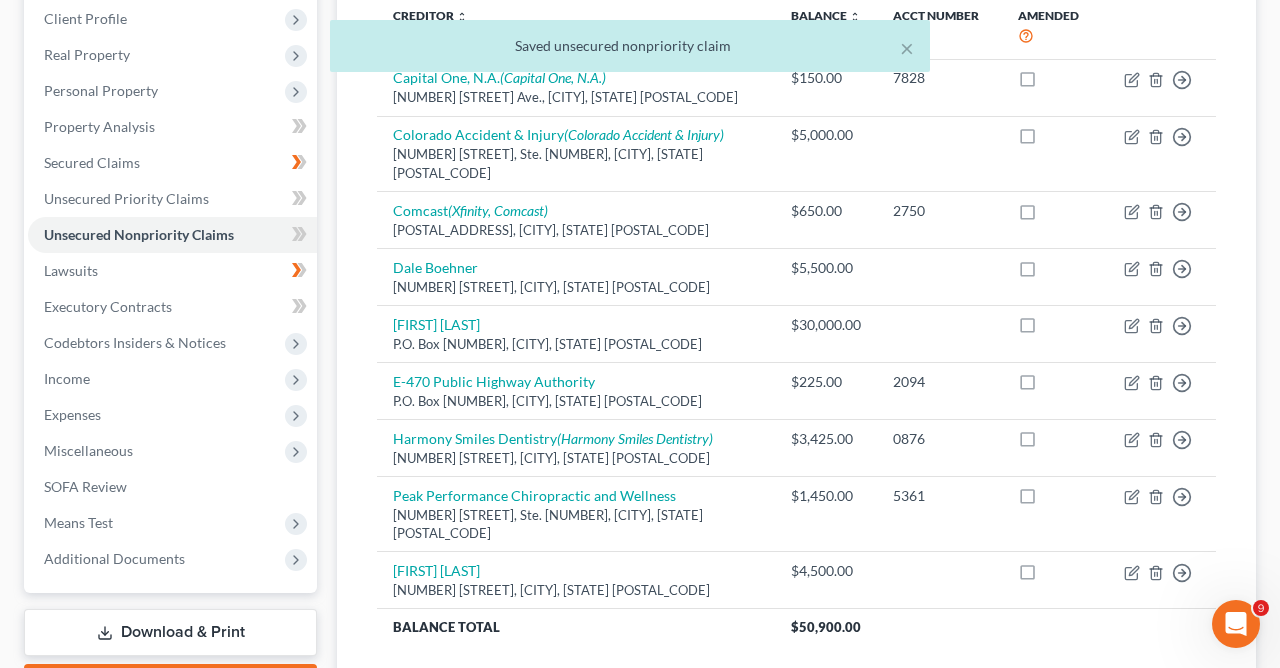scroll, scrollTop: 0, scrollLeft: 0, axis: both 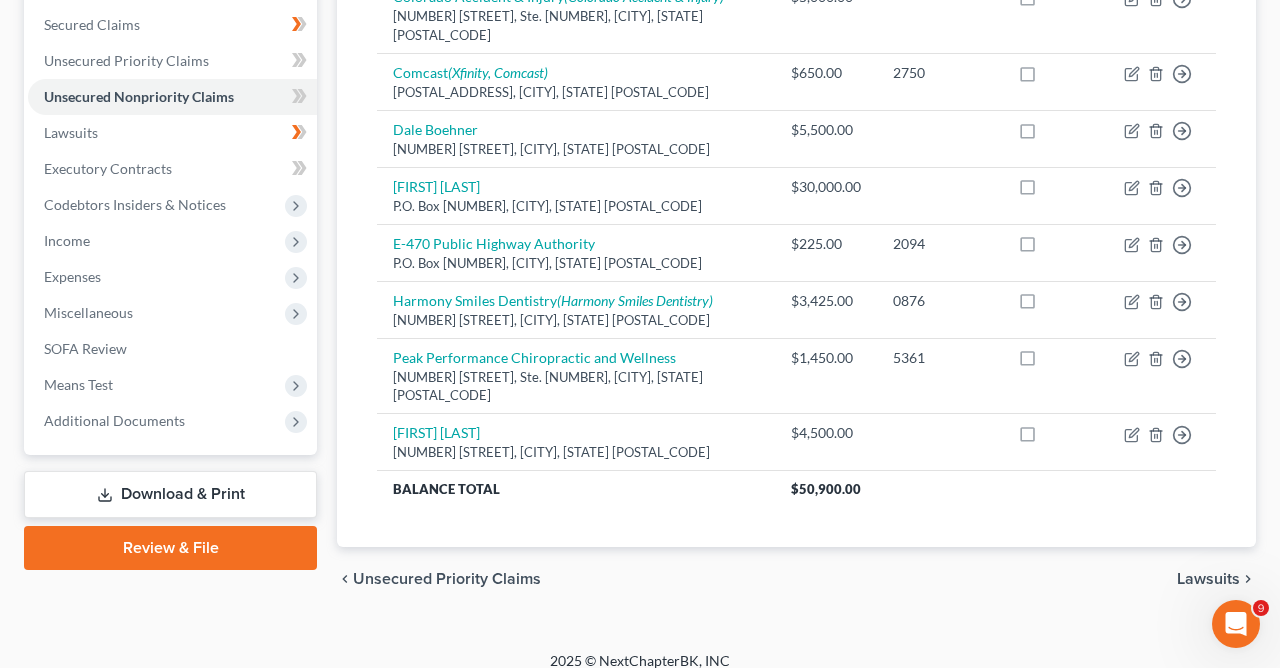 click on "Download & Print" at bounding box center (170, 494) 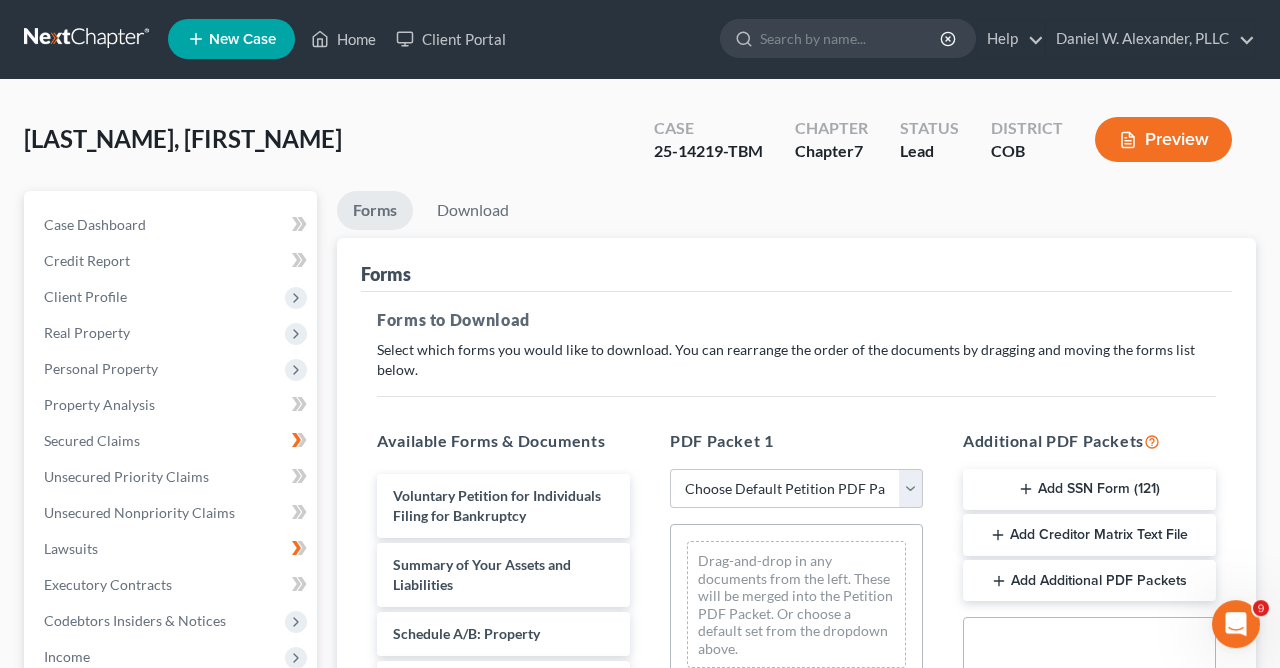 scroll, scrollTop: 0, scrollLeft: 0, axis: both 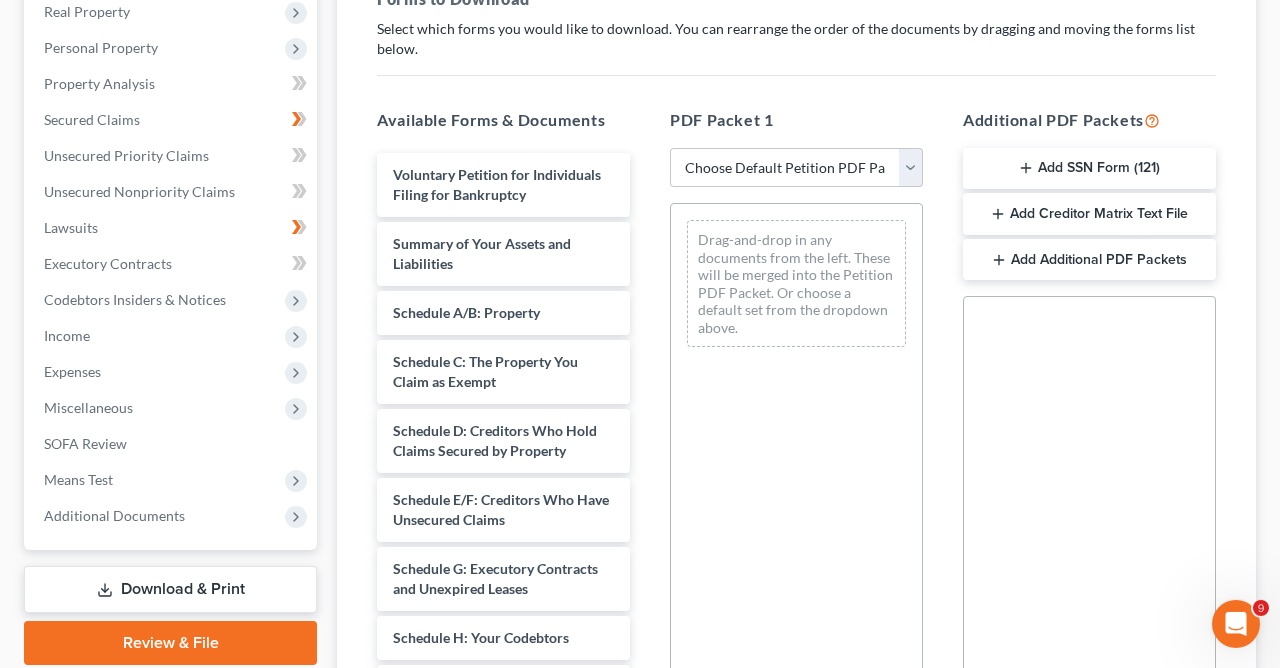 click on "Add Additional PDF Packets" at bounding box center (1089, 260) 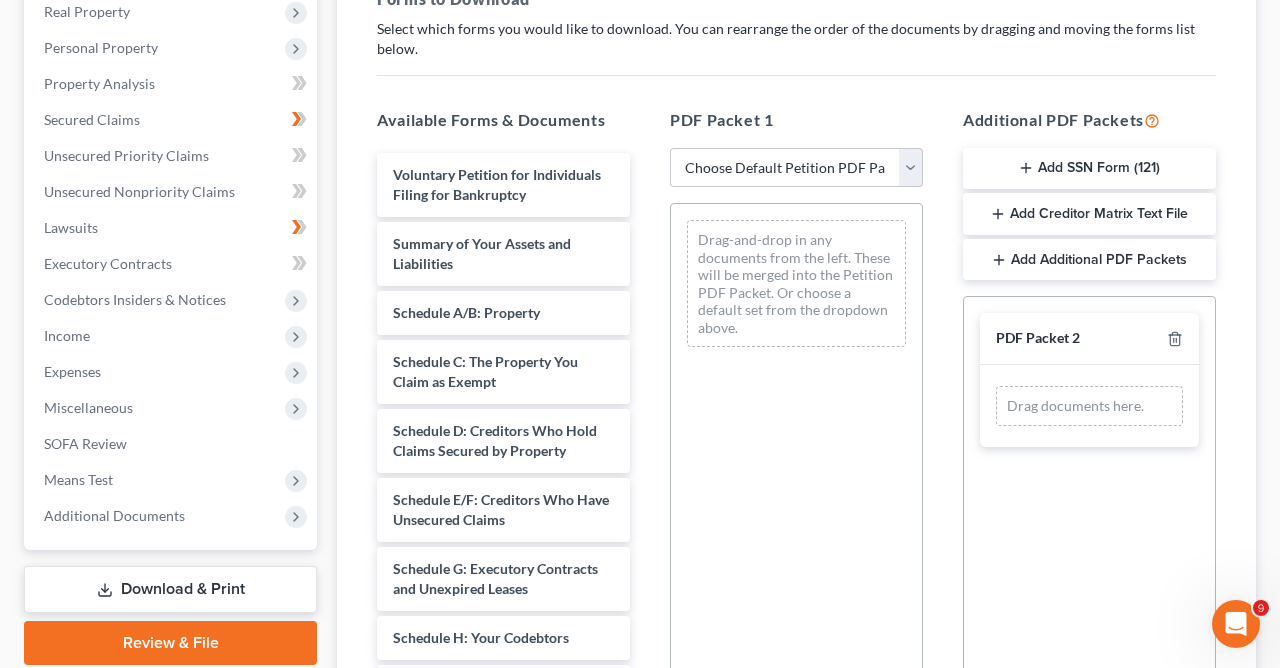 scroll, scrollTop: 550, scrollLeft: 0, axis: vertical 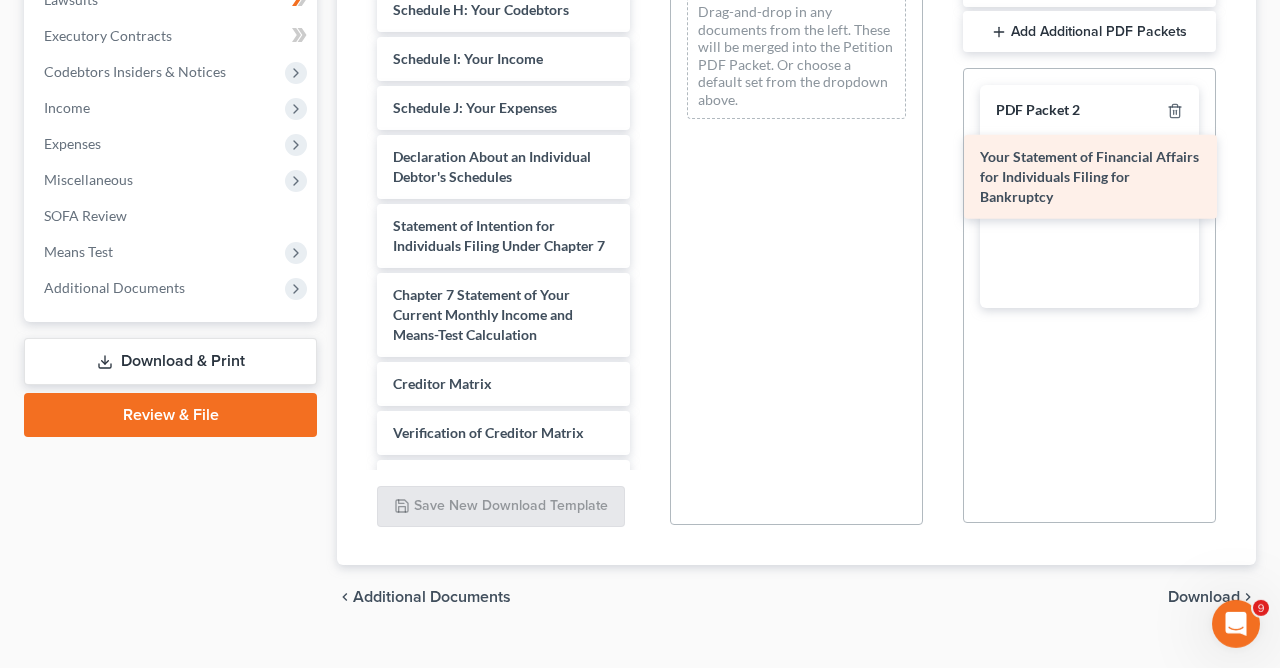 drag, startPoint x: 447, startPoint y: 238, endPoint x: 1038, endPoint y: 173, distance: 594.5637 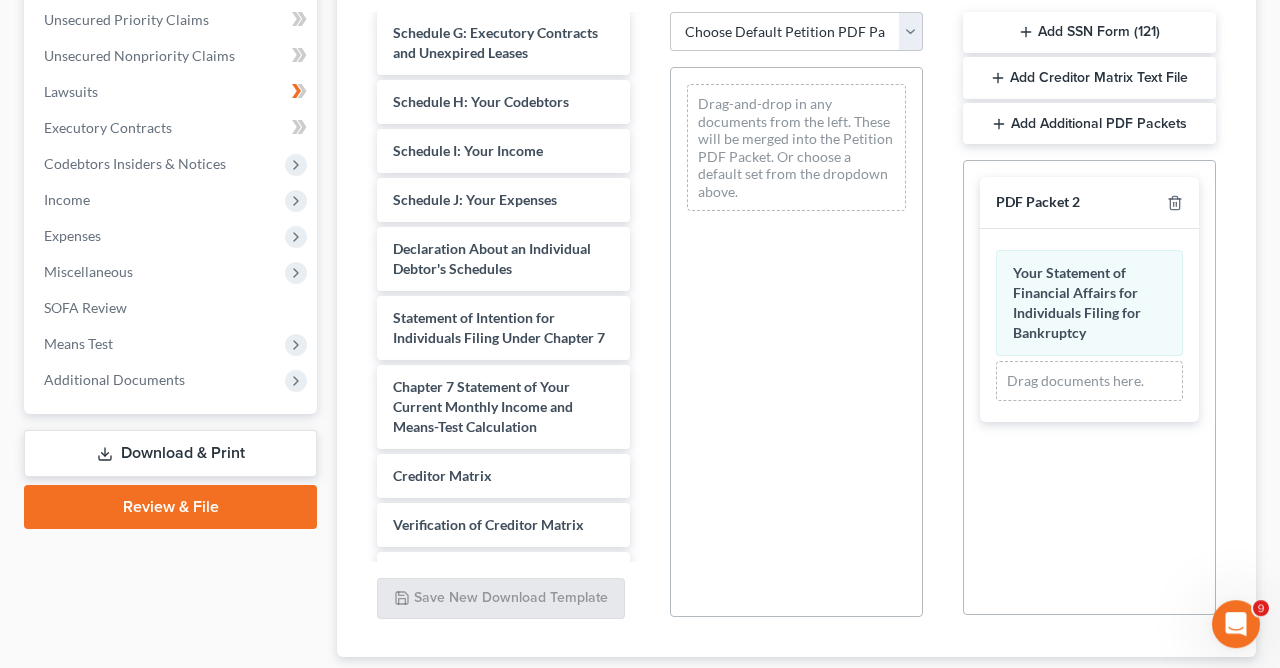 scroll, scrollTop: 337, scrollLeft: 0, axis: vertical 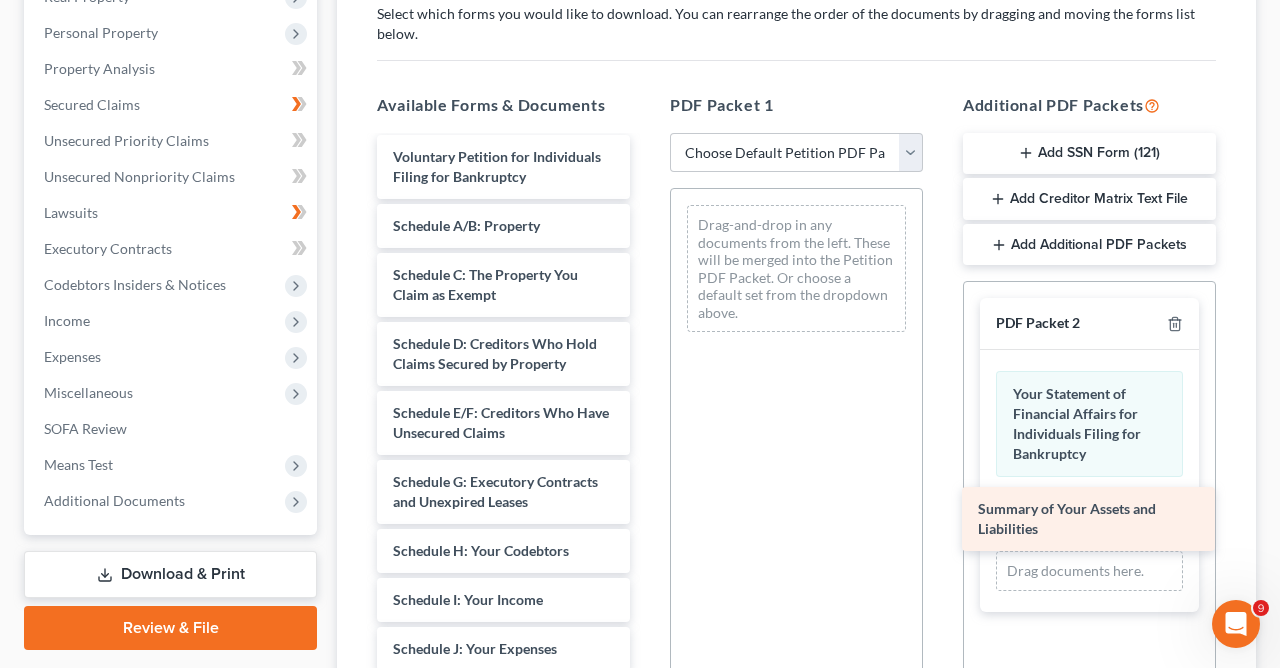 drag, startPoint x: 506, startPoint y: 238, endPoint x: 1090, endPoint y: 523, distance: 649.83154 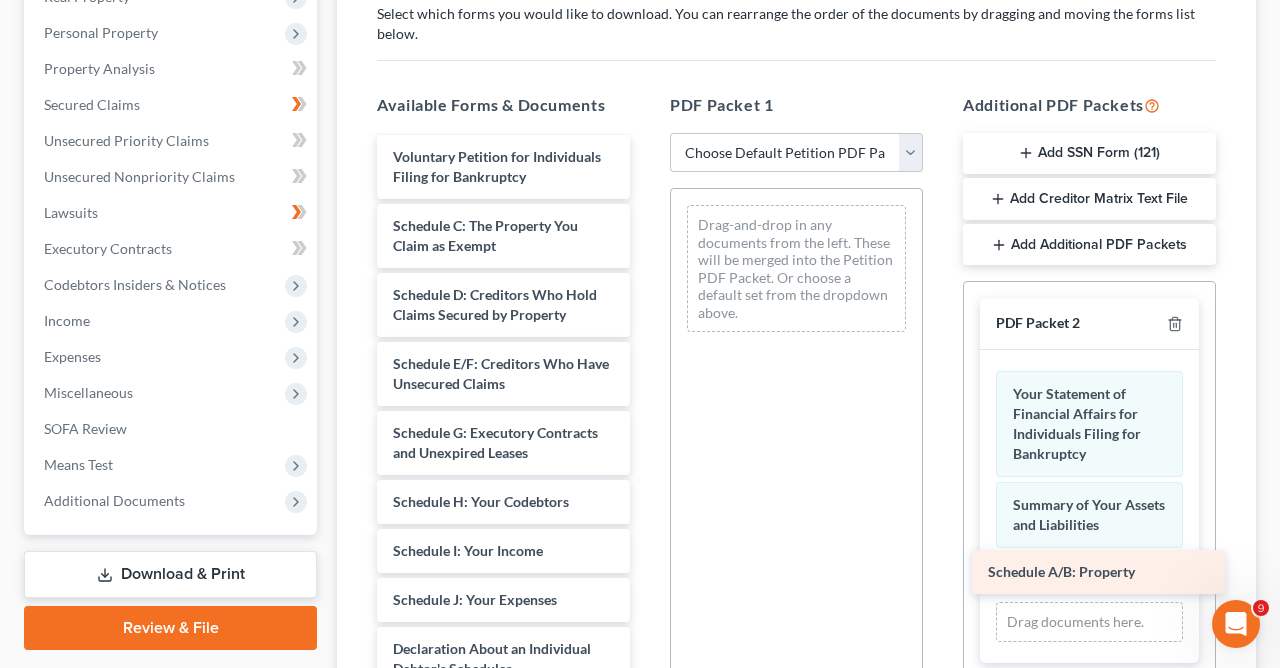 drag, startPoint x: 514, startPoint y: 227, endPoint x: 1113, endPoint y: 587, distance: 698.85693 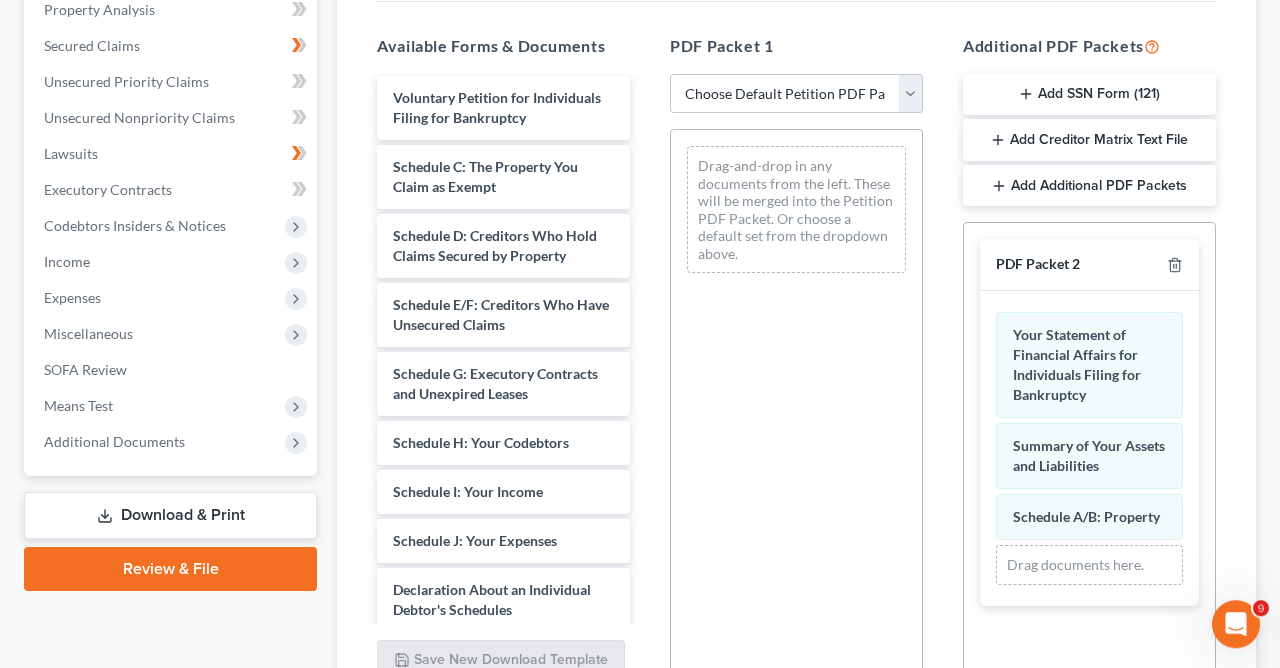 scroll, scrollTop: 480, scrollLeft: 0, axis: vertical 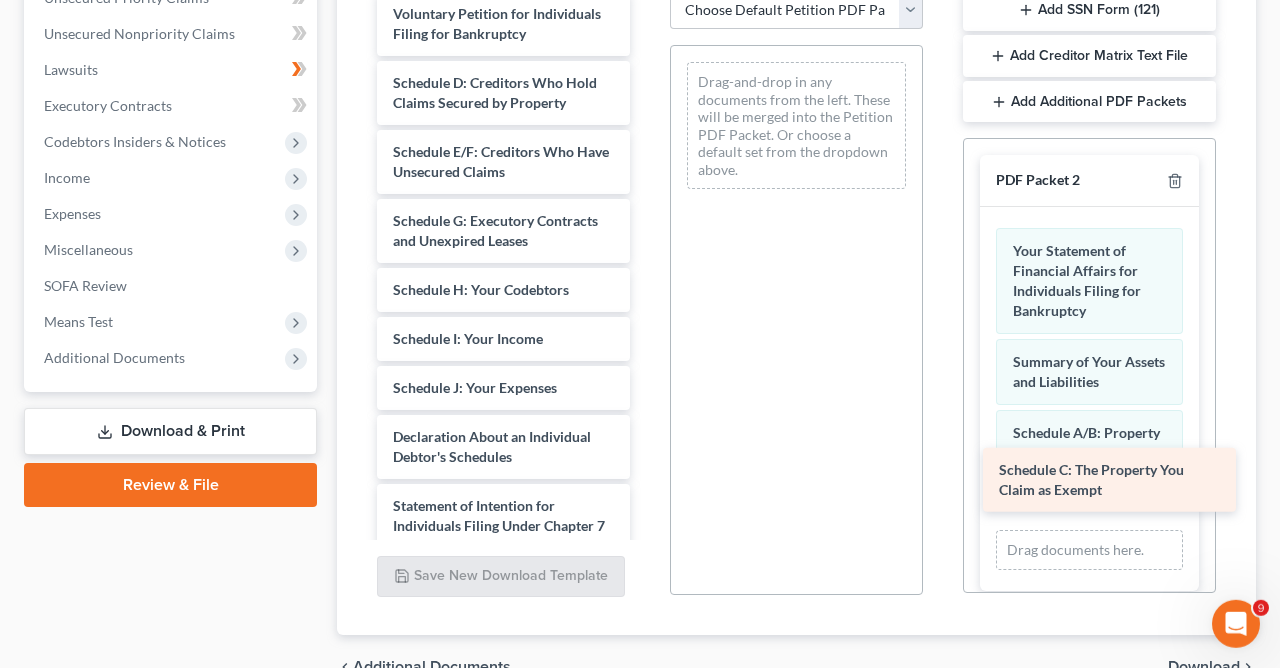 drag, startPoint x: 508, startPoint y: 83, endPoint x: 1114, endPoint y: 472, distance: 720.109 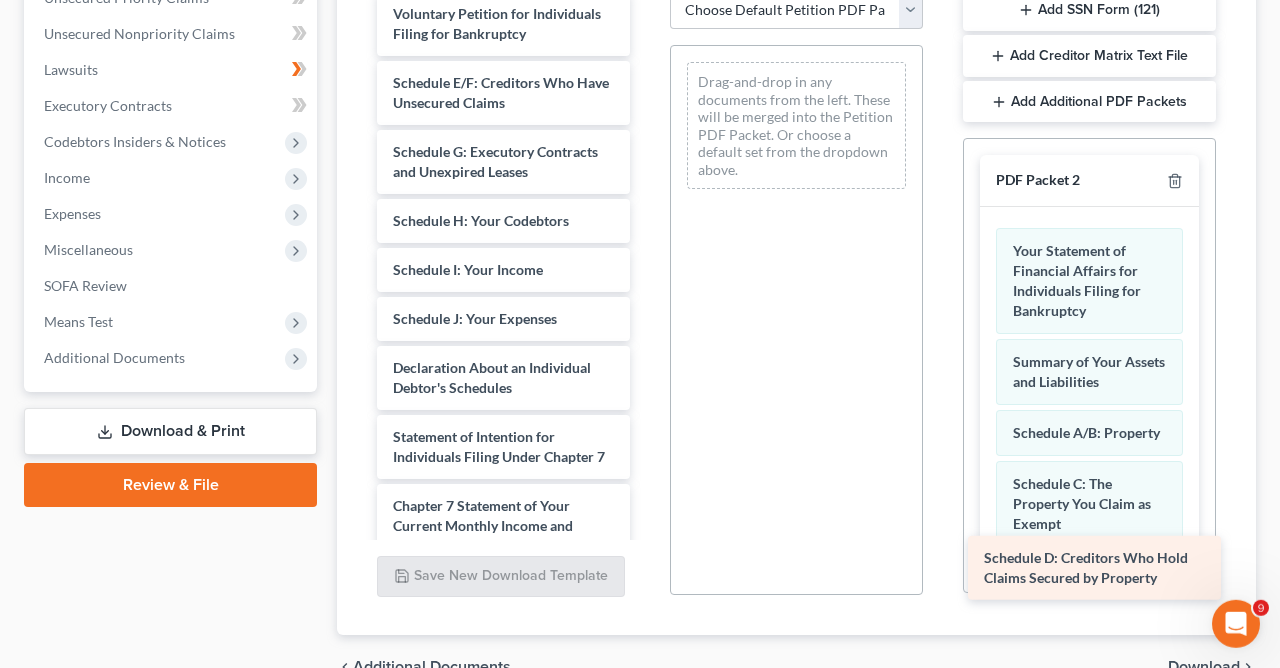 drag, startPoint x: 516, startPoint y: 82, endPoint x: 1114, endPoint y: 555, distance: 762.45197 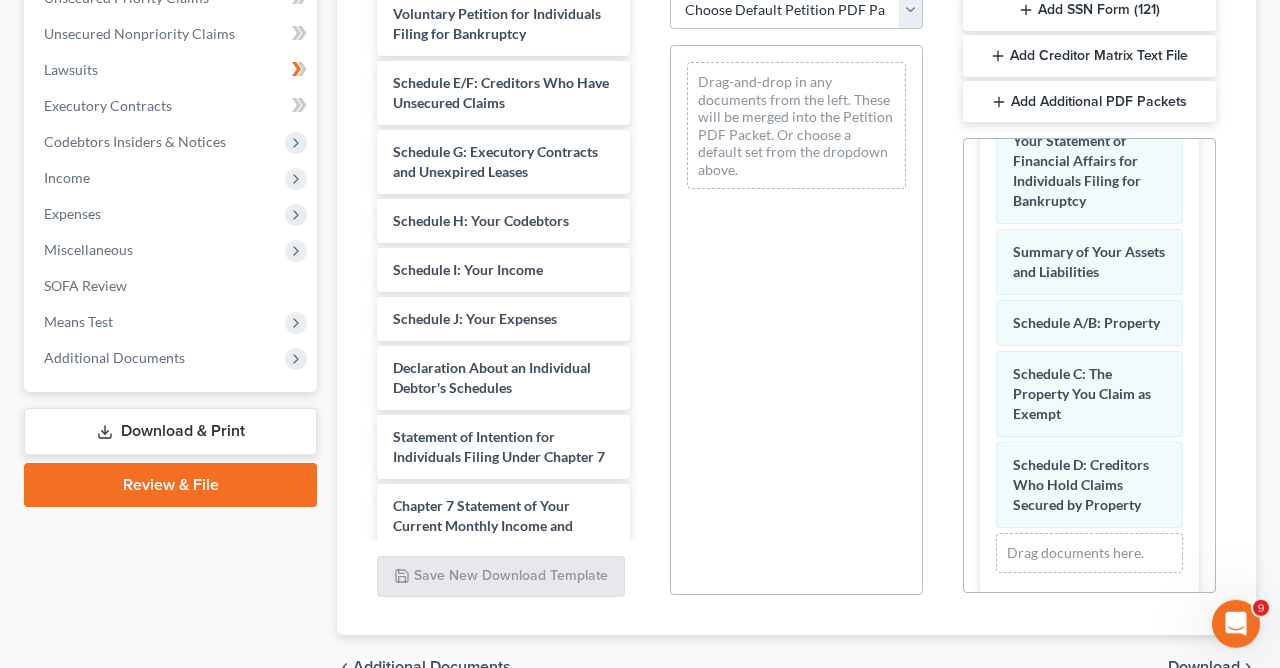 scroll, scrollTop: 128, scrollLeft: 0, axis: vertical 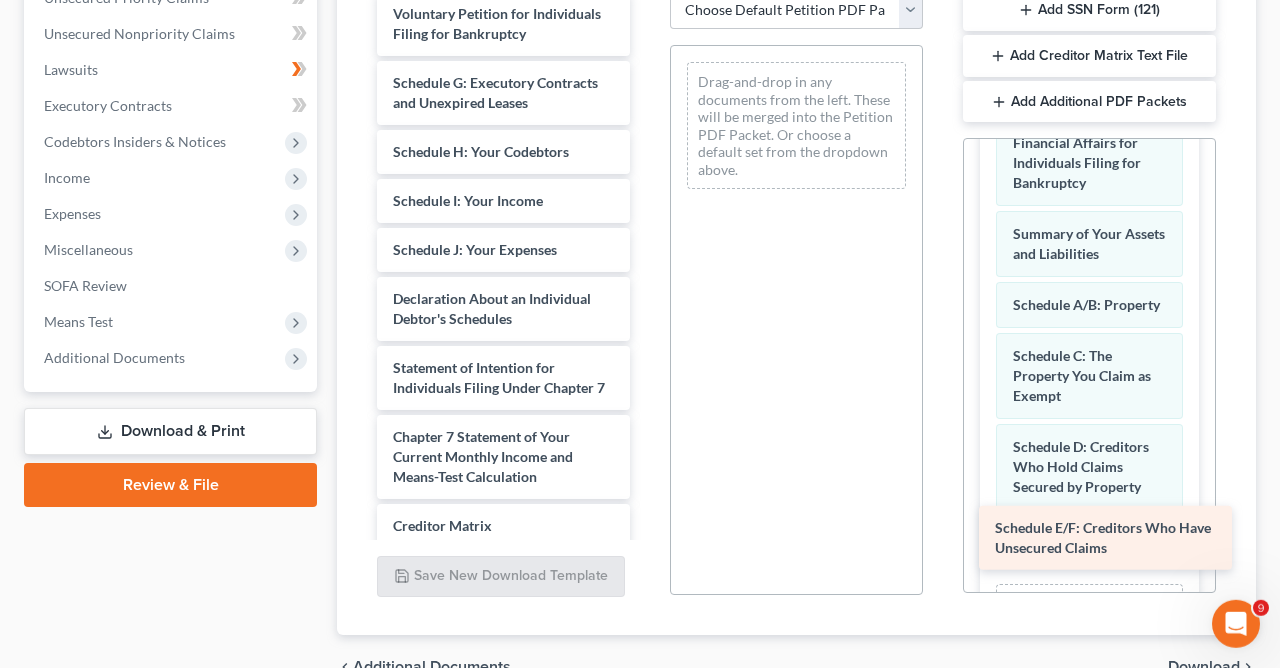 drag, startPoint x: 566, startPoint y: 113, endPoint x: 1168, endPoint y: 560, distance: 749.80865 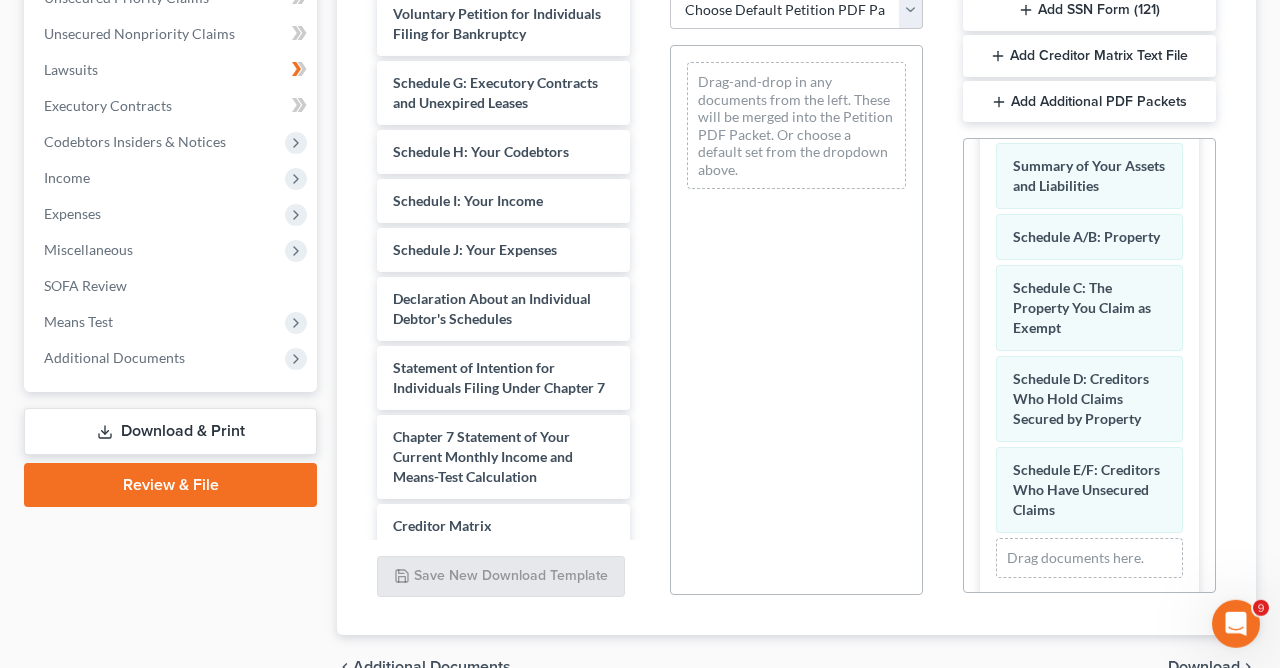 scroll, scrollTop: 219, scrollLeft: 0, axis: vertical 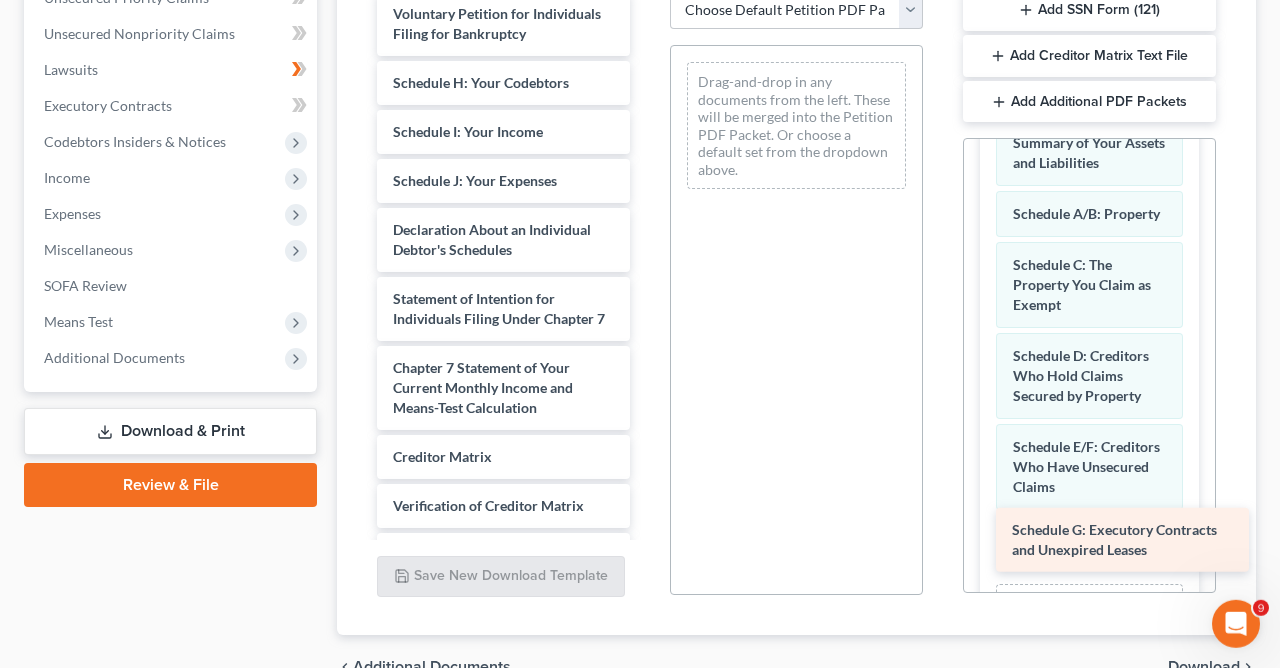drag, startPoint x: 498, startPoint y: 92, endPoint x: 1115, endPoint y: 541, distance: 763.0793 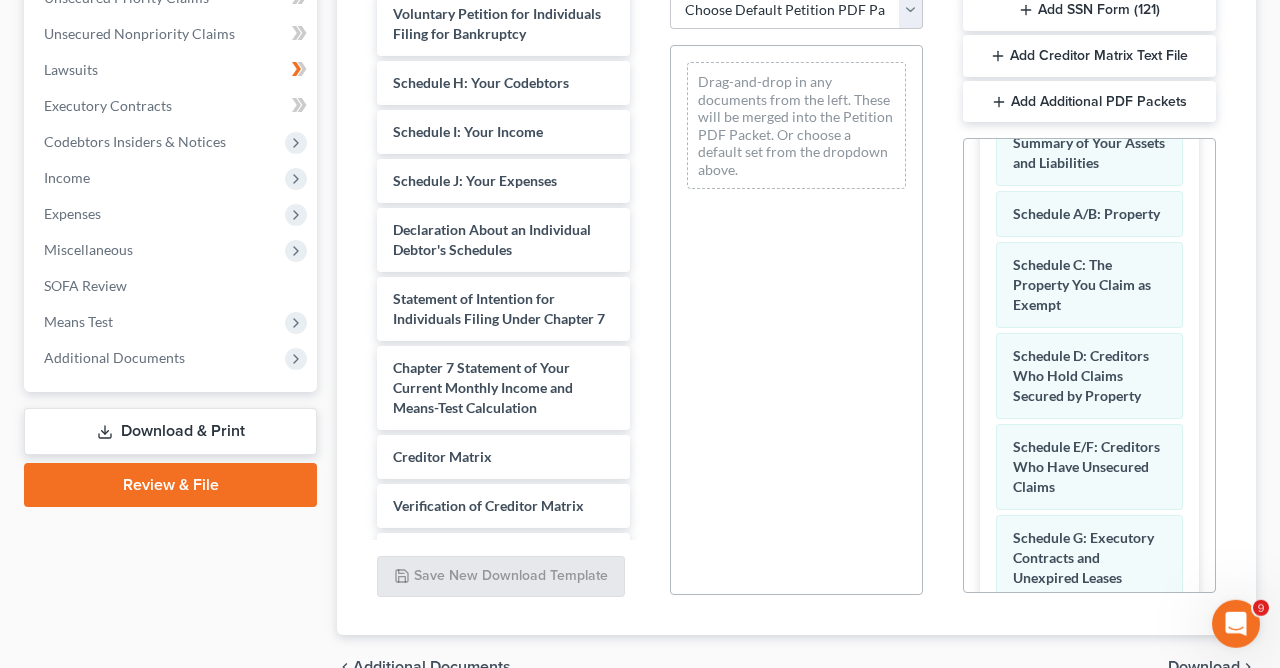 scroll, scrollTop: 310, scrollLeft: 0, axis: vertical 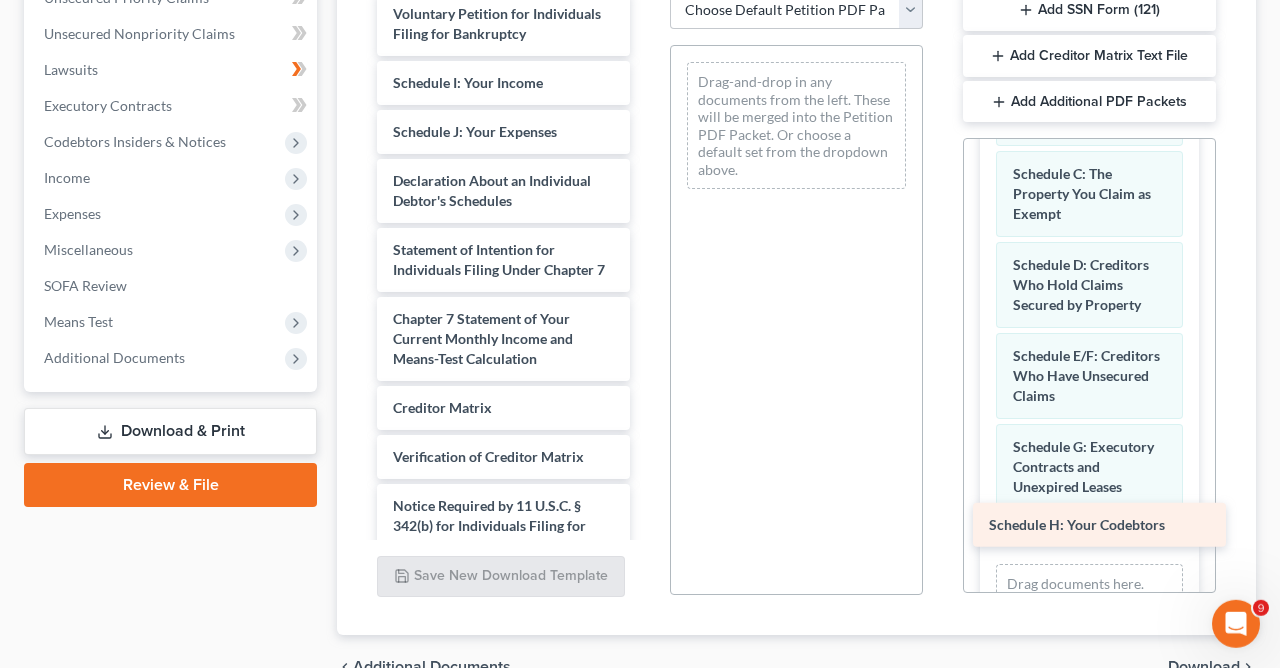 drag, startPoint x: 462, startPoint y: 66, endPoint x: 1058, endPoint y: 510, distance: 743.20386 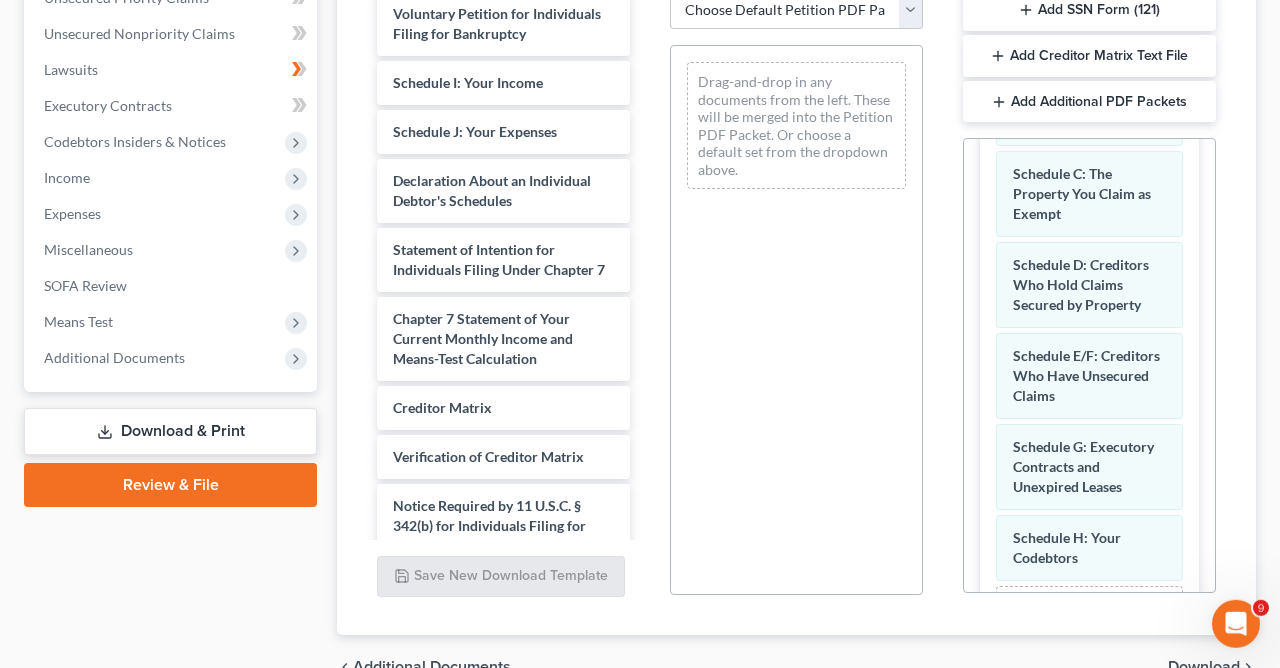 scroll, scrollTop: 381, scrollLeft: 0, axis: vertical 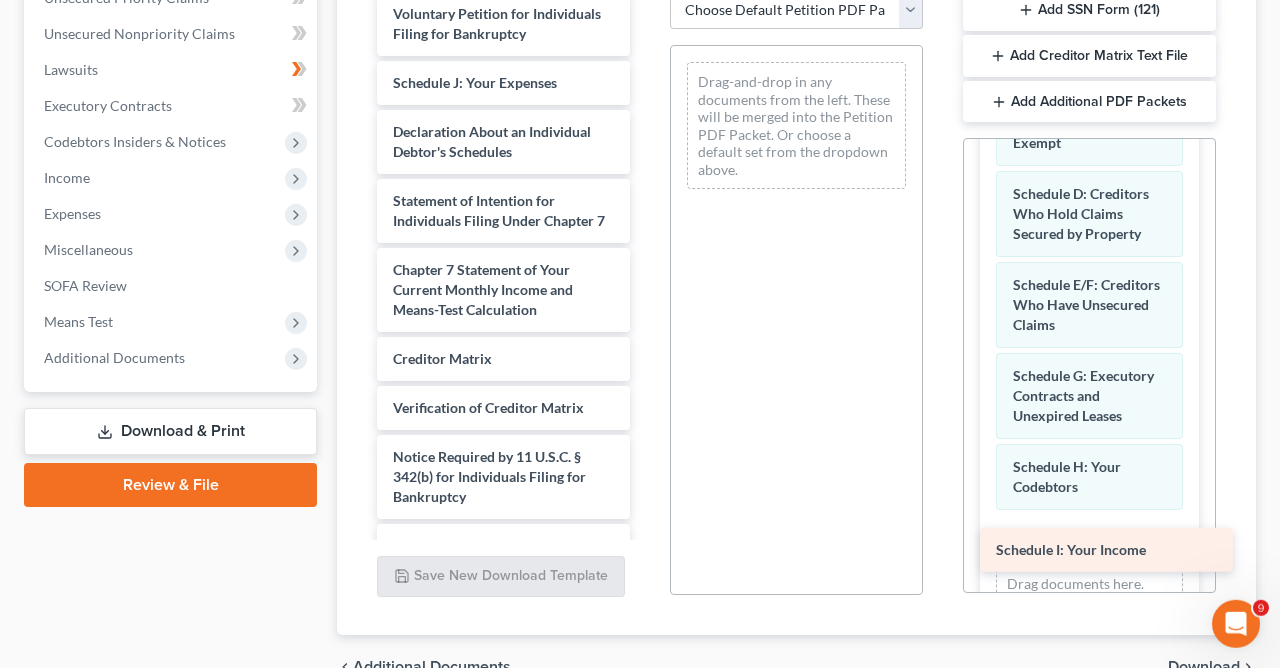 drag, startPoint x: 465, startPoint y: 74, endPoint x: 1068, endPoint y: 543, distance: 763.91754 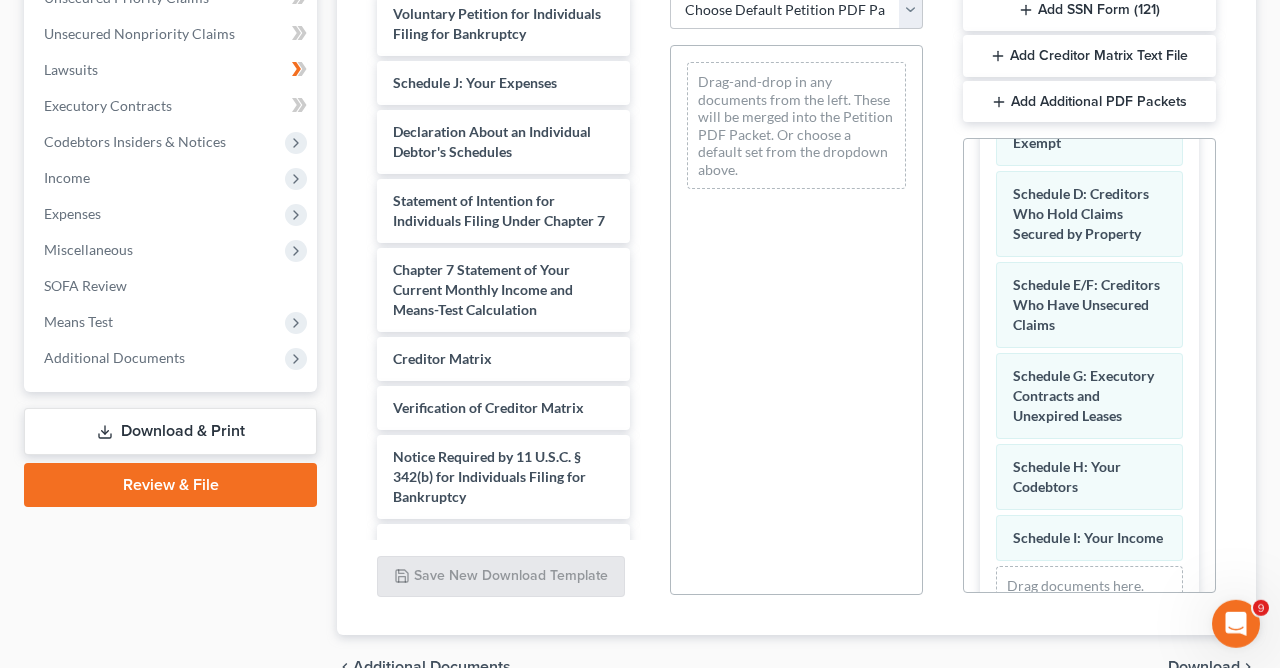 scroll, scrollTop: 432, scrollLeft: 0, axis: vertical 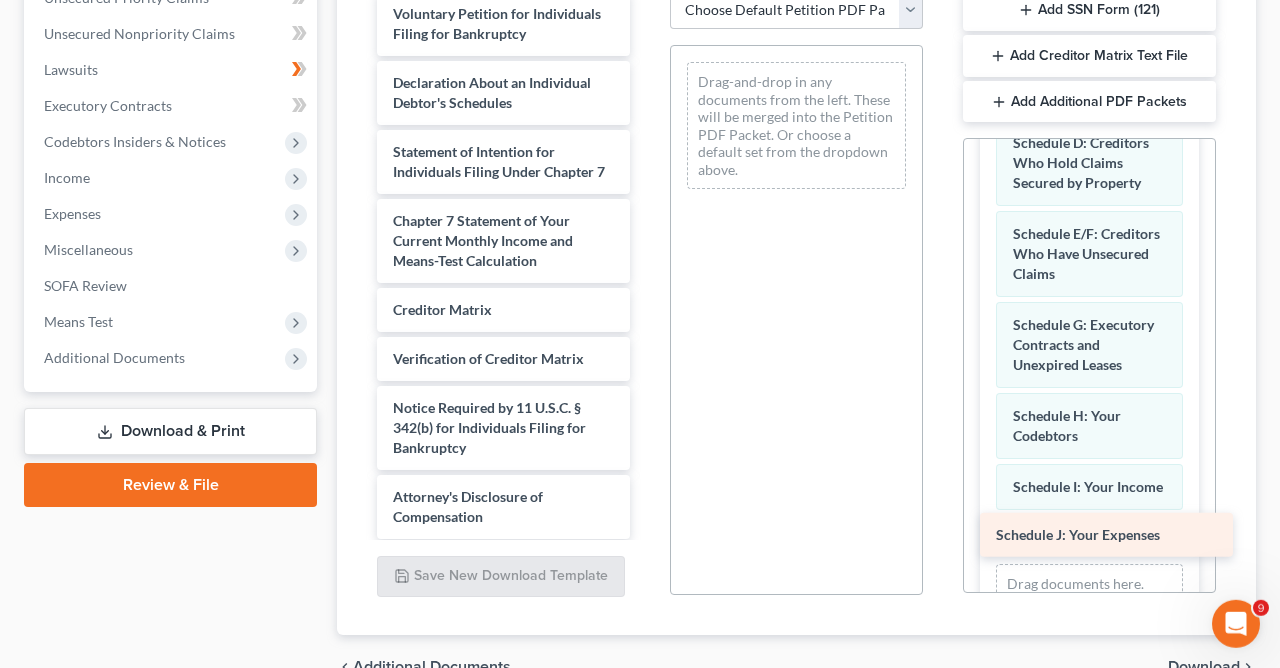 drag, startPoint x: 461, startPoint y: 86, endPoint x: 1064, endPoint y: 533, distance: 750.61176 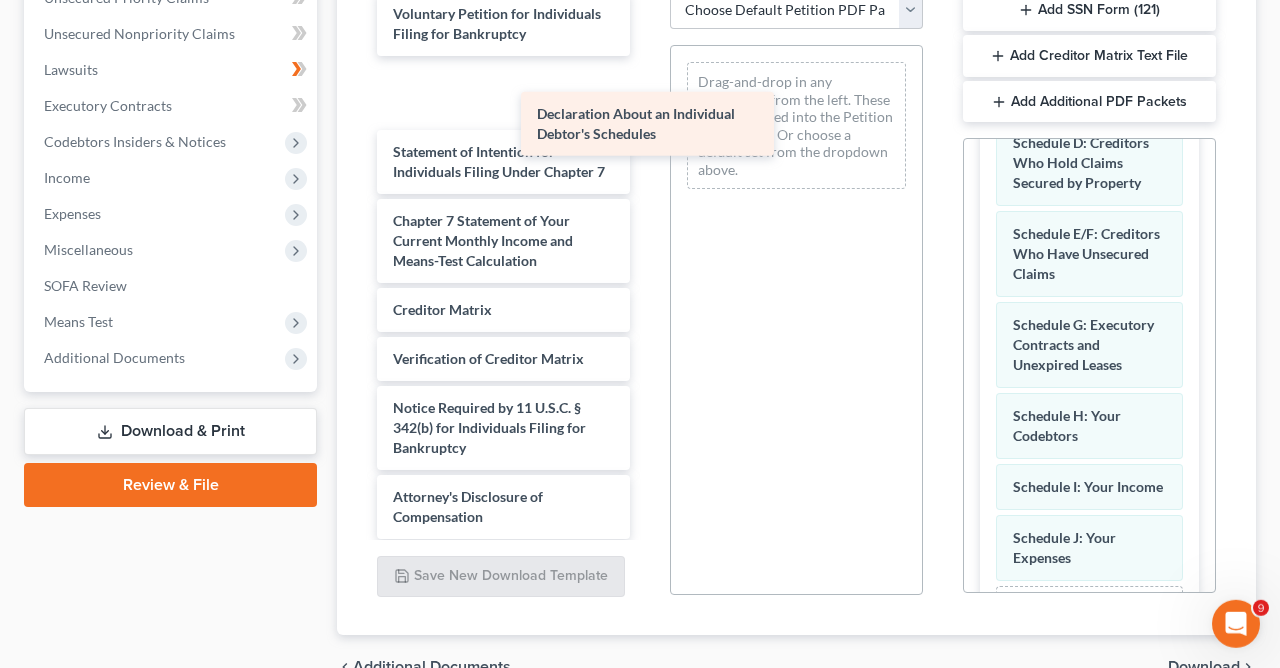 scroll, scrollTop: 0, scrollLeft: 0, axis: both 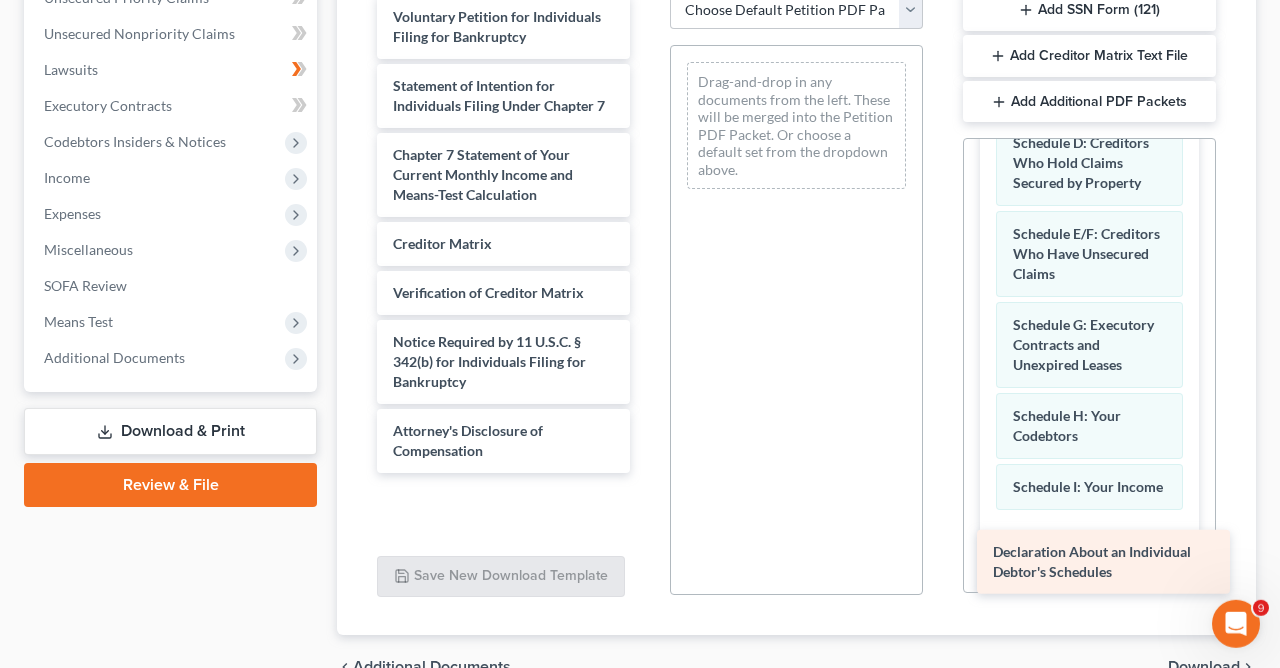 drag, startPoint x: 498, startPoint y: 104, endPoint x: 1098, endPoint y: 575, distance: 762.78503 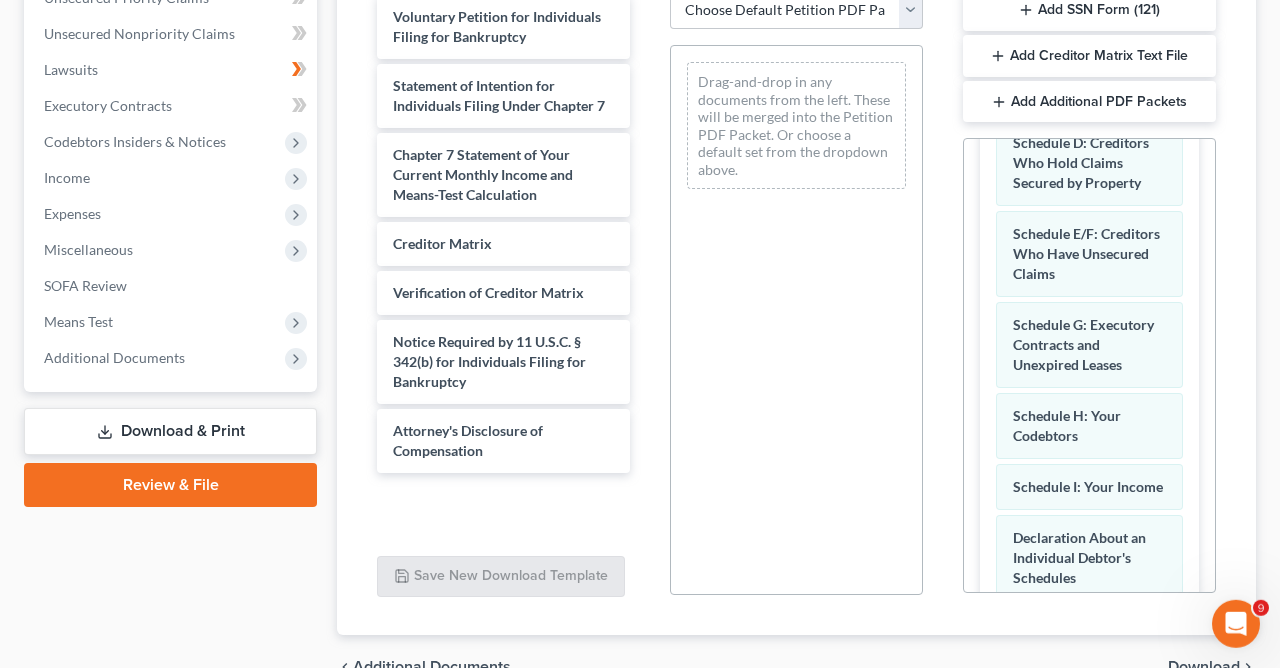 click on "PDF Packet 2 Your Statement of Financial Affairs for Individuals Filing for Bankruptcy Summary of Your Assets and Liabilities Schedule A/B: Property Schedule C: The Property You Claim as Exempt Schedule D: Creditors Who Hold Claims Secured by Property Schedule E/F: Creditors Who Have Unsecured Claims Schedule G: Executory Contracts and Unexpired Leases Schedule H: Your Codebtors Schedule I: Your Income Declaration About an Individual Debtor's Schedules Schedule J: Your Expenses Drag documents here. Social Security Number Statement of Social Security Number Creditor Matrix Text File Creditor.txt Declaration Re: Electronic Filing Declaration Re: Electronic Filing of Petition, Lists, Schedules and Statements - Exhibit B-1 Declaration Re: Electronic Filing Declaration Re: Electronic Filing Declaration Re: Electronic Filing of Petition and Matrix - Exhibit B-2 Declaration Re: Electronic Filing Declaration Re: Electronic Filing Amended - Exhibit B-3 original statements and schedules" at bounding box center (1089, 230) 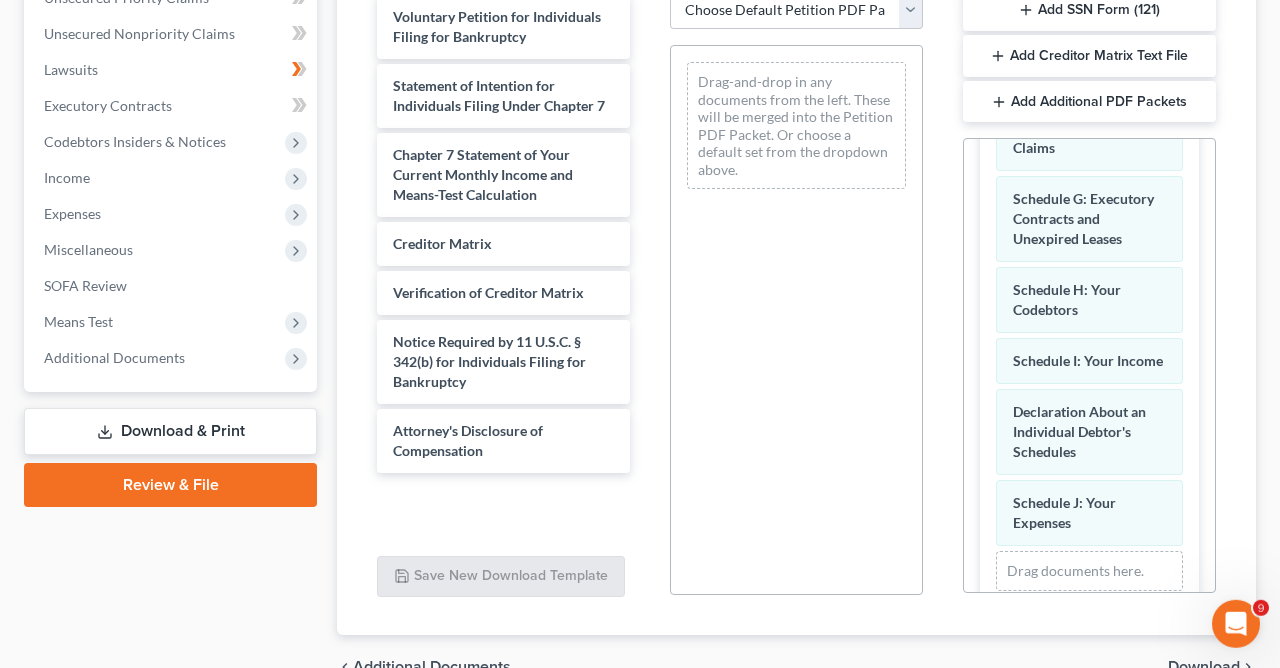 scroll, scrollTop: 594, scrollLeft: 0, axis: vertical 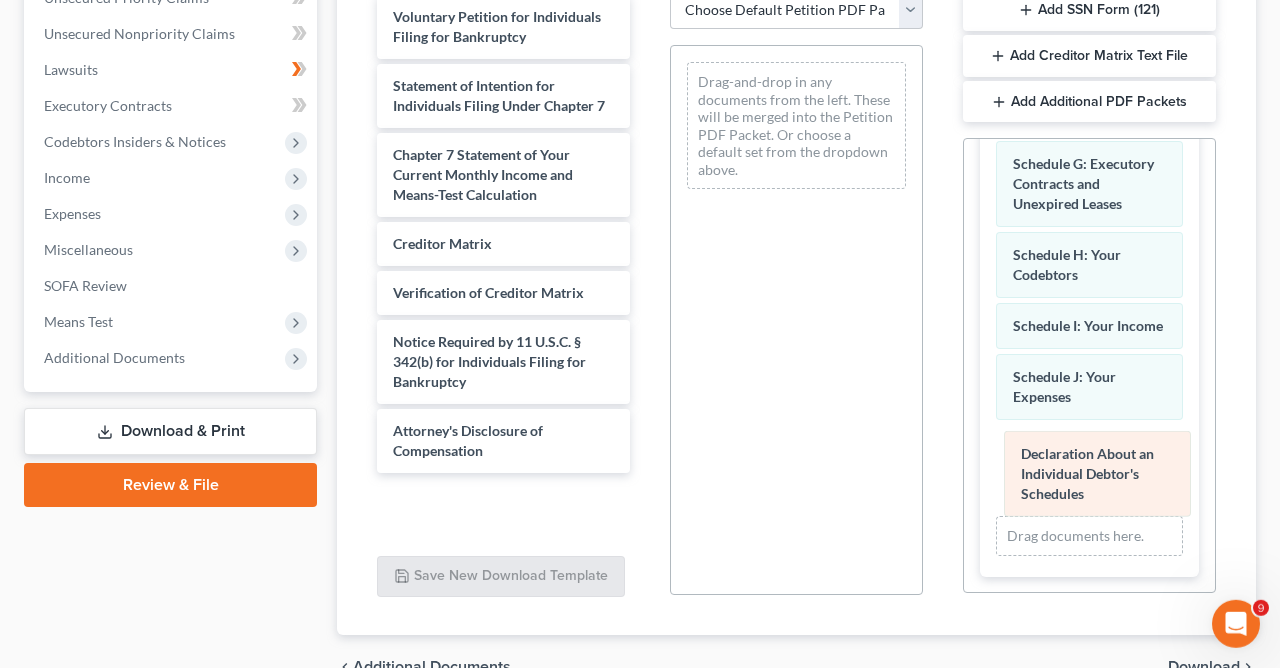 drag, startPoint x: 1097, startPoint y: 397, endPoint x: 1105, endPoint y: 476, distance: 79.40403 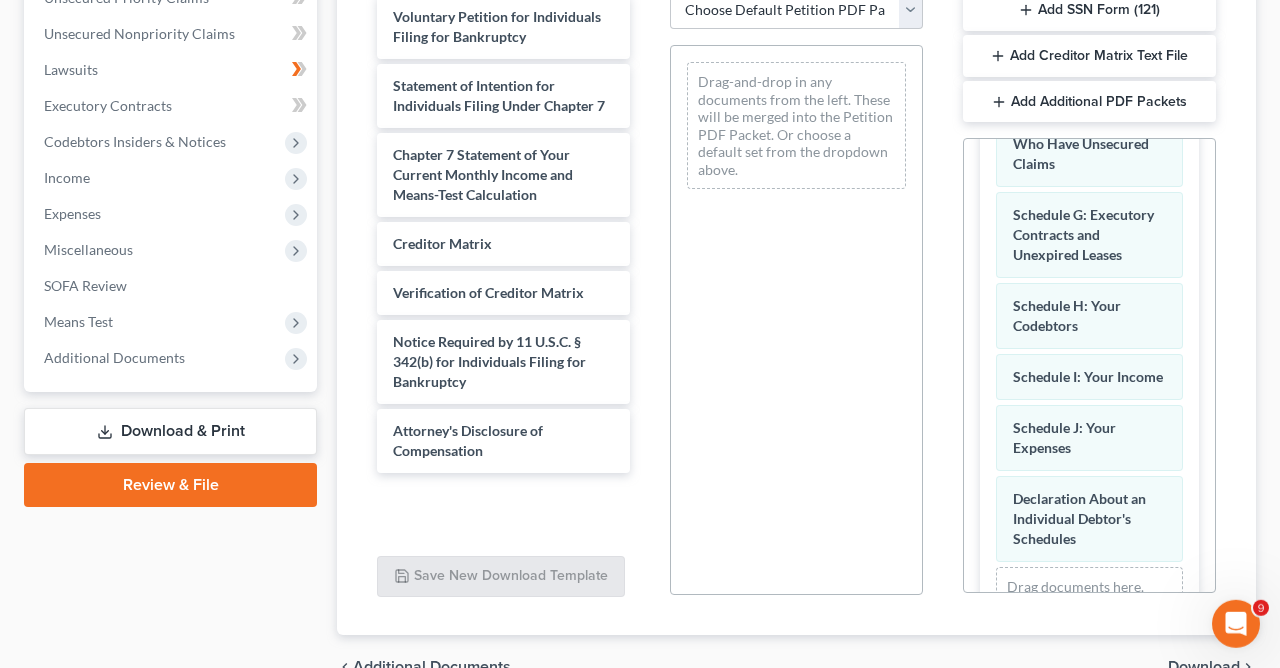 scroll, scrollTop: 594, scrollLeft: 0, axis: vertical 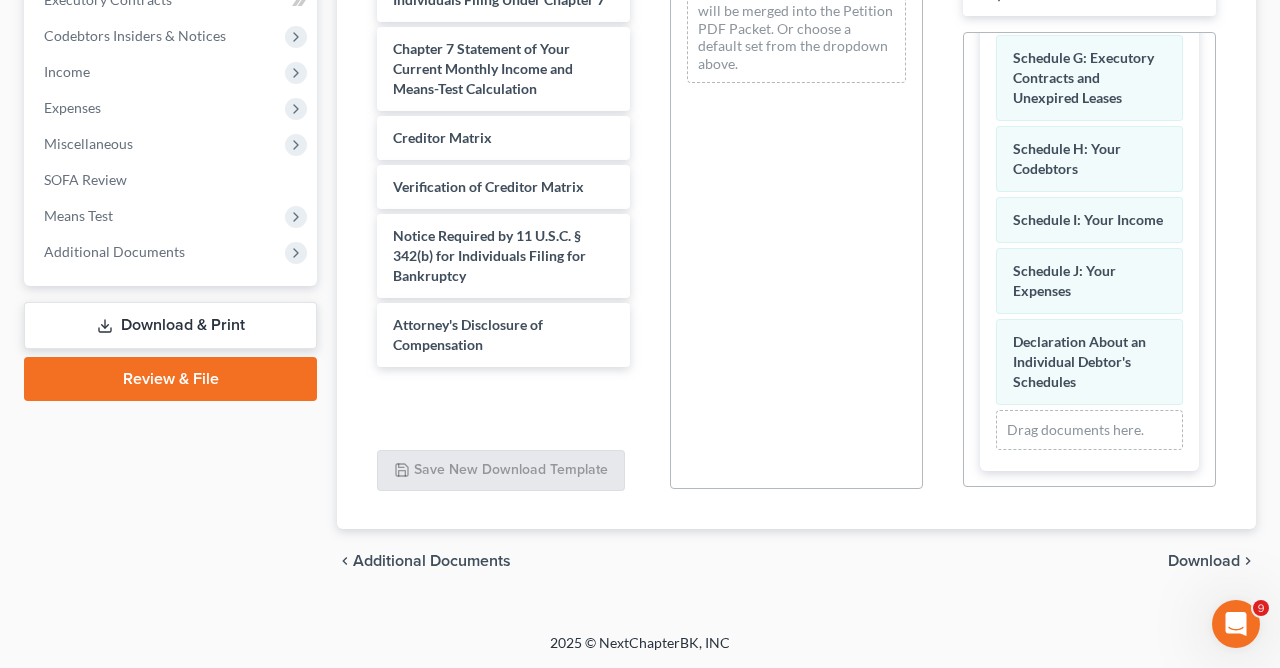 click on "Download" at bounding box center (1204, 561) 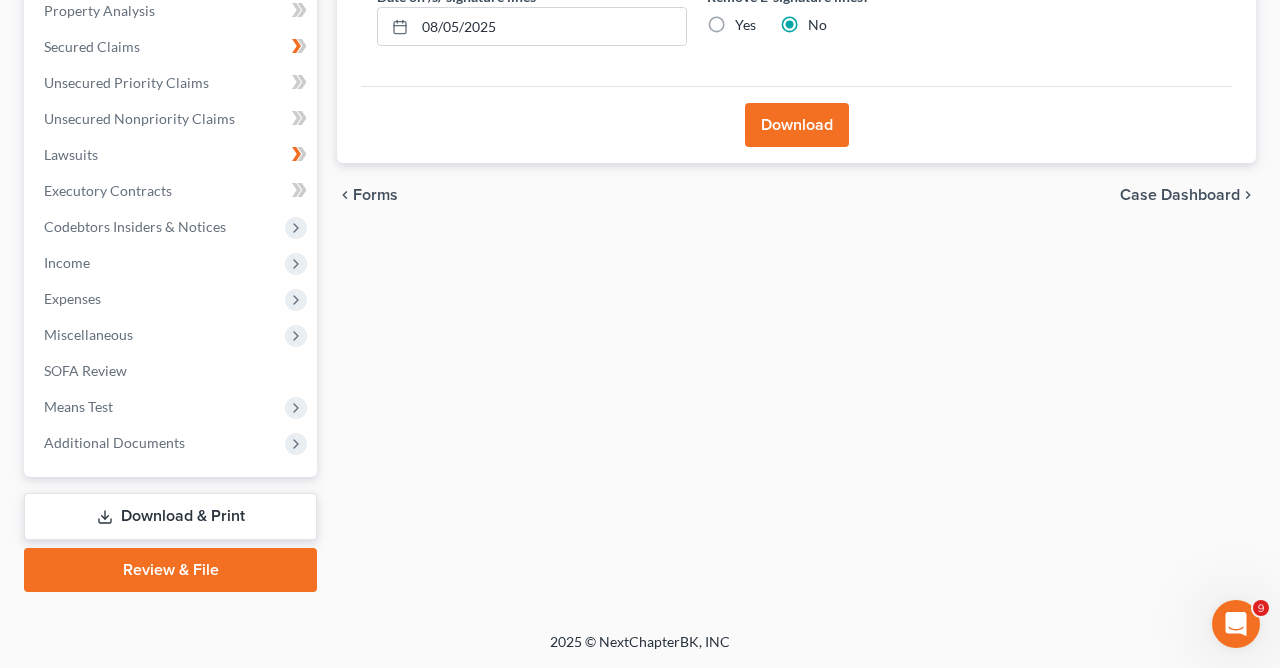scroll, scrollTop: 393, scrollLeft: 0, axis: vertical 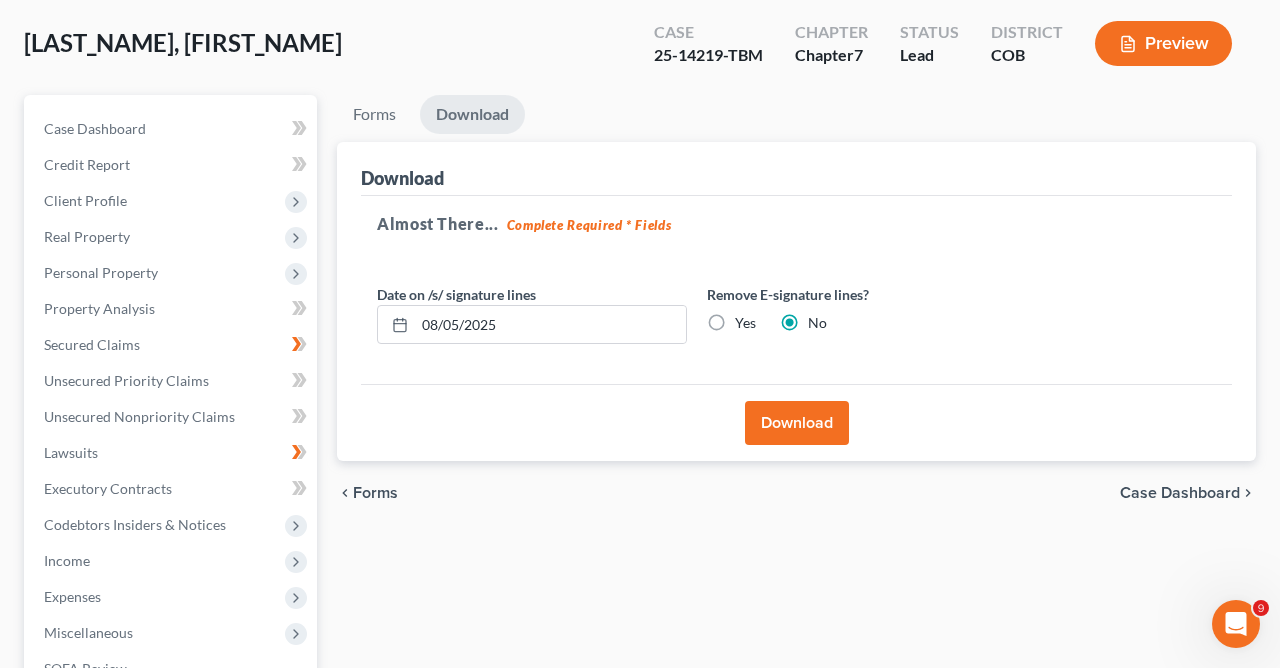 click on "Download" at bounding box center [797, 423] 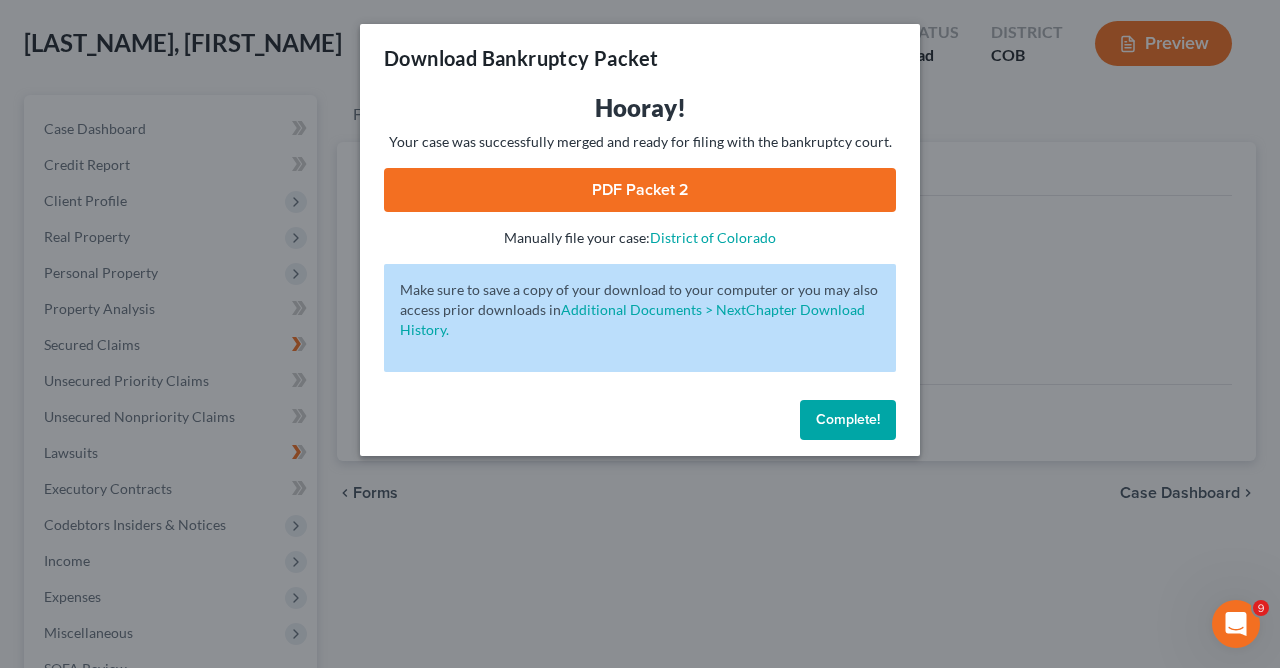 click on "PDF Packet 2" at bounding box center [640, 190] 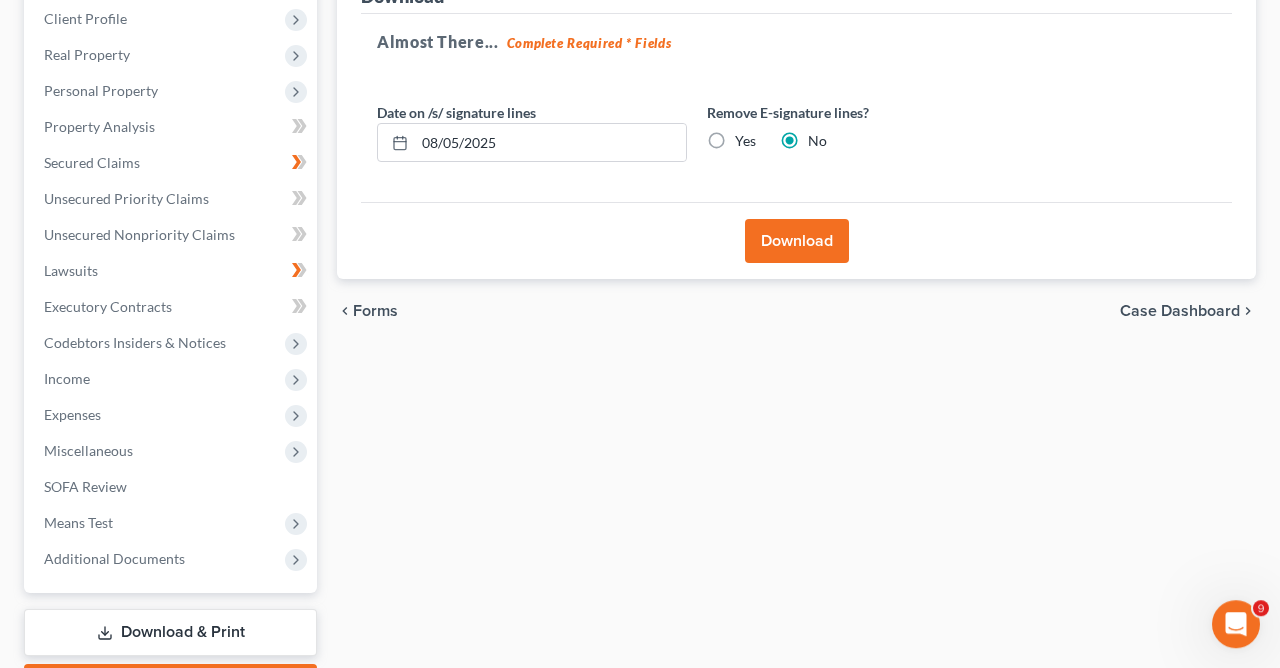 scroll, scrollTop: 366, scrollLeft: 0, axis: vertical 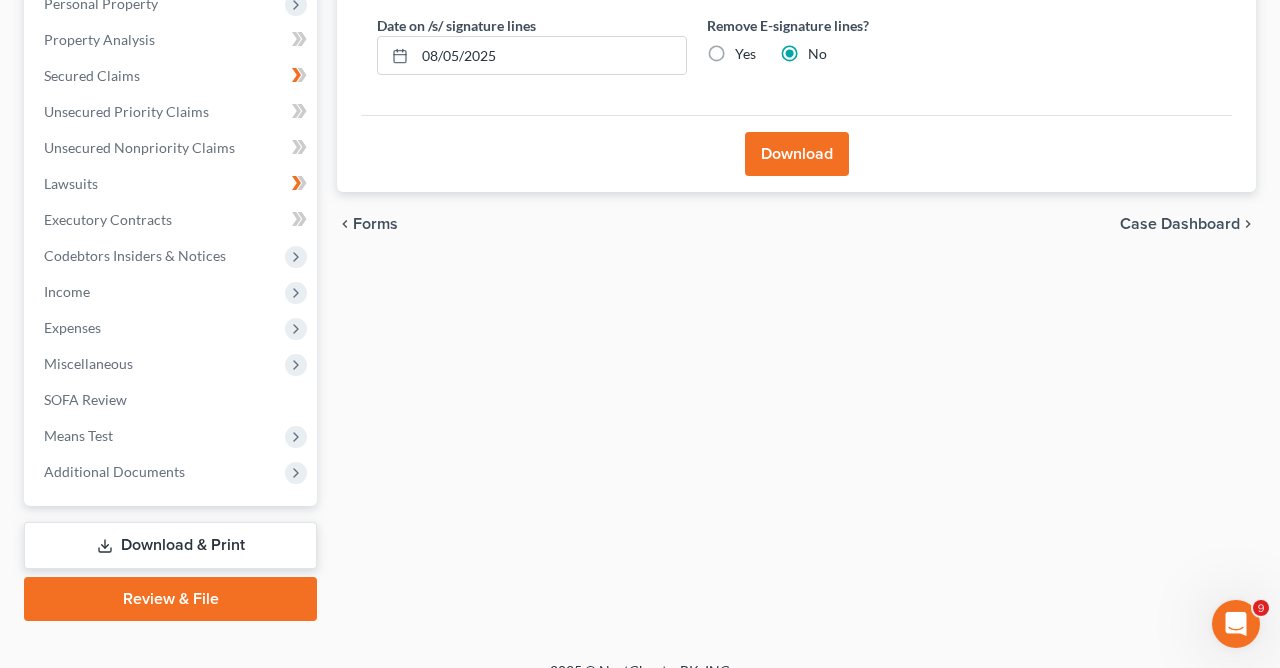 click on "Download & Print" at bounding box center (170, 545) 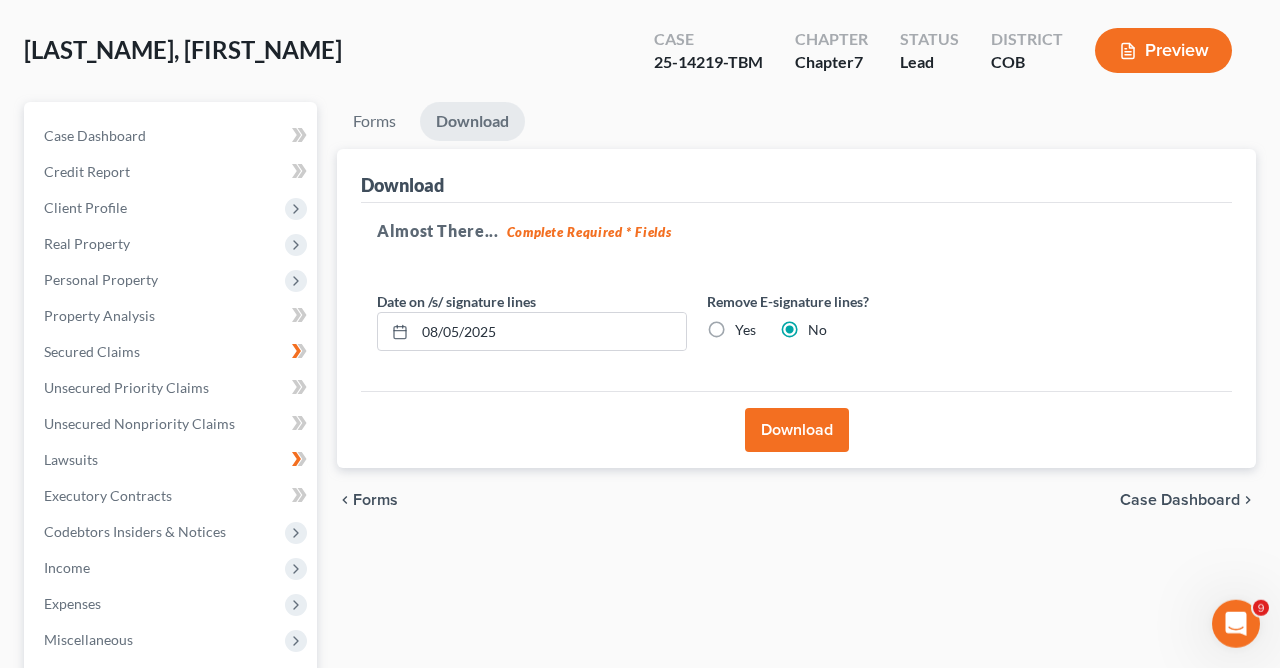 scroll, scrollTop: 90, scrollLeft: 0, axis: vertical 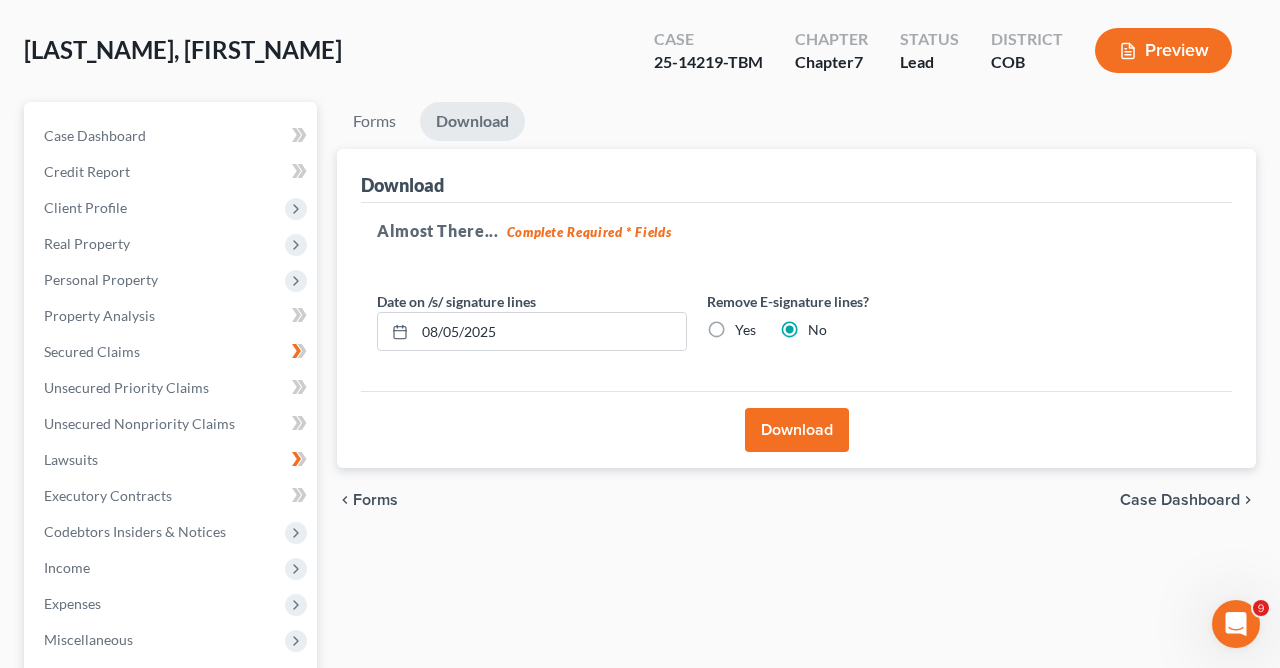 click on "Download" at bounding box center [797, 430] 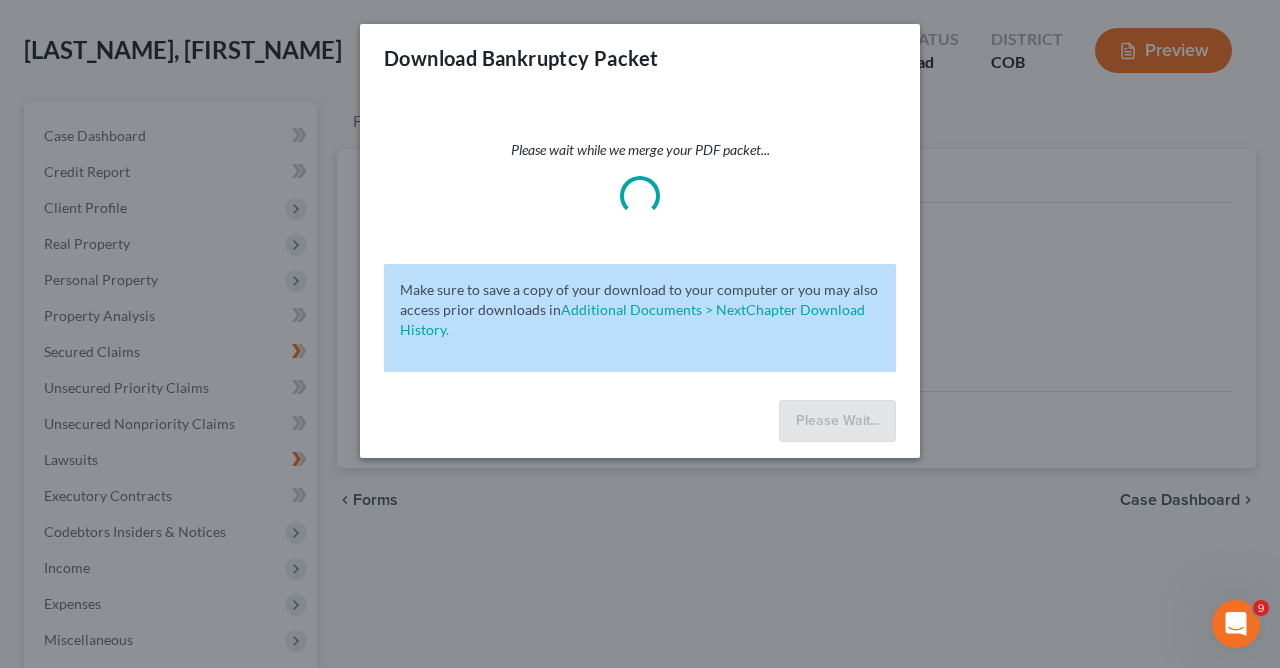 click on "Make sure to save a copy of your download to your computer or you may also access prior downloads in  Additional Documents > NextChapter Download History." at bounding box center [640, 318] 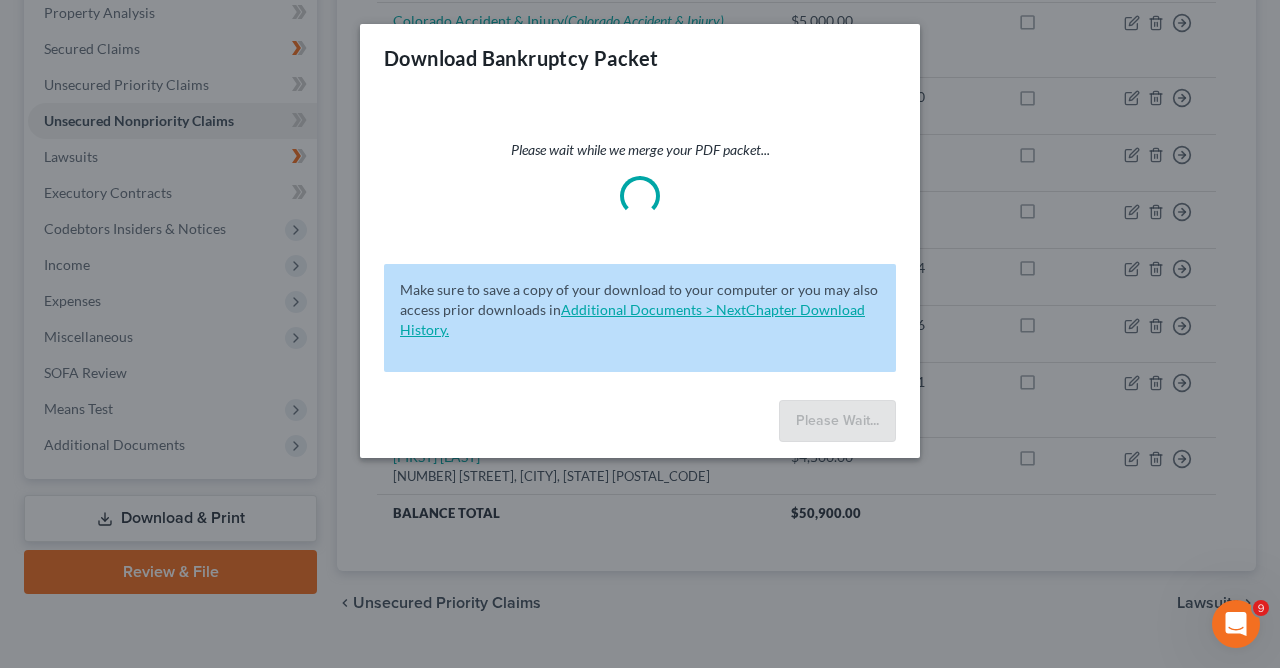 click on "Additional Documents > NextChapter Download History." at bounding box center [632, 319] 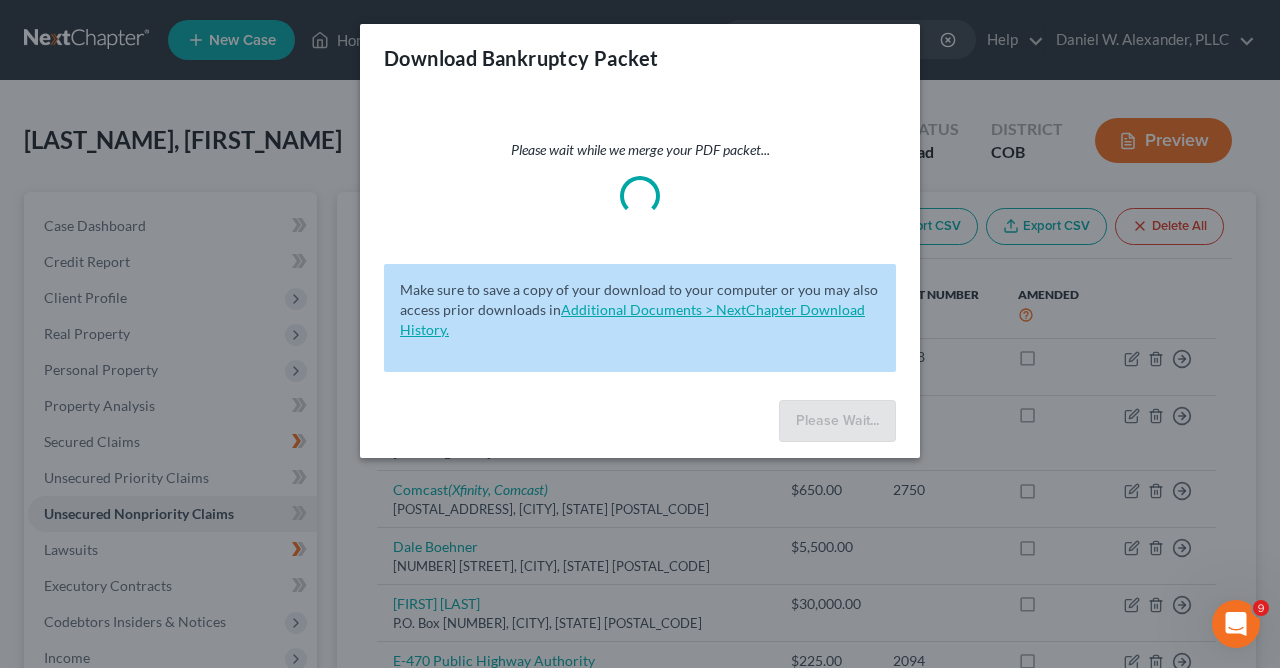 scroll, scrollTop: 341, scrollLeft: 0, axis: vertical 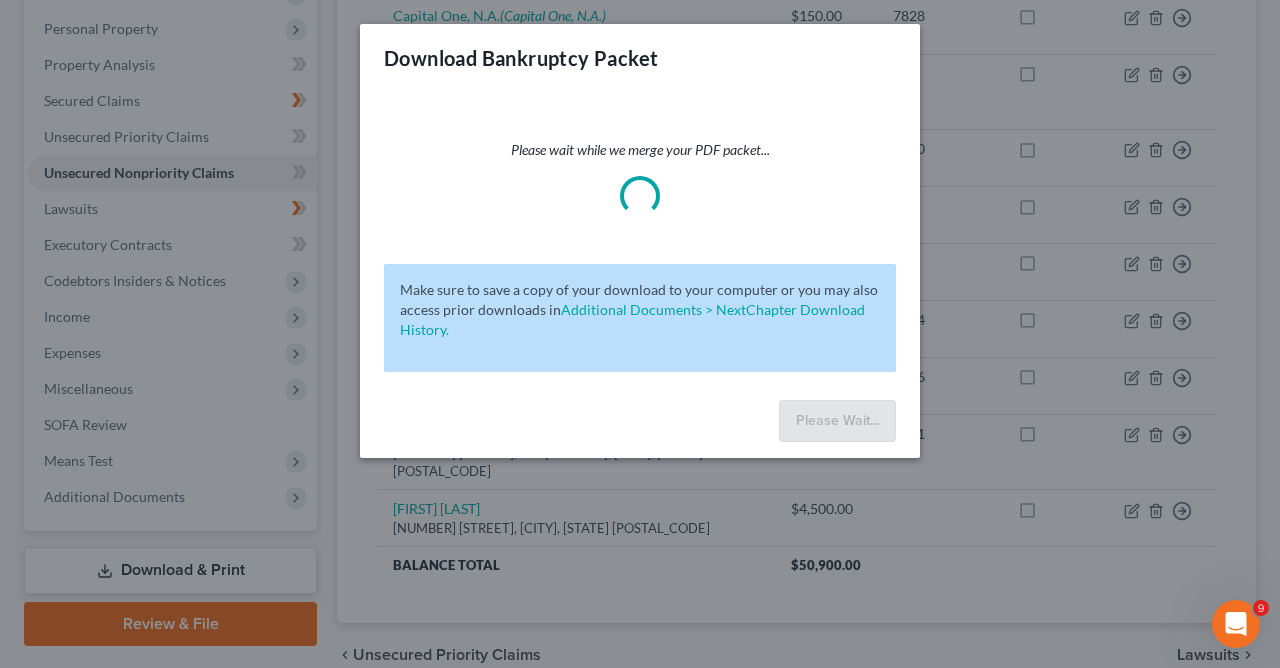 click on "Please Wait..." at bounding box center (640, 425) 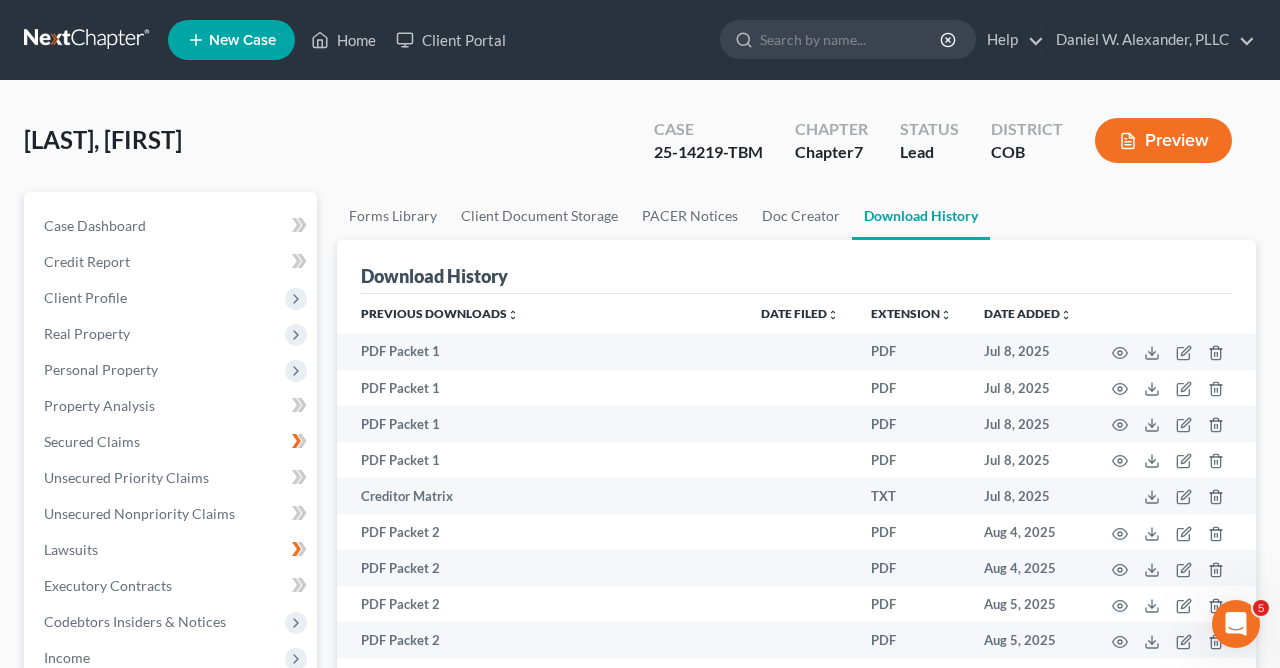 scroll, scrollTop: 0, scrollLeft: 0, axis: both 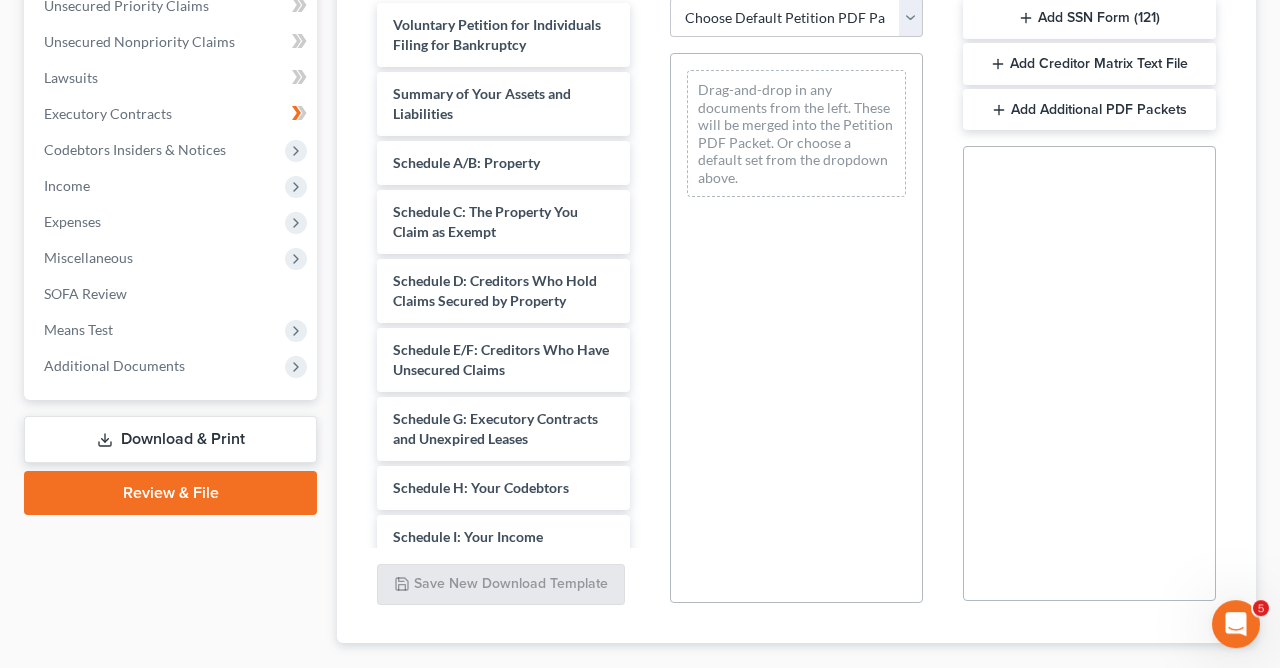 click on "Download & Print" at bounding box center [170, 439] 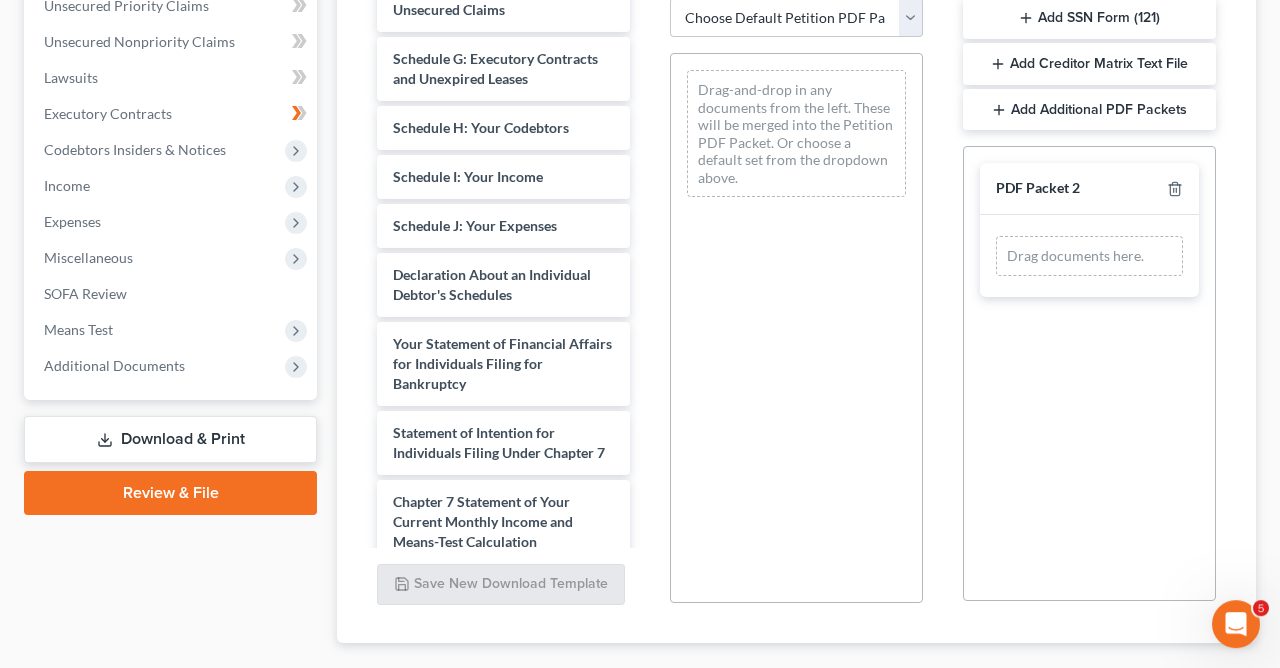 scroll, scrollTop: 389, scrollLeft: 0, axis: vertical 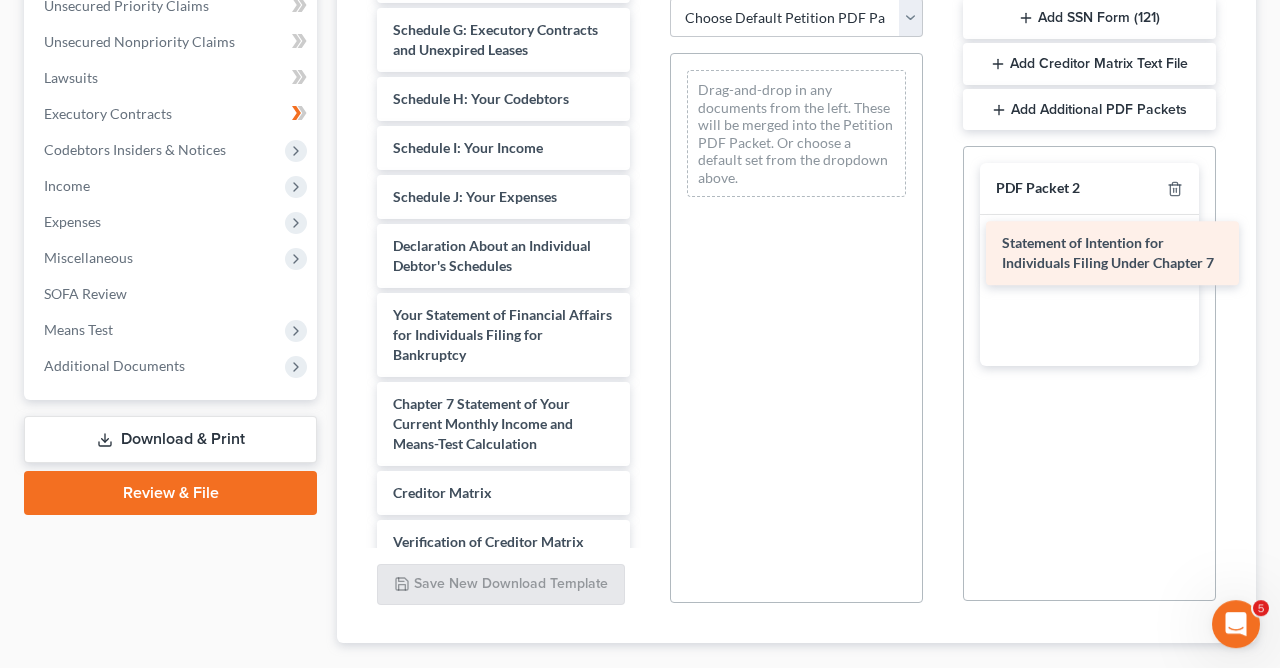 drag, startPoint x: 545, startPoint y: 406, endPoint x: 1154, endPoint y: 246, distance: 629.66736 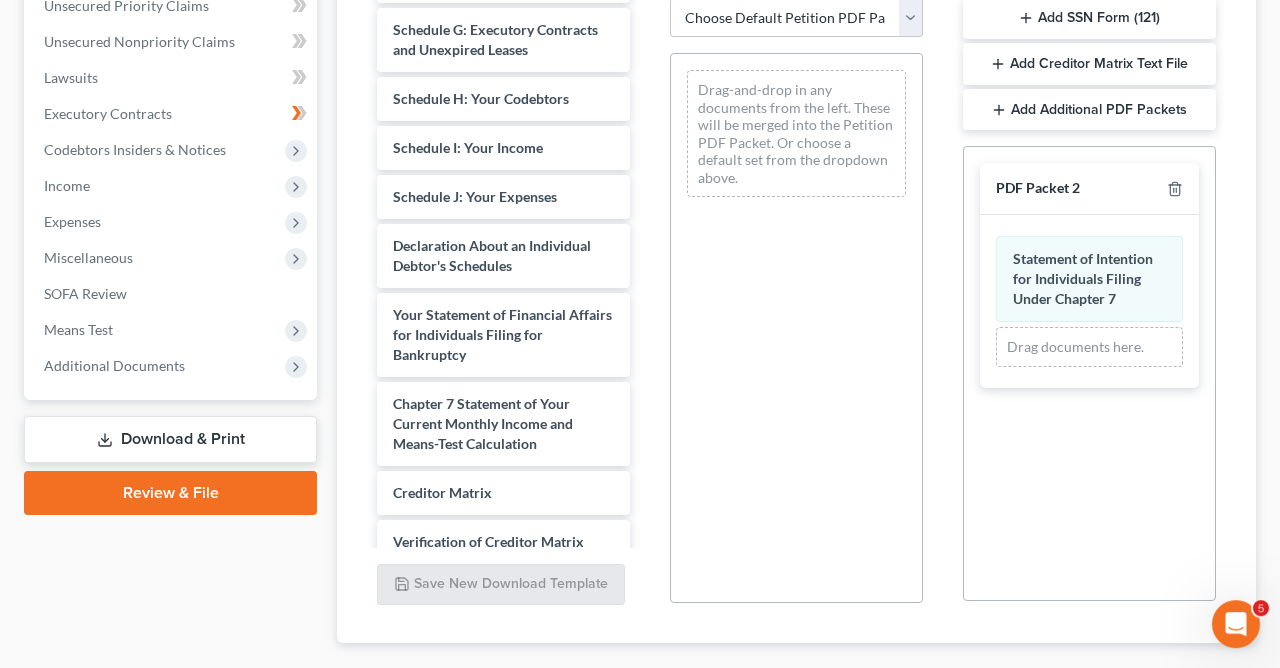 scroll, scrollTop: 586, scrollLeft: 0, axis: vertical 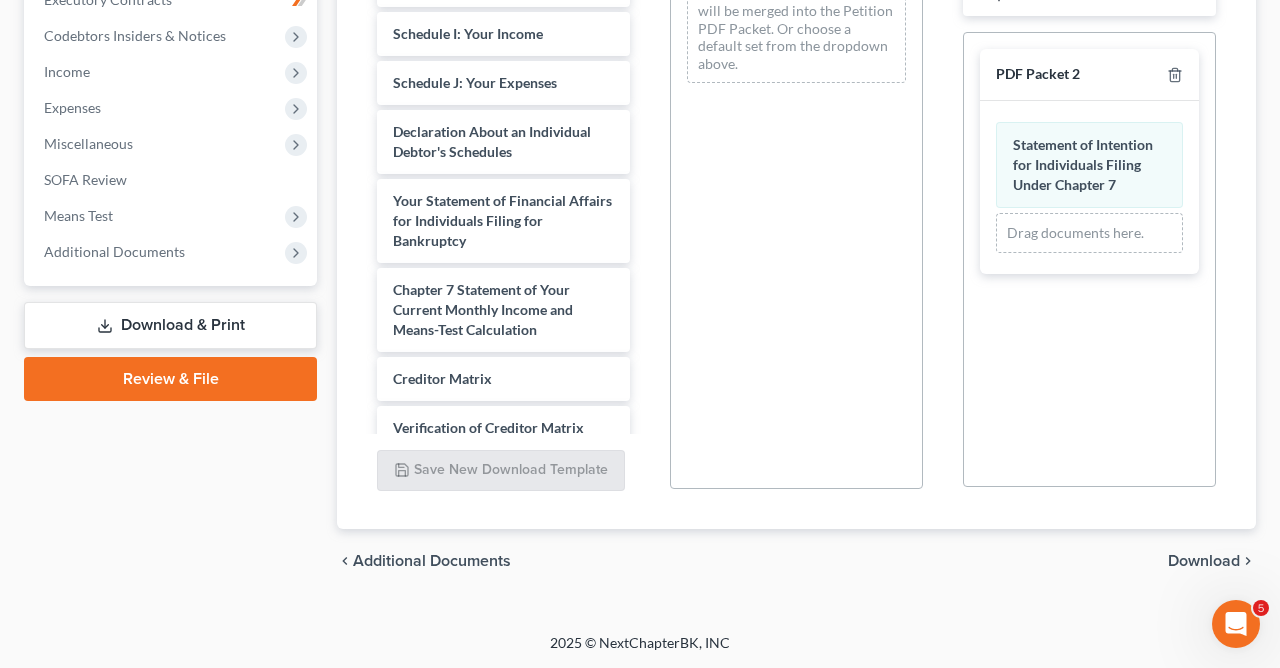 click on "Download" at bounding box center (1204, 561) 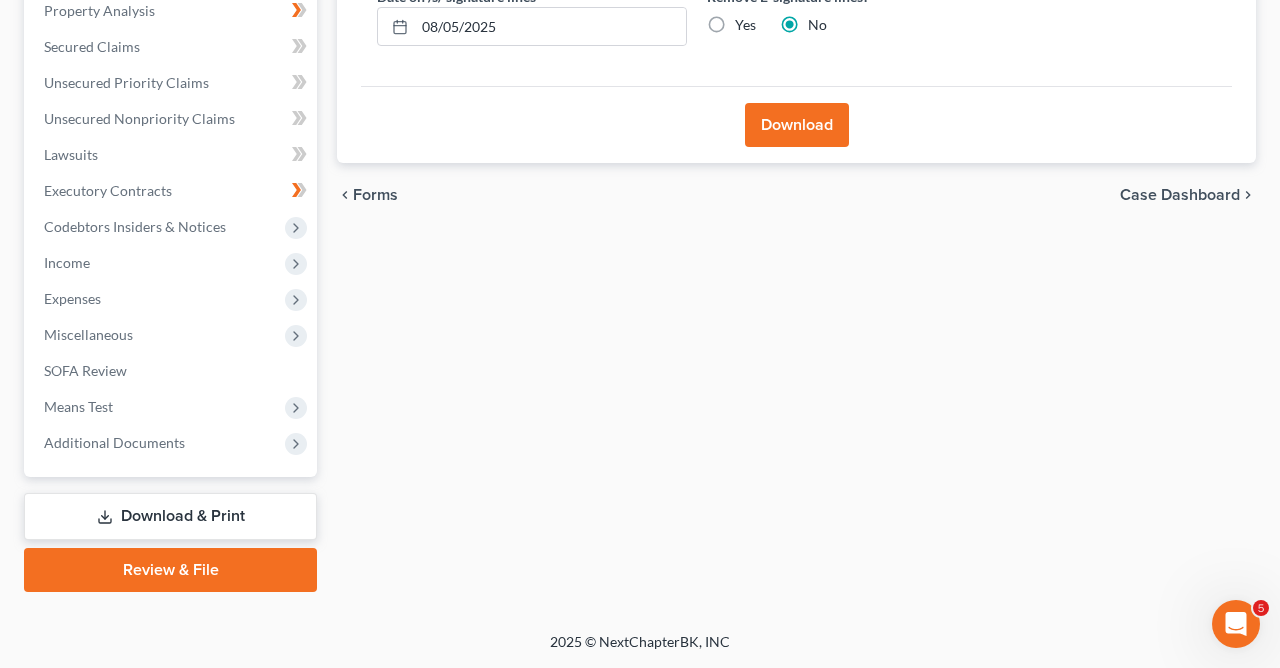 scroll, scrollTop: 393, scrollLeft: 0, axis: vertical 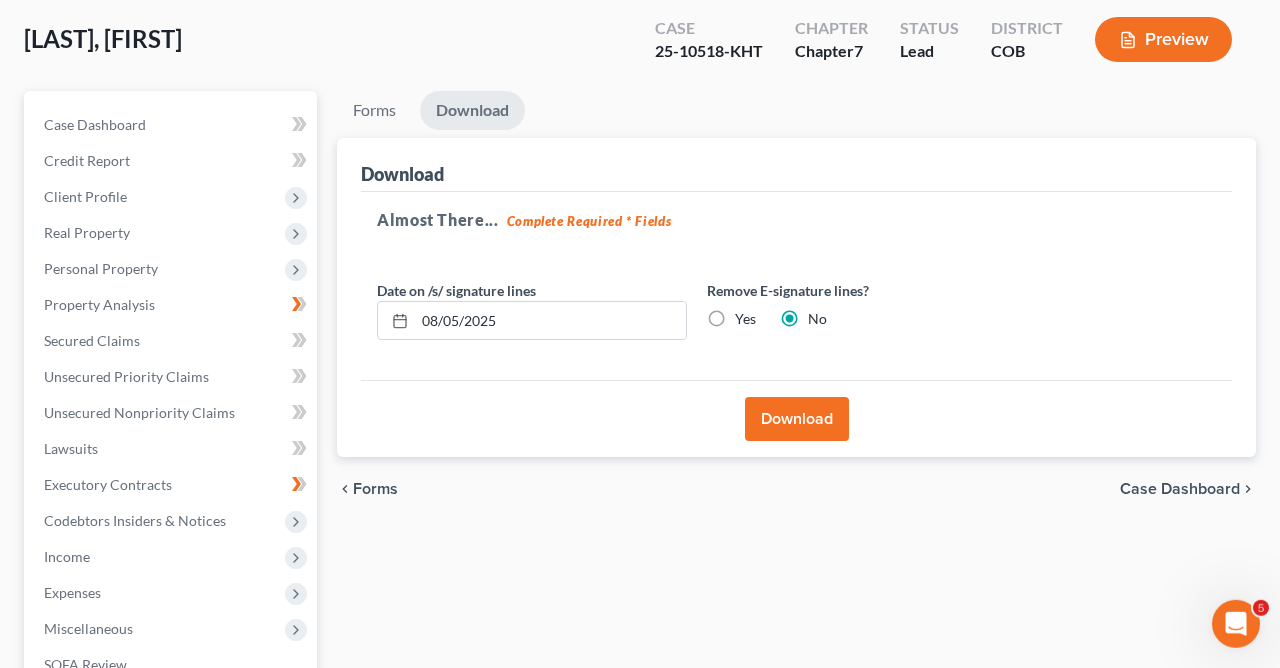 click on "Download" at bounding box center [797, 419] 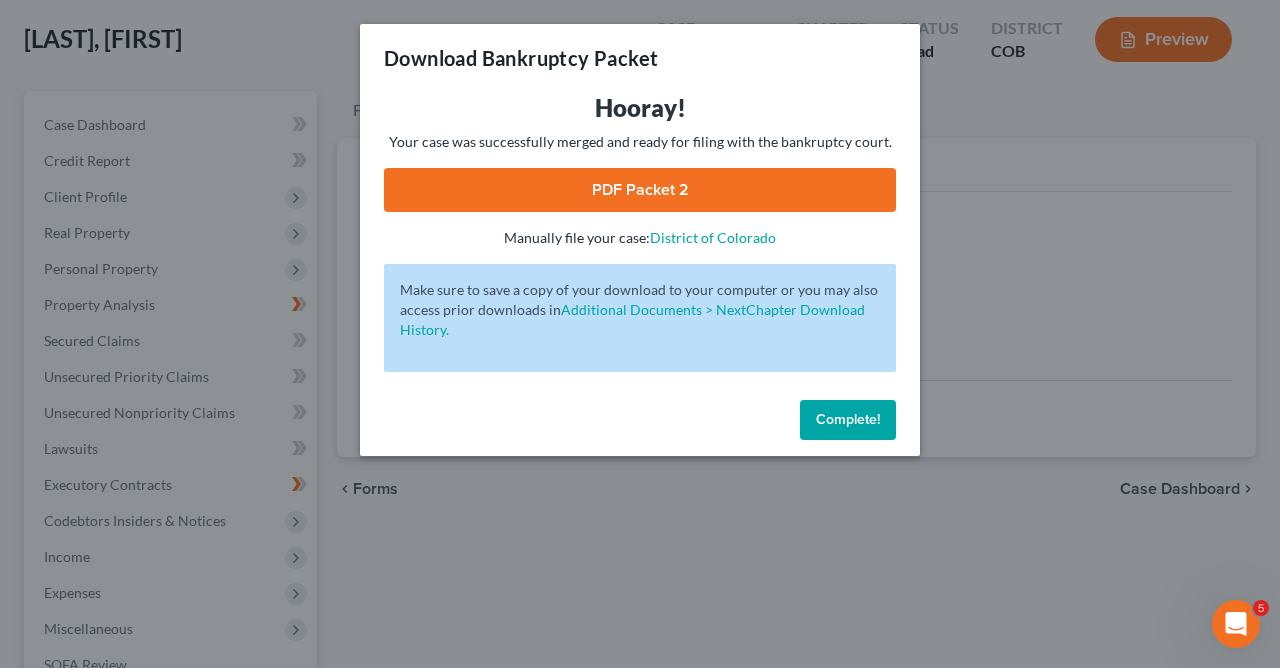 click on "PDF Packet 2" at bounding box center (640, 190) 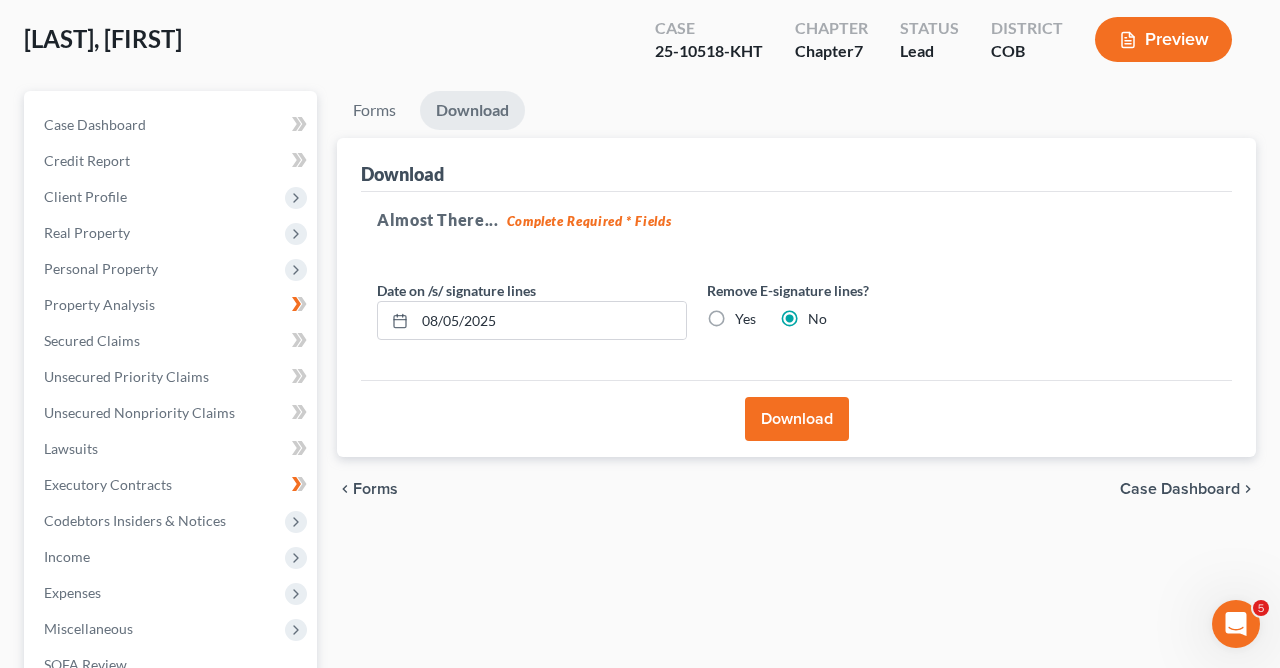 scroll, scrollTop: 0, scrollLeft: 0, axis: both 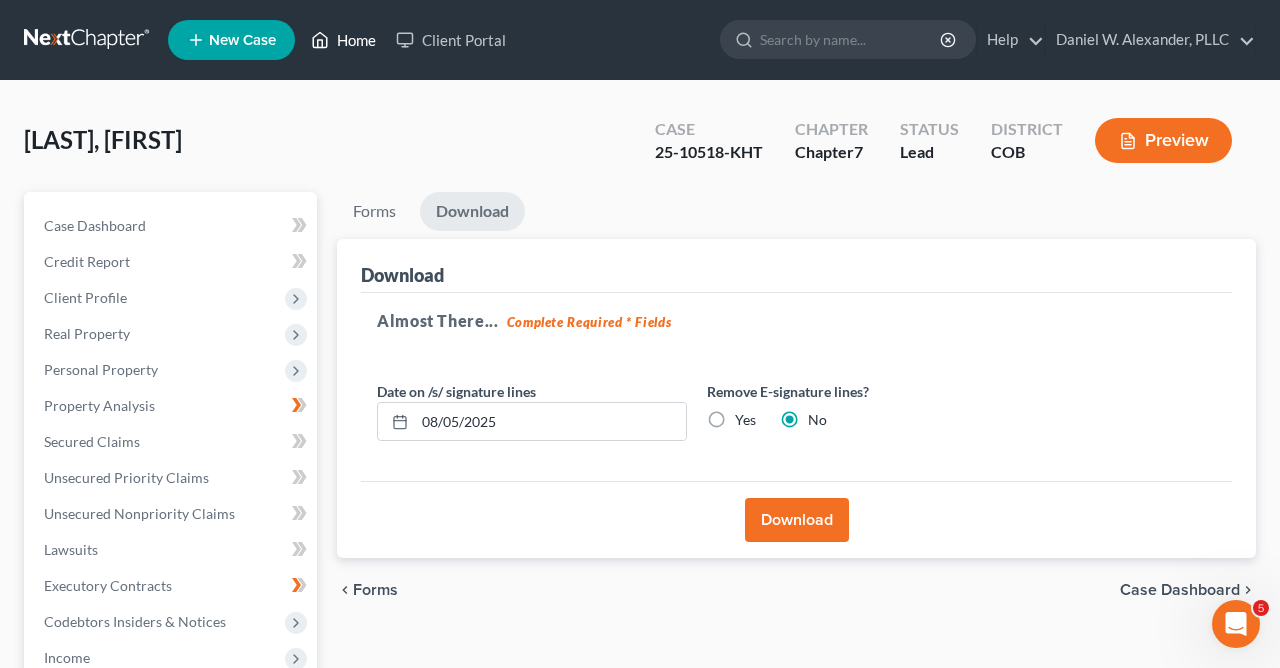 click on "Home" at bounding box center [343, 40] 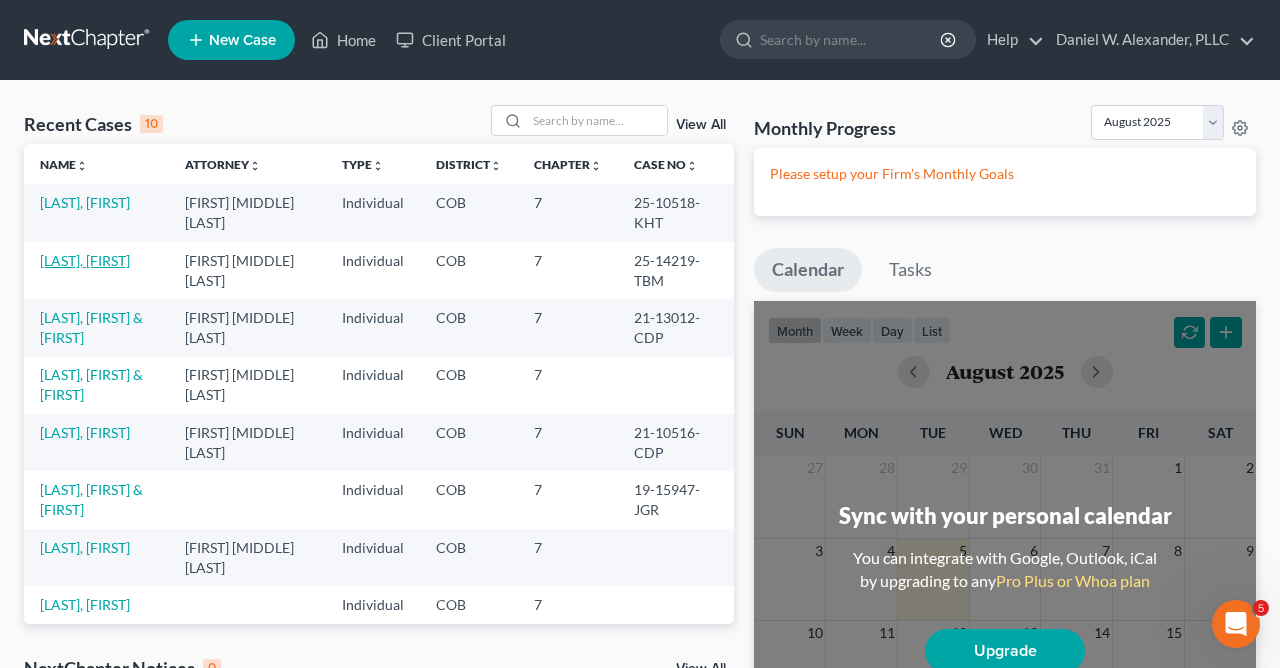 click on "[LAST], [FIRST]" at bounding box center [85, 260] 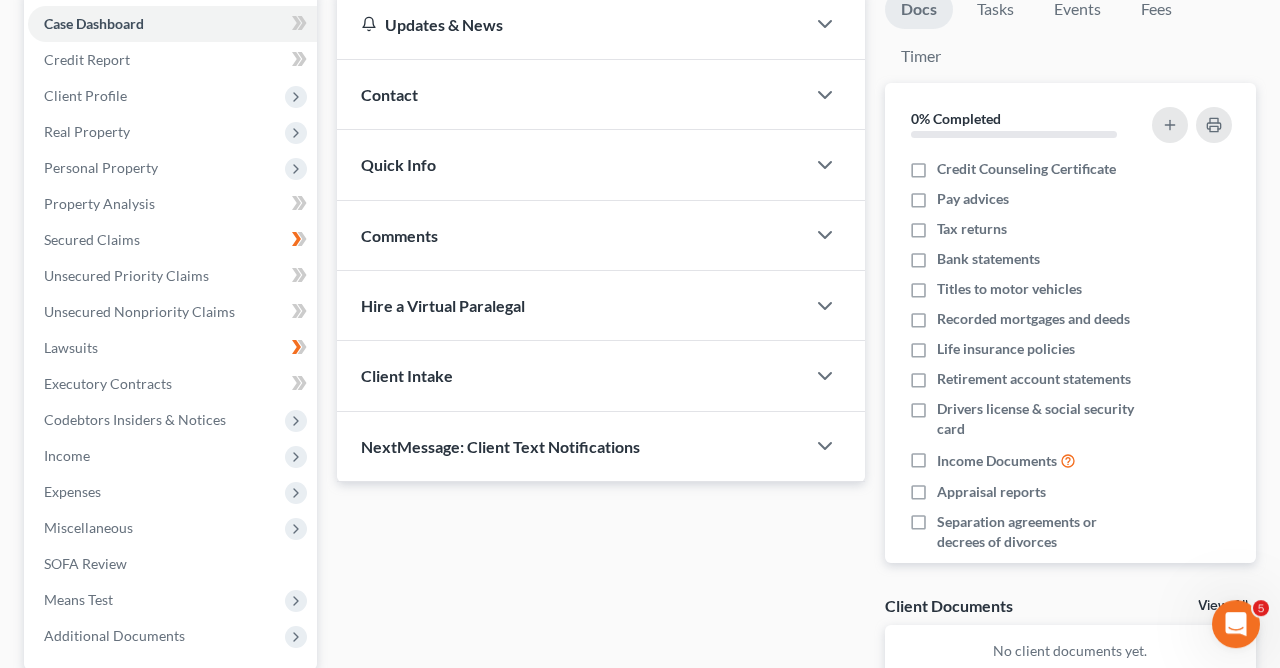 scroll, scrollTop: 393, scrollLeft: 0, axis: vertical 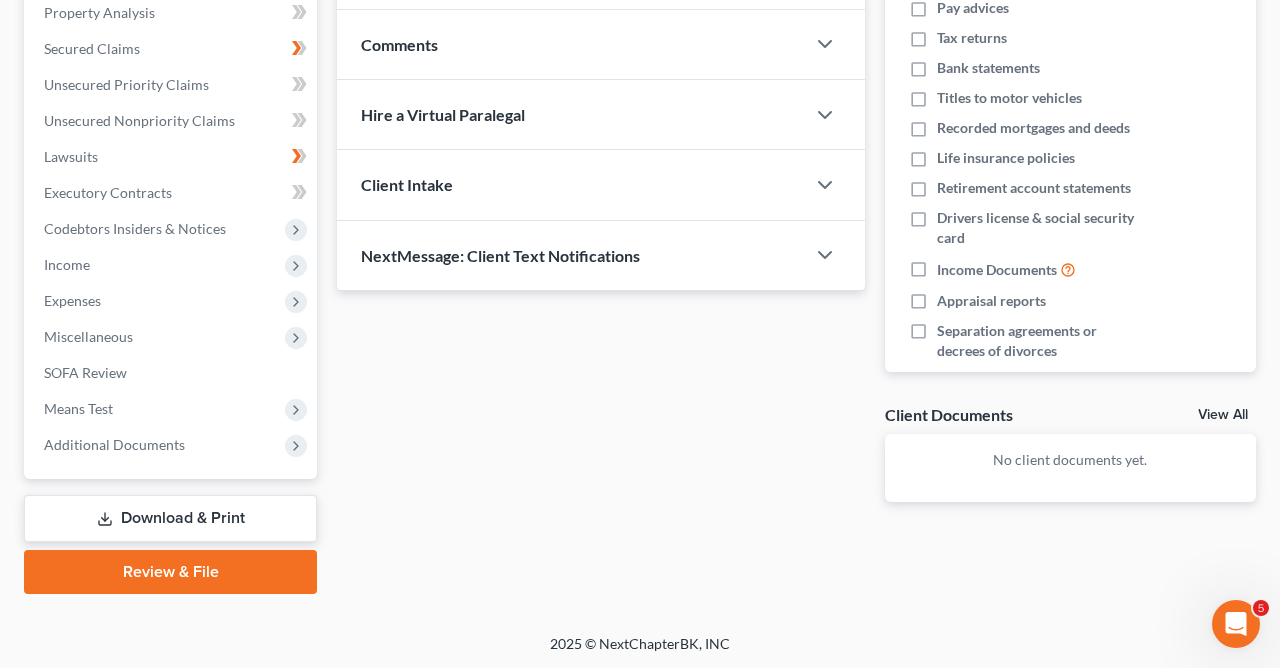 click on "Download & Print" at bounding box center (170, 518) 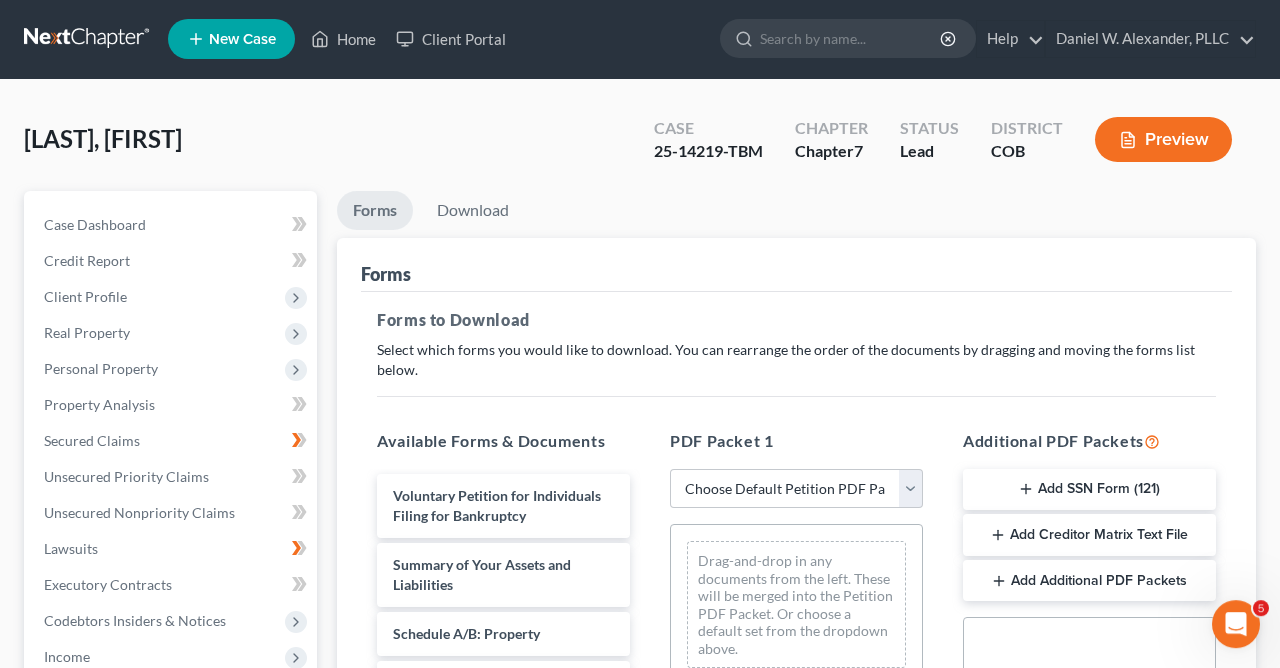 scroll, scrollTop: 0, scrollLeft: 0, axis: both 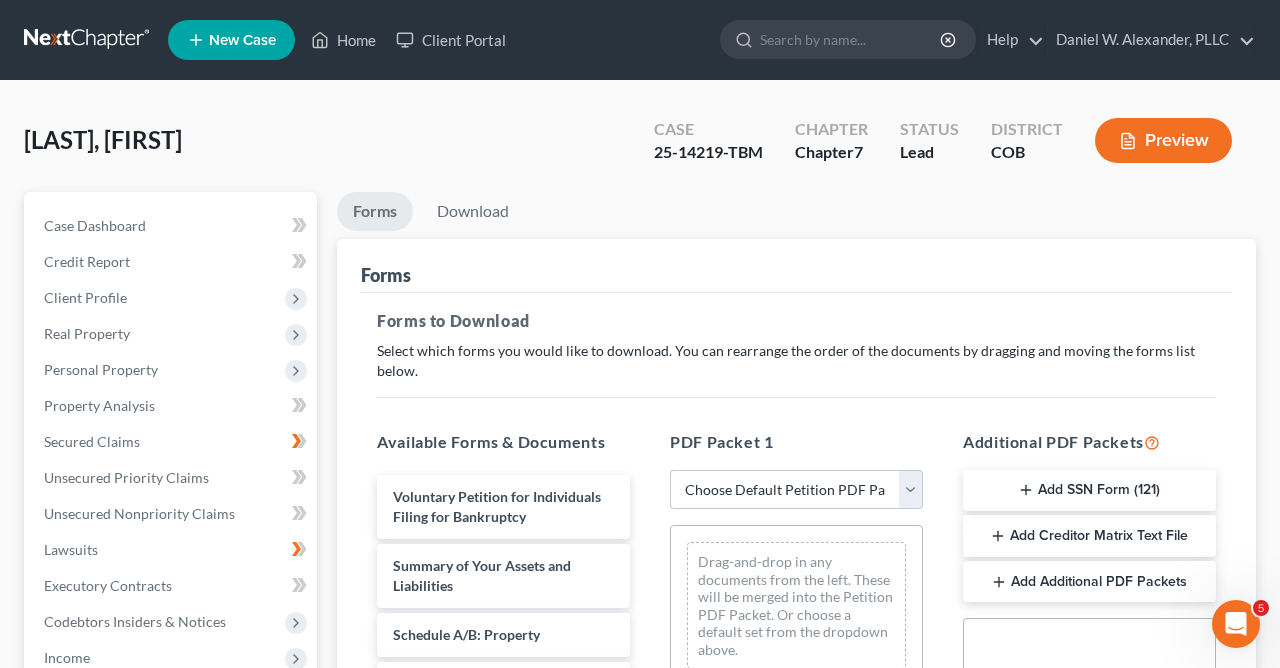click on "Add Additional PDF Packets" at bounding box center [1089, 582] 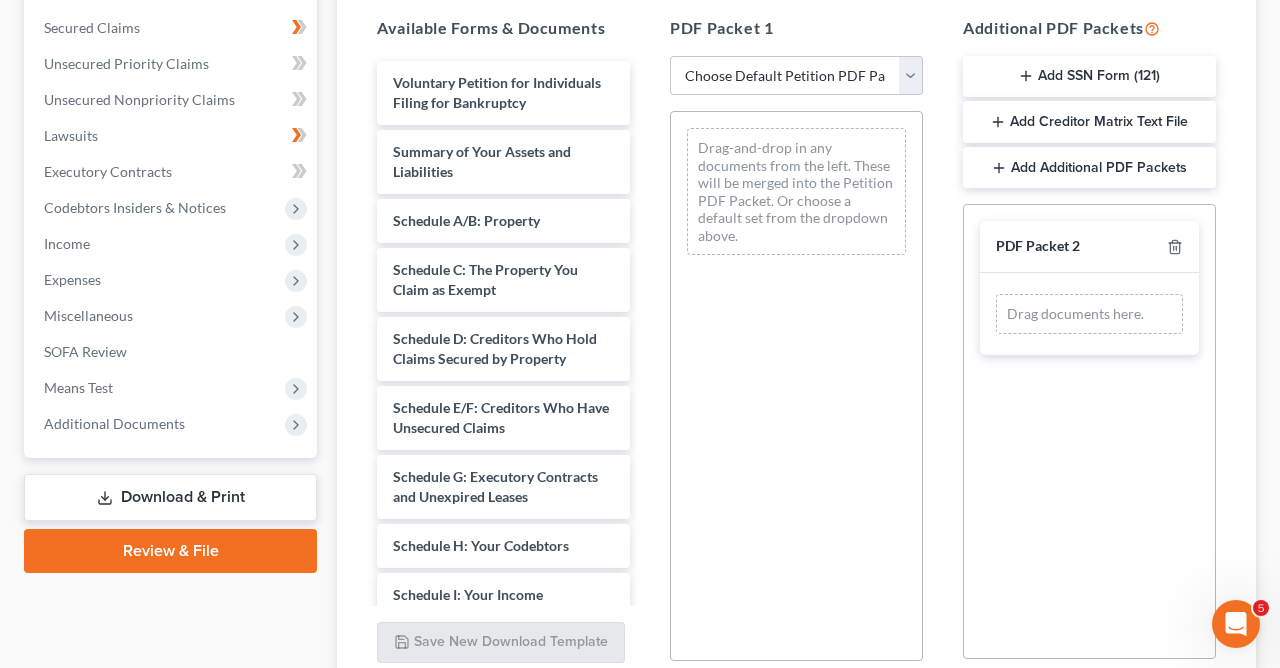 scroll, scrollTop: 491, scrollLeft: 0, axis: vertical 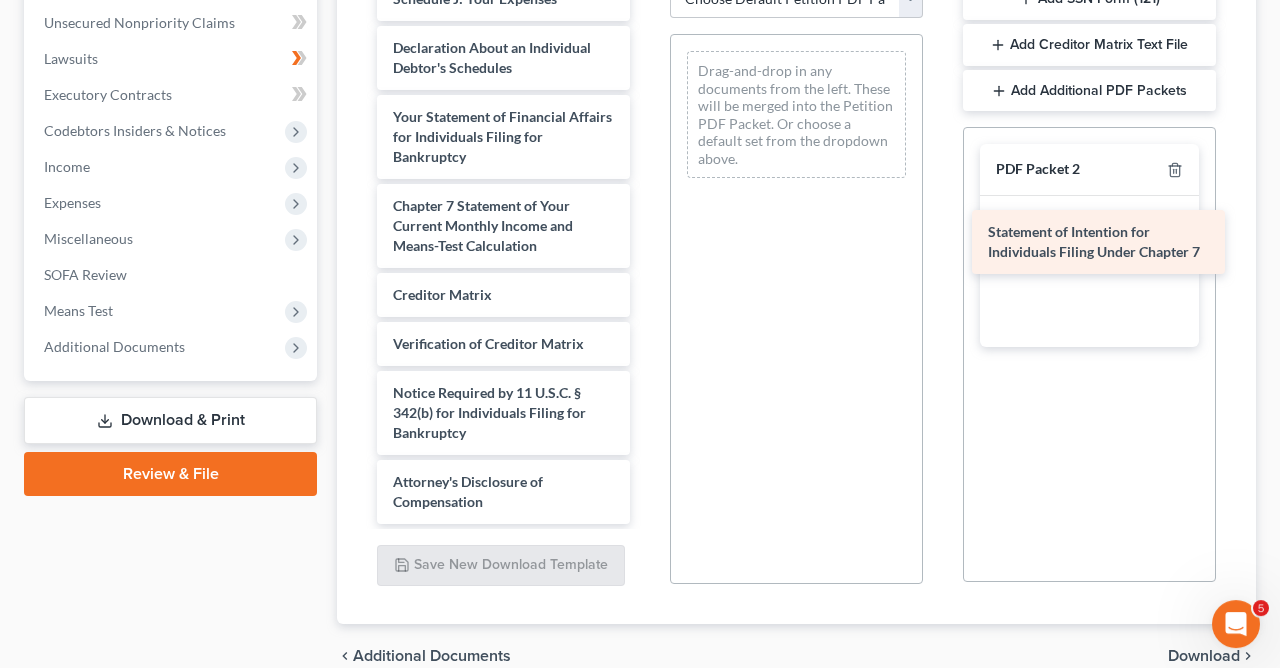 drag, startPoint x: 521, startPoint y: 187, endPoint x: 1115, endPoint y: 223, distance: 595.0899 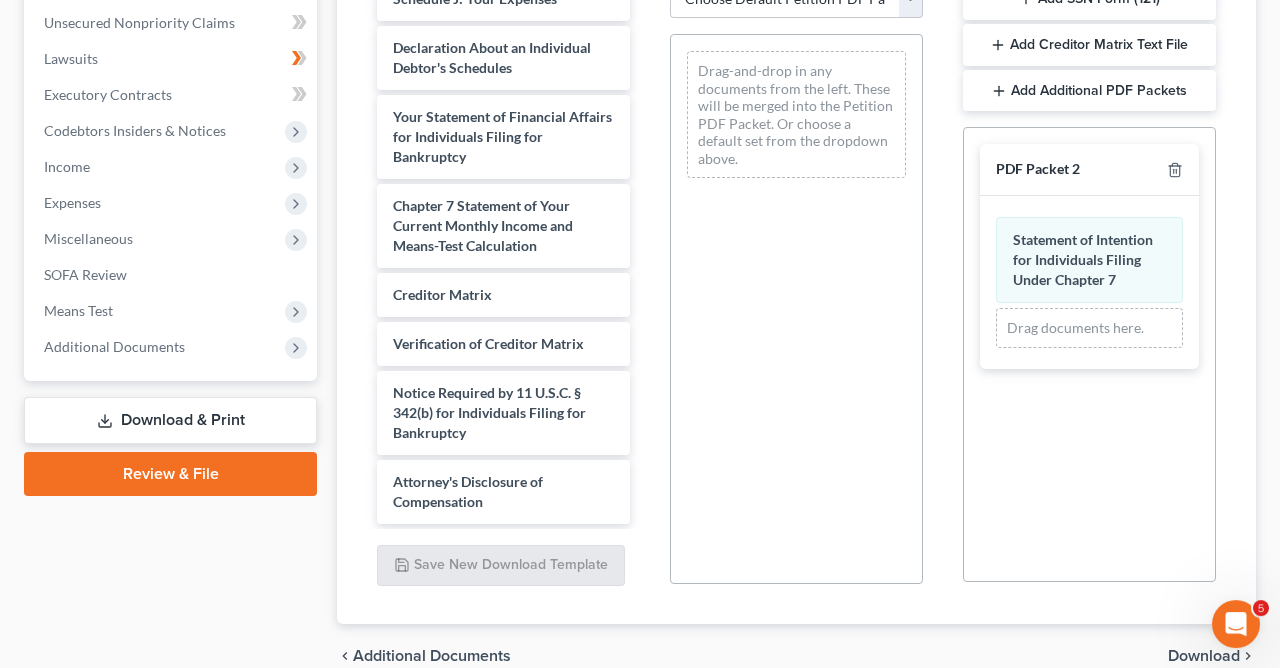 scroll, scrollTop: 586, scrollLeft: 0, axis: vertical 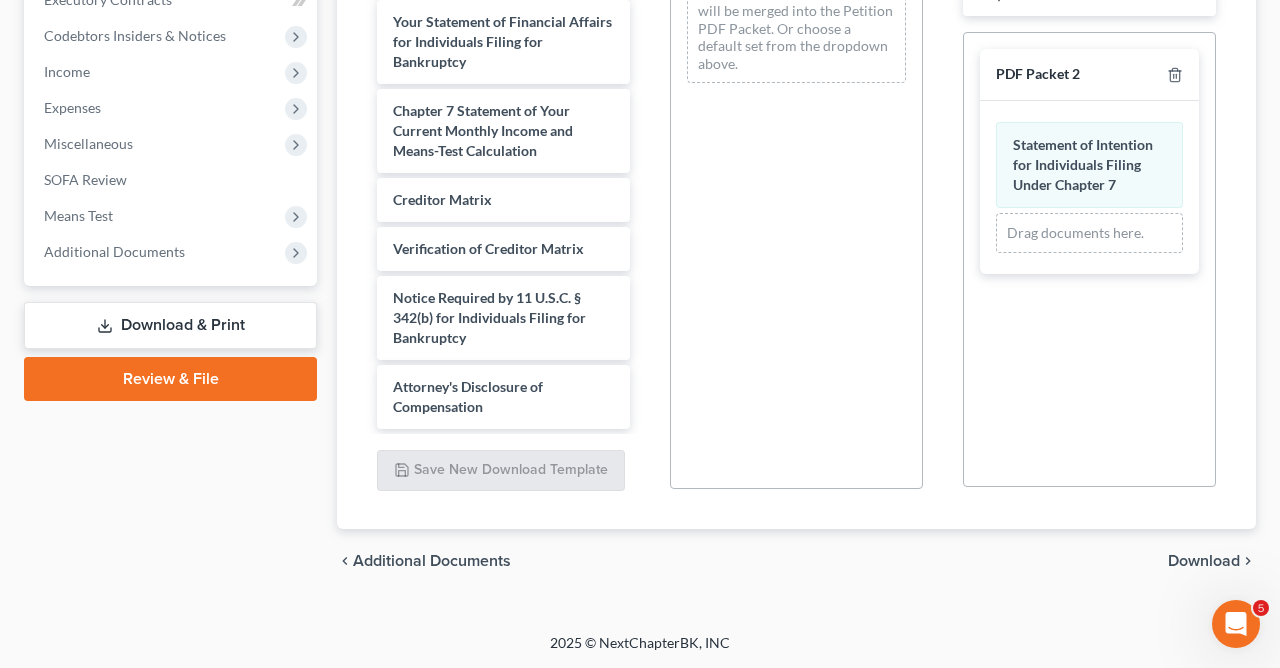 click on "Download" at bounding box center [1204, 561] 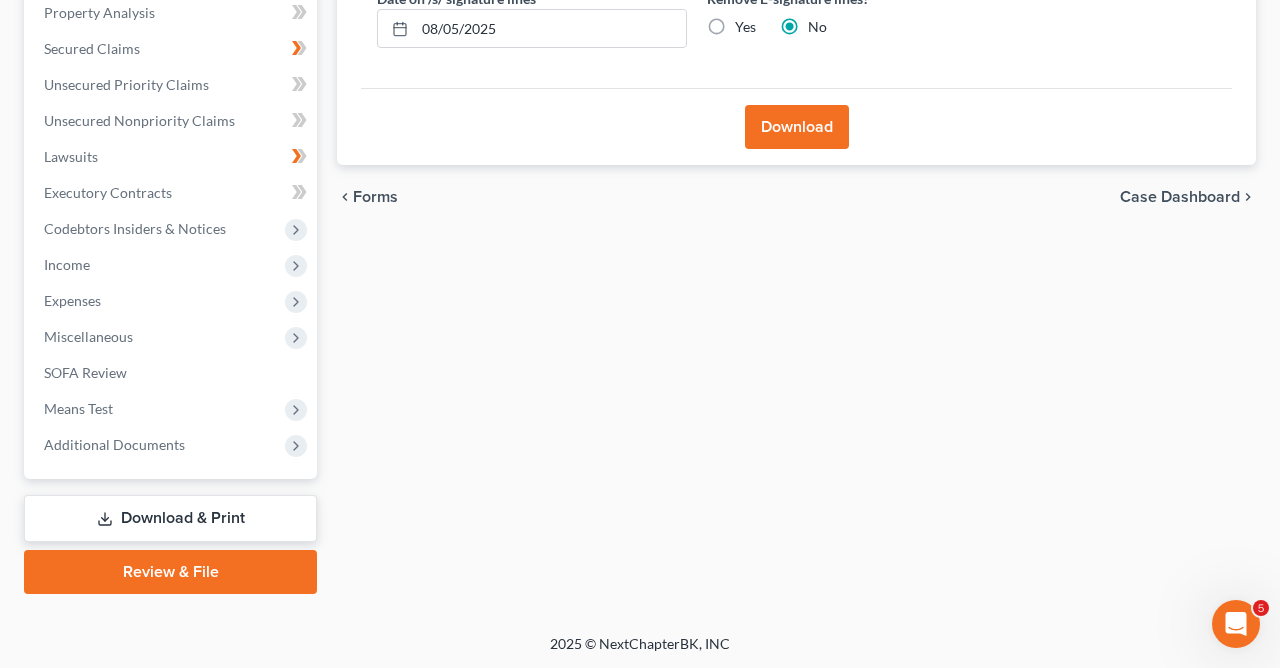 click on "Download" at bounding box center (797, 127) 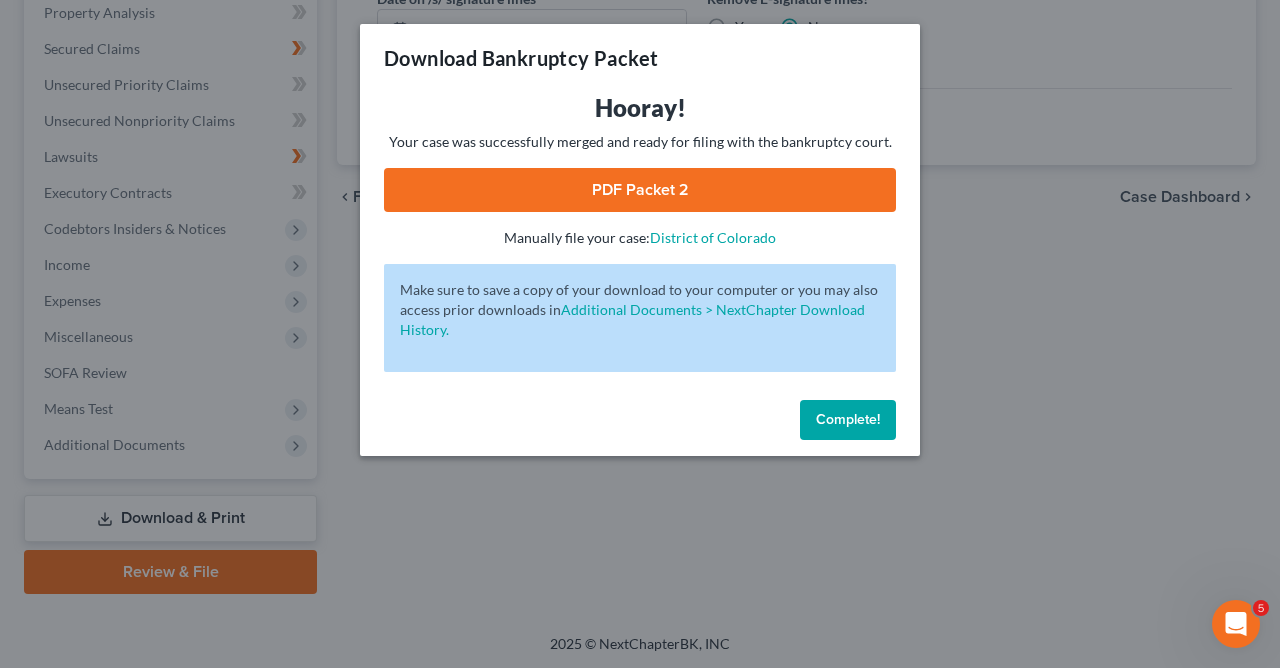 click on "PDF Packet 2" at bounding box center (640, 190) 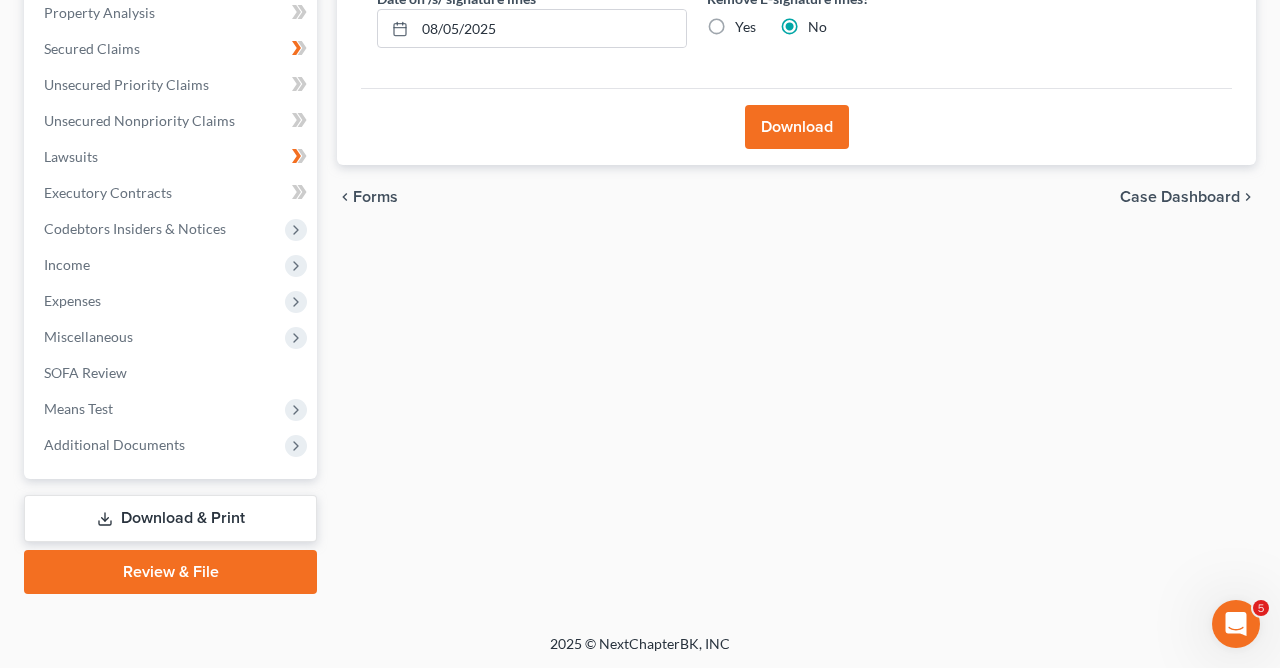 scroll, scrollTop: 127, scrollLeft: 0, axis: vertical 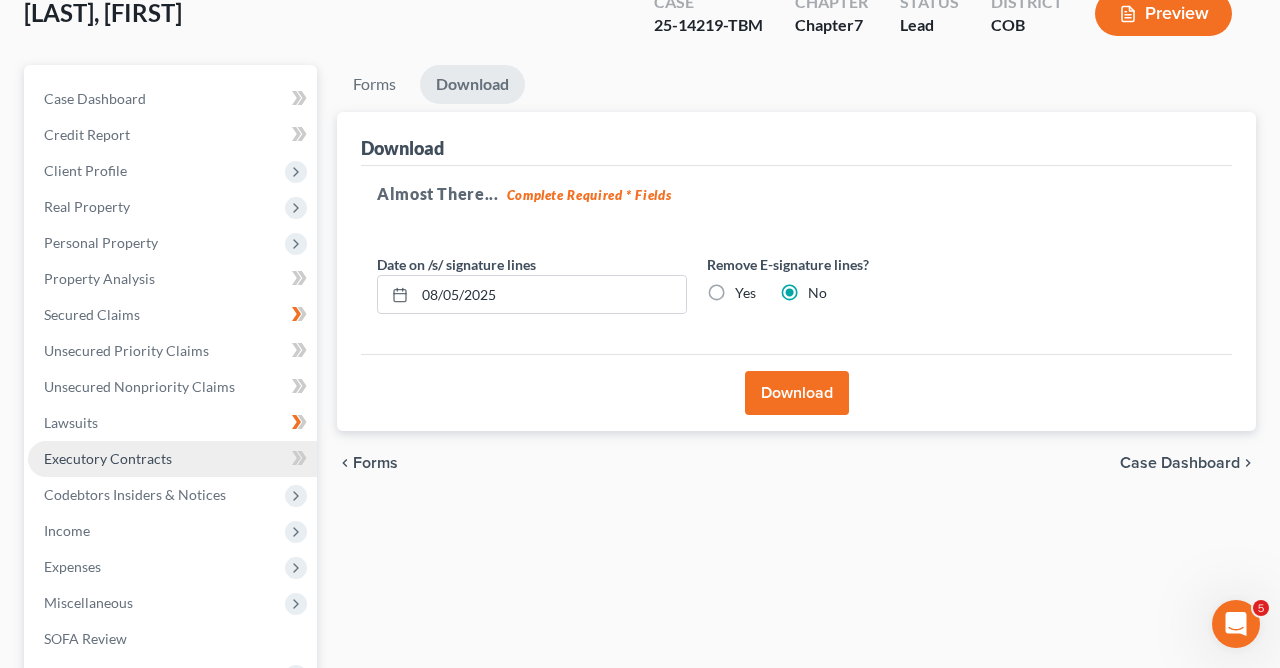 click on "Executory Contracts" at bounding box center [172, 459] 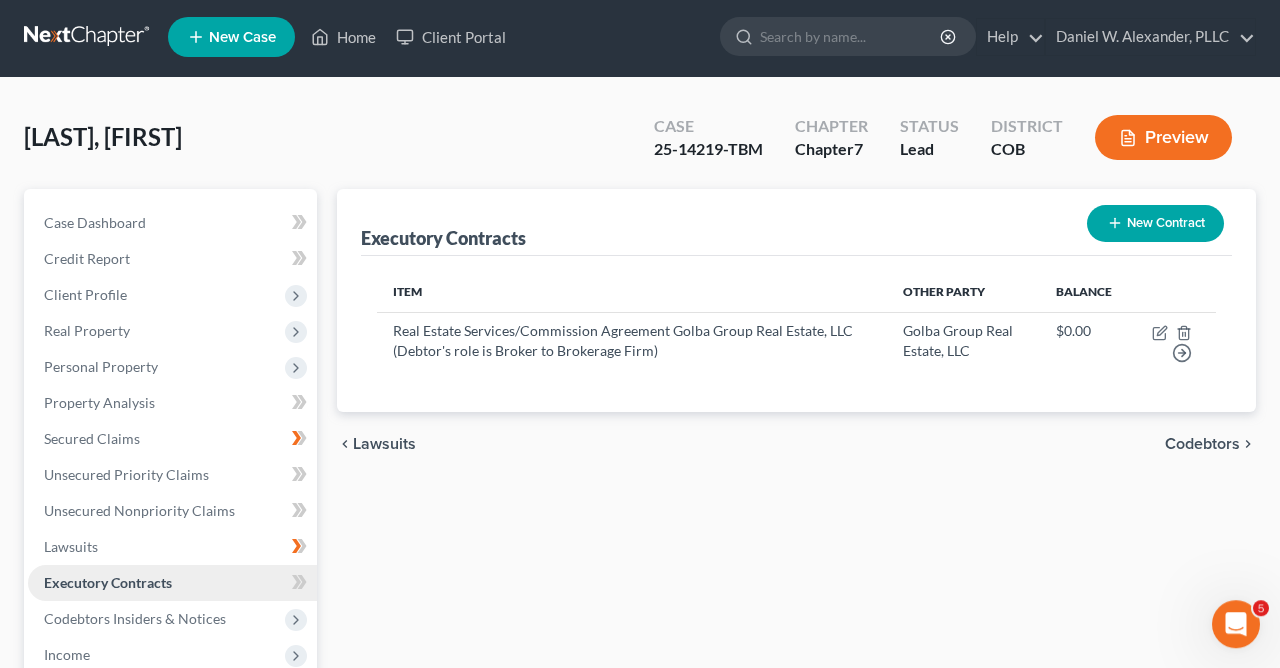 scroll, scrollTop: 0, scrollLeft: 0, axis: both 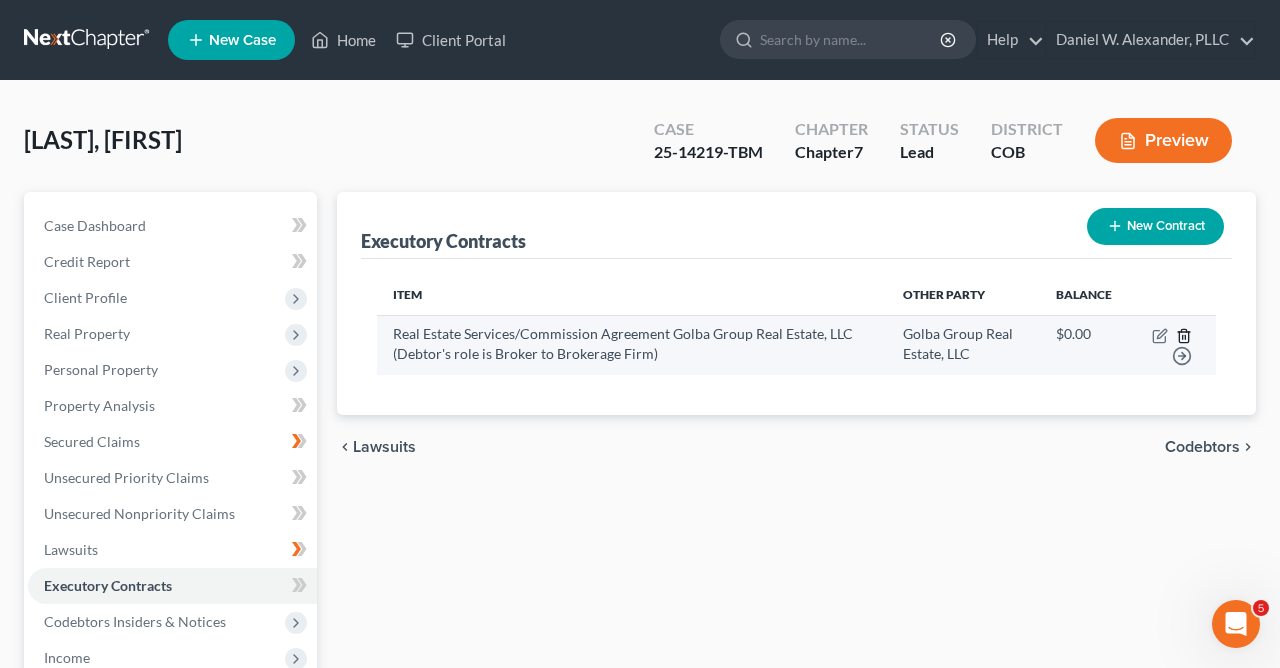 click 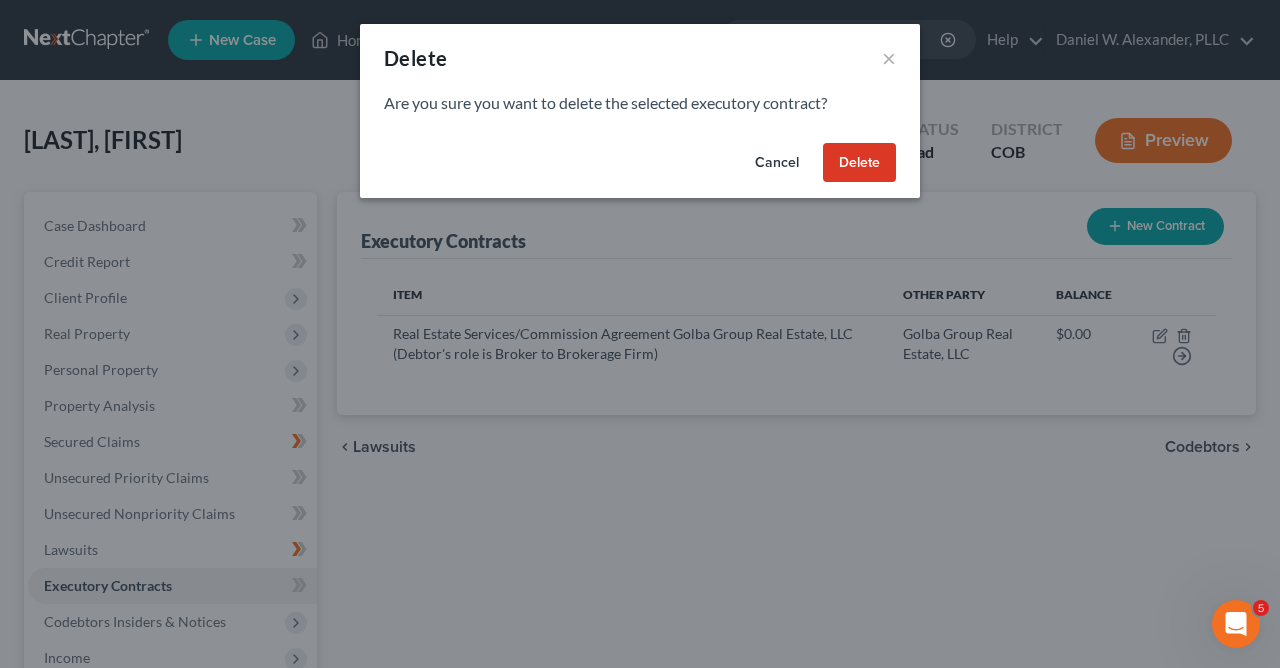 click on "Delete" at bounding box center (859, 163) 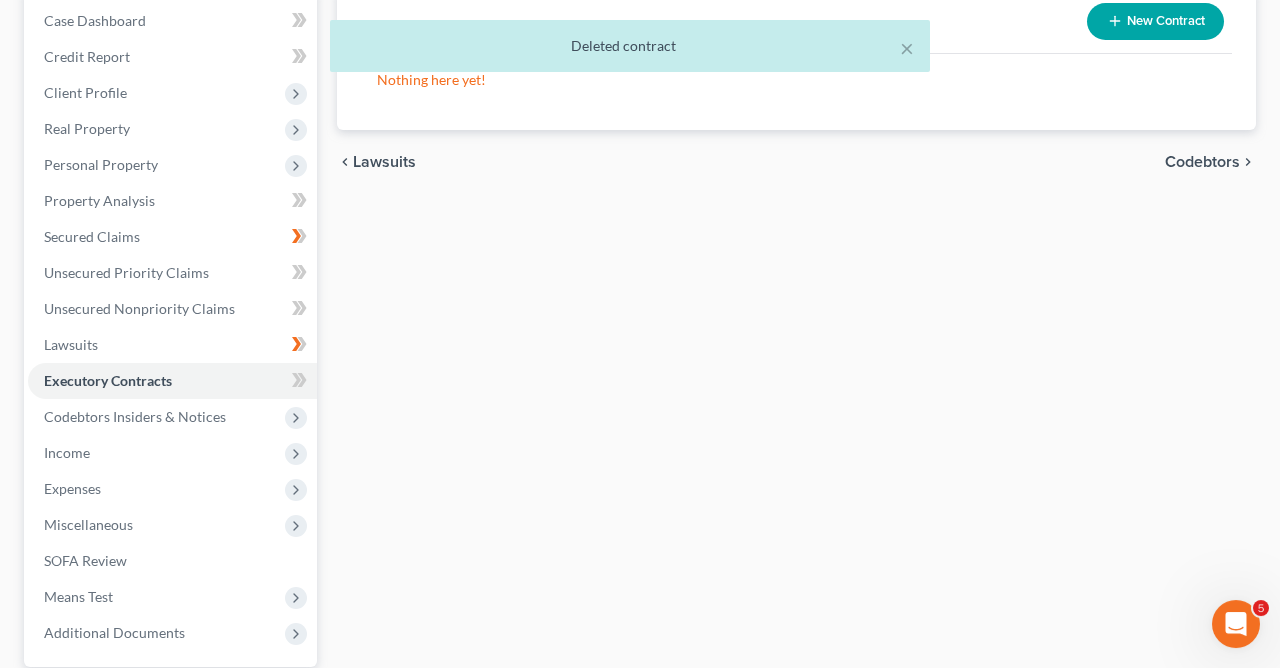 scroll, scrollTop: 393, scrollLeft: 0, axis: vertical 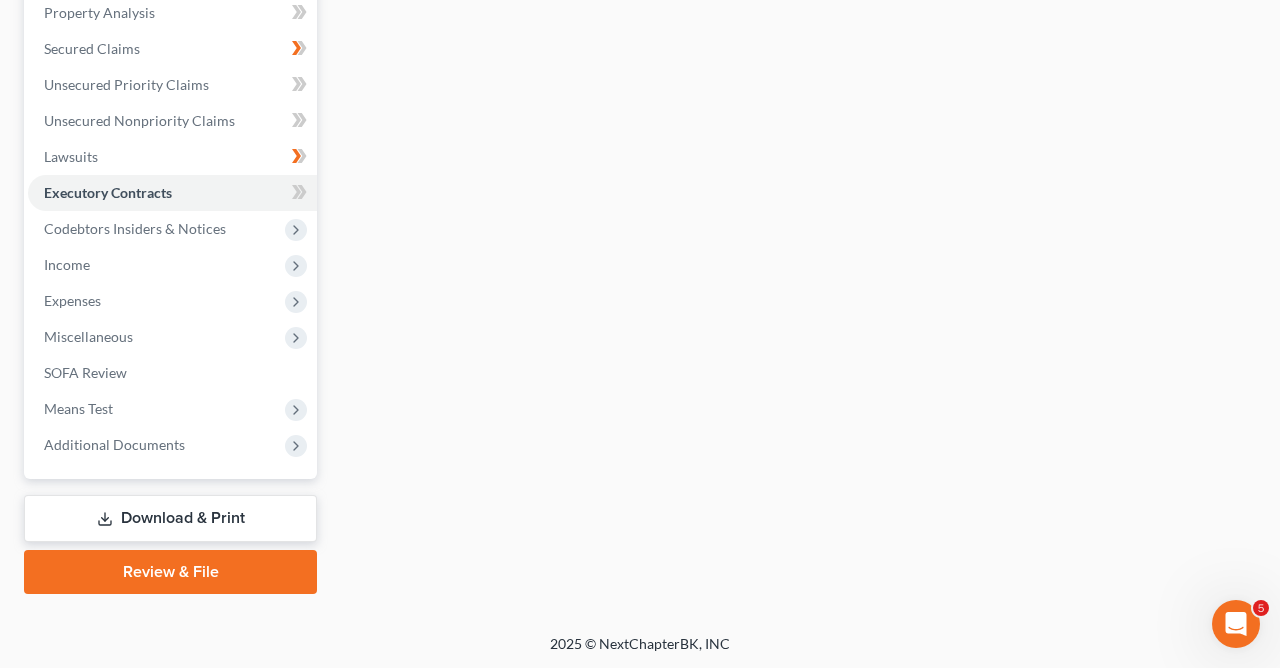 click on "Download & Print" at bounding box center (170, 518) 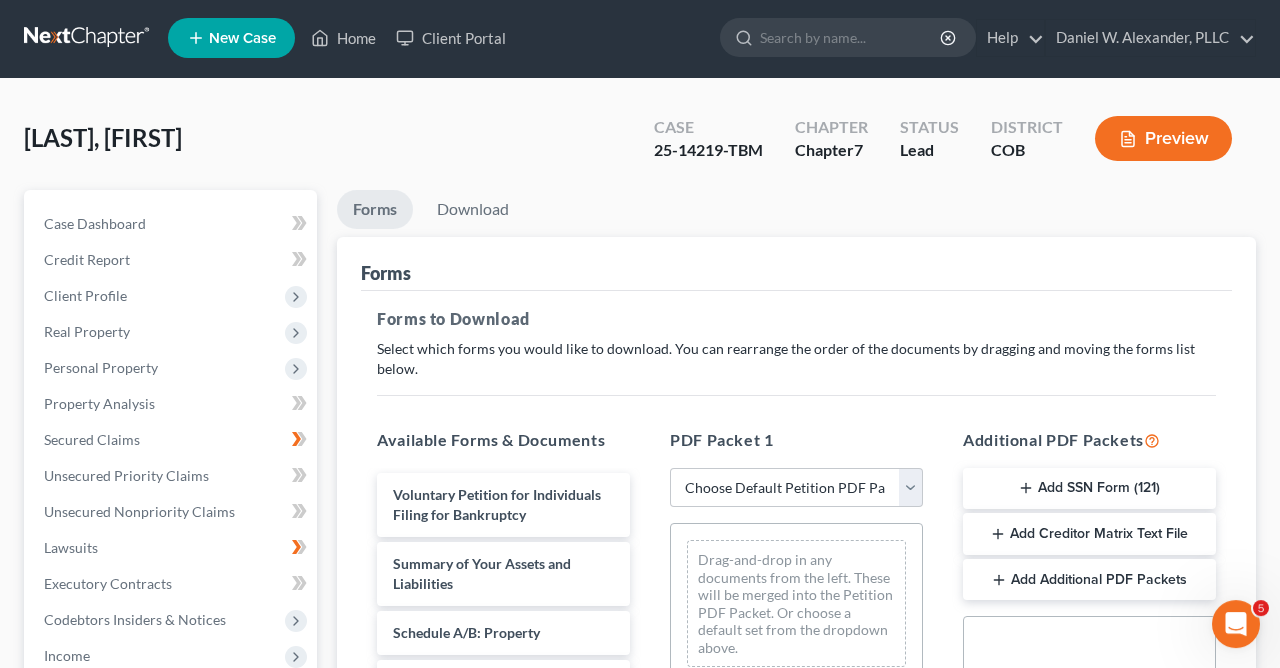 scroll, scrollTop: 0, scrollLeft: 0, axis: both 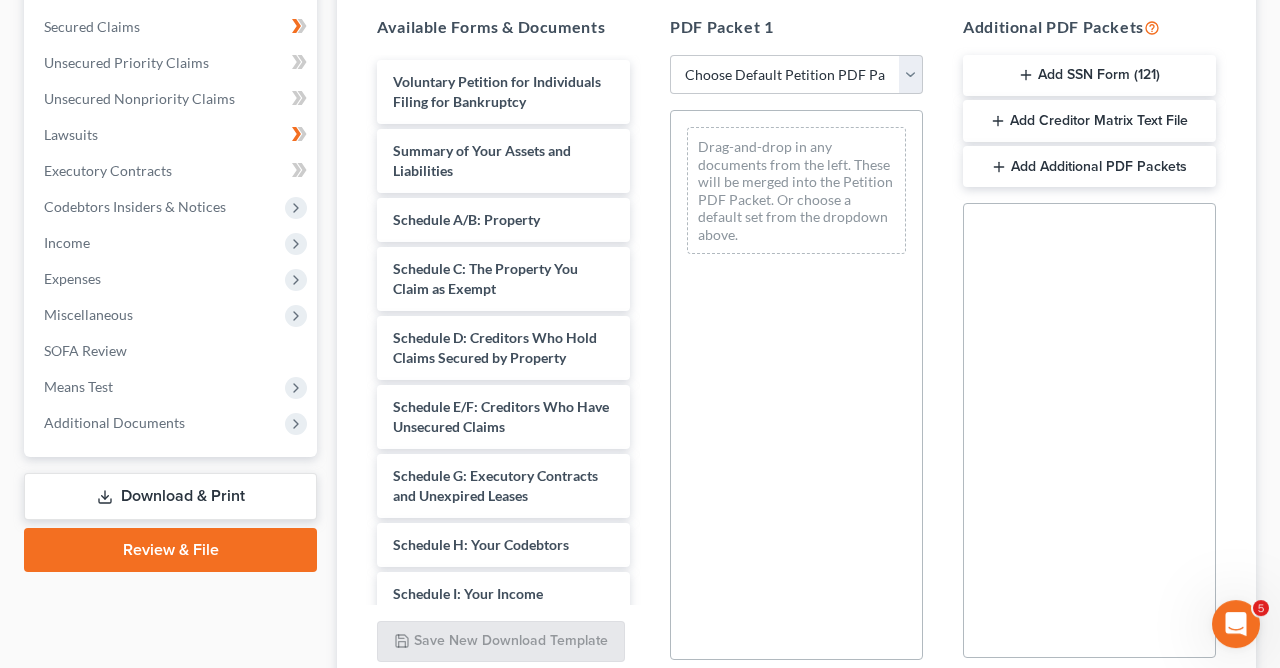 click 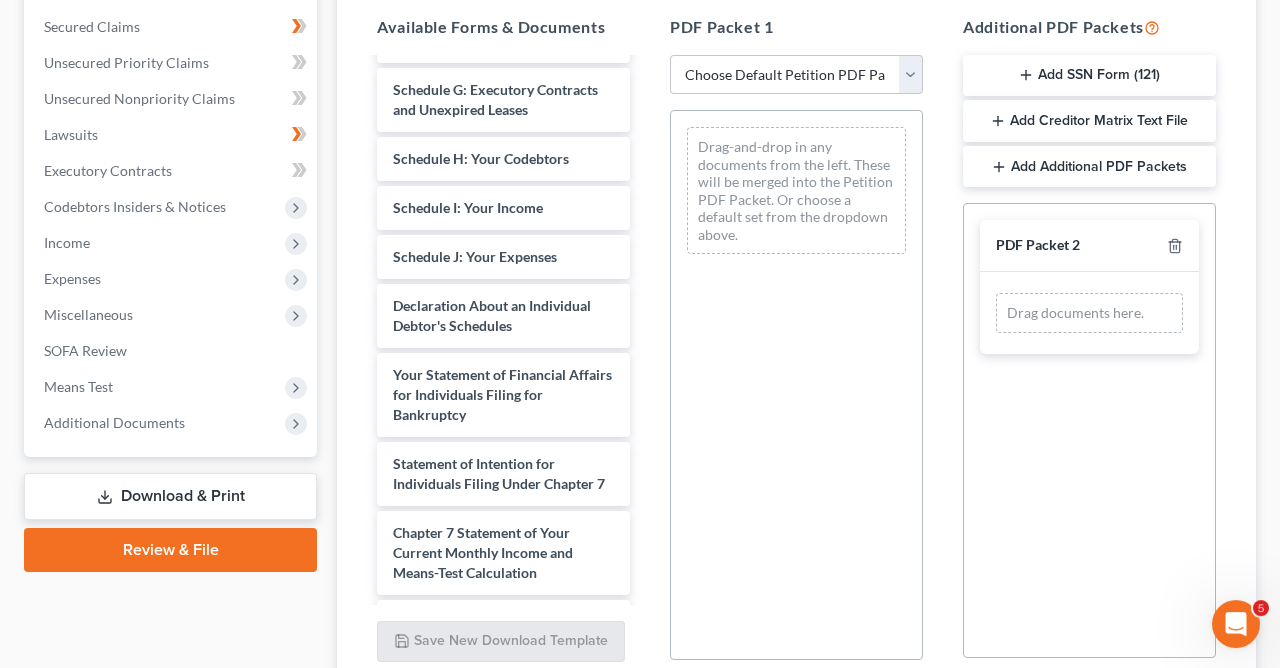 scroll, scrollTop: 470, scrollLeft: 0, axis: vertical 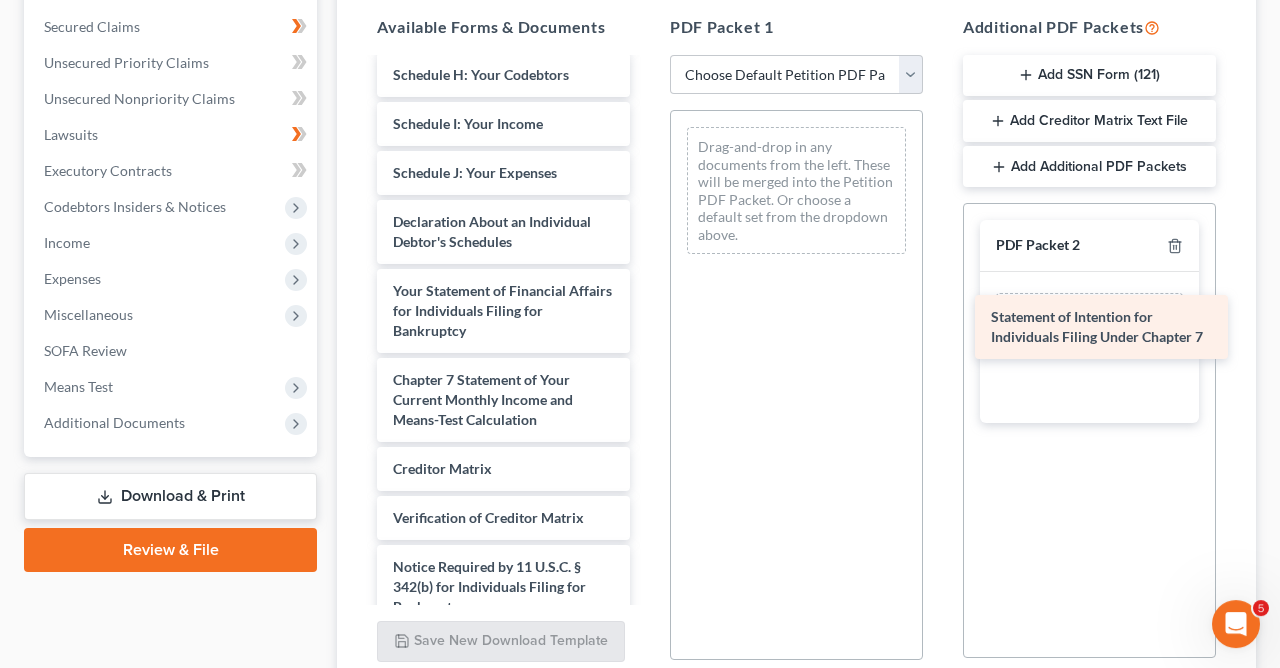 drag, startPoint x: 535, startPoint y: 383, endPoint x: 1149, endPoint y: 313, distance: 617.97736 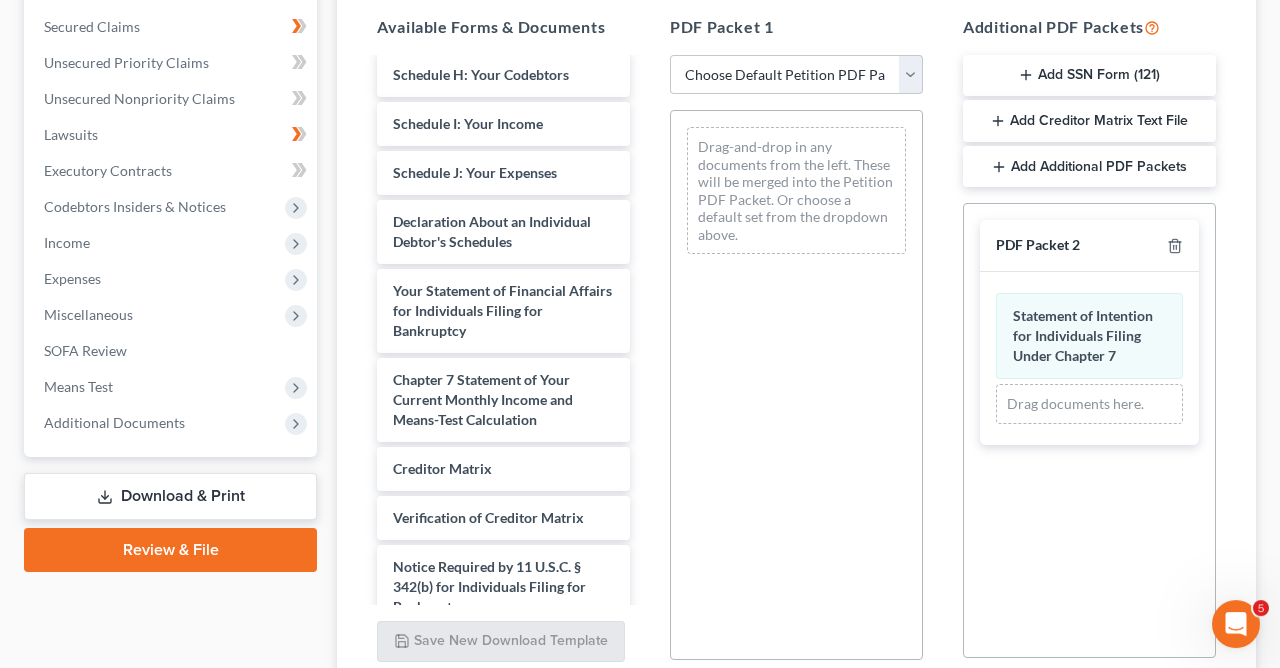 scroll, scrollTop: 586, scrollLeft: 0, axis: vertical 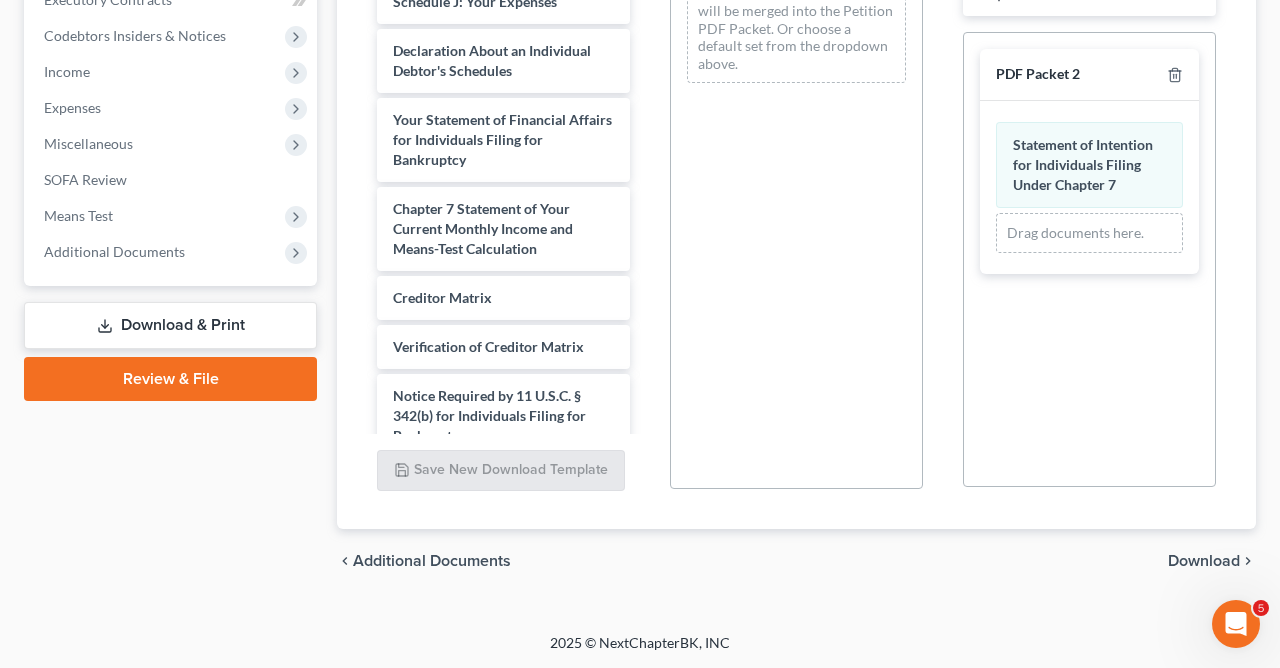 click on "Download" at bounding box center (1204, 561) 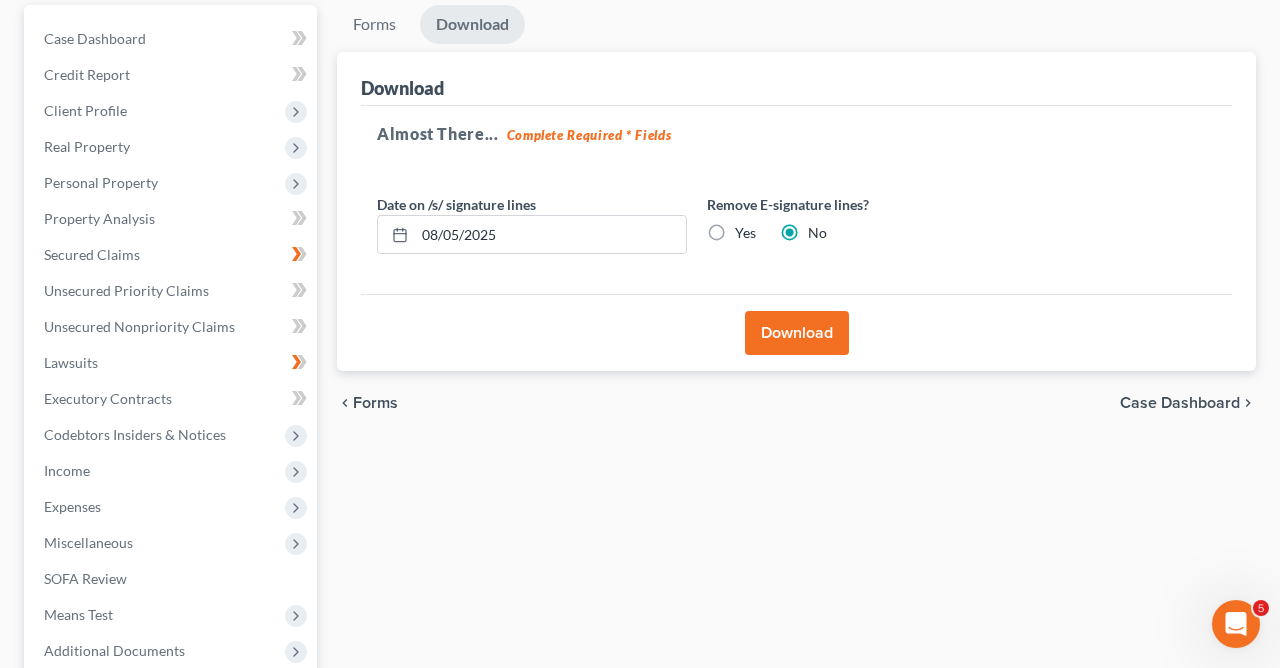 scroll, scrollTop: 173, scrollLeft: 0, axis: vertical 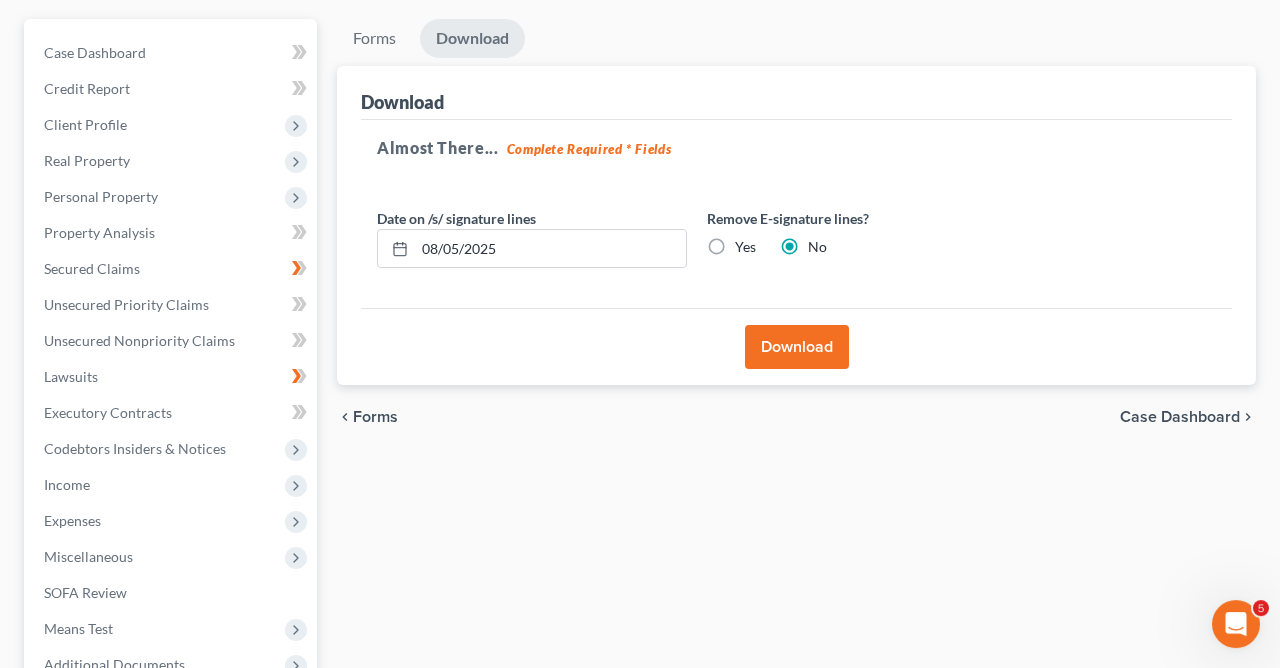 click on "Download" at bounding box center [797, 347] 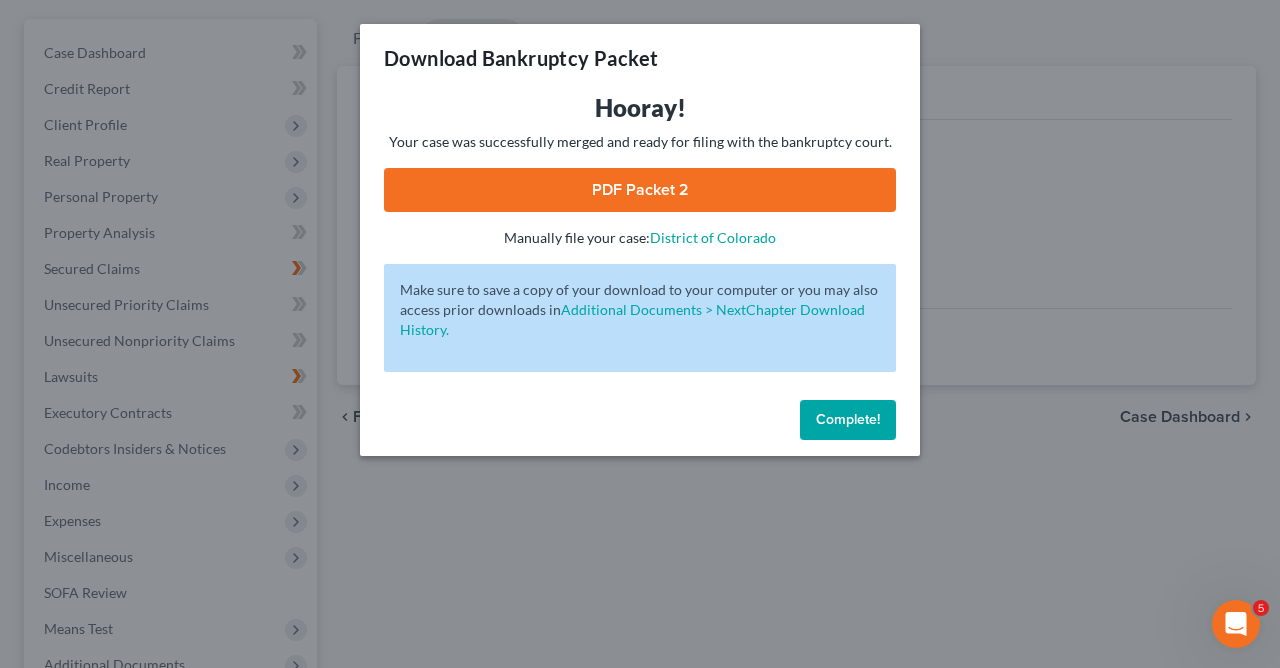 click on "PDF Packet 2" at bounding box center [640, 190] 